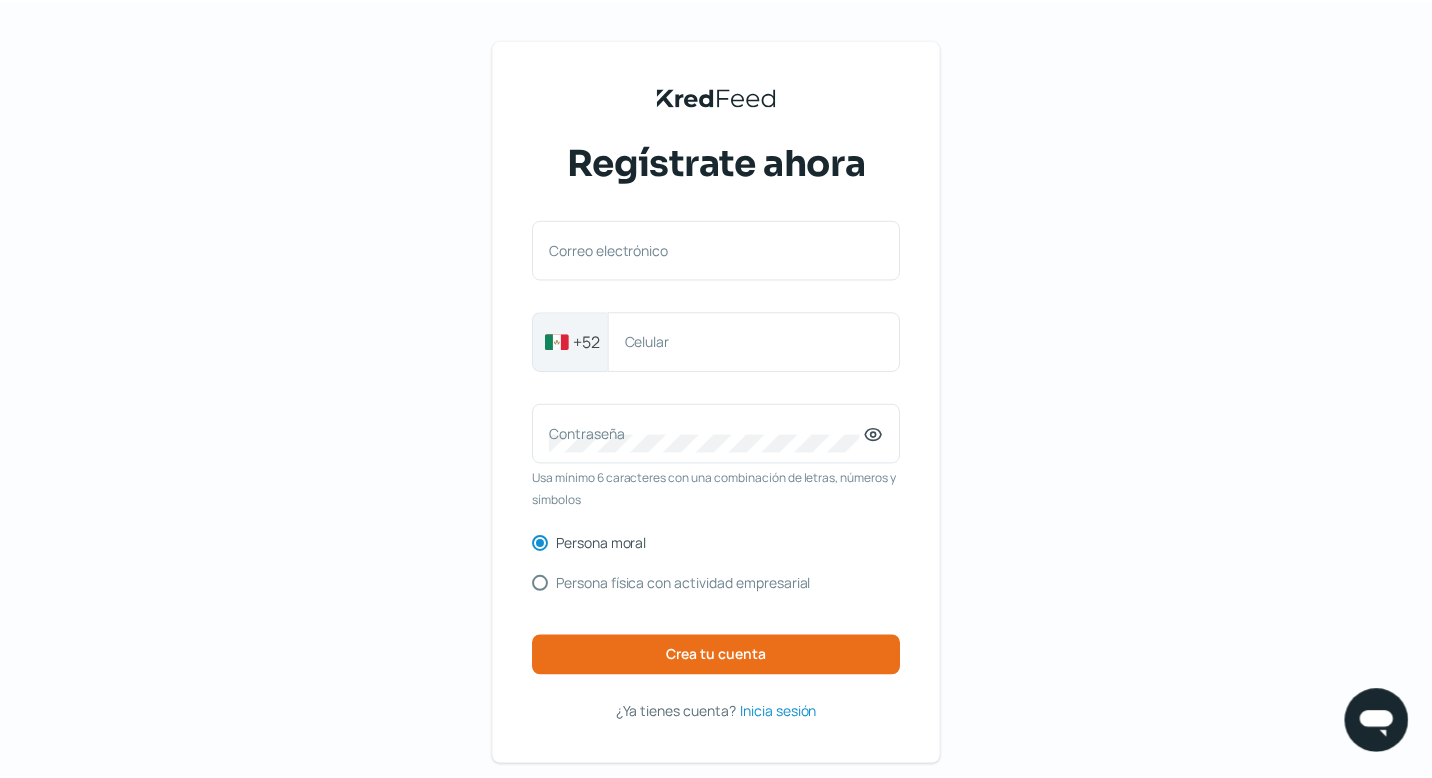 scroll, scrollTop: 0, scrollLeft: 0, axis: both 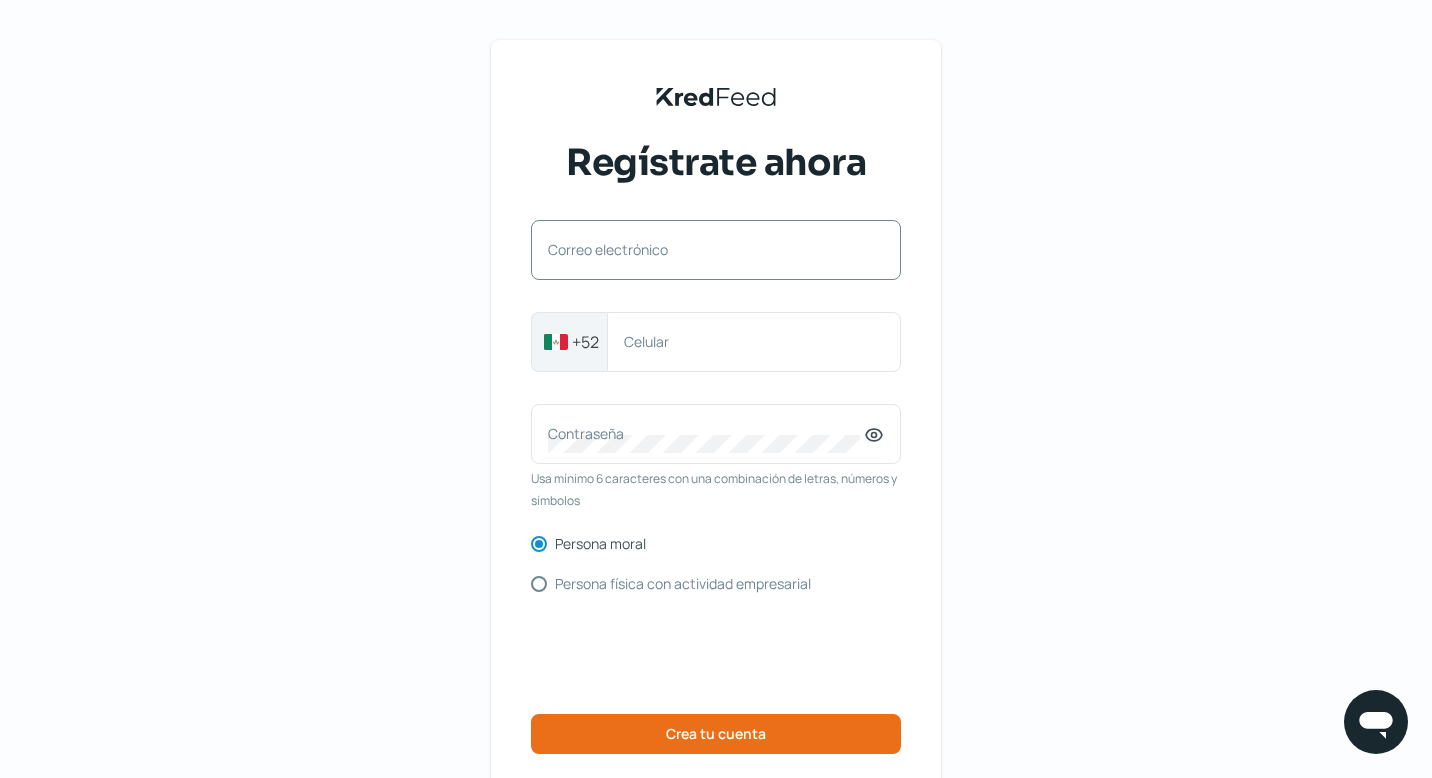 click on "Correo electrónico" at bounding box center (706, 249) 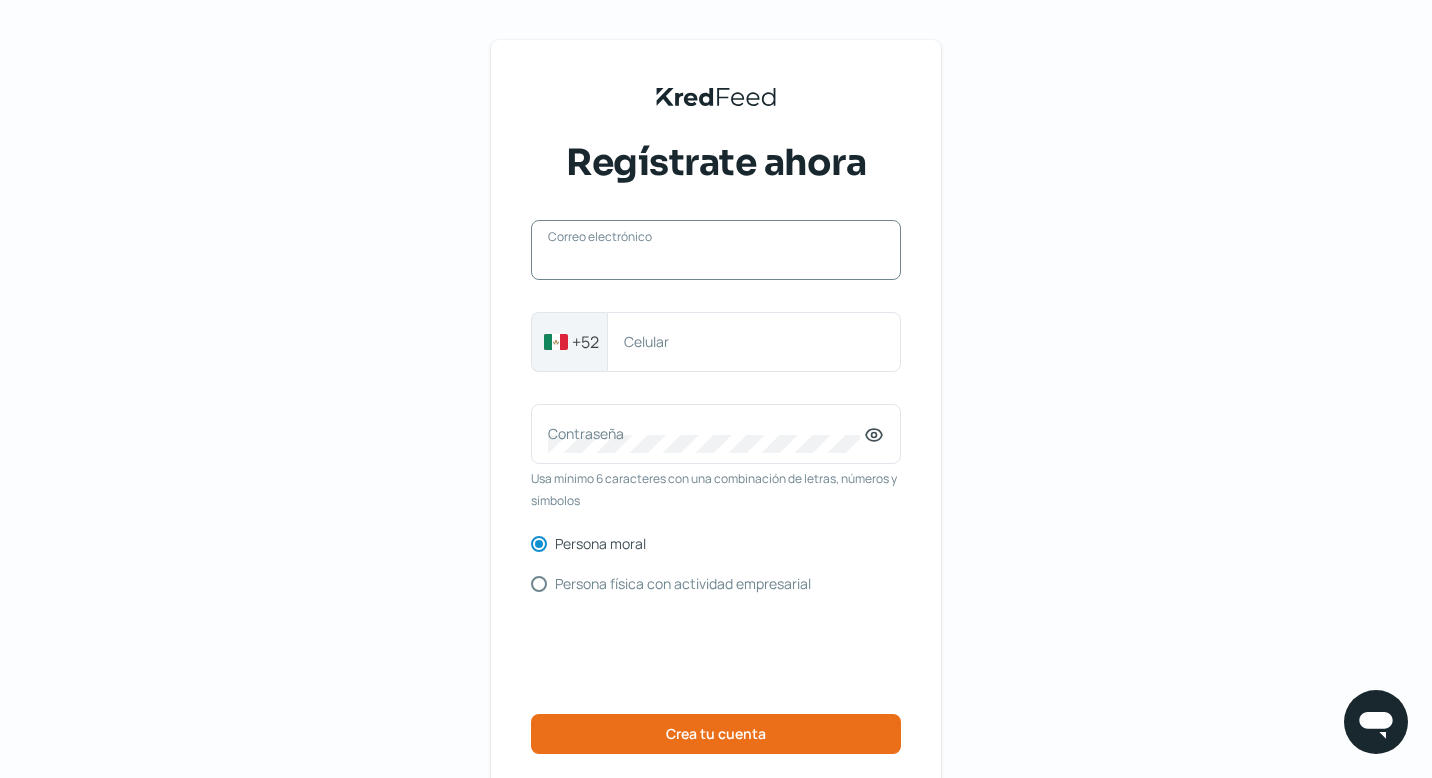 click on "Correo electrónico" at bounding box center (716, 260) 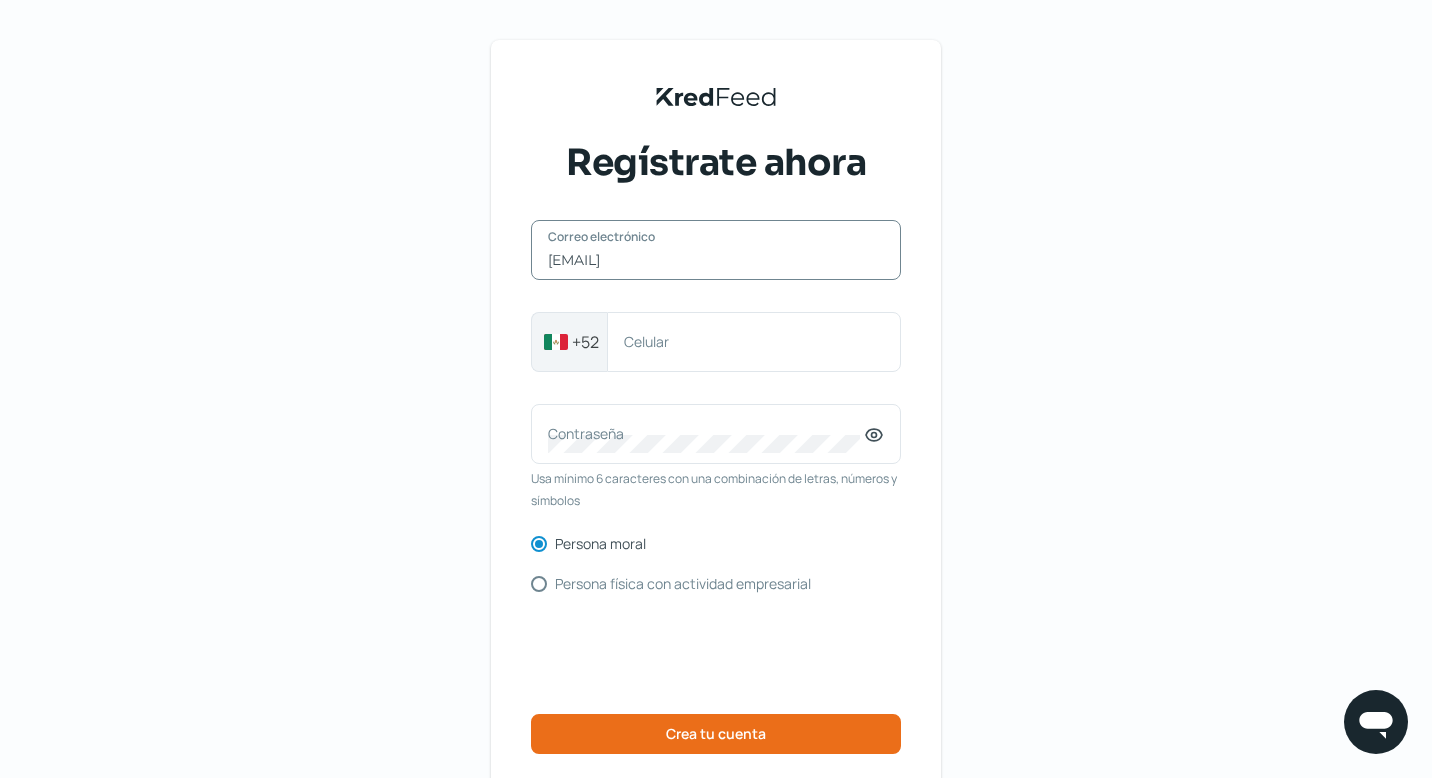 type on "[EMAIL]" 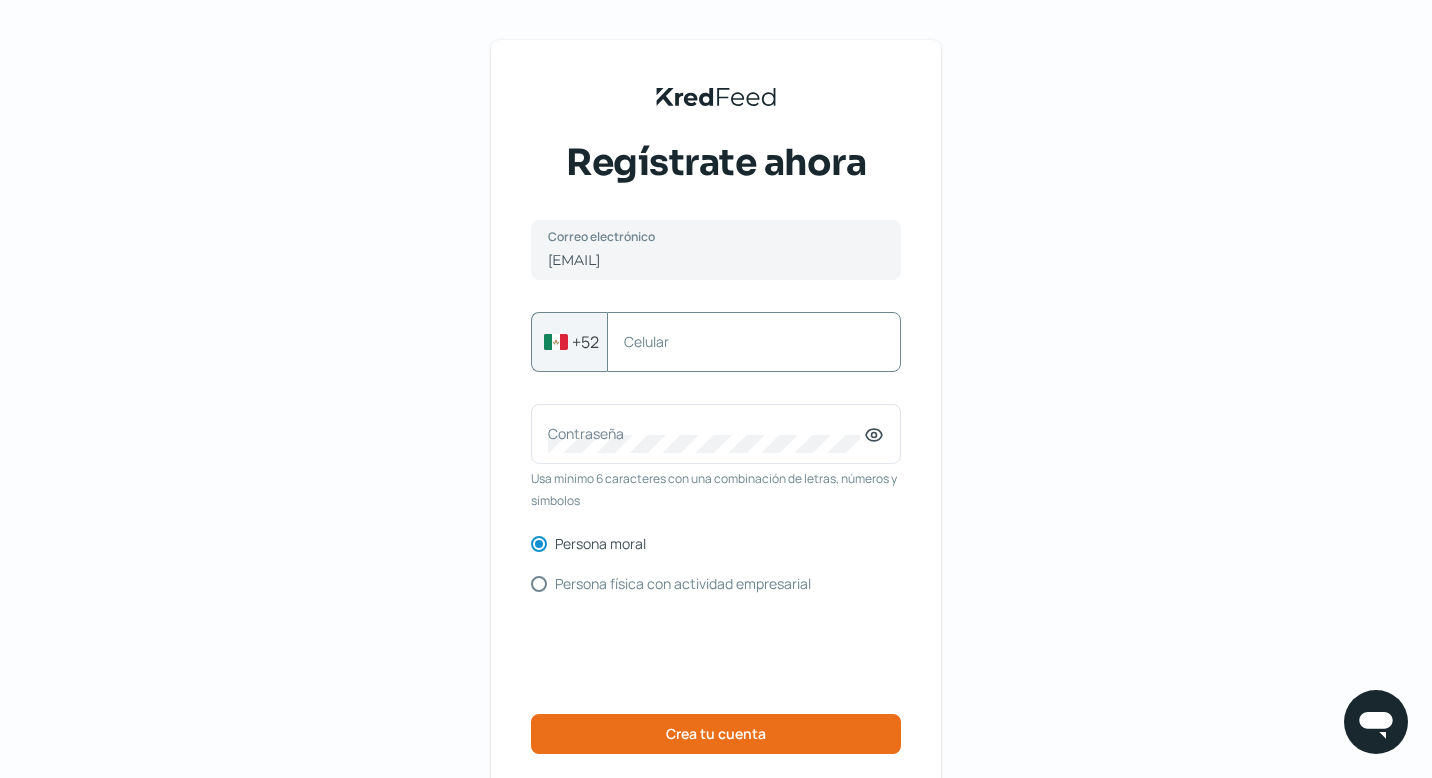 click on "Celular" at bounding box center [744, 341] 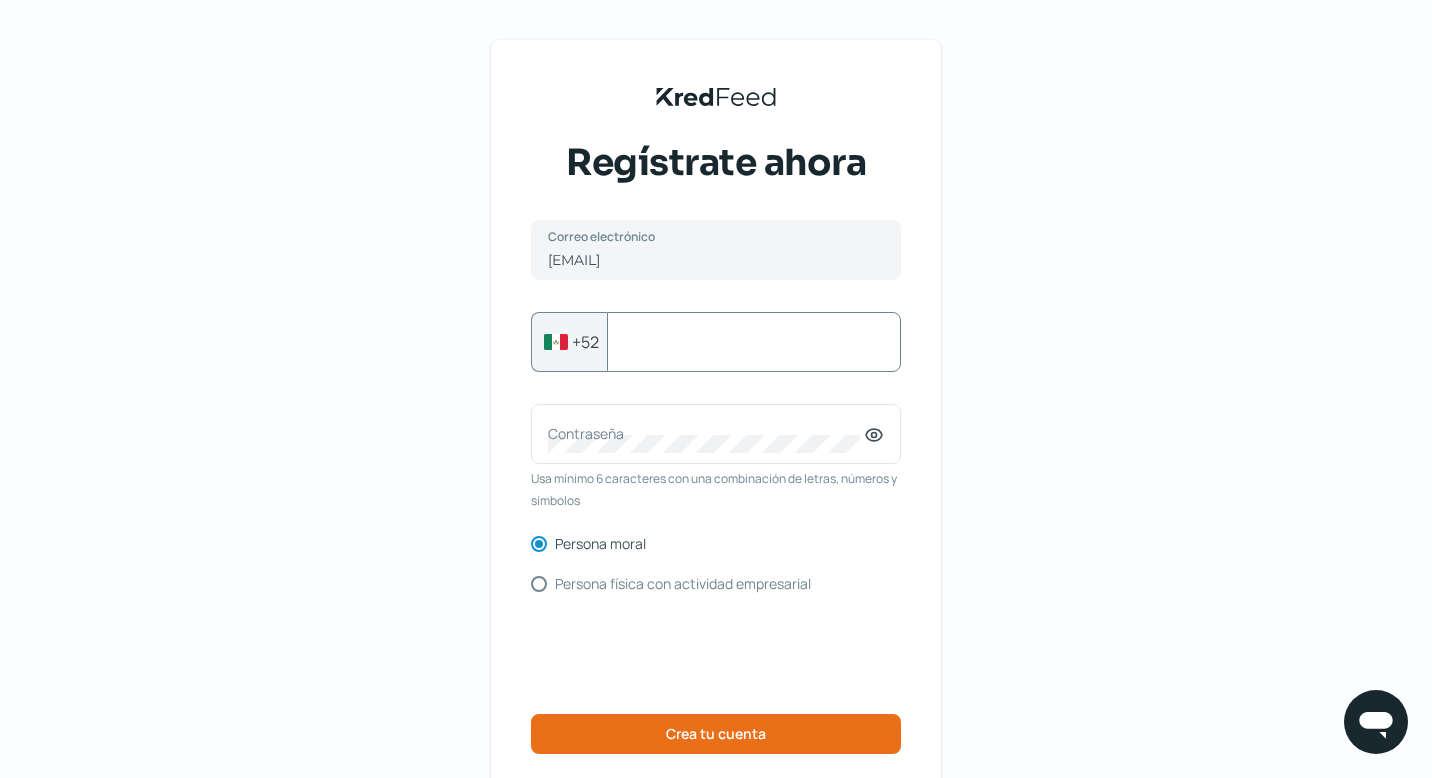 click on "Celular" at bounding box center [754, 342] 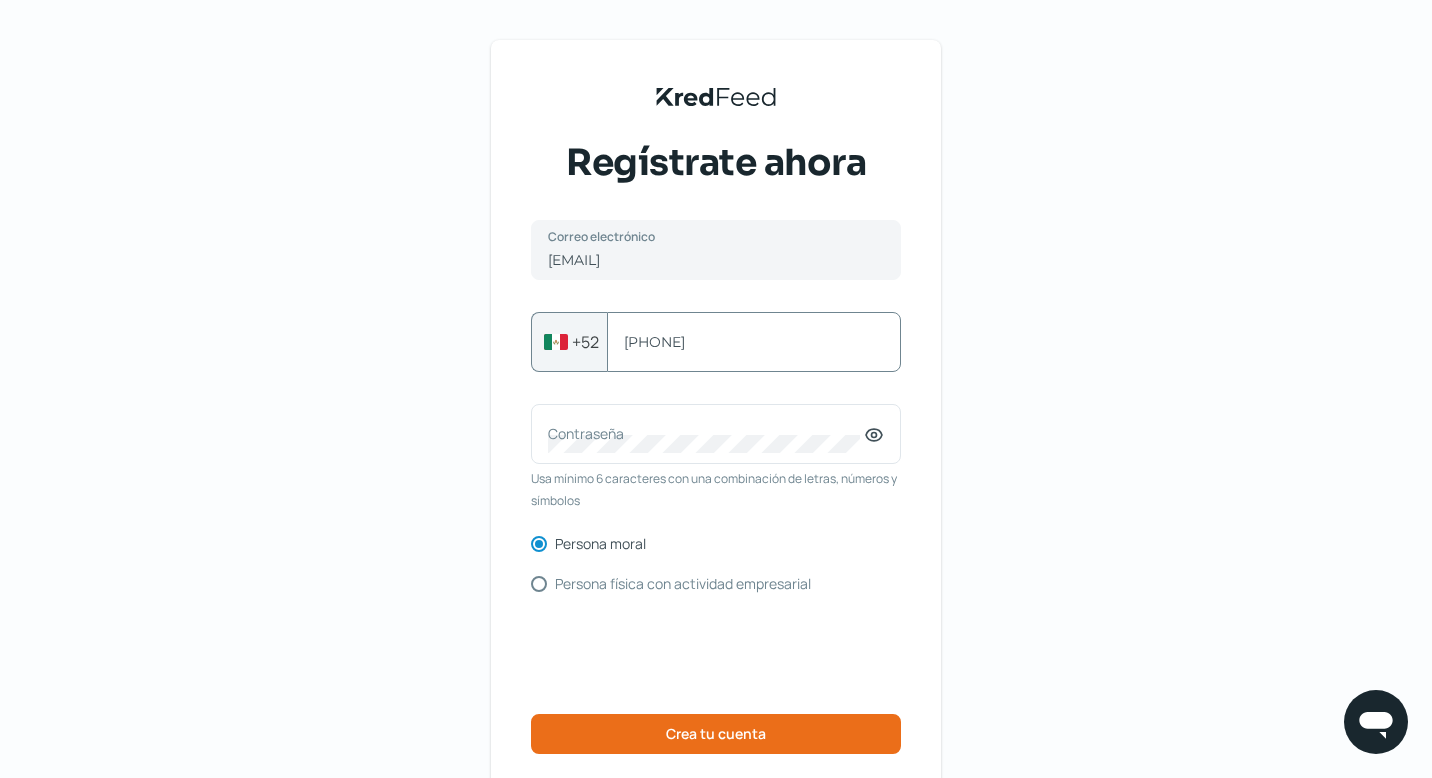 type on "[PHONE]" 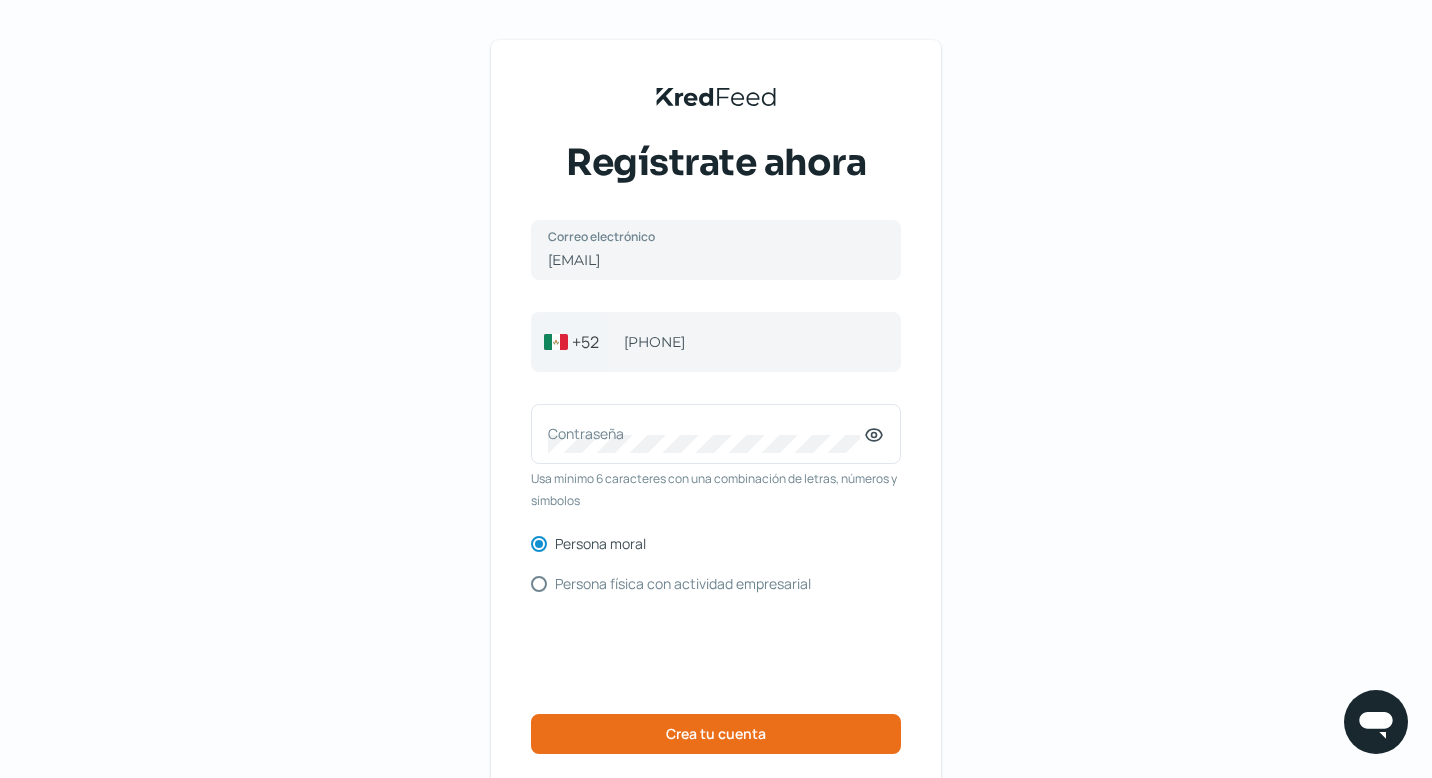 click on "KredFeed's Black Logo Regístrate ahora giovanplasencia@[EXAMPLE.COM] Correo electrónico +52 3331291764 Celular Contraseña Usa mínimo 6 caracteres con una combinación de letras, números y símbolos Persona moral Persona física con actividad empresarial Crea tu cuenta ¿Ya tienes cuenta? Inicia sesión Términos y condiciones Aviso de privacidad Preguntas frecuentes" at bounding box center (716, 459) 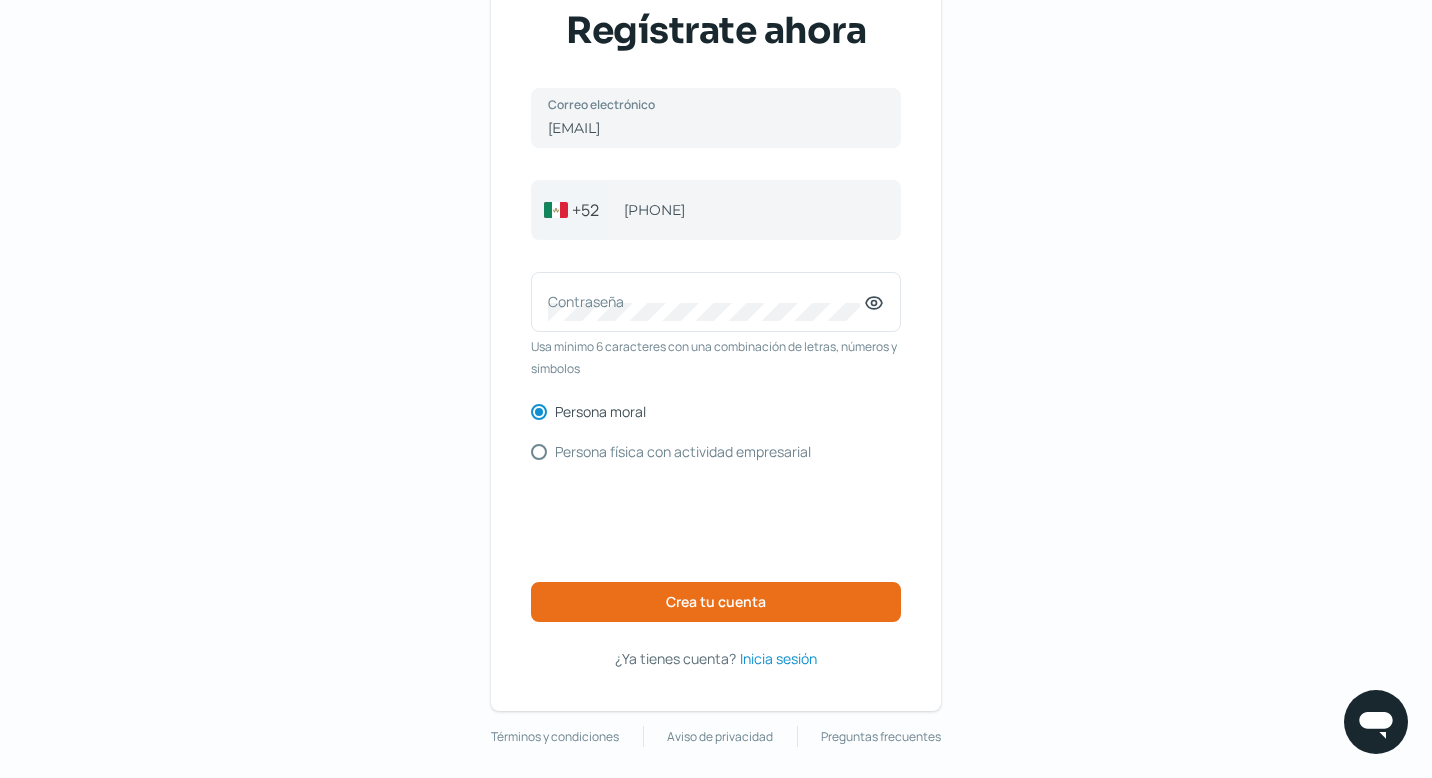 scroll, scrollTop: 141, scrollLeft: 0, axis: vertical 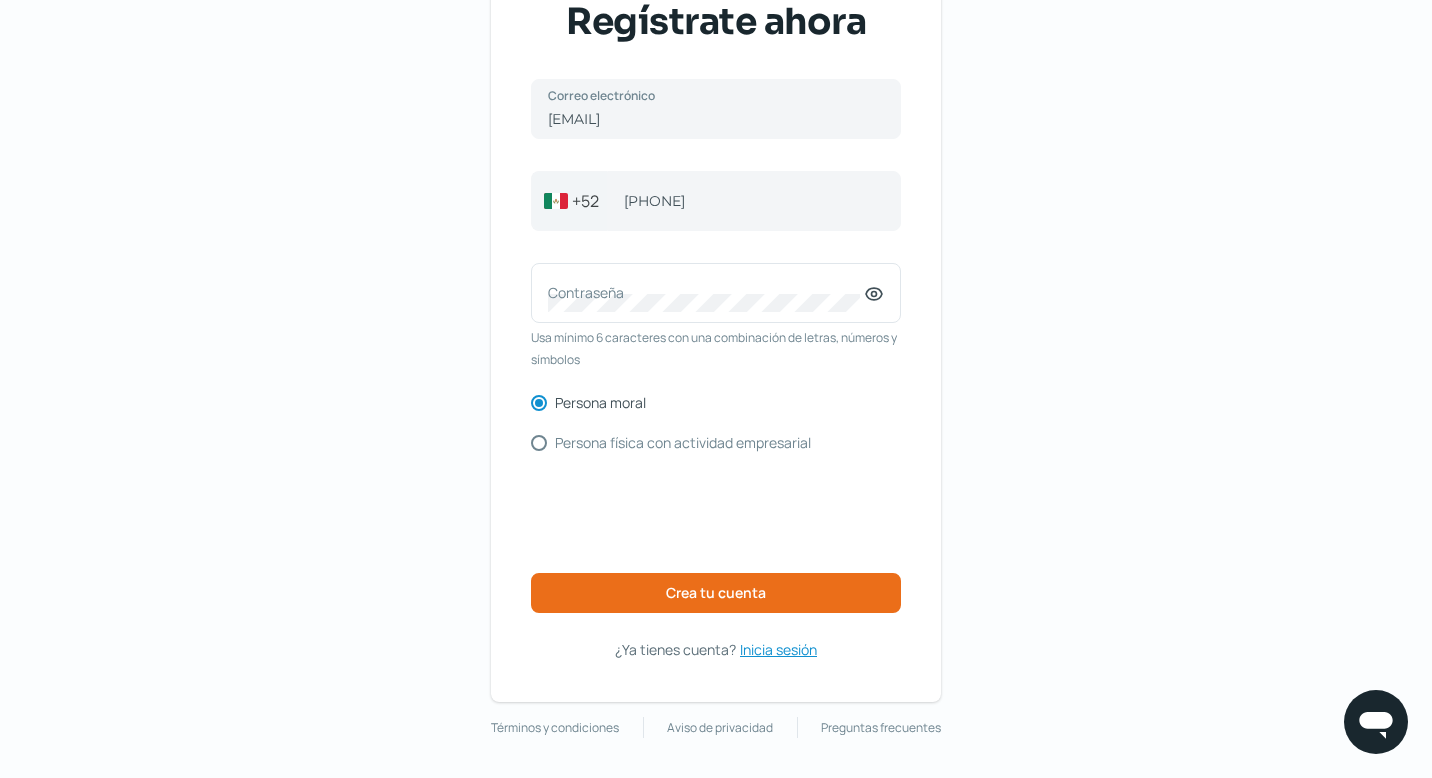 click on "Inicia sesión" at bounding box center [778, 649] 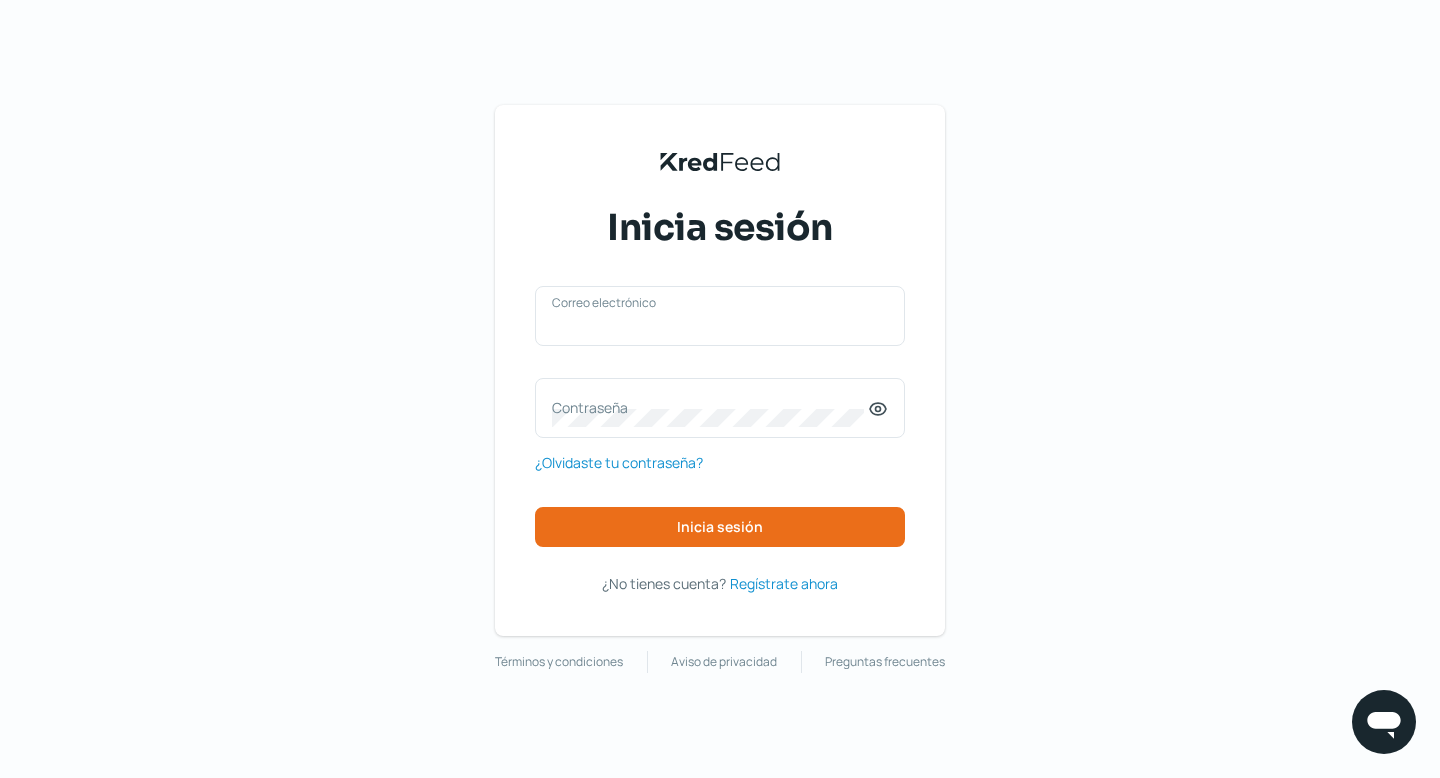 type on "mile.pizzas@[EXAMPLE.COM]" 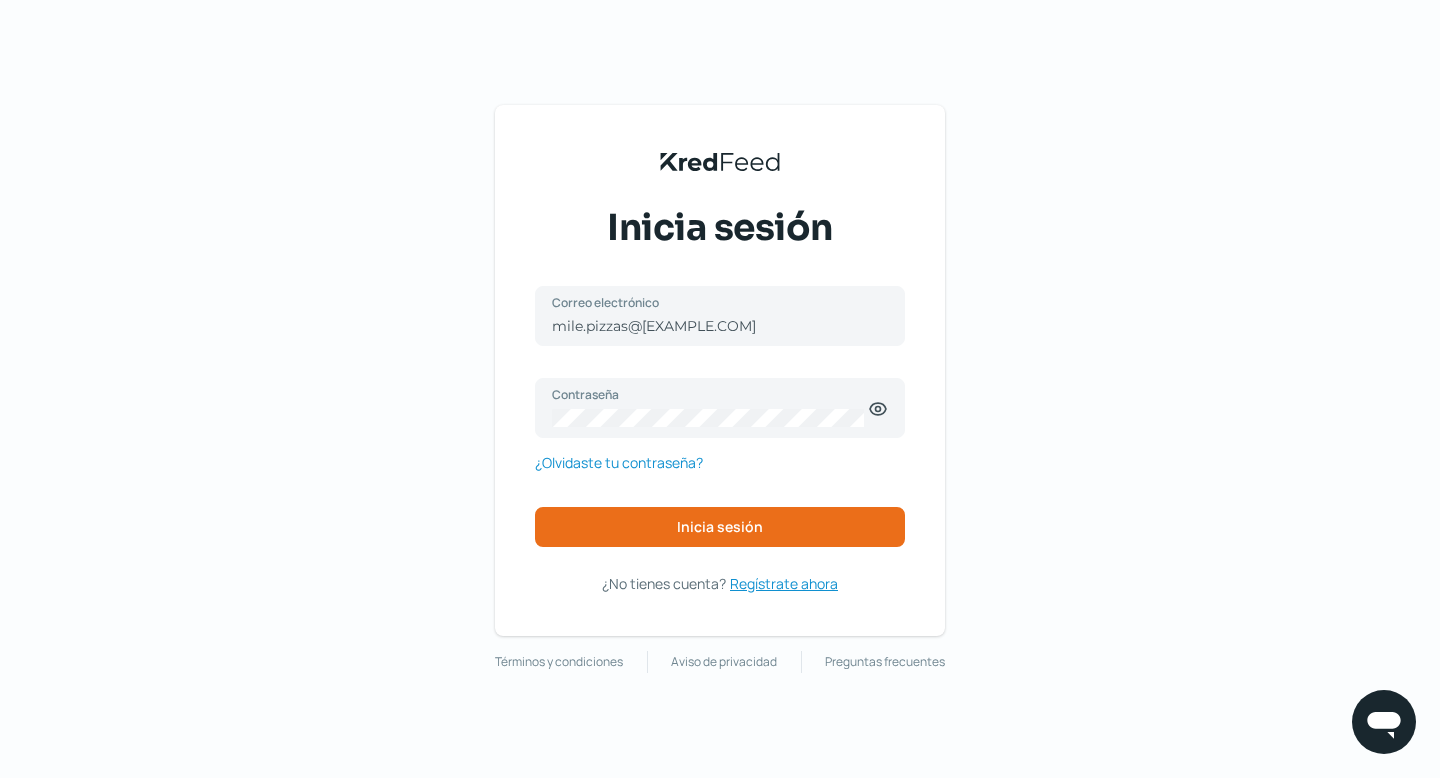 click on "Regístrate ahora" at bounding box center (784, 583) 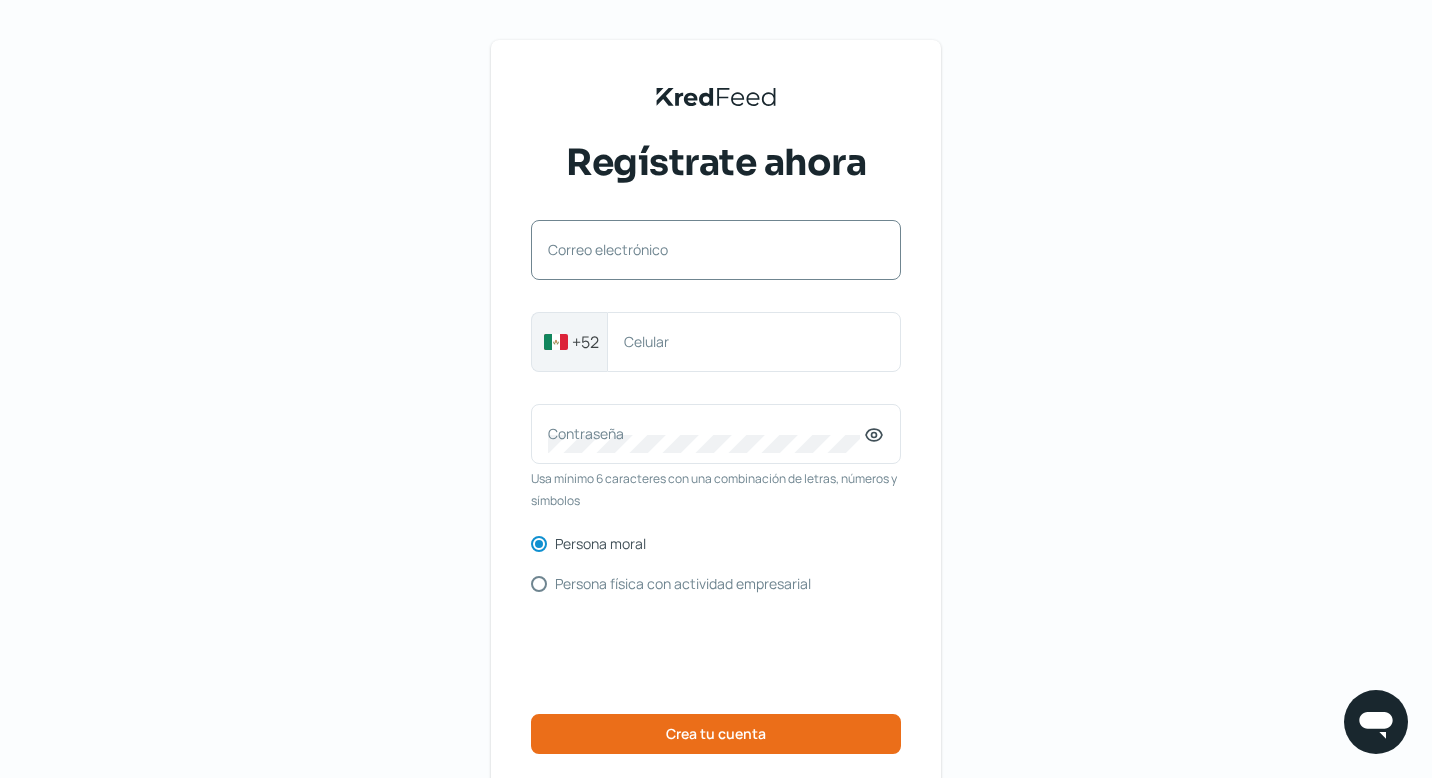 click on "Correo electrónico" at bounding box center [706, 249] 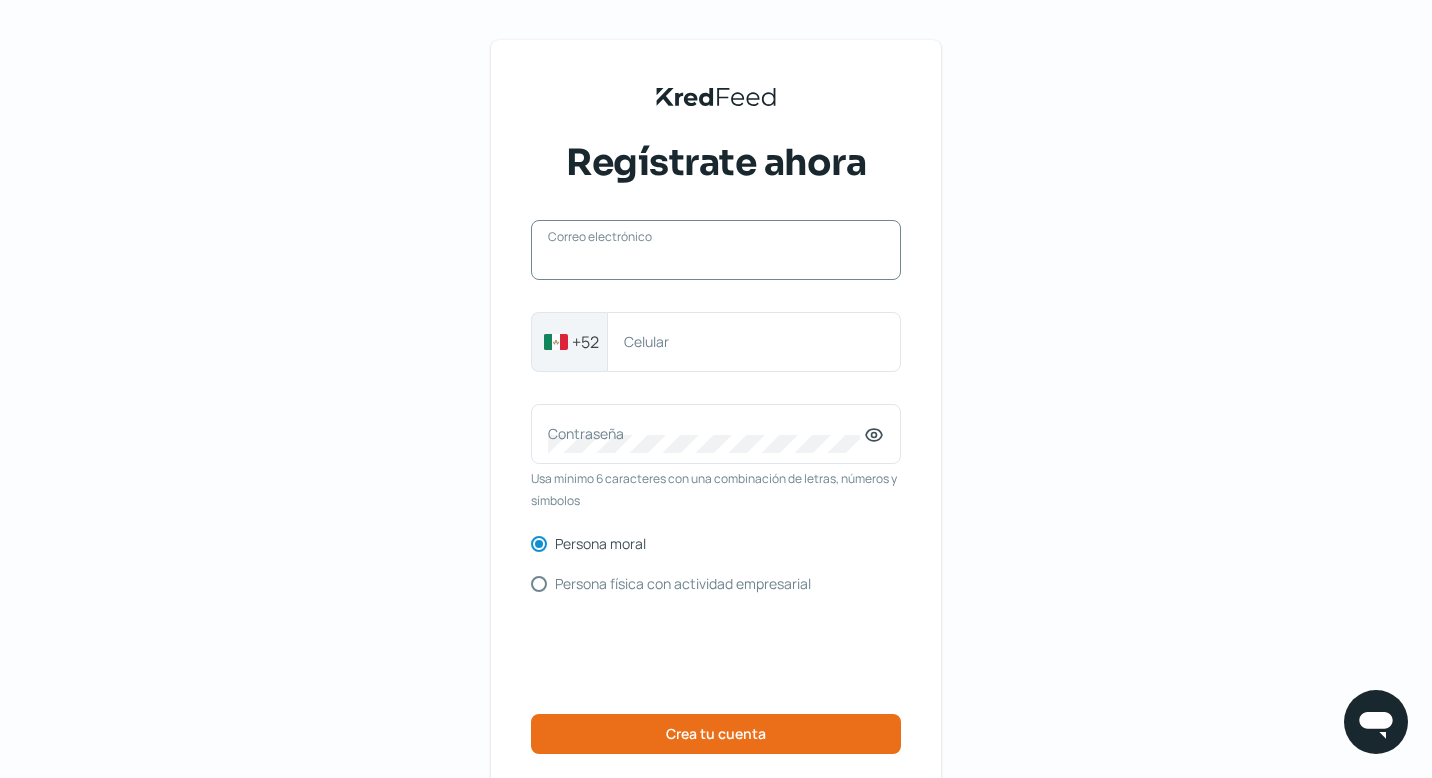 click on "Correo electrónico" at bounding box center (716, 260) 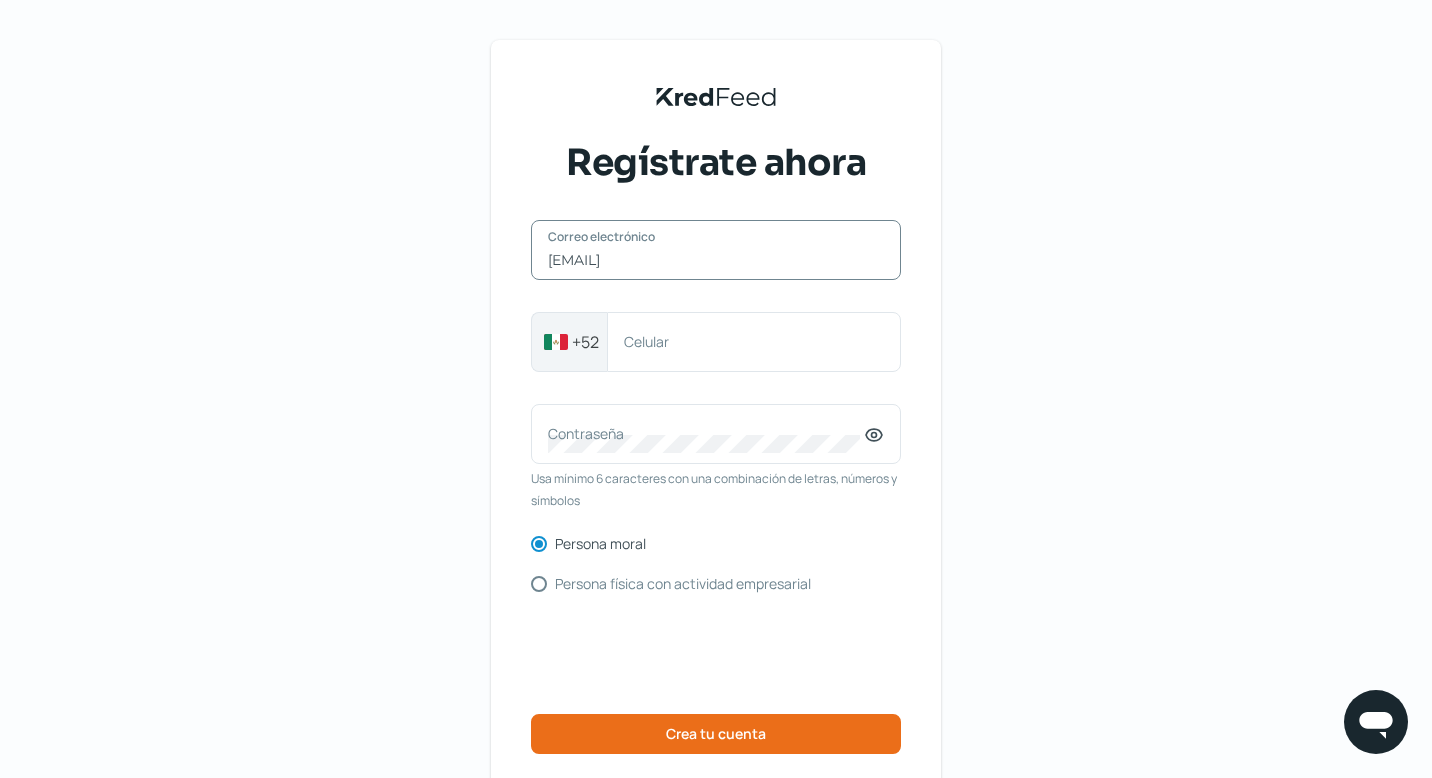 type on "[EMAIL]" 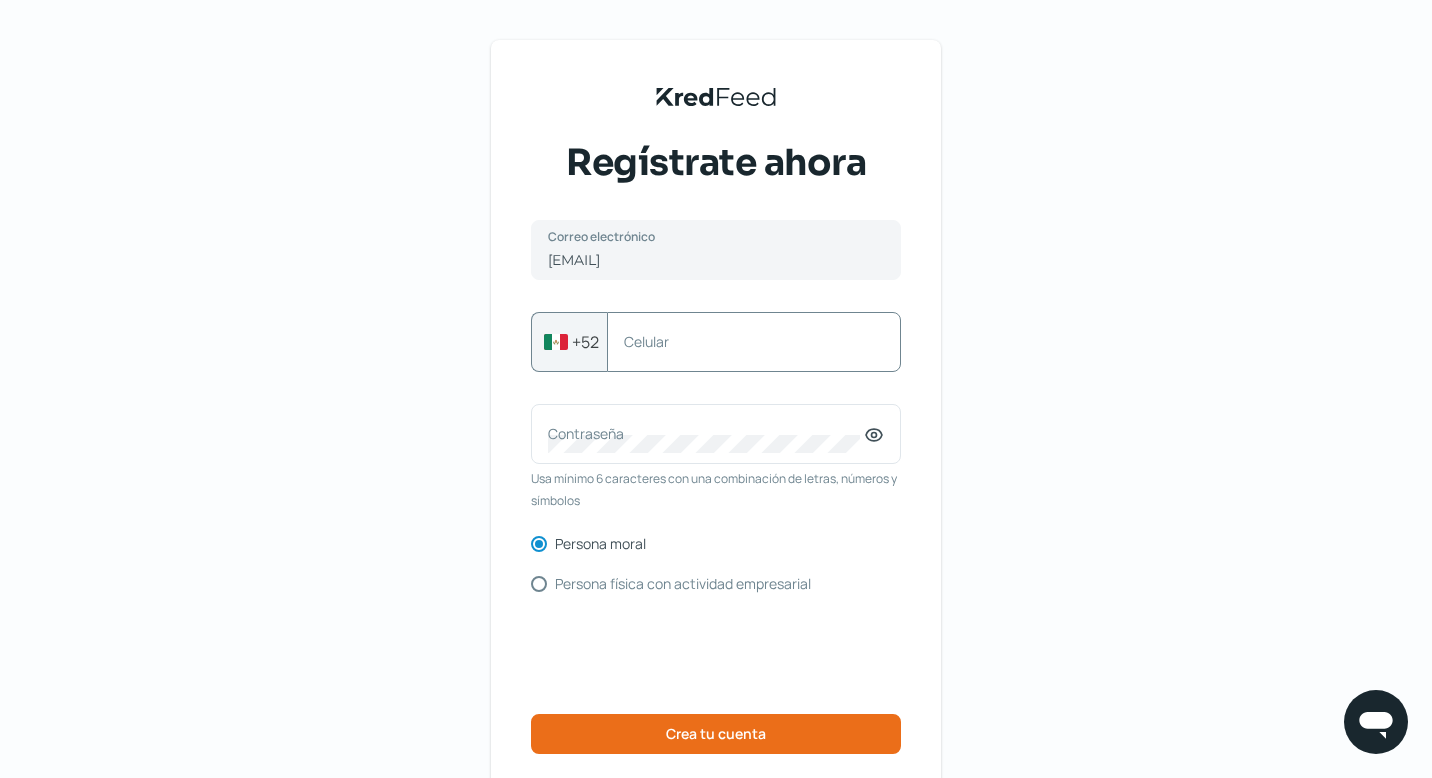 click on "Celular" at bounding box center [744, 341] 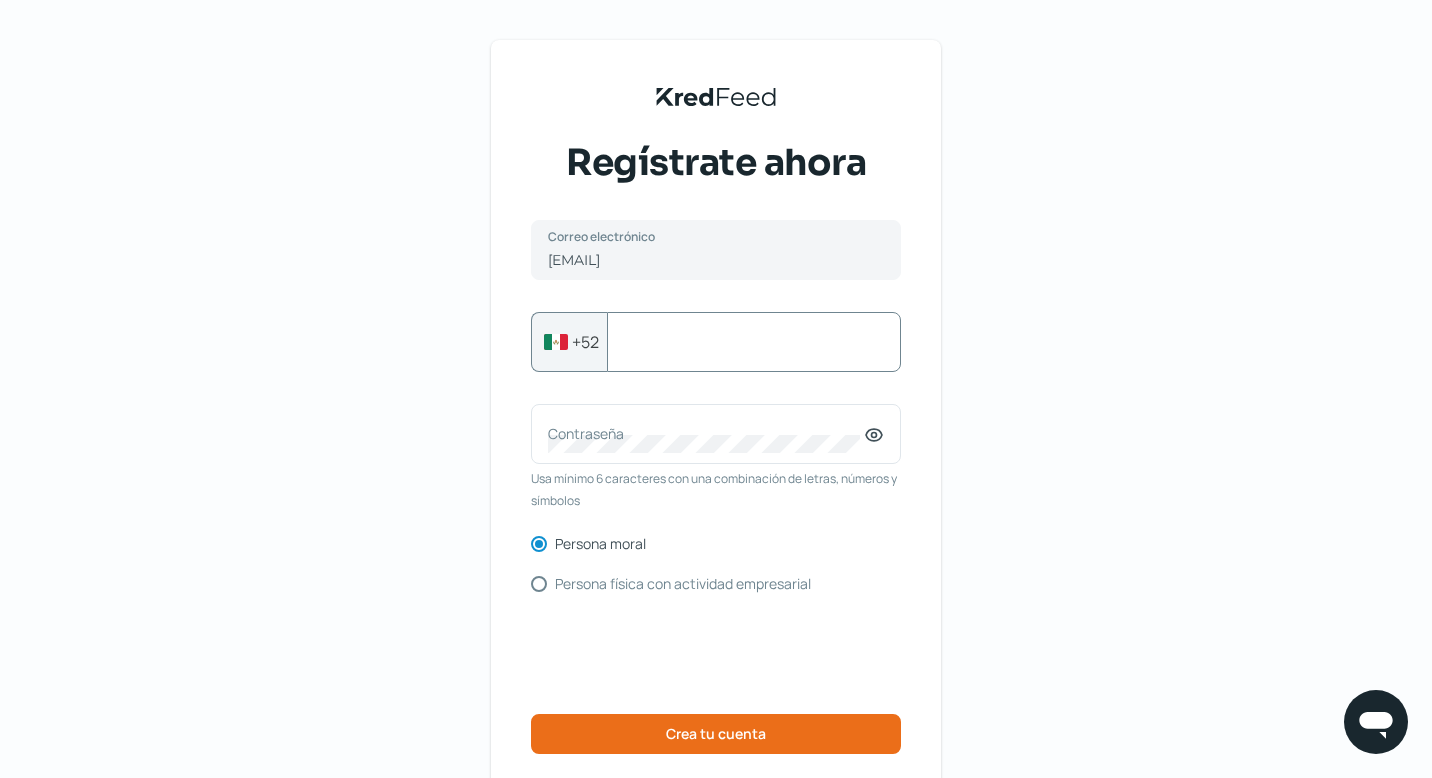 click on "Celular" at bounding box center (754, 342) 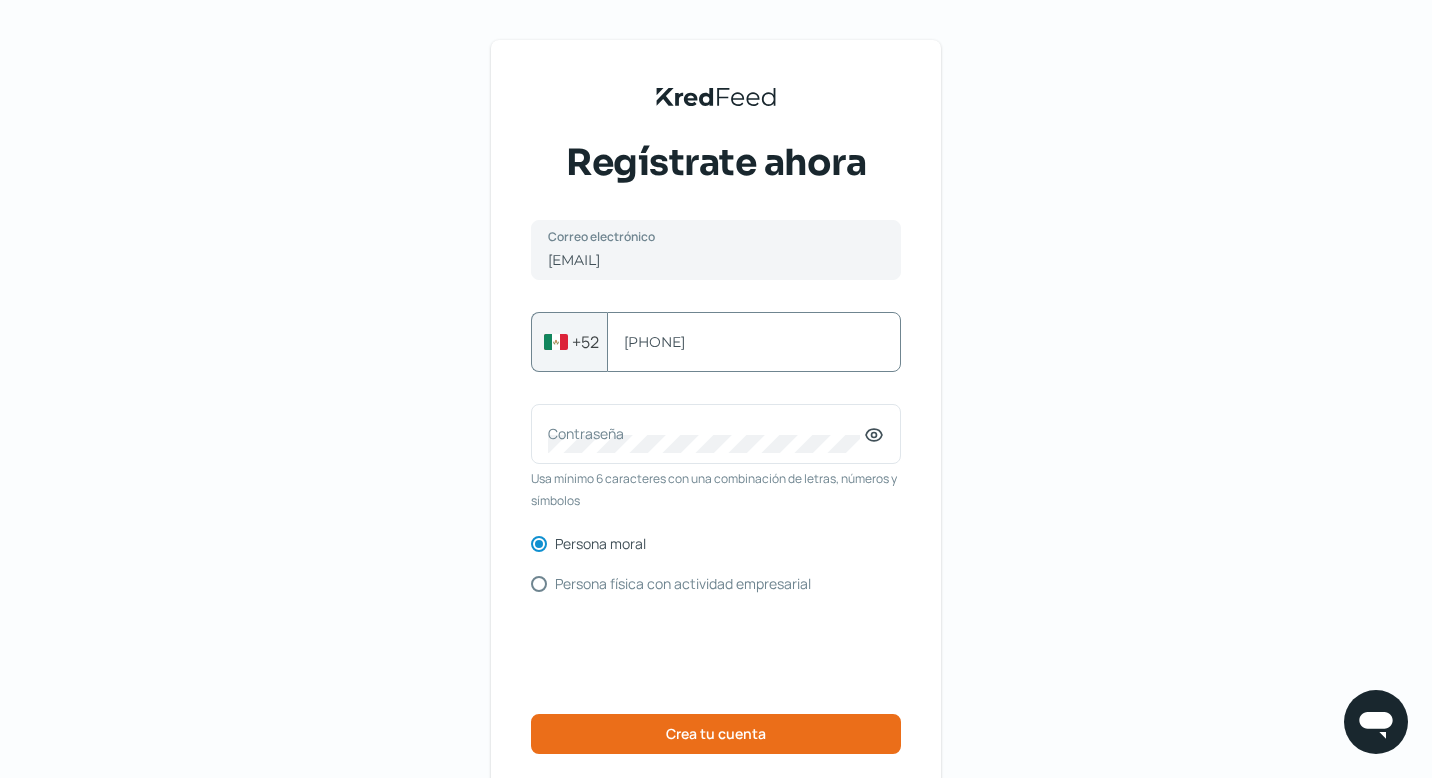 type on "[PHONE]" 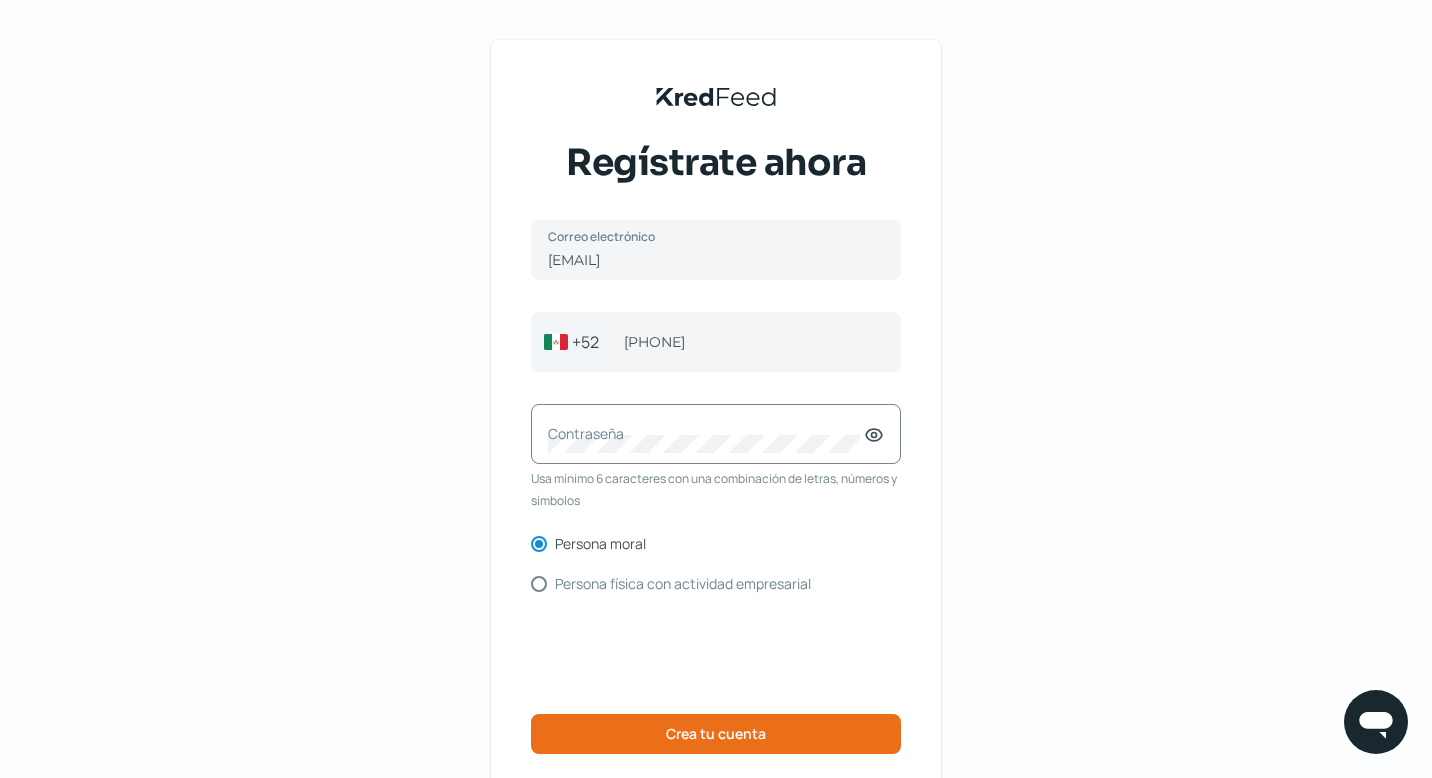 click on "Contraseña" at bounding box center (716, 434) 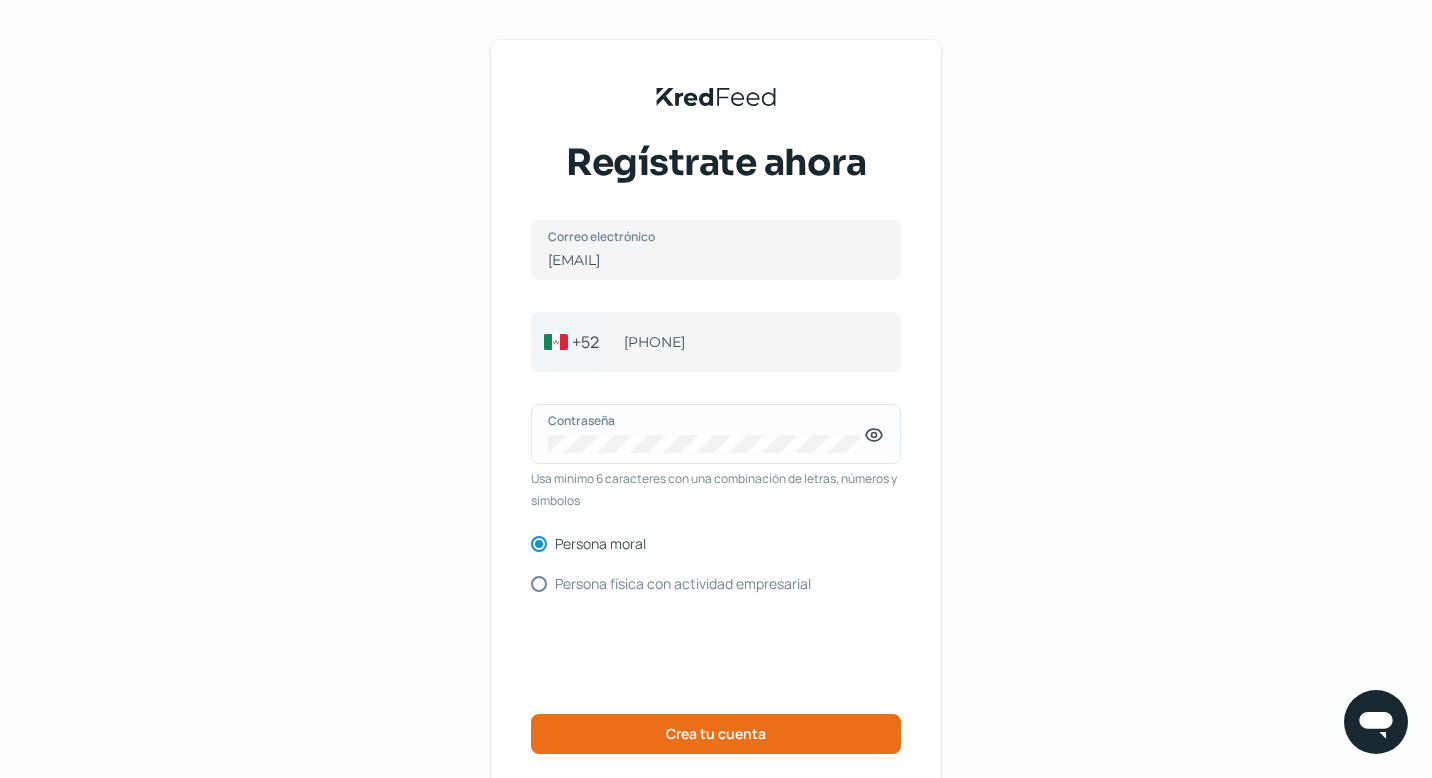 click 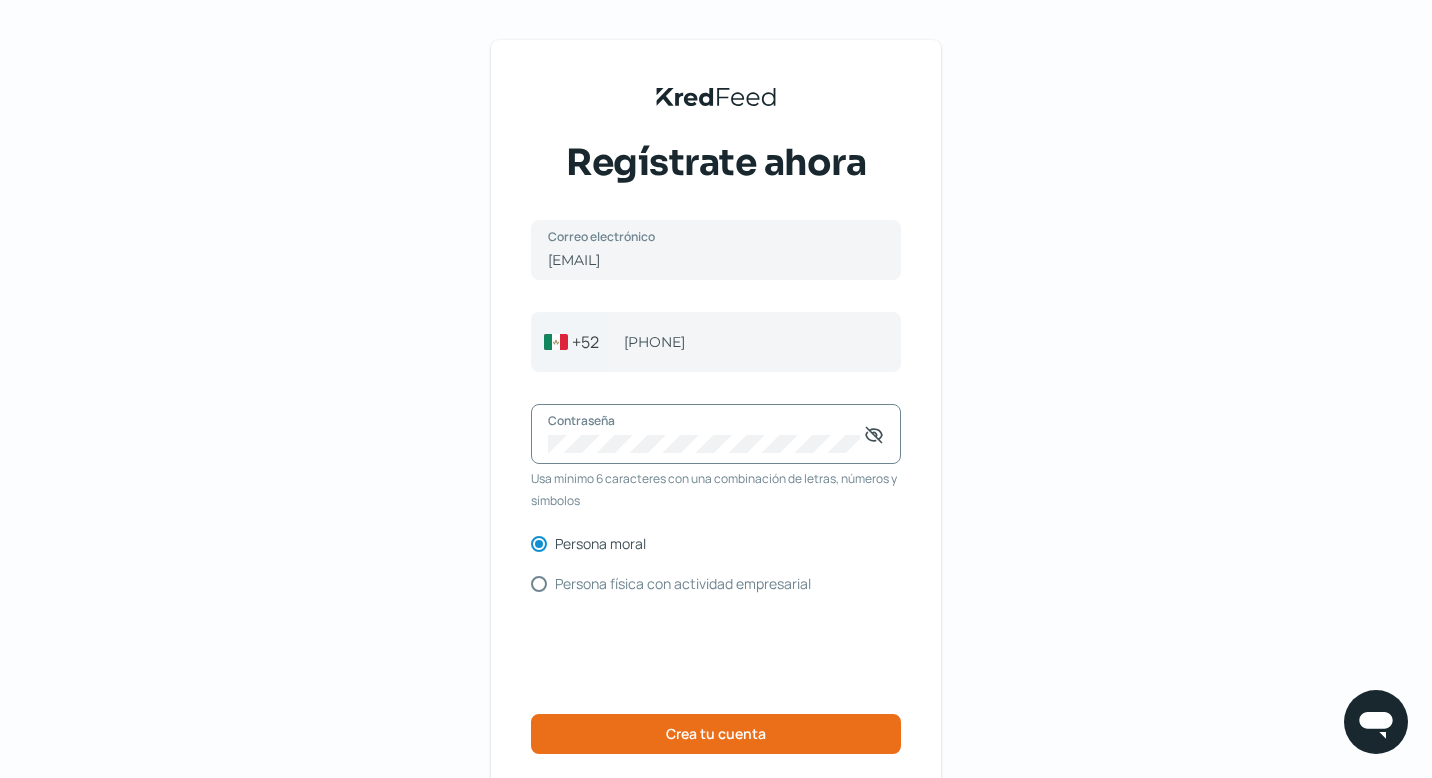 click on "KredFeed's Black Logo Regístrate ahora giovanplasencia@[EXAMPLE.COM] Correo electrónico +52 3331291764 Celular Contraseña Usa mínimo 6 caracteres con una combinación de letras, números y símbolos Persona moral Persona física con actividad empresarial Crea tu cuenta ¿Ya tienes cuenta? Inicia sesión" at bounding box center [716, 441] 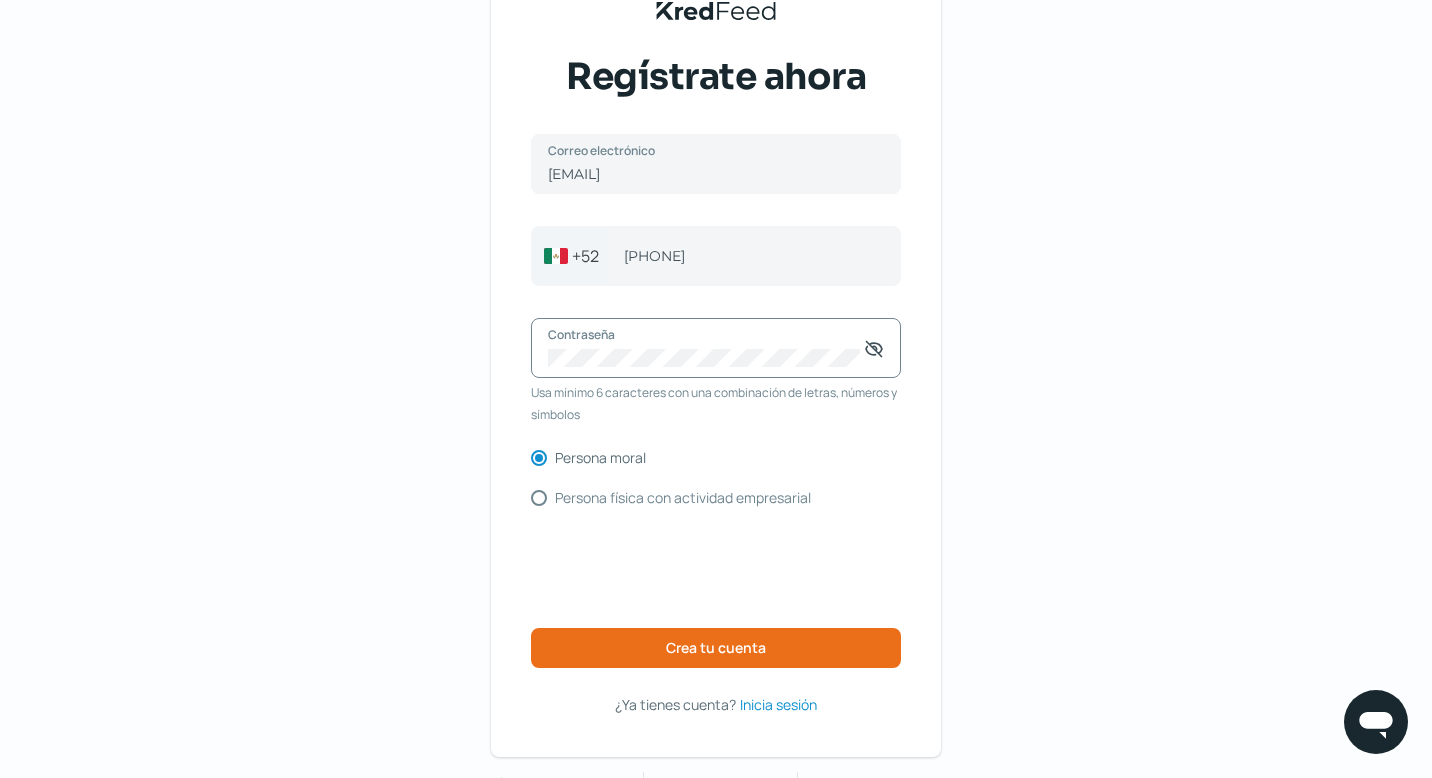 scroll, scrollTop: 141, scrollLeft: 0, axis: vertical 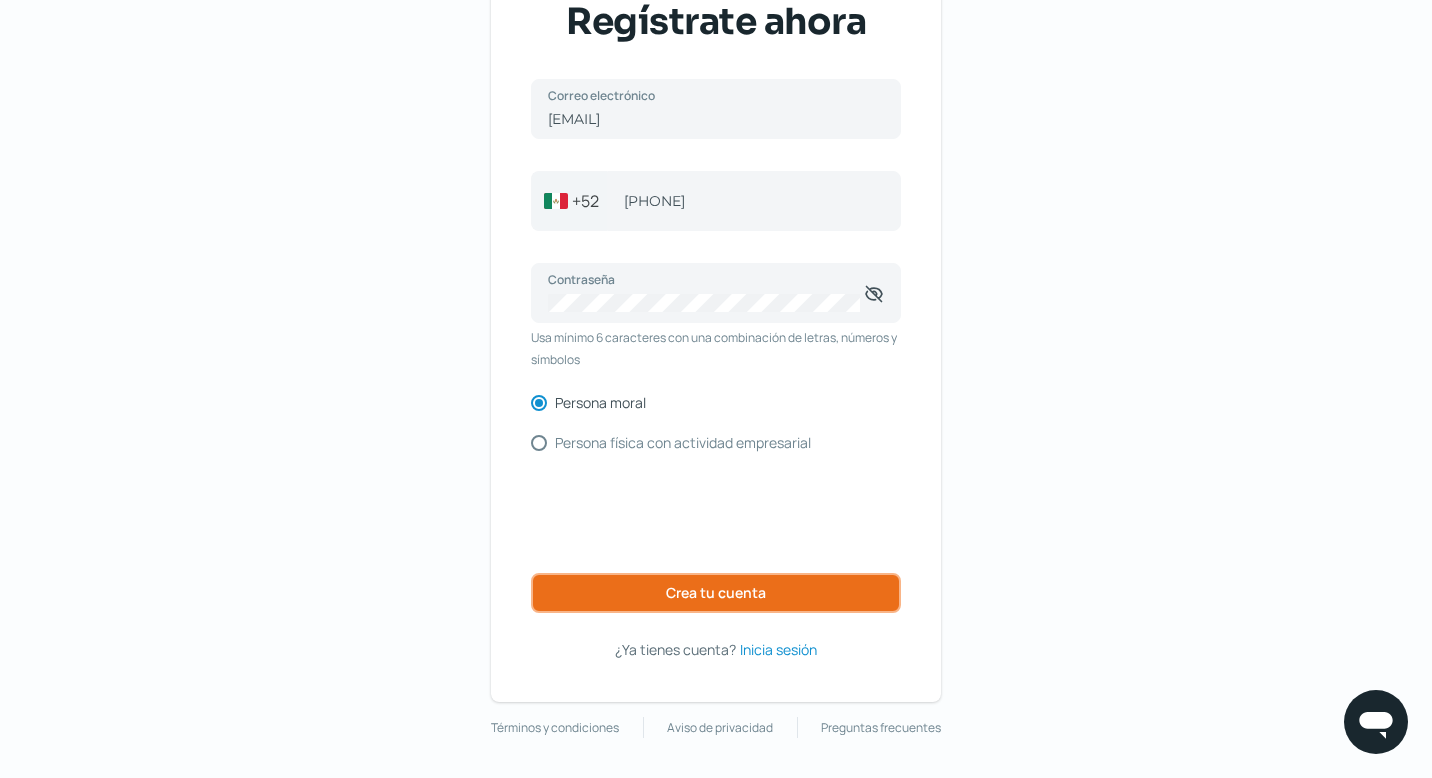 click on "Crea tu cuenta" at bounding box center (716, 593) 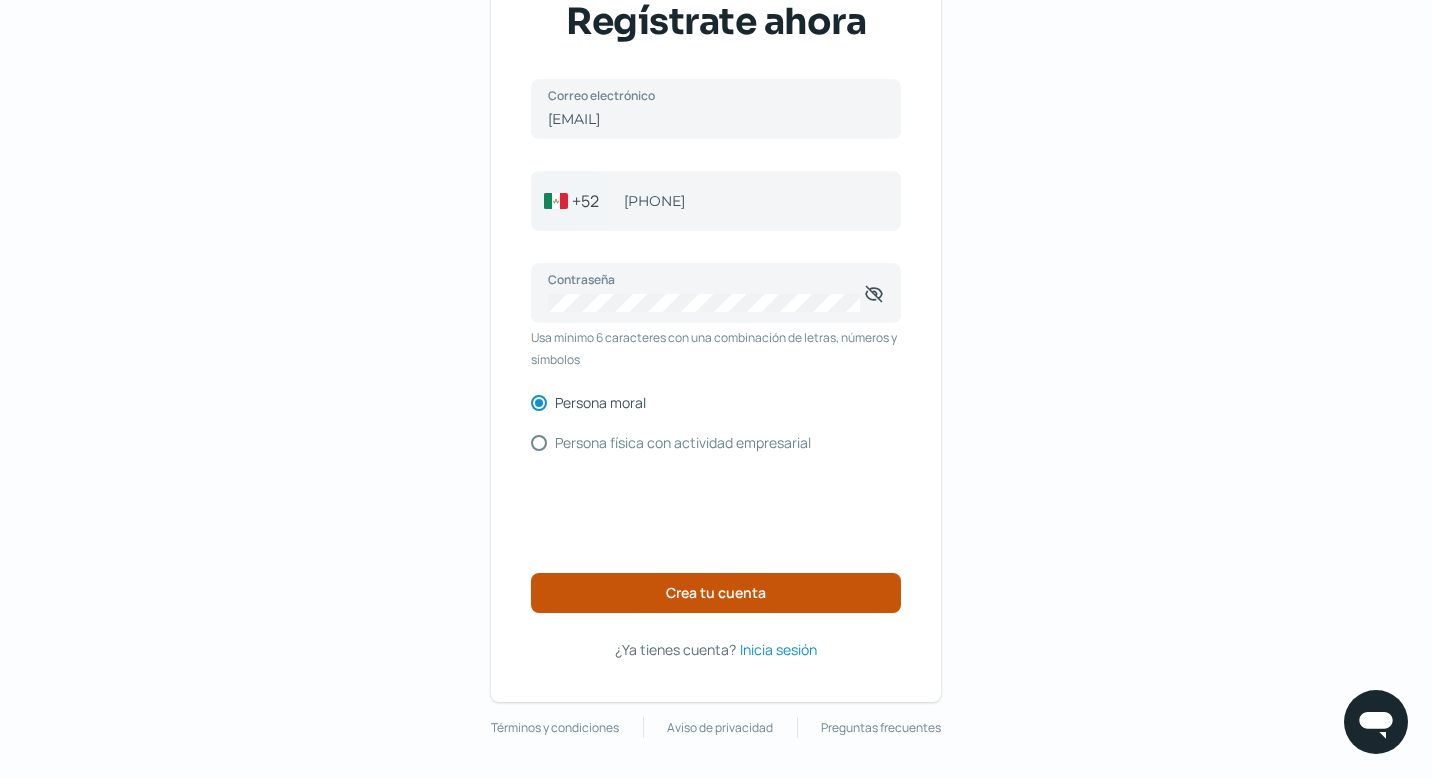 scroll, scrollTop: 63, scrollLeft: 0, axis: vertical 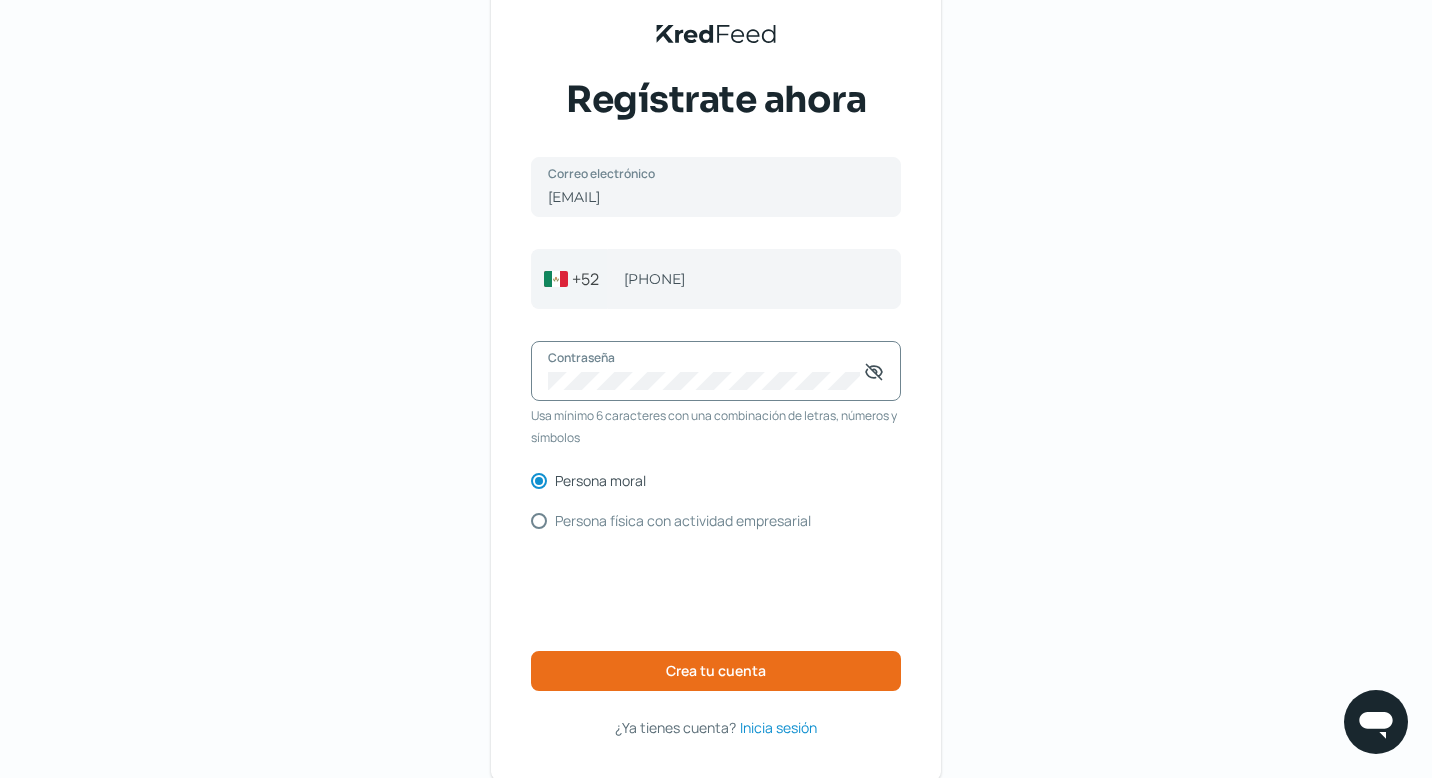 click on "KredFeed's Black Logo Regístrate ahora giovanplasencia@[EXAMPLE.COM] Correo electrónico +52 3331291764 Celular Contraseña Usa mínimo 6 caracteres con una combinación de letras, números y símbolos Persona moral Persona física con actividad empresarial Crea tu cuenta ¿Ya tienes cuenta? Inicia sesión Términos y condiciones Aviso de privacidad Preguntas frecuentes" at bounding box center (716, 396) 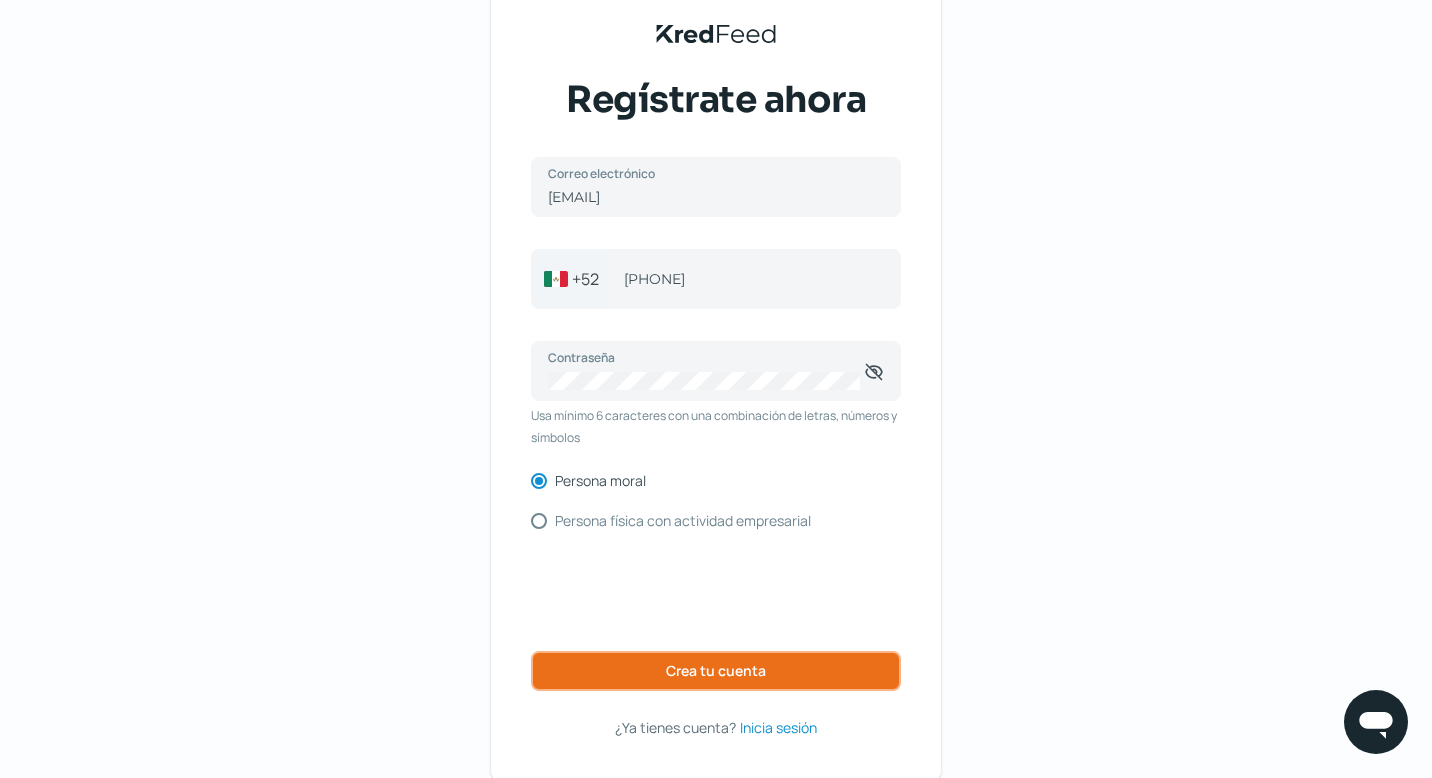 click on "Crea tu cuenta" at bounding box center (716, 671) 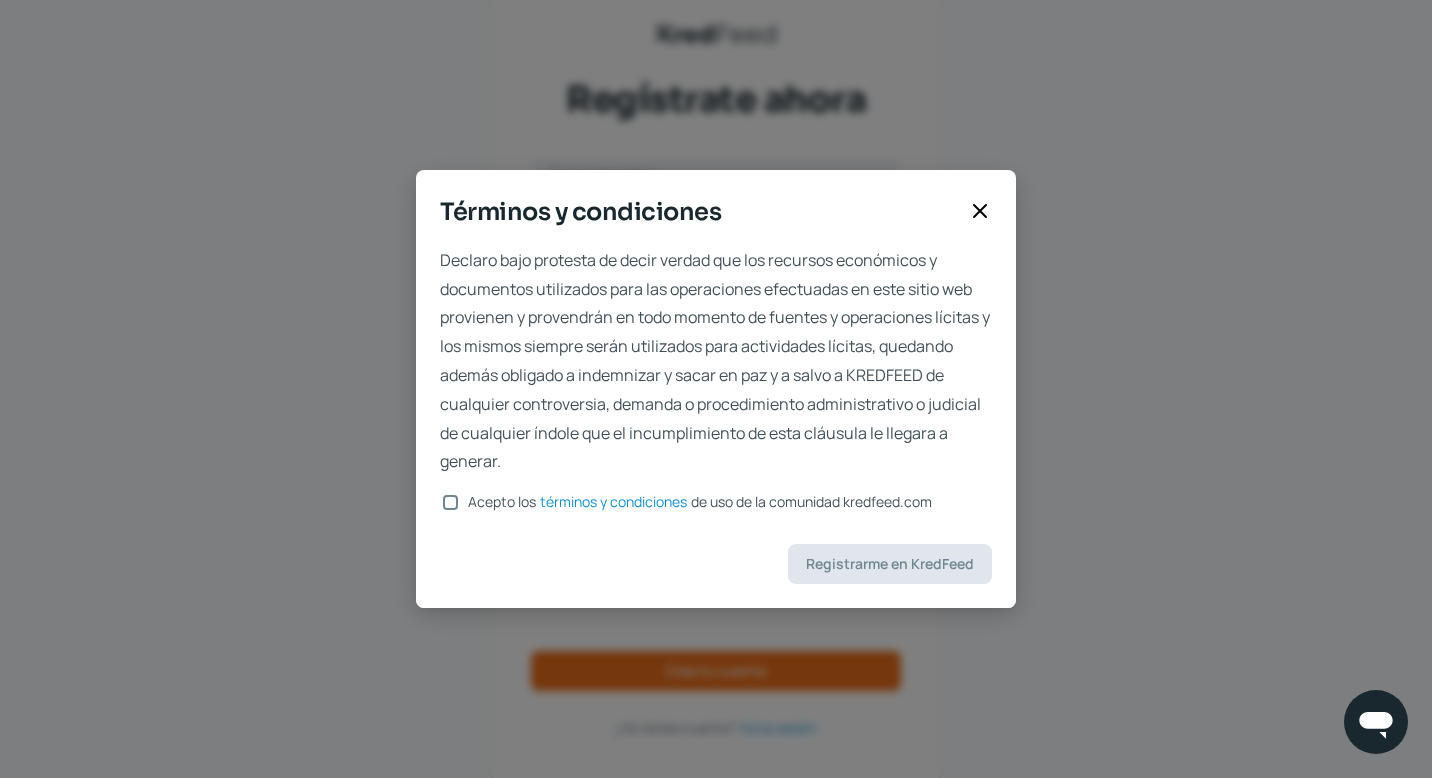 click on "Acepto los términos y condiciones de uso de la comunidad kredfeed.com" at bounding box center (450, 502) 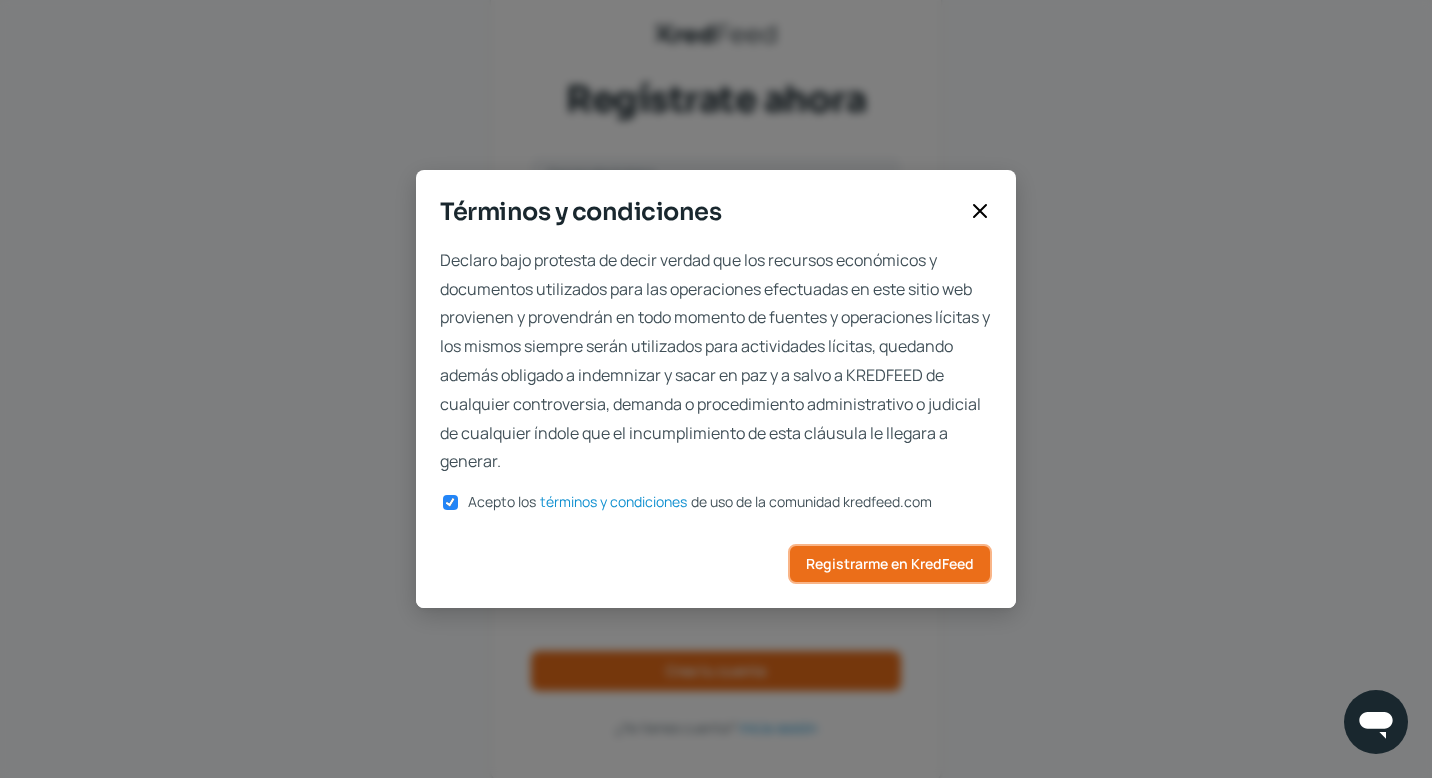 click on "Registrarme en KredFeed" at bounding box center (890, 564) 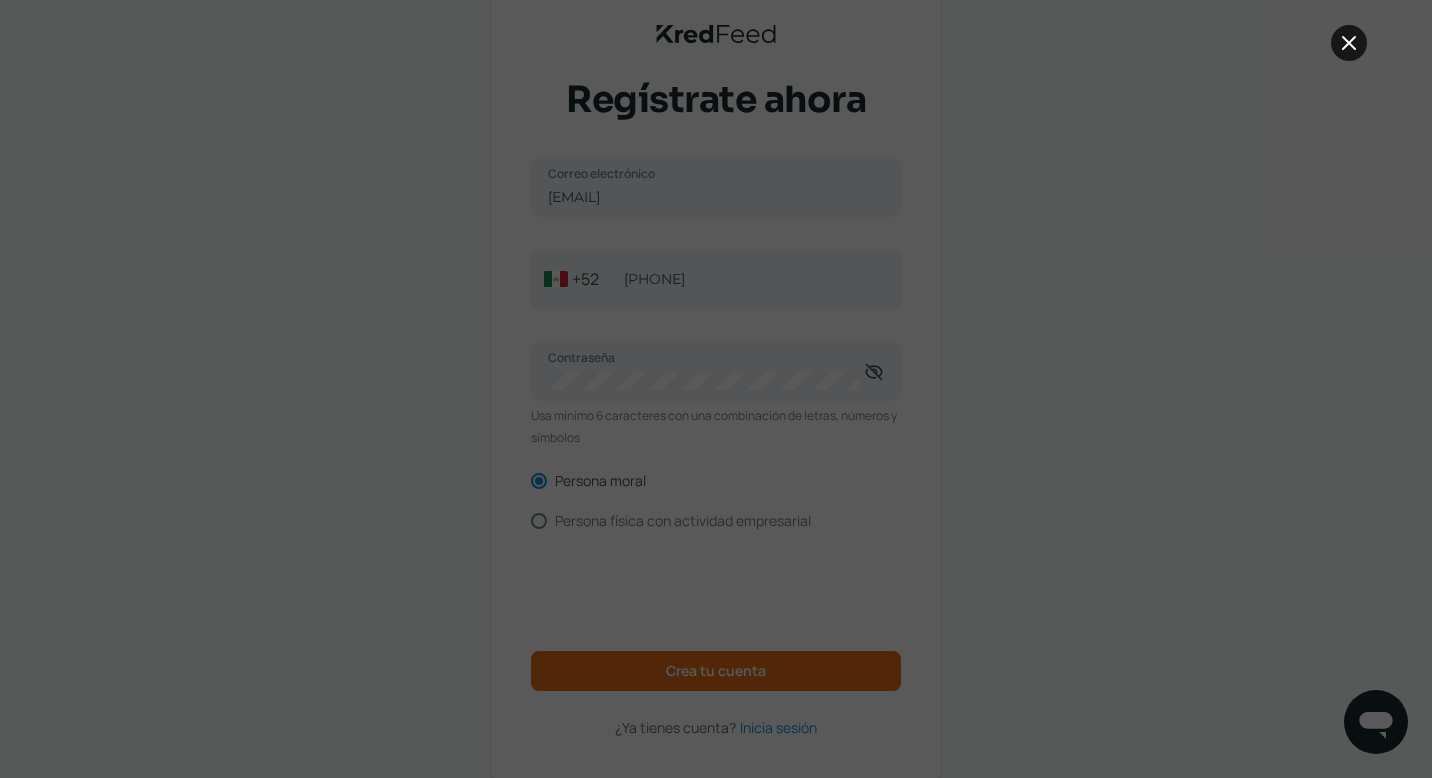 scroll, scrollTop: 141, scrollLeft: 0, axis: vertical 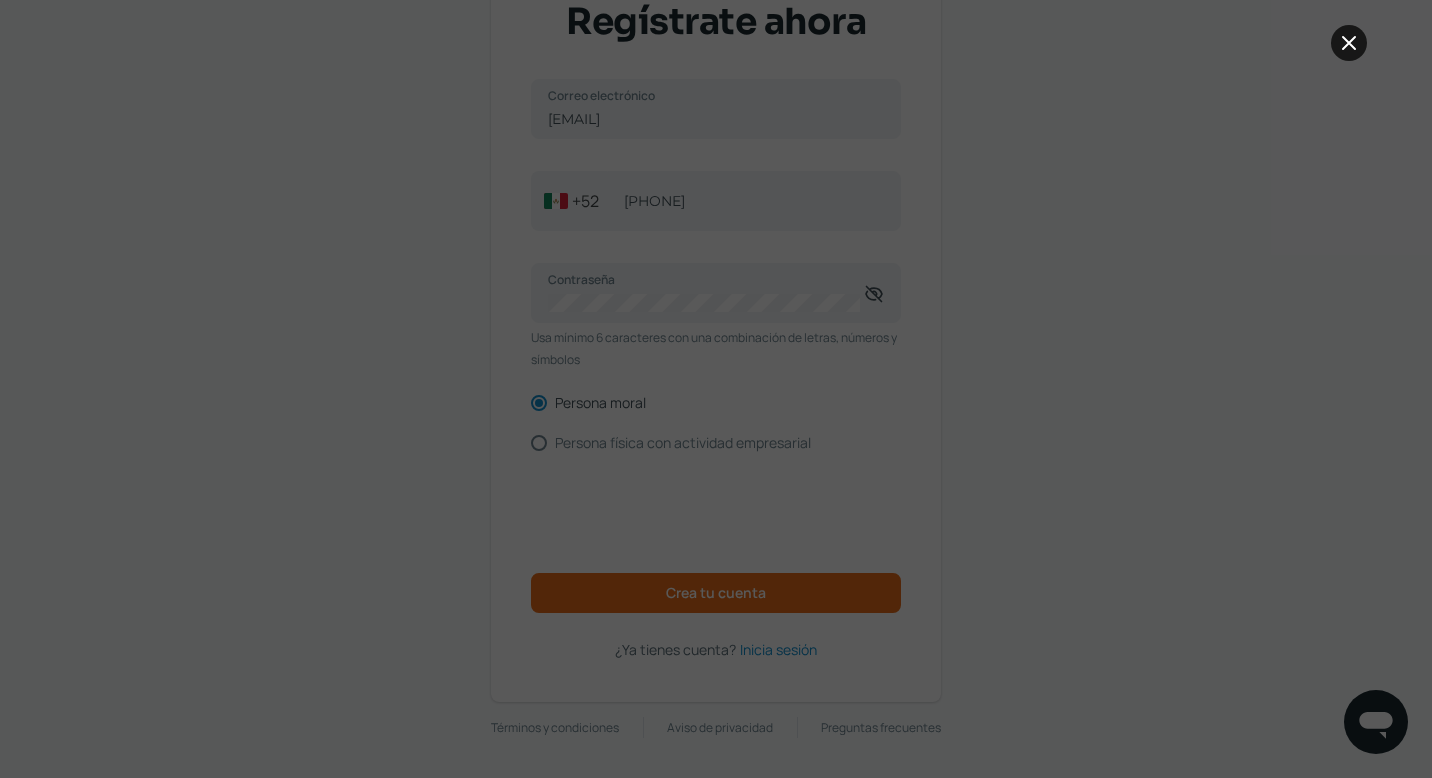 click 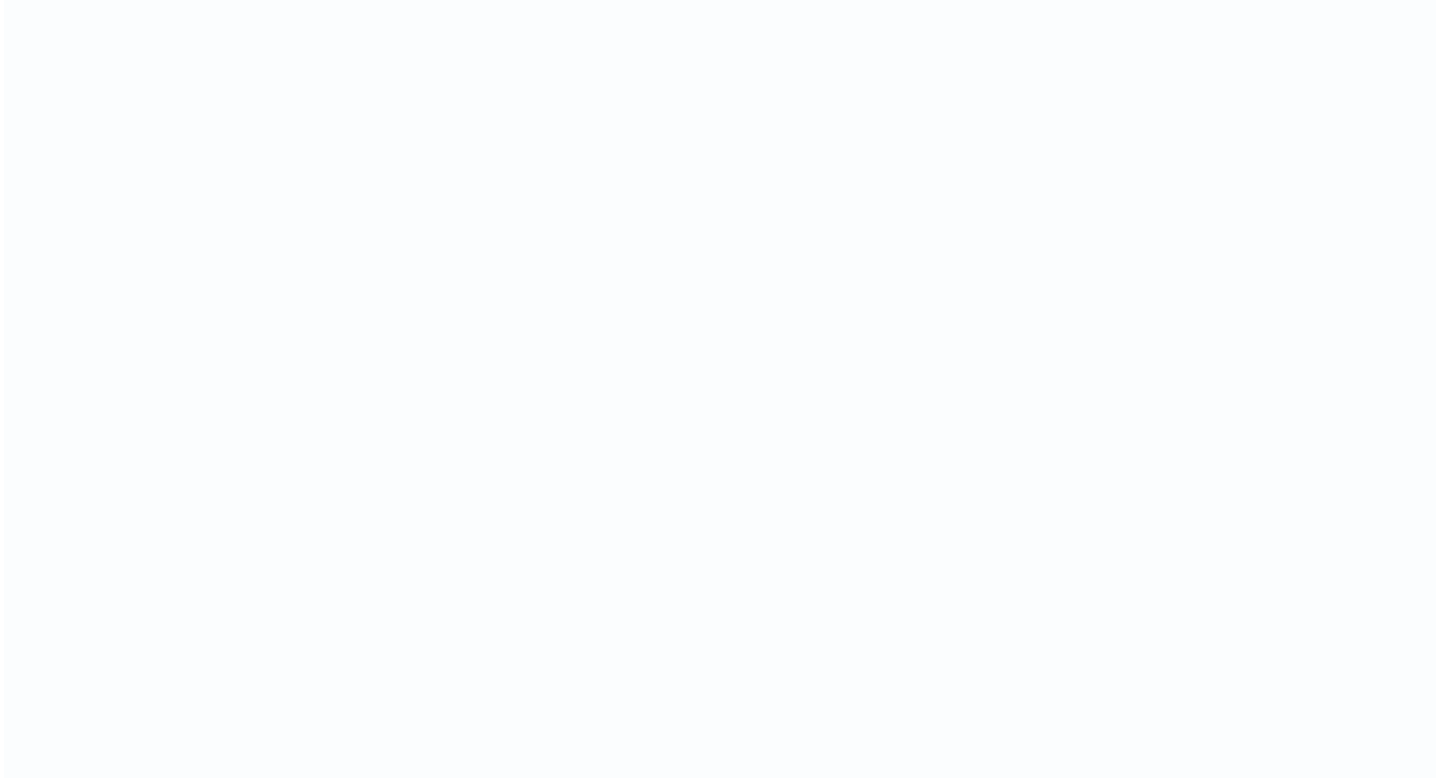 scroll, scrollTop: 0, scrollLeft: 0, axis: both 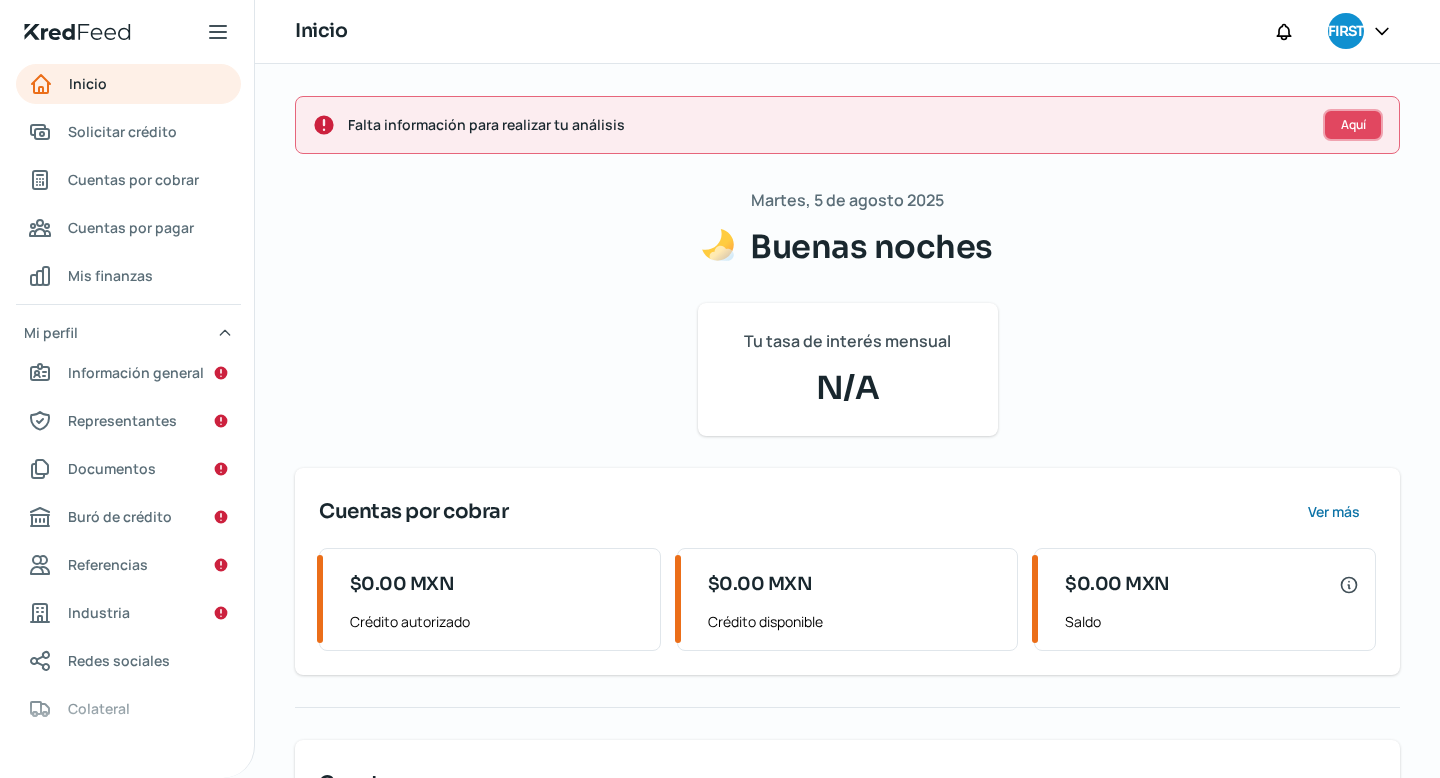 click on "Aquí" at bounding box center (1353, 125) 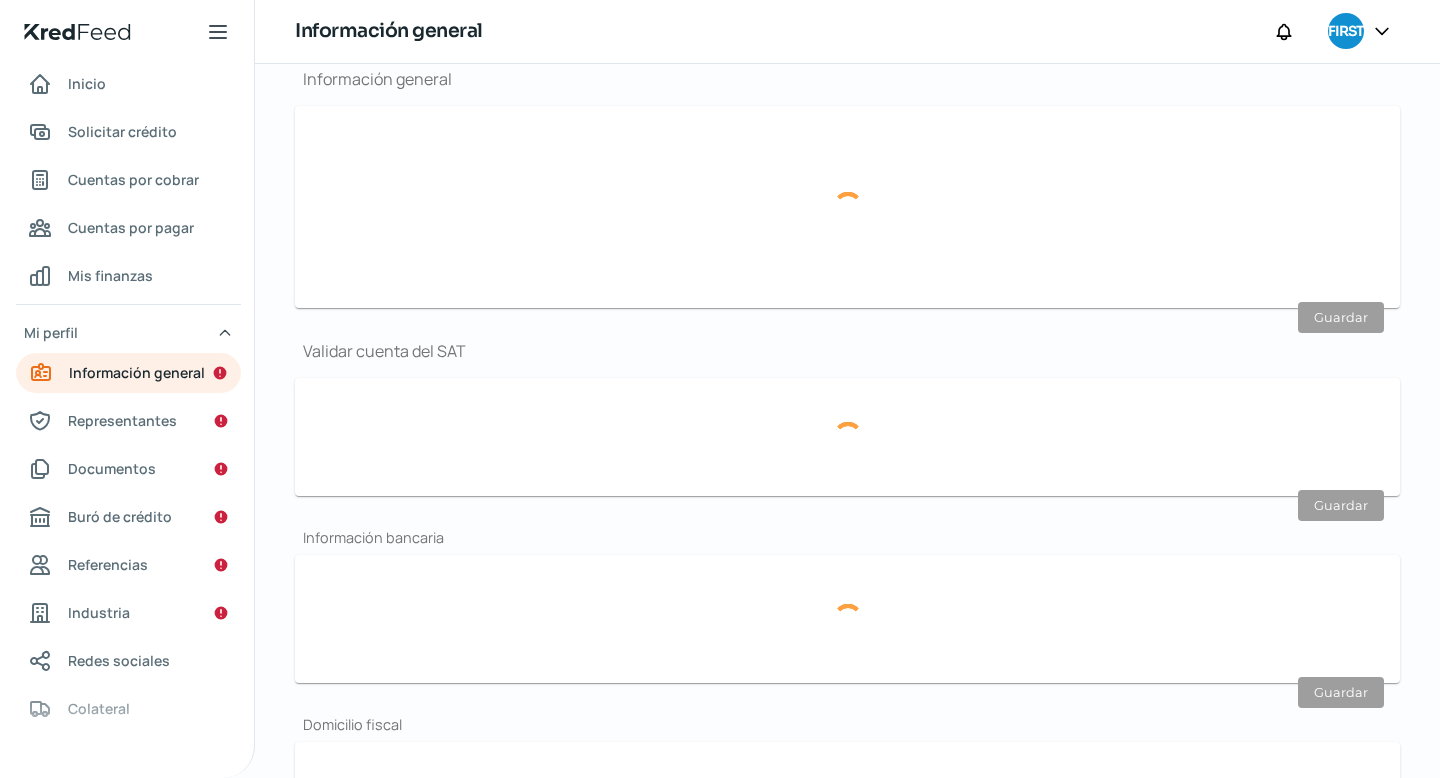scroll, scrollTop: 239, scrollLeft: 0, axis: vertical 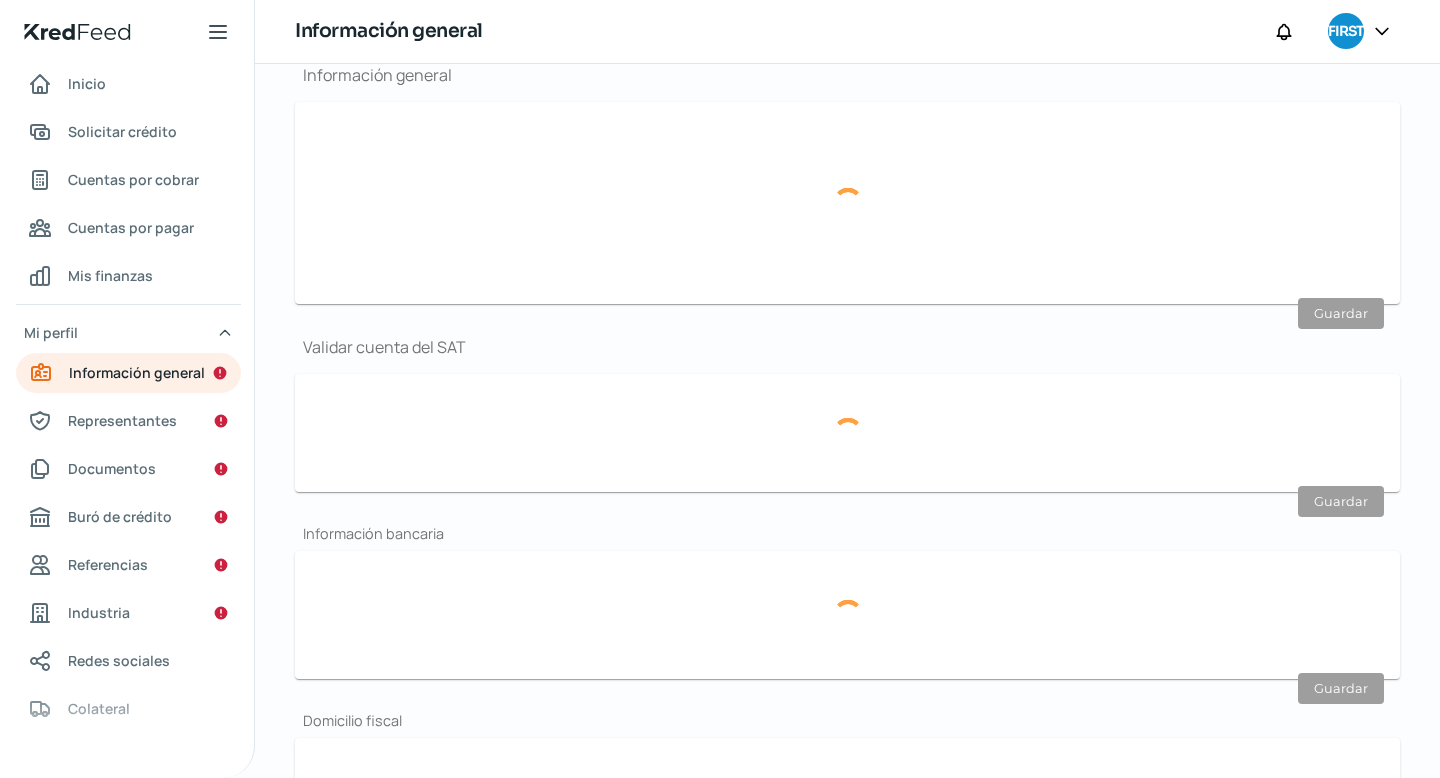 type on "[EMAIL]" 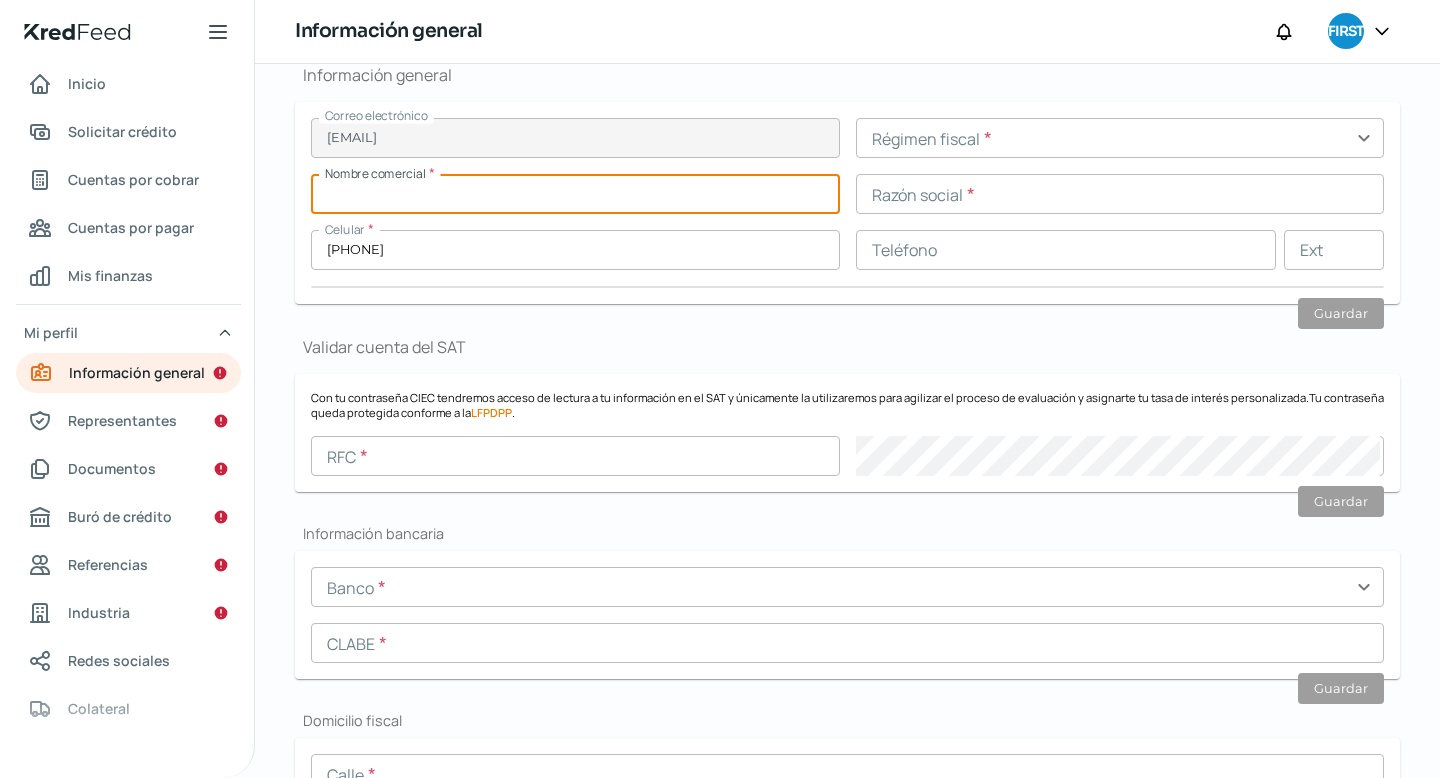 click at bounding box center (575, 194) 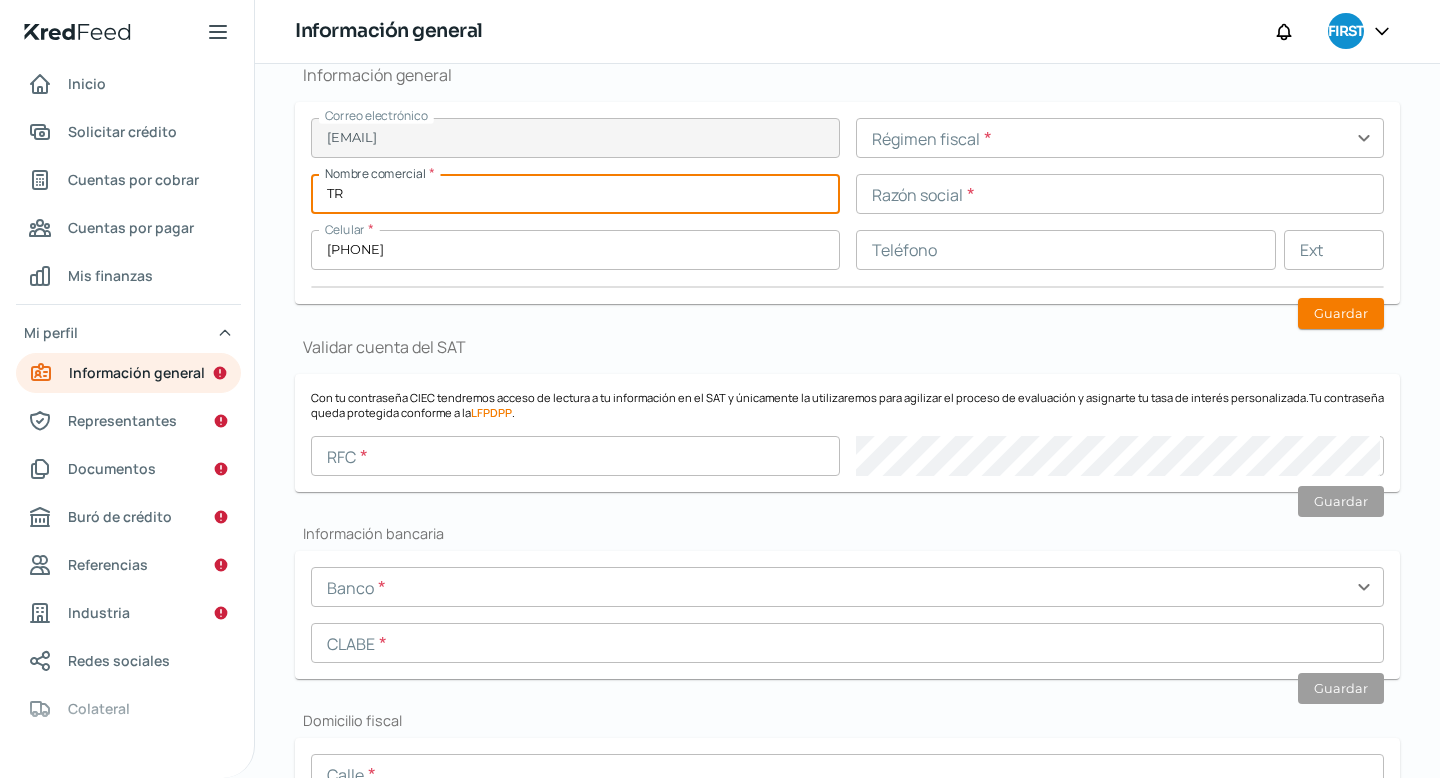 type on "T" 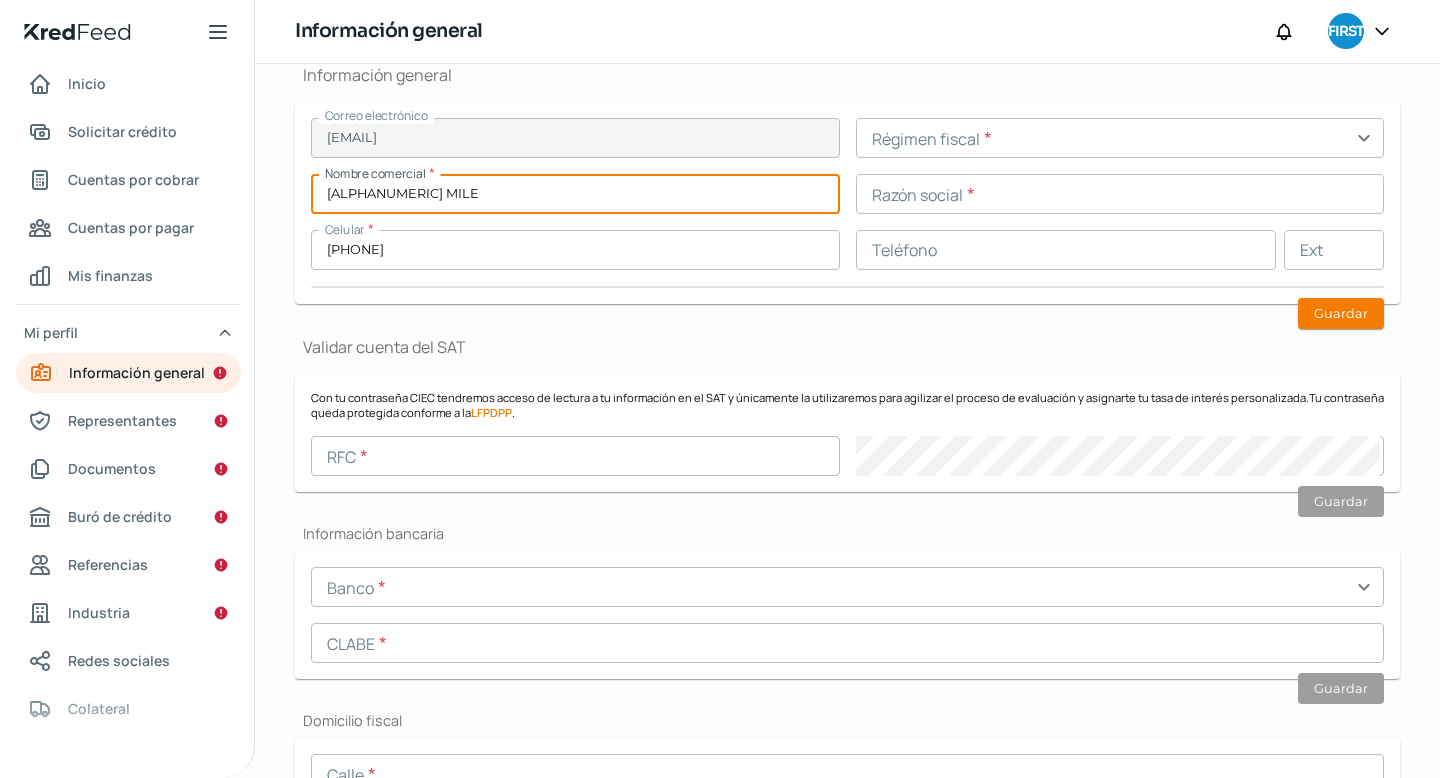 type on "[ALPHANUMERIC] MILE" 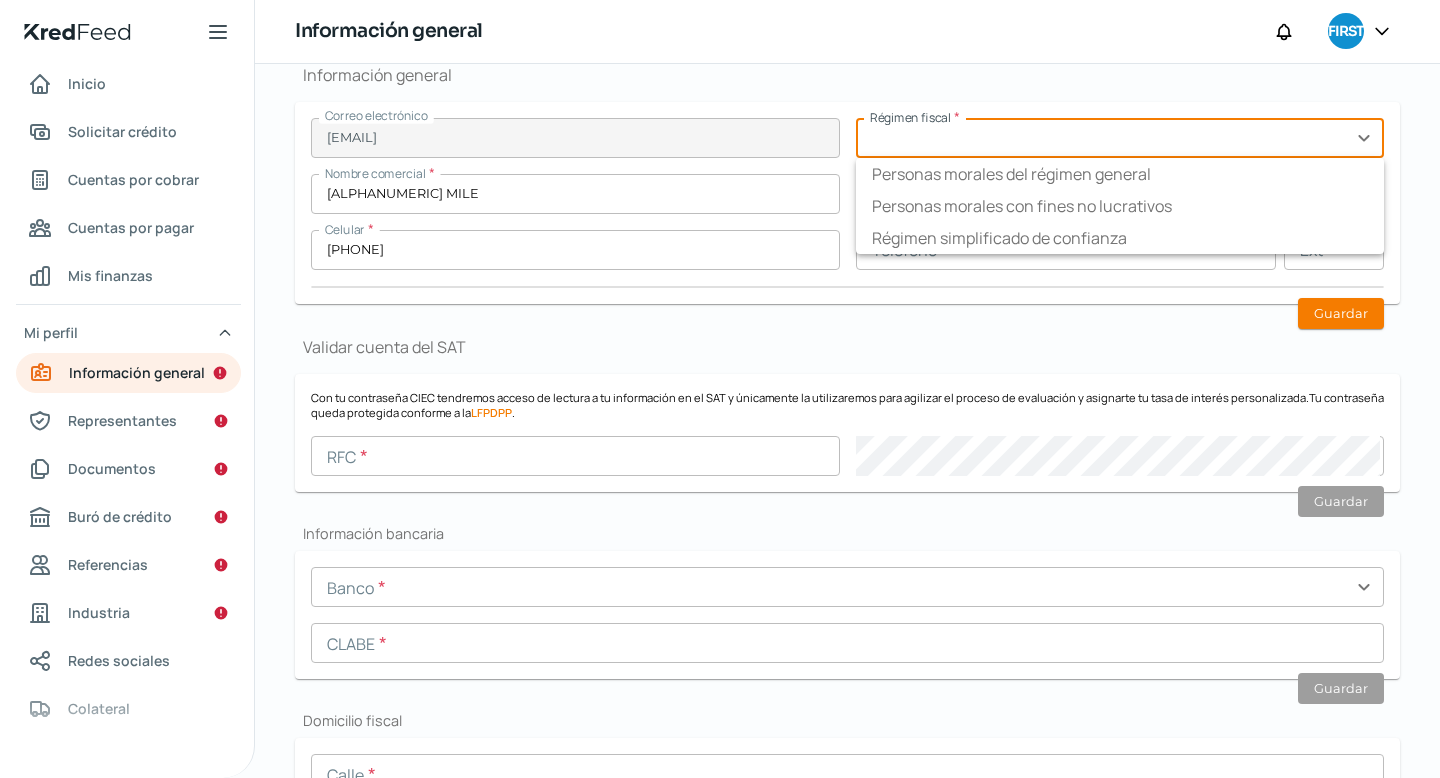 click at bounding box center (1120, 138) 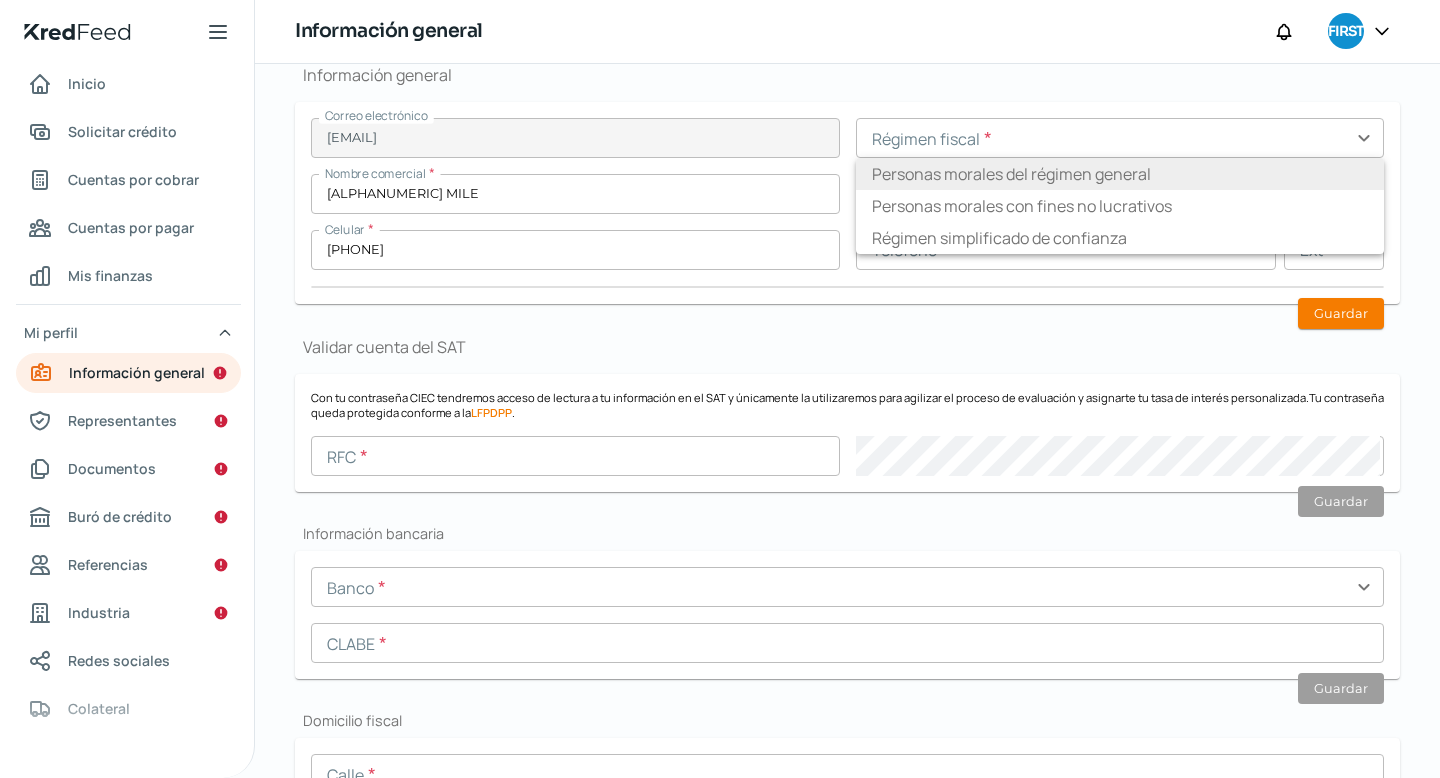 click on "Personas morales del régimen general" at bounding box center (1120, 174) 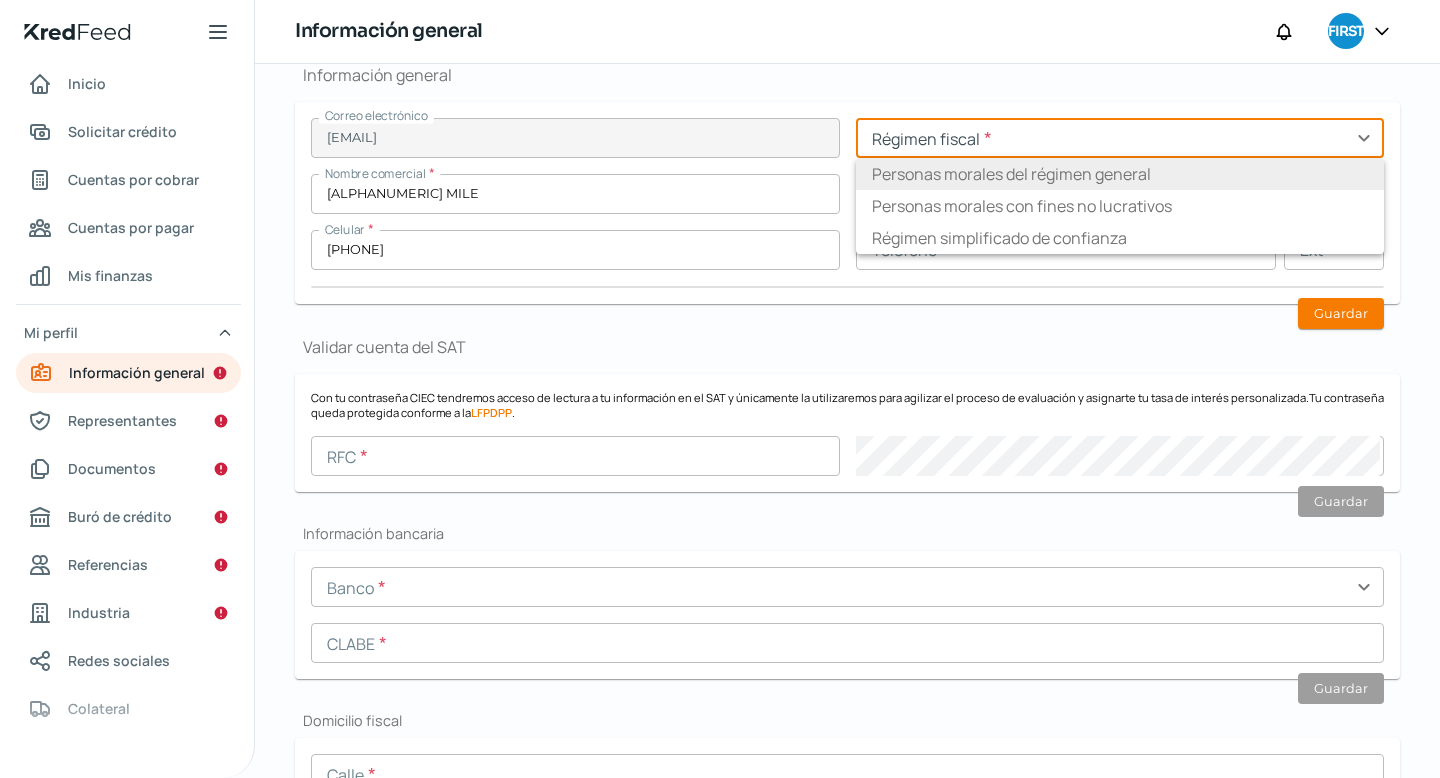 click at bounding box center [1120, 138] 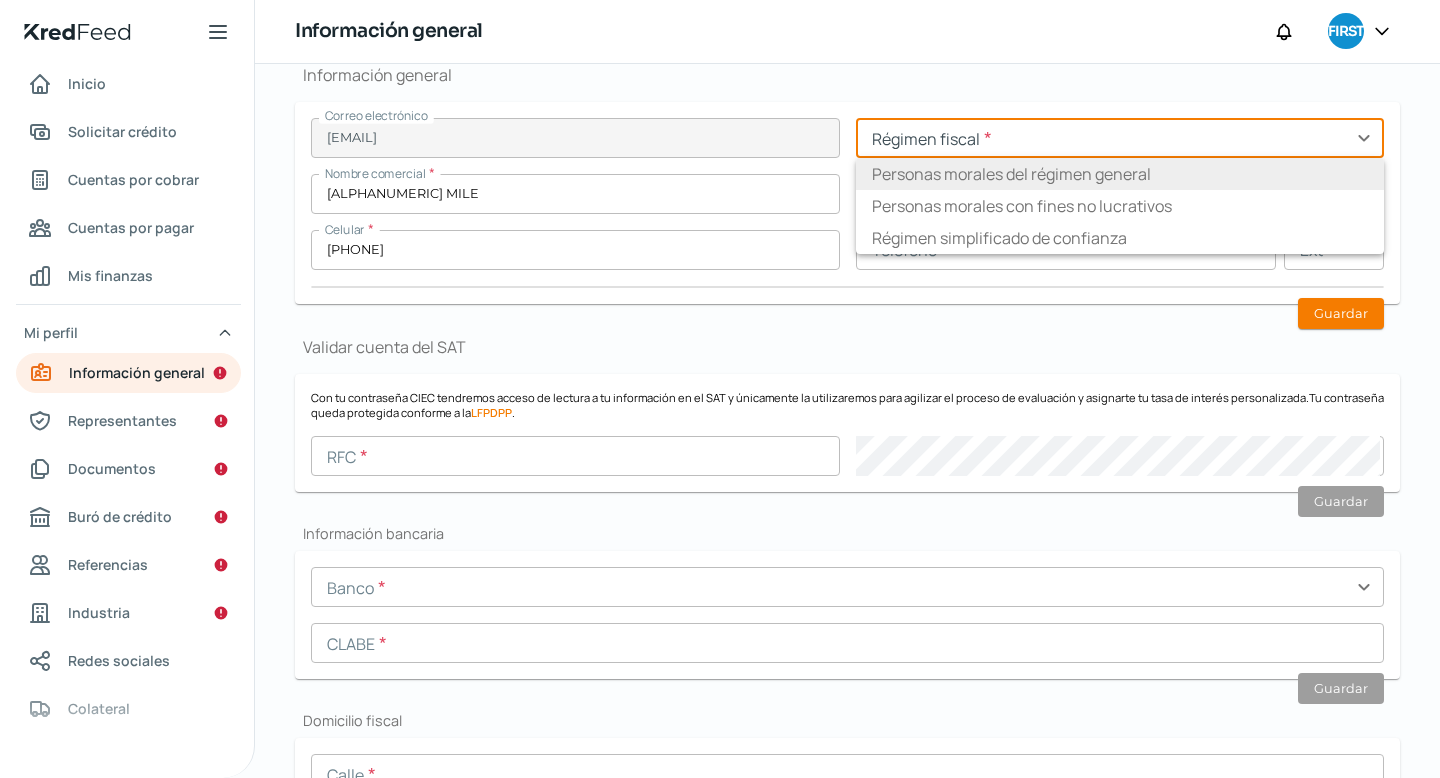 click on "Personas morales del régimen general" at bounding box center (1120, 174) 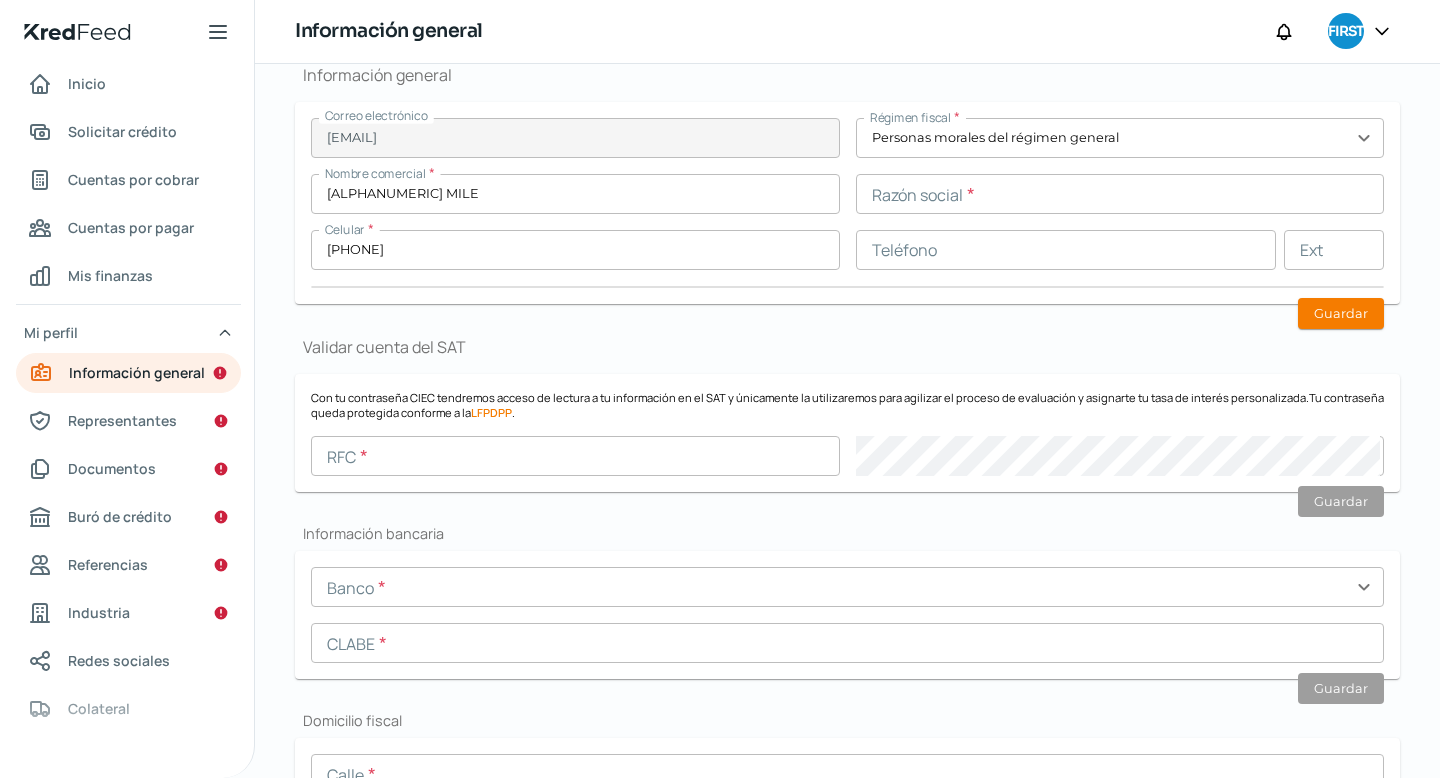 click at bounding box center (1120, 194) 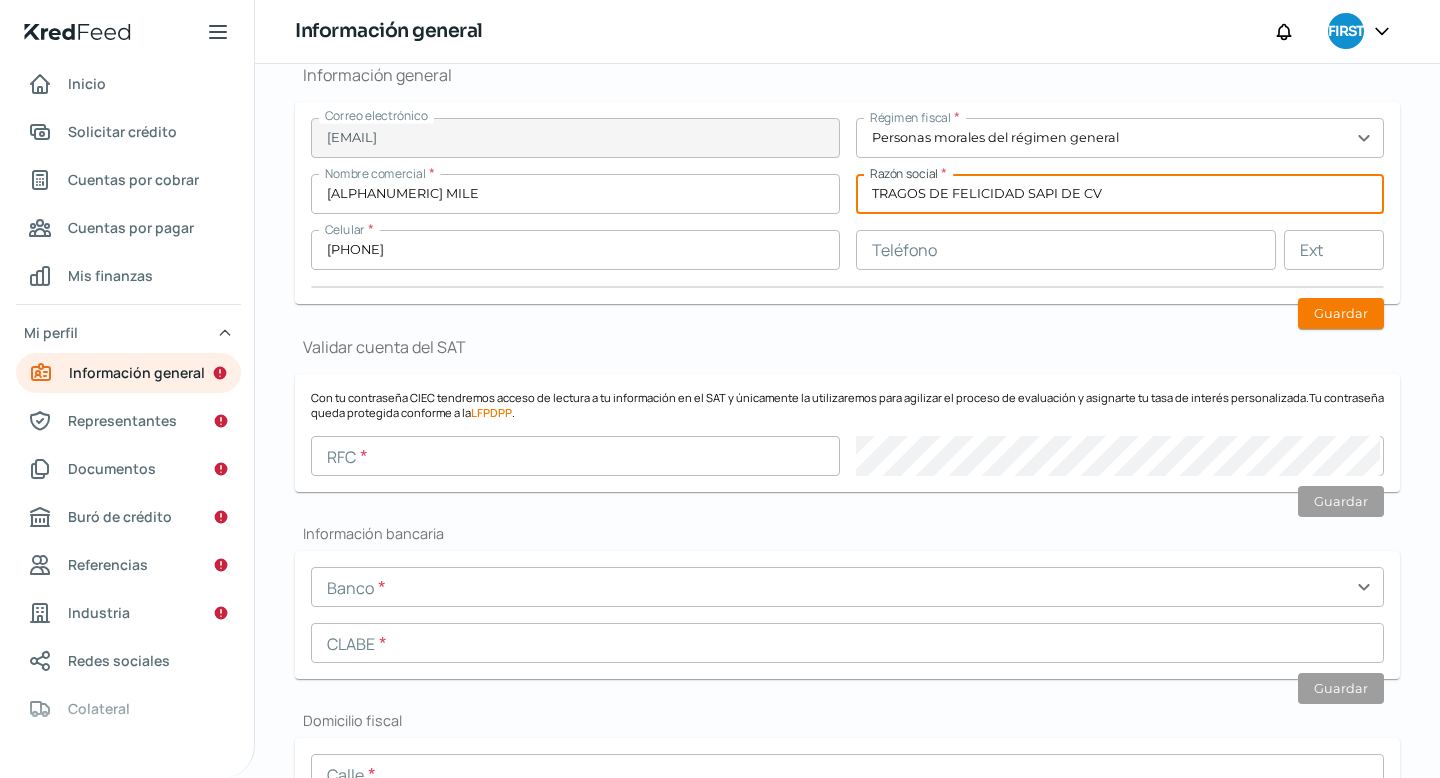 type on "TRAGOS DE FELICIDAD SAPI DE CV" 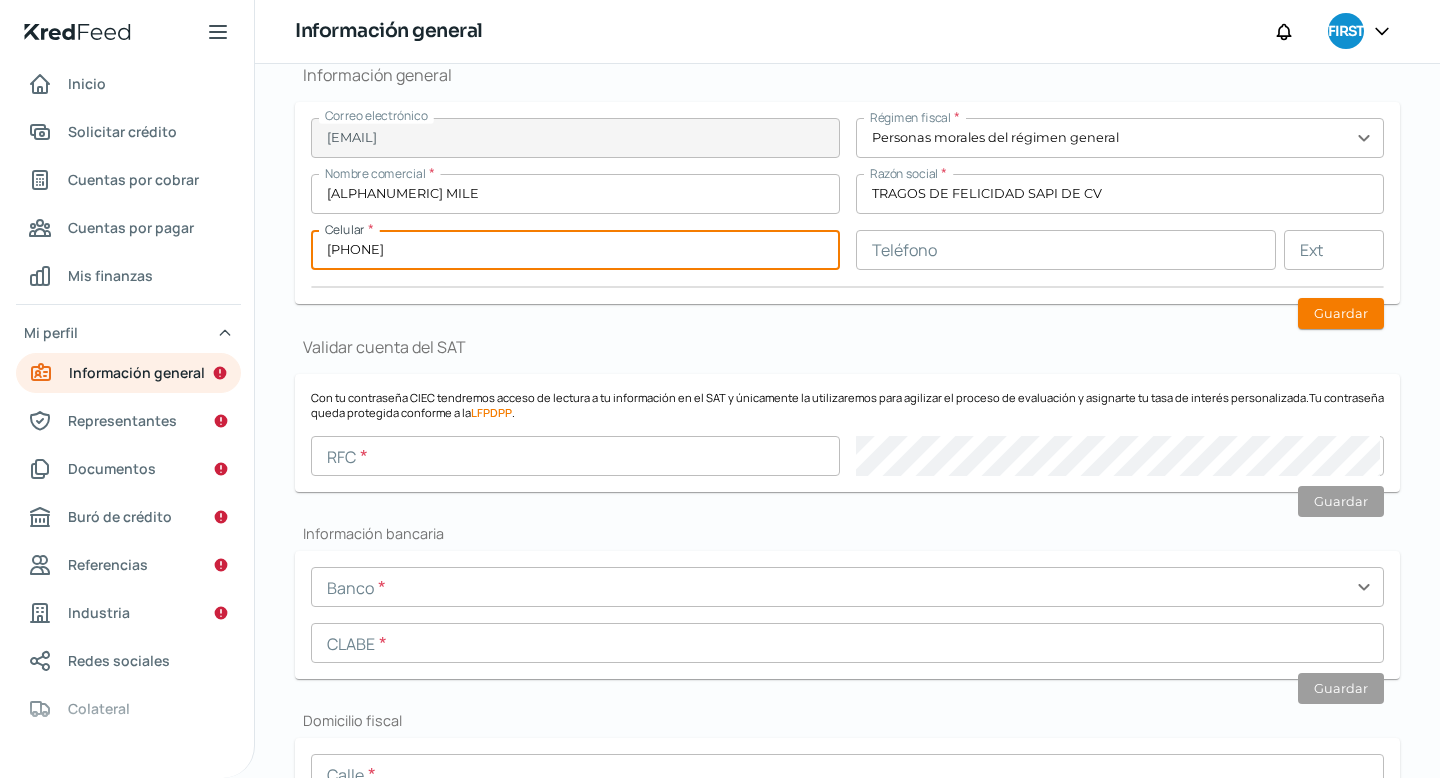 click on "[PHONE]" at bounding box center [575, 250] 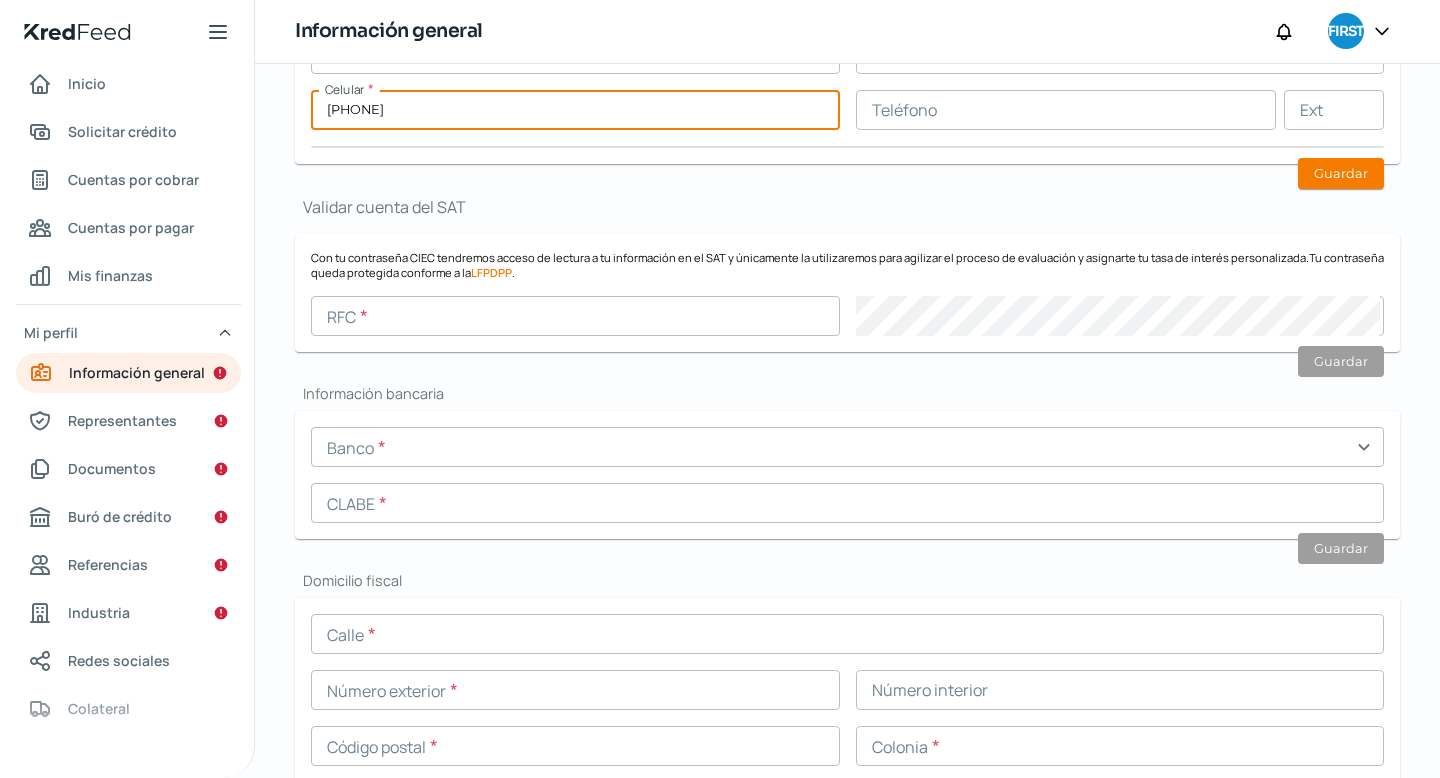 scroll, scrollTop: 400, scrollLeft: 0, axis: vertical 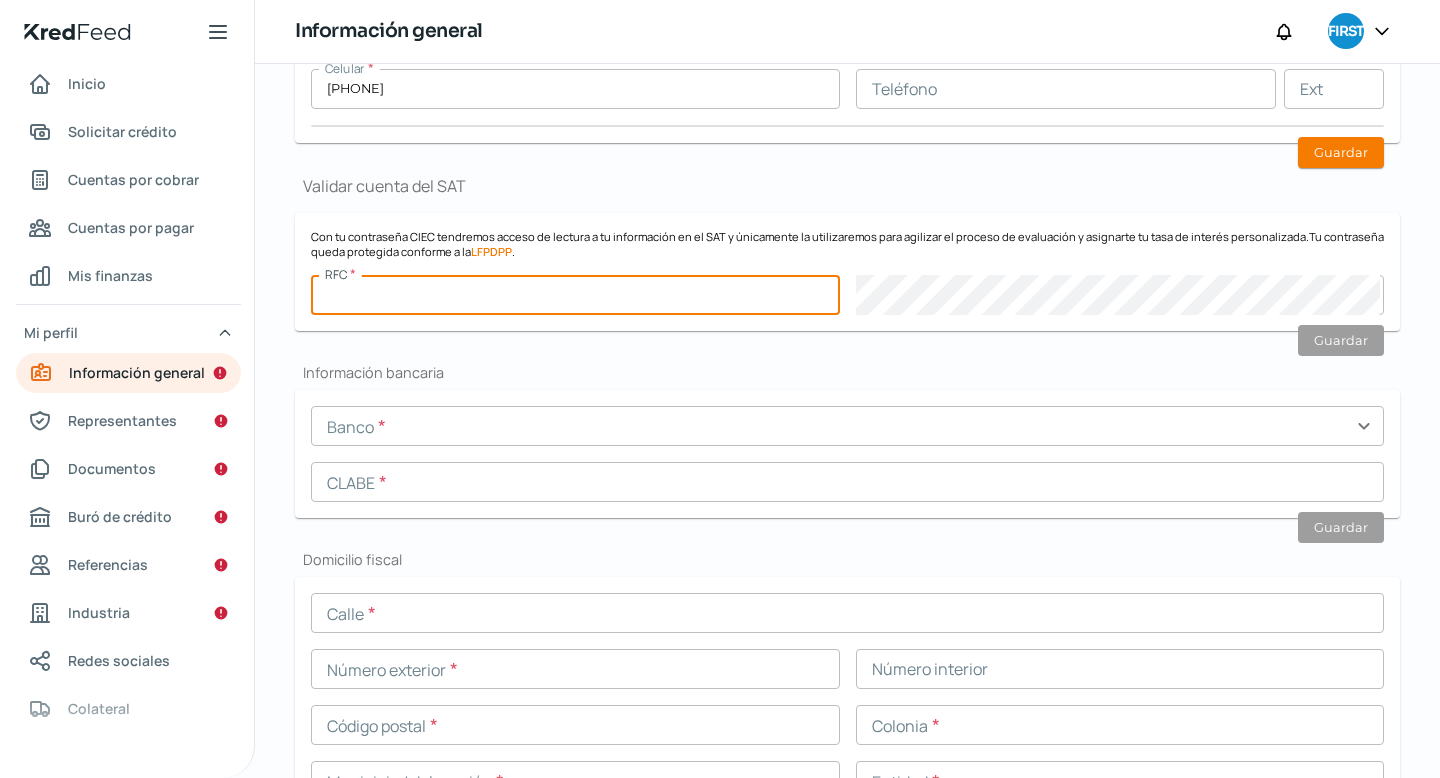 click at bounding box center [575, 295] 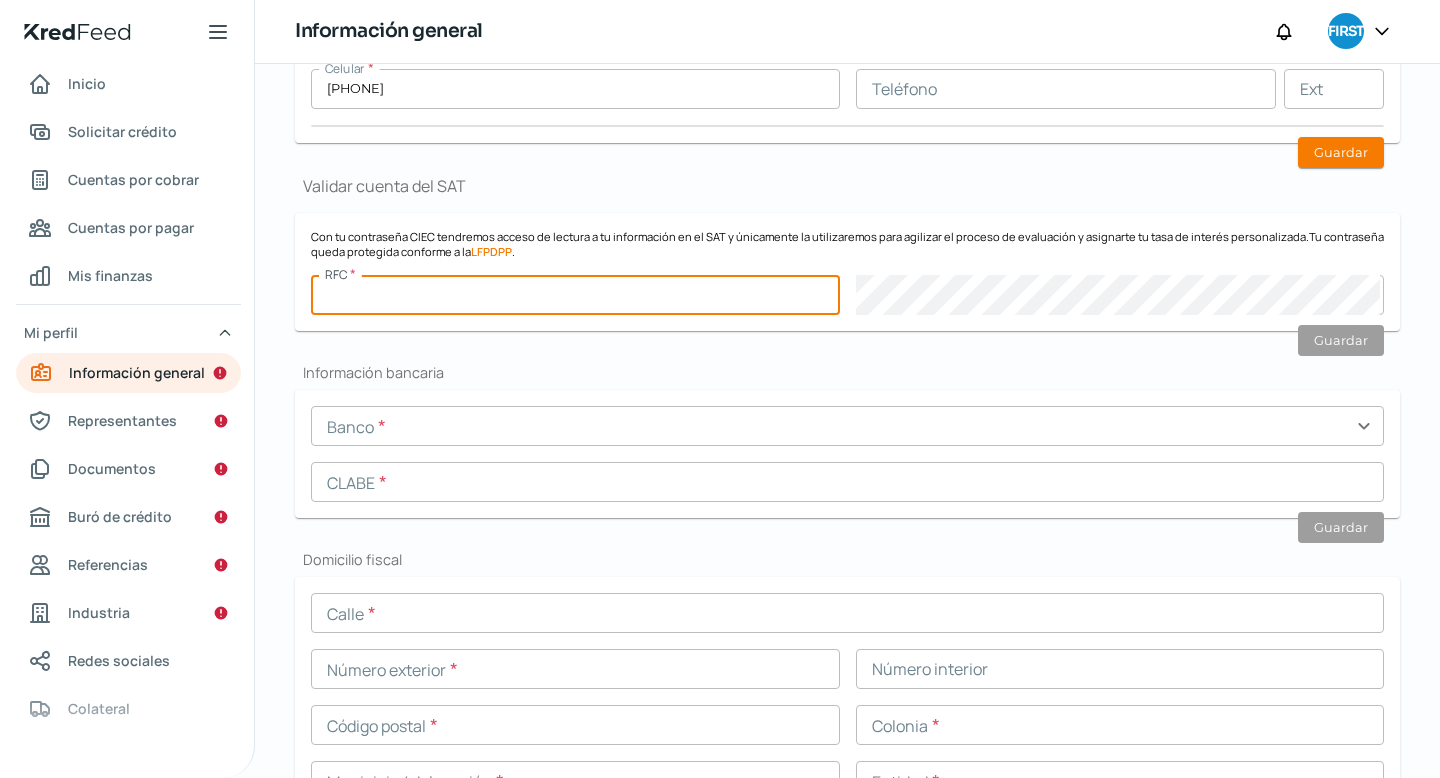 click at bounding box center (575, 295) 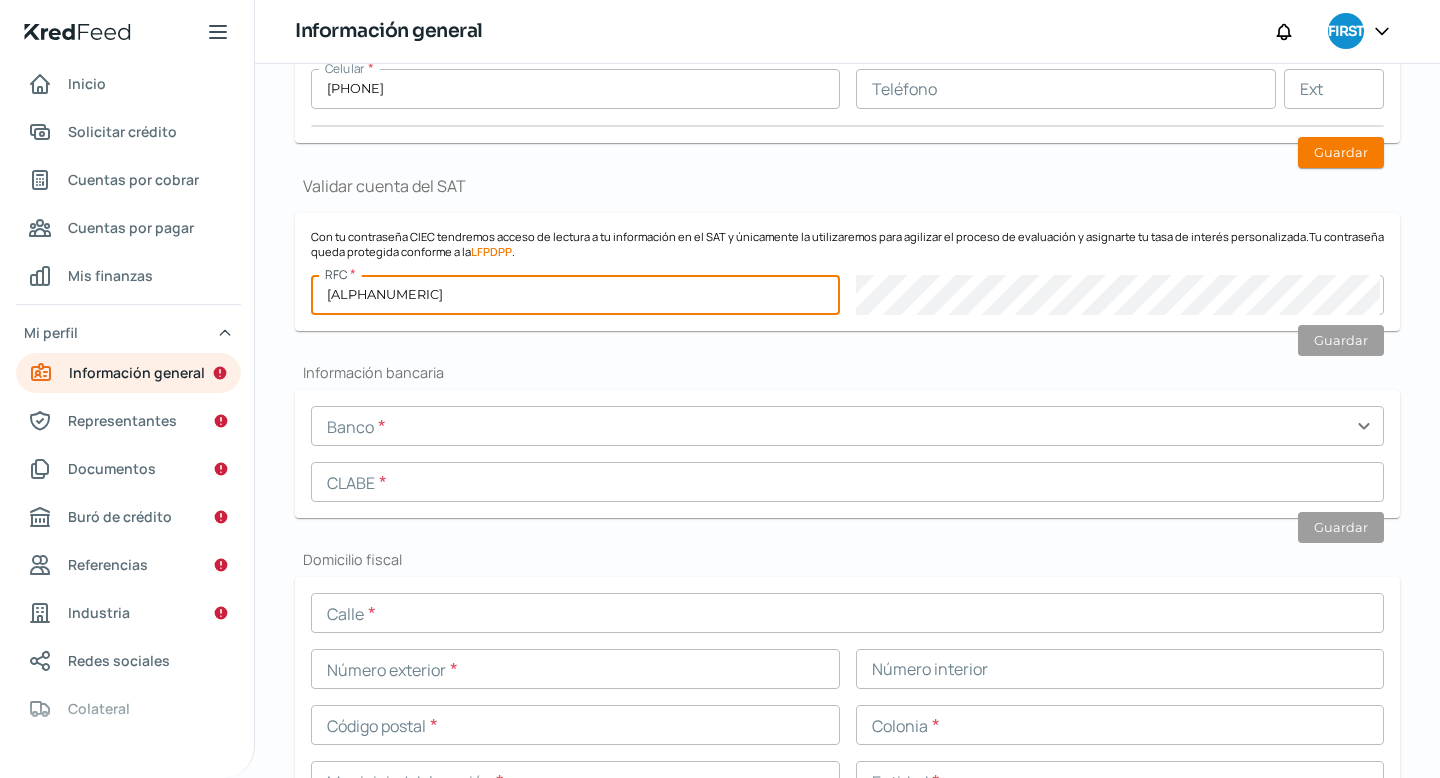 type on "[ALPHANUMERIC]" 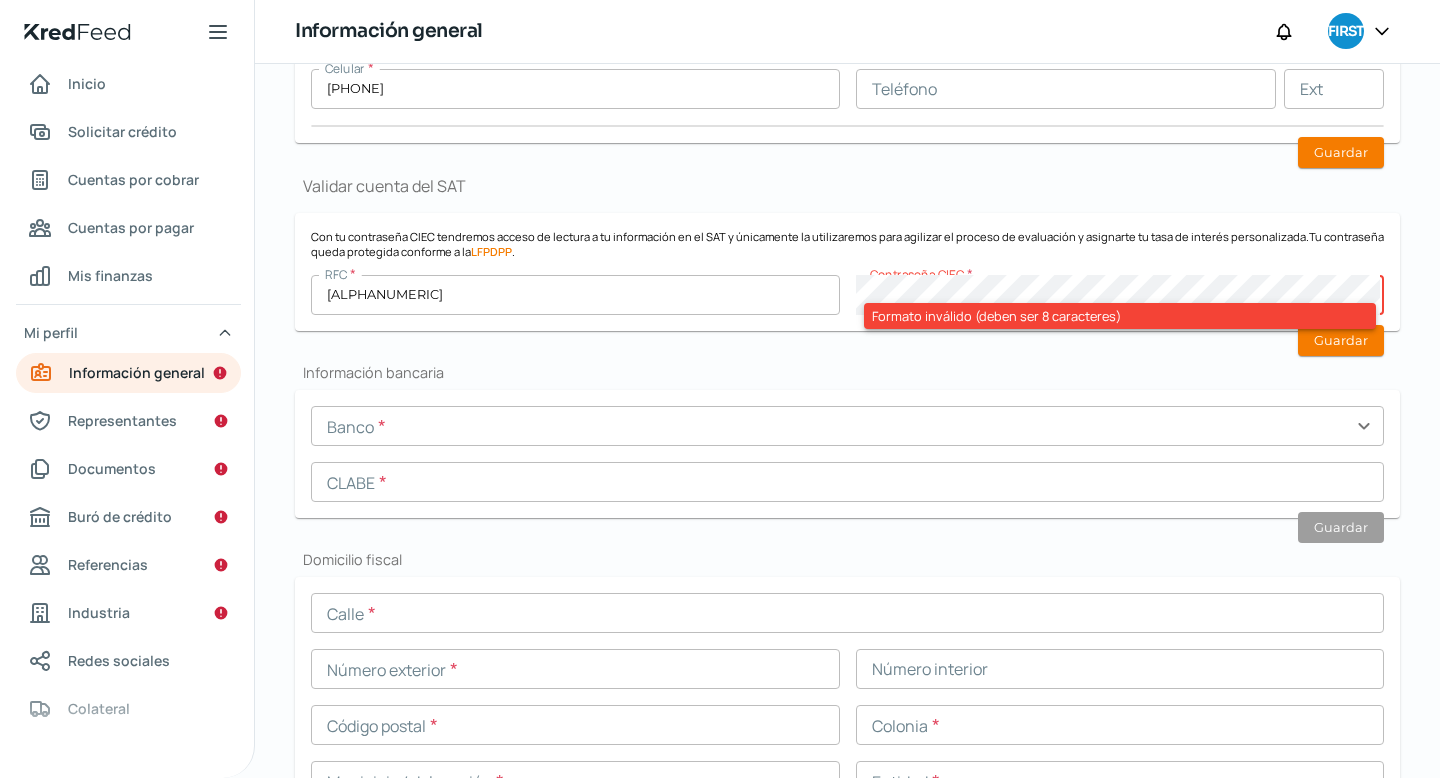 click on "RFC * TFE220315IK3 Contraseña CIEC * Formato inválido (deben ser 8 caracteres)" at bounding box center (847, 295) 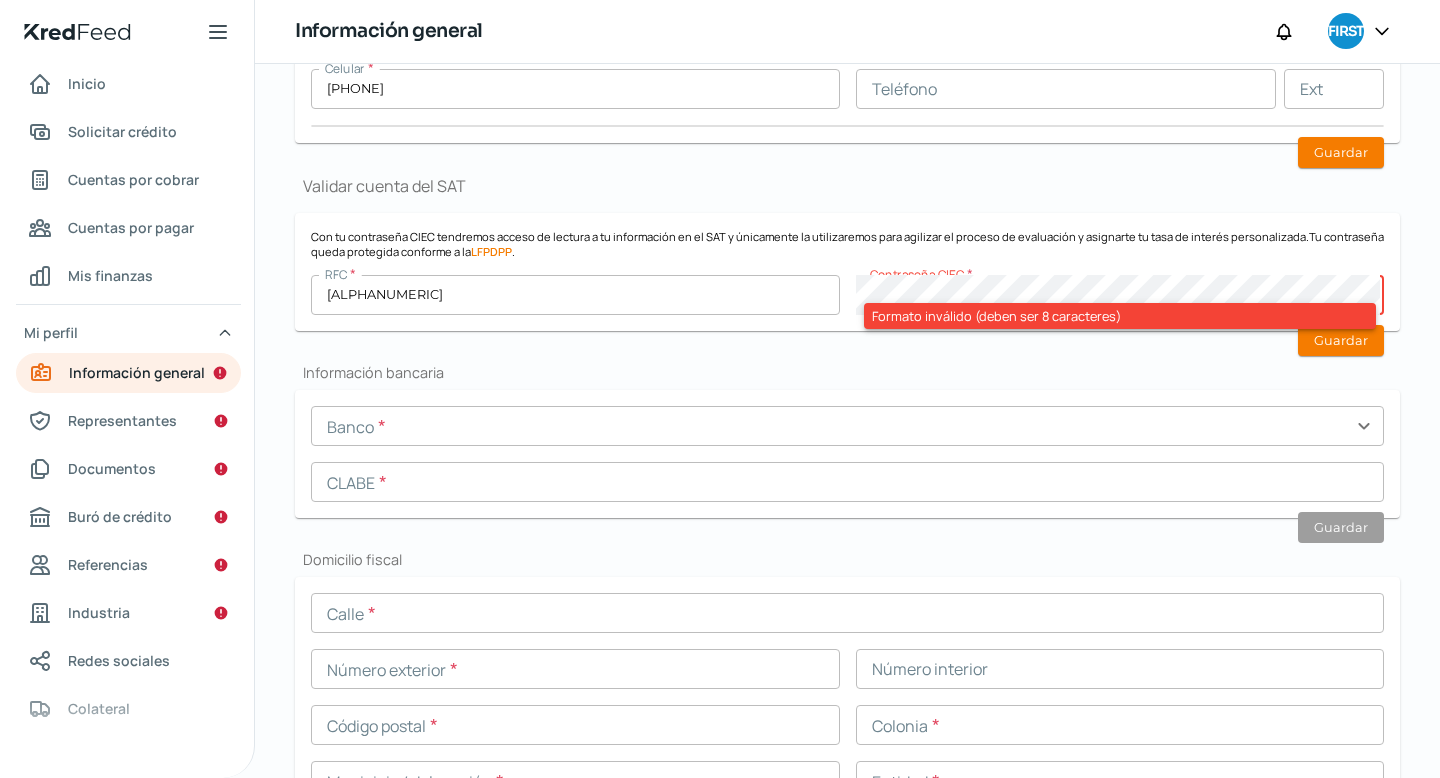 click on "Información bancaria" at bounding box center [847, 372] 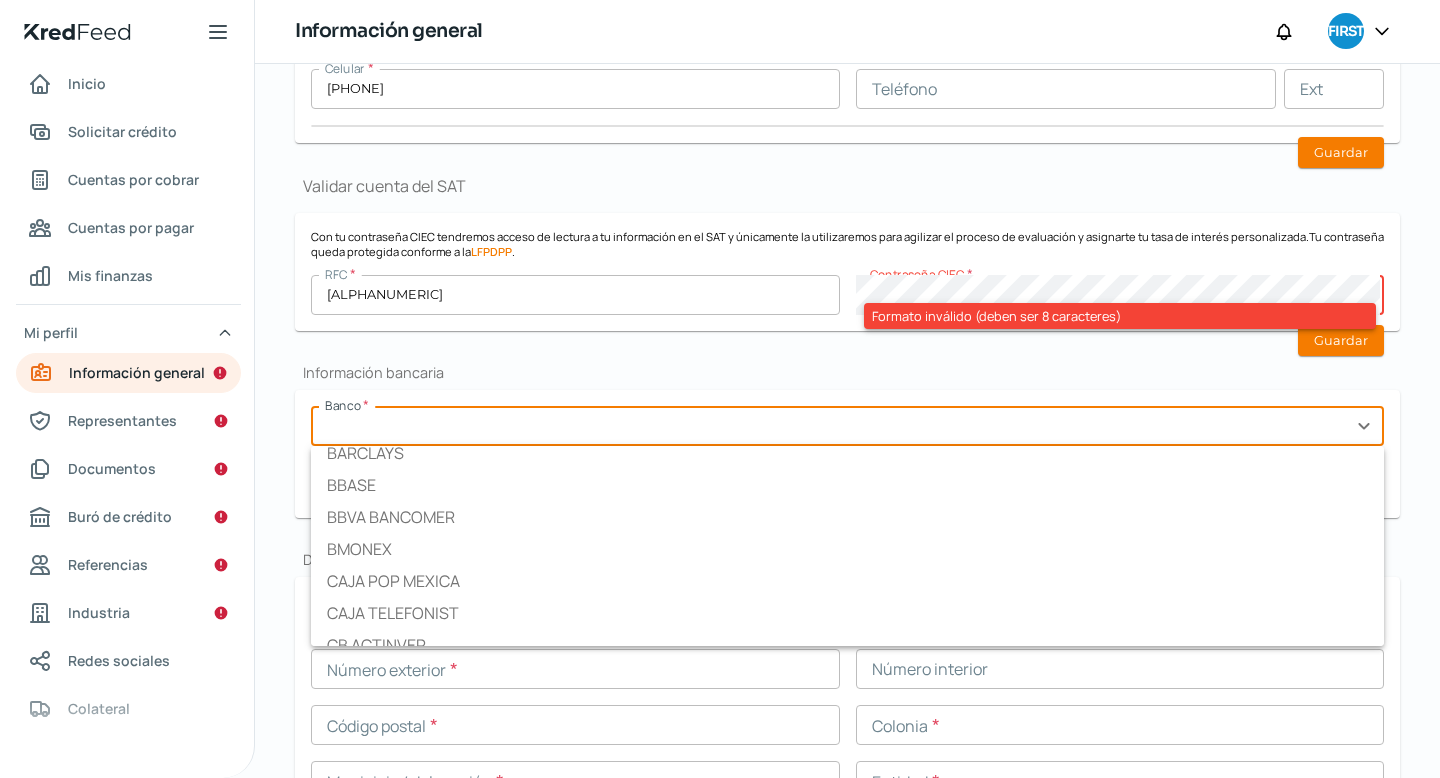scroll, scrollTop: 914, scrollLeft: 0, axis: vertical 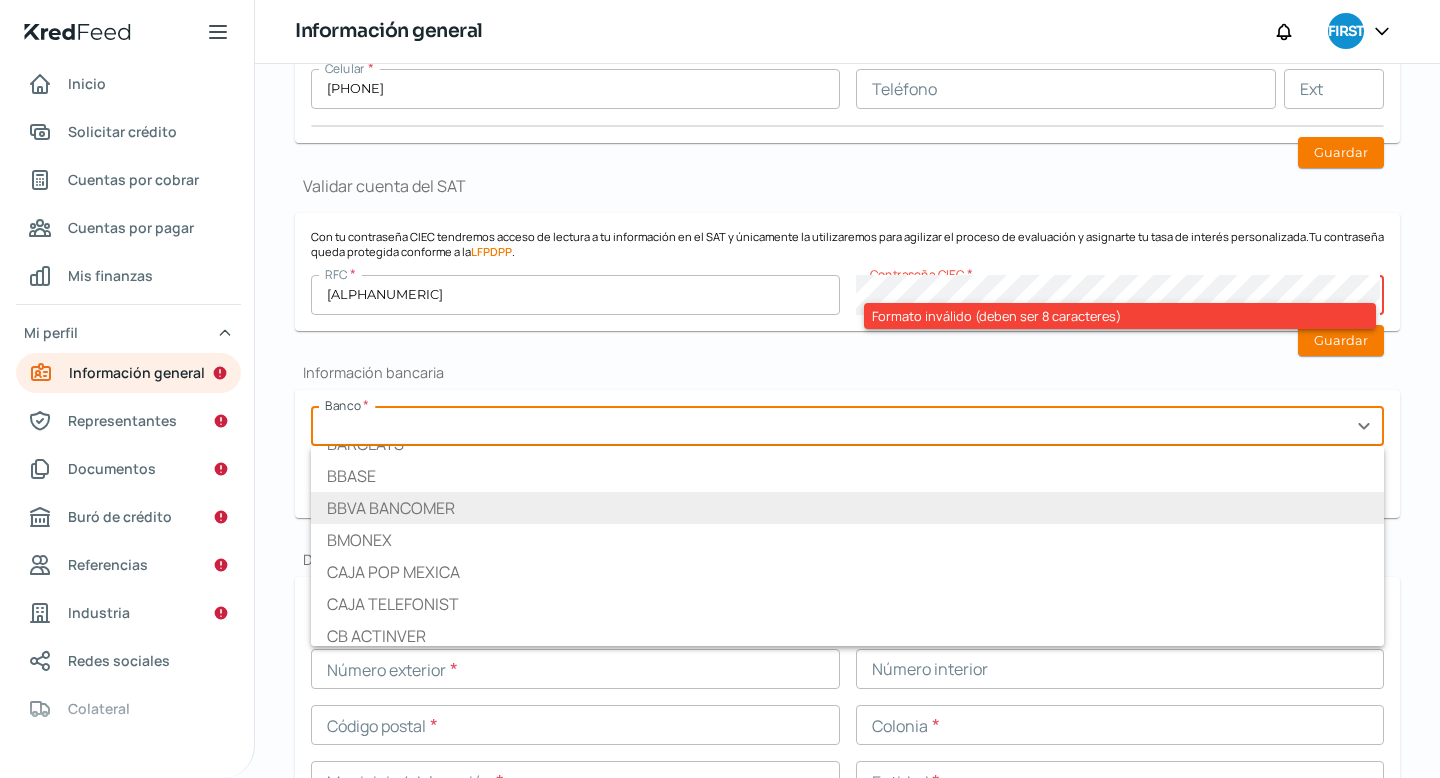 click on "BBVA BANCOMER" at bounding box center (847, 508) 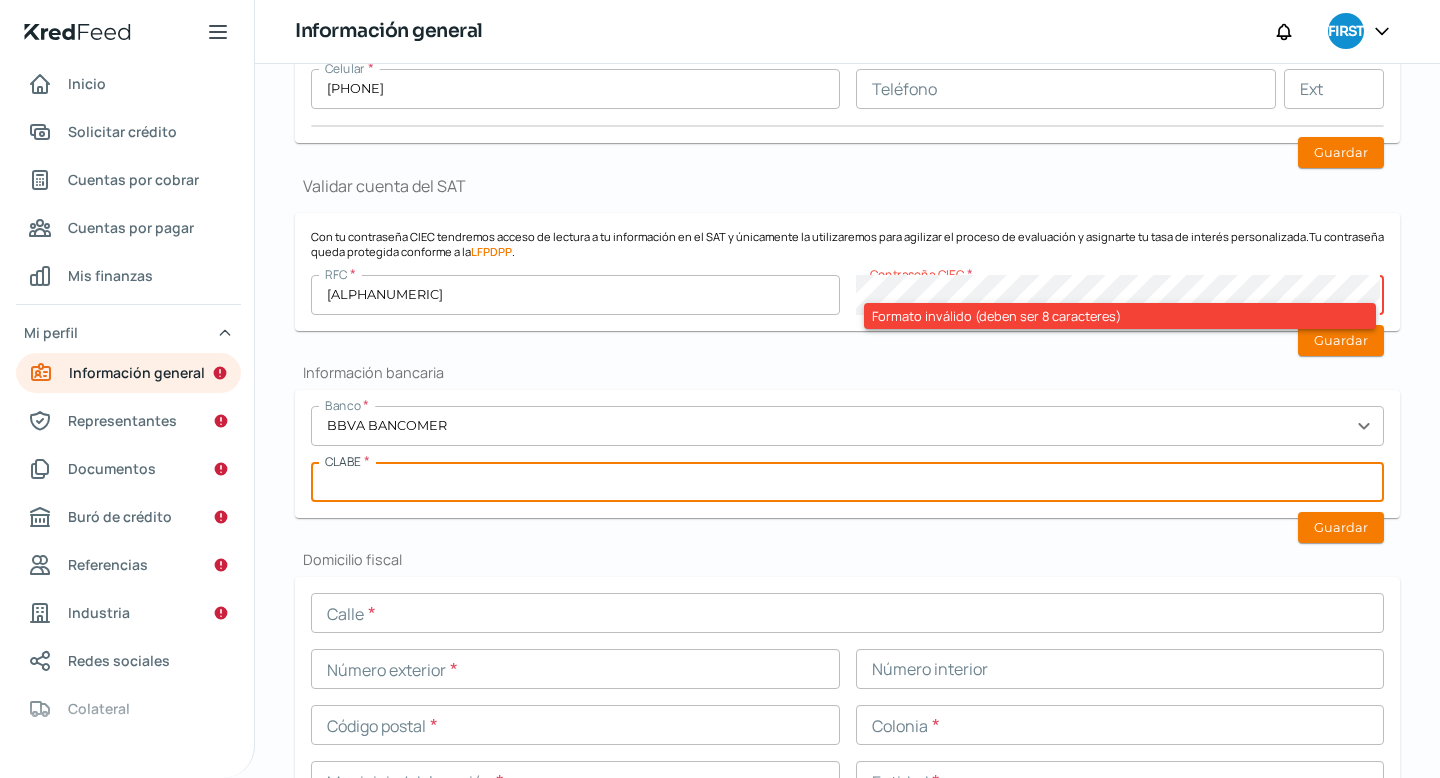 click at bounding box center [847, 482] 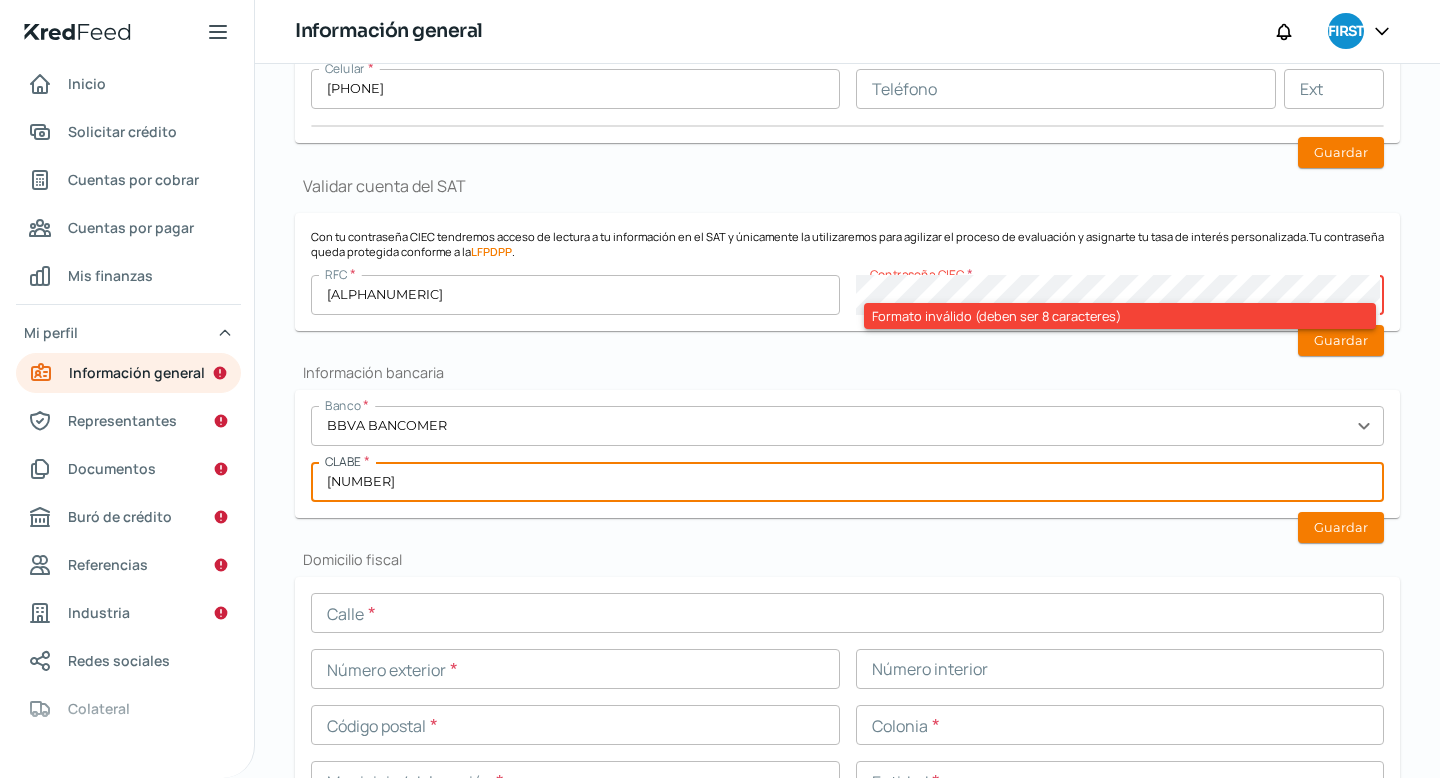 type on "[NUMBER]" 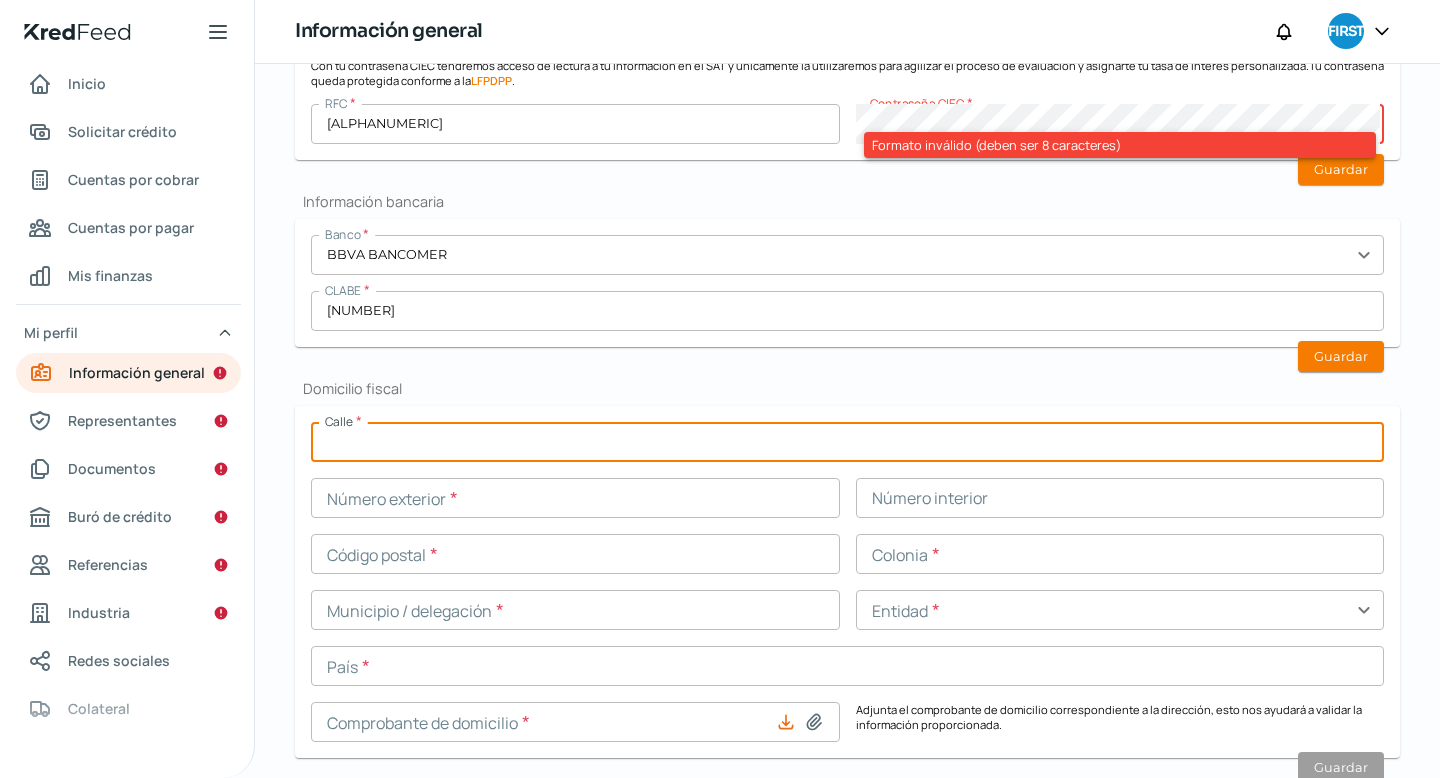 scroll, scrollTop: 588, scrollLeft: 0, axis: vertical 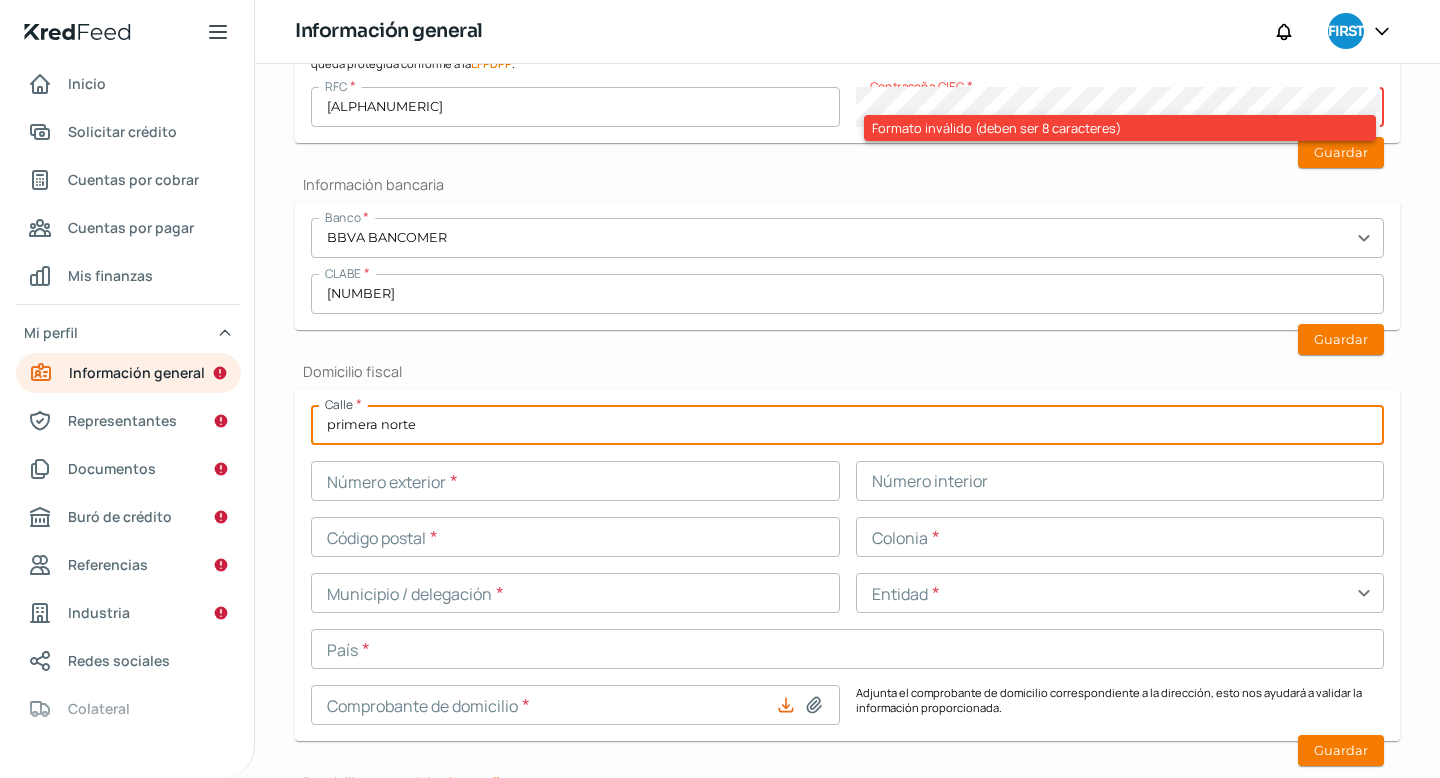 type on "primera norte" 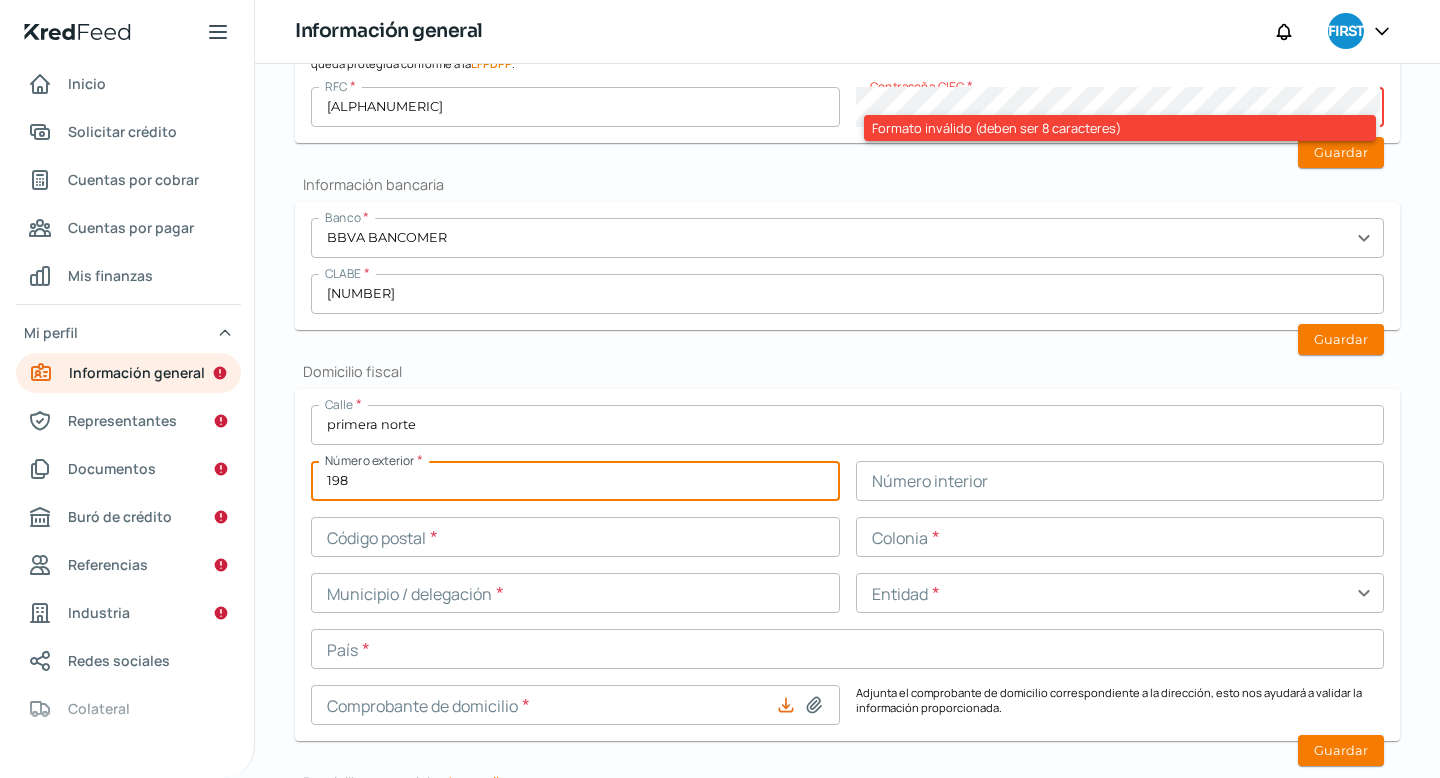 type on "198" 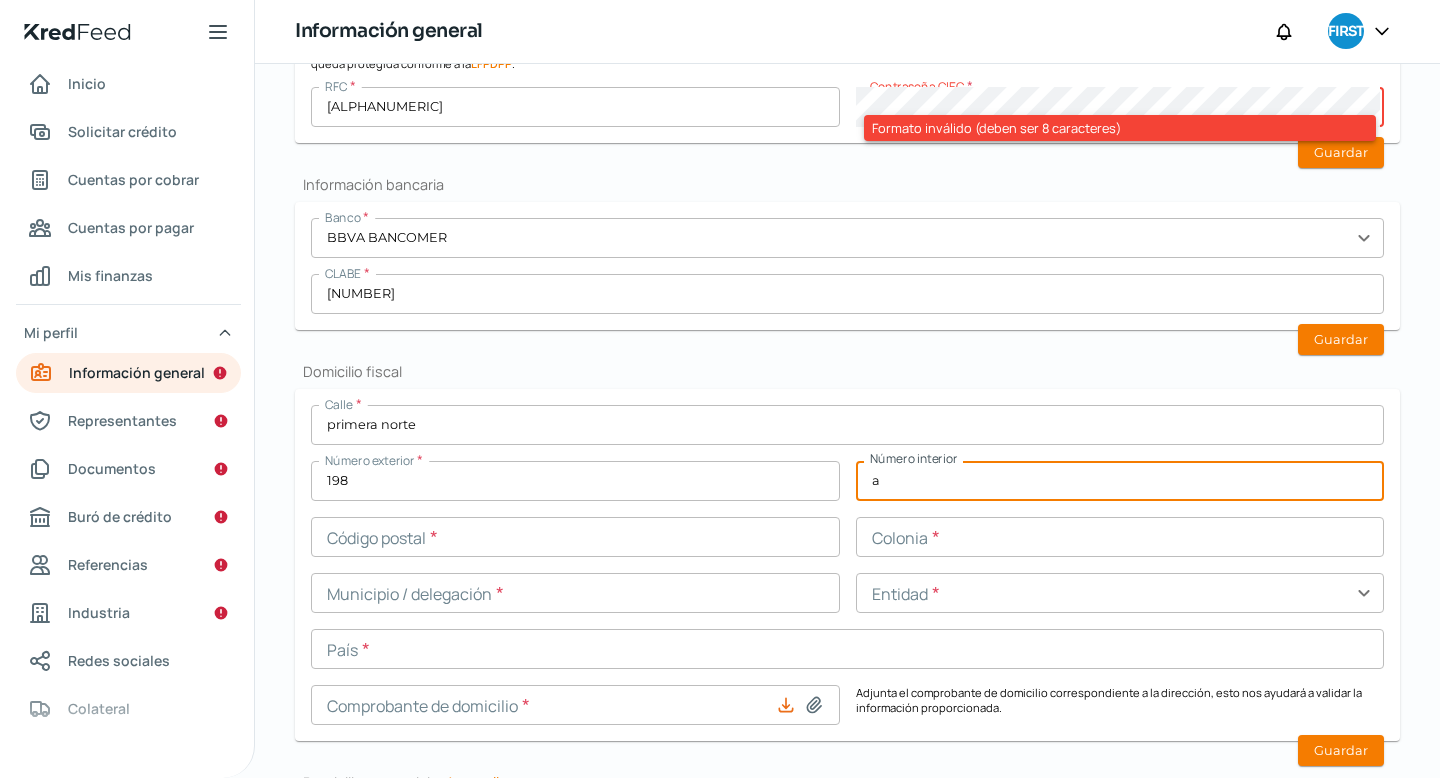 type on "a" 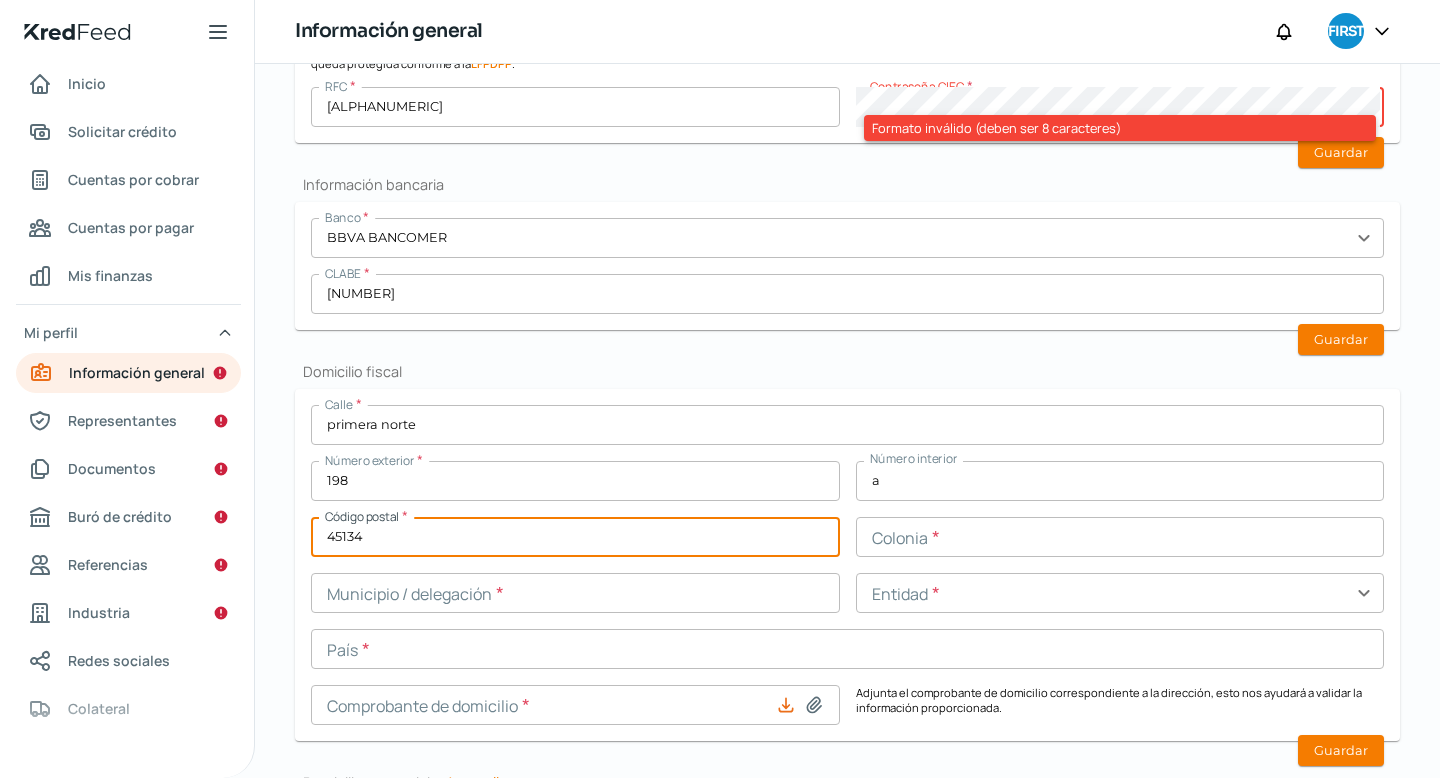 type on "45134" 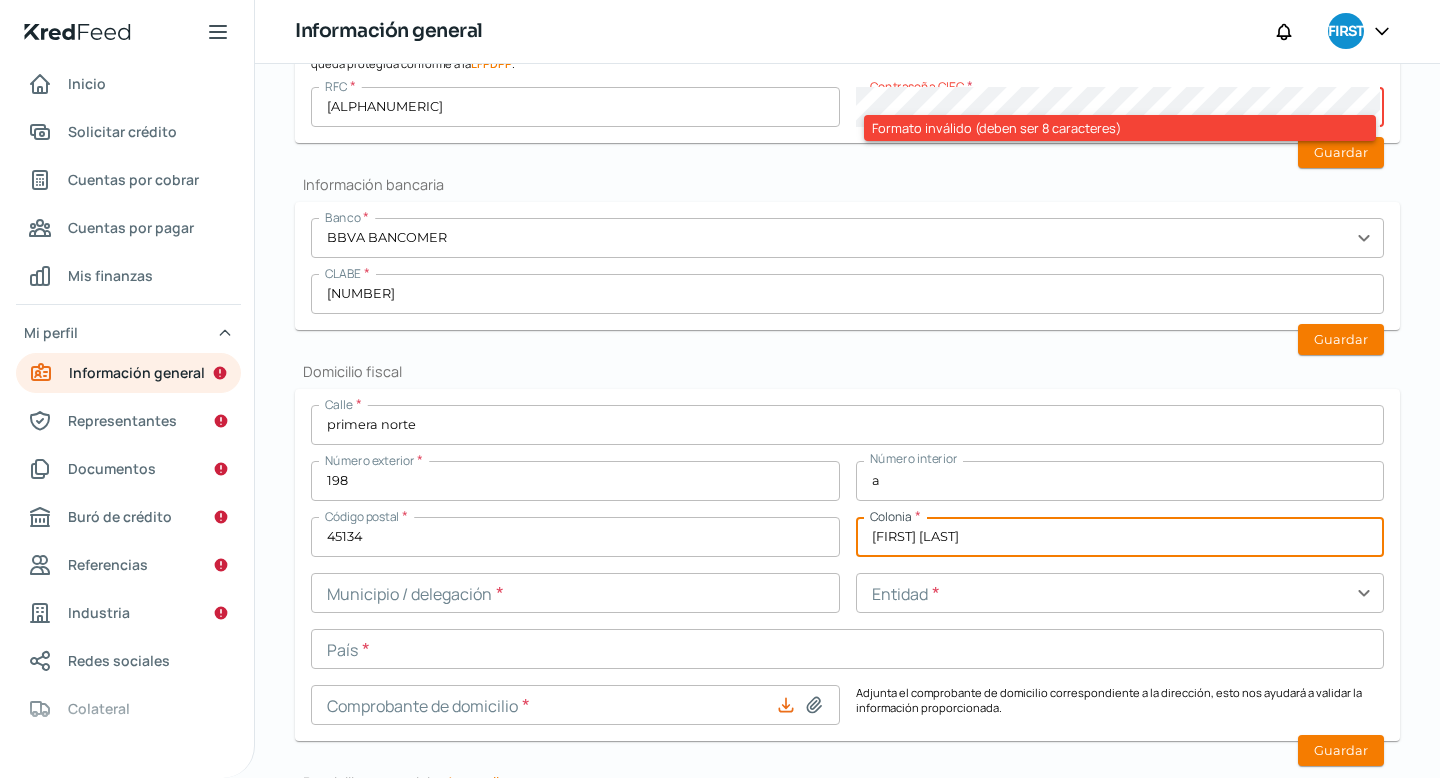 type on "[FIRST] [LAST]" 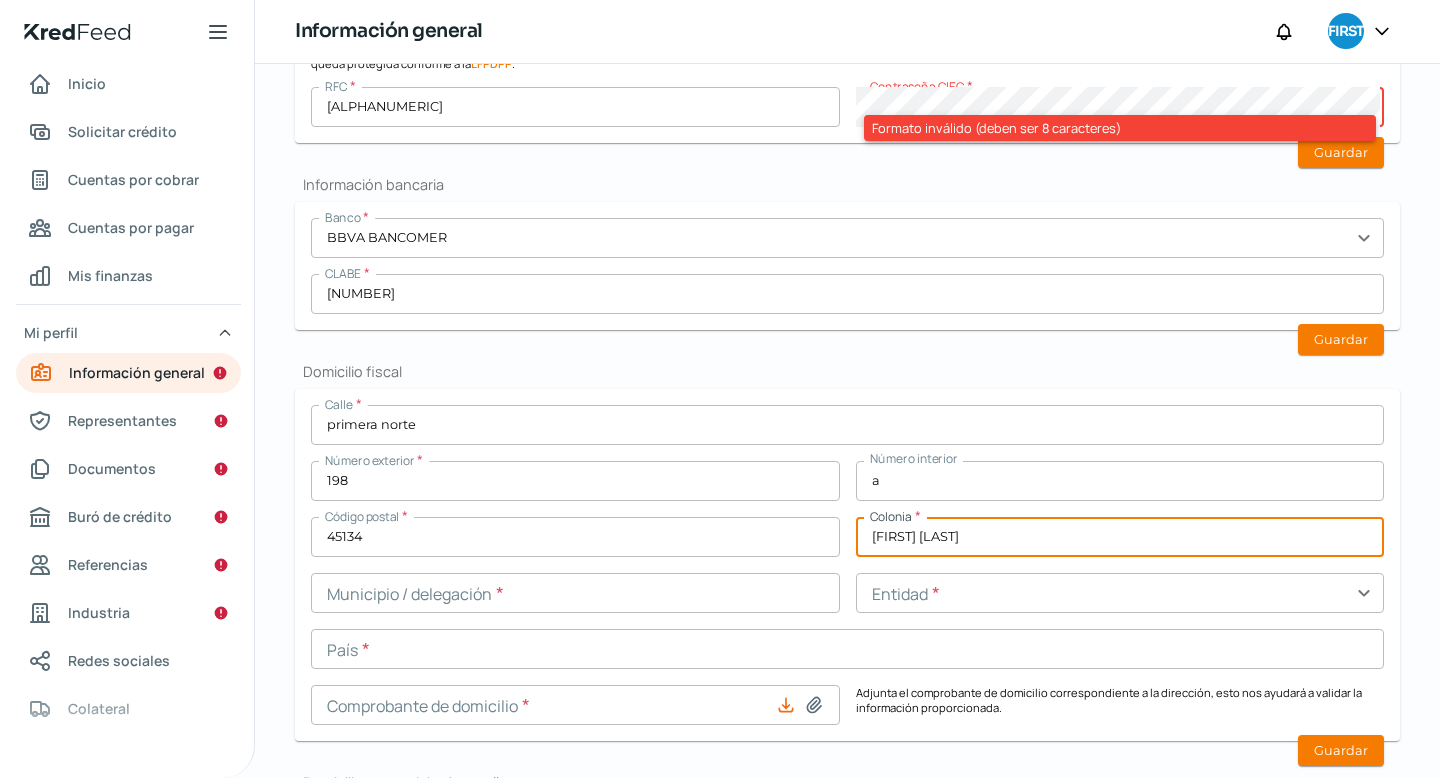 click at bounding box center [575, 593] 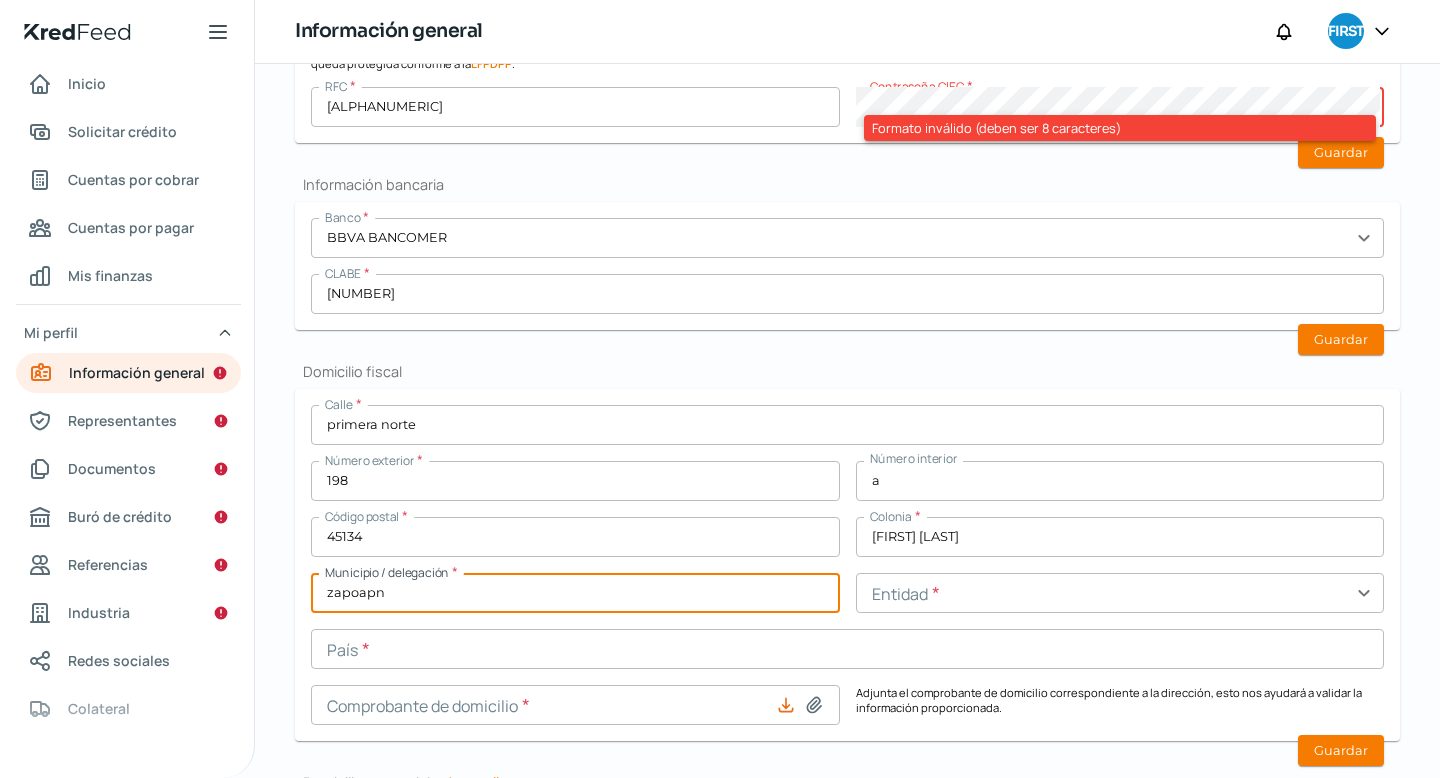type on "zapoapn" 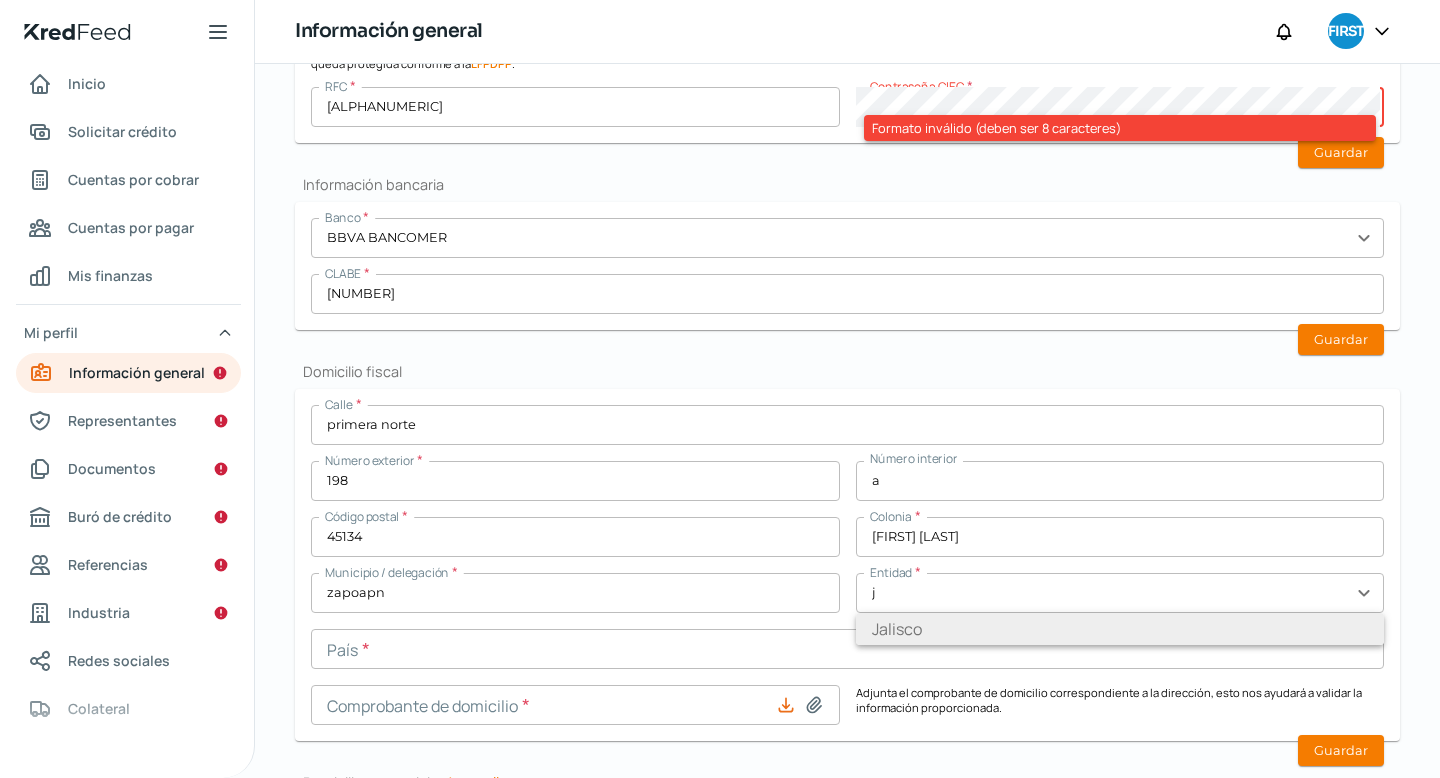 click on "Jalisco" at bounding box center (1120, 629) 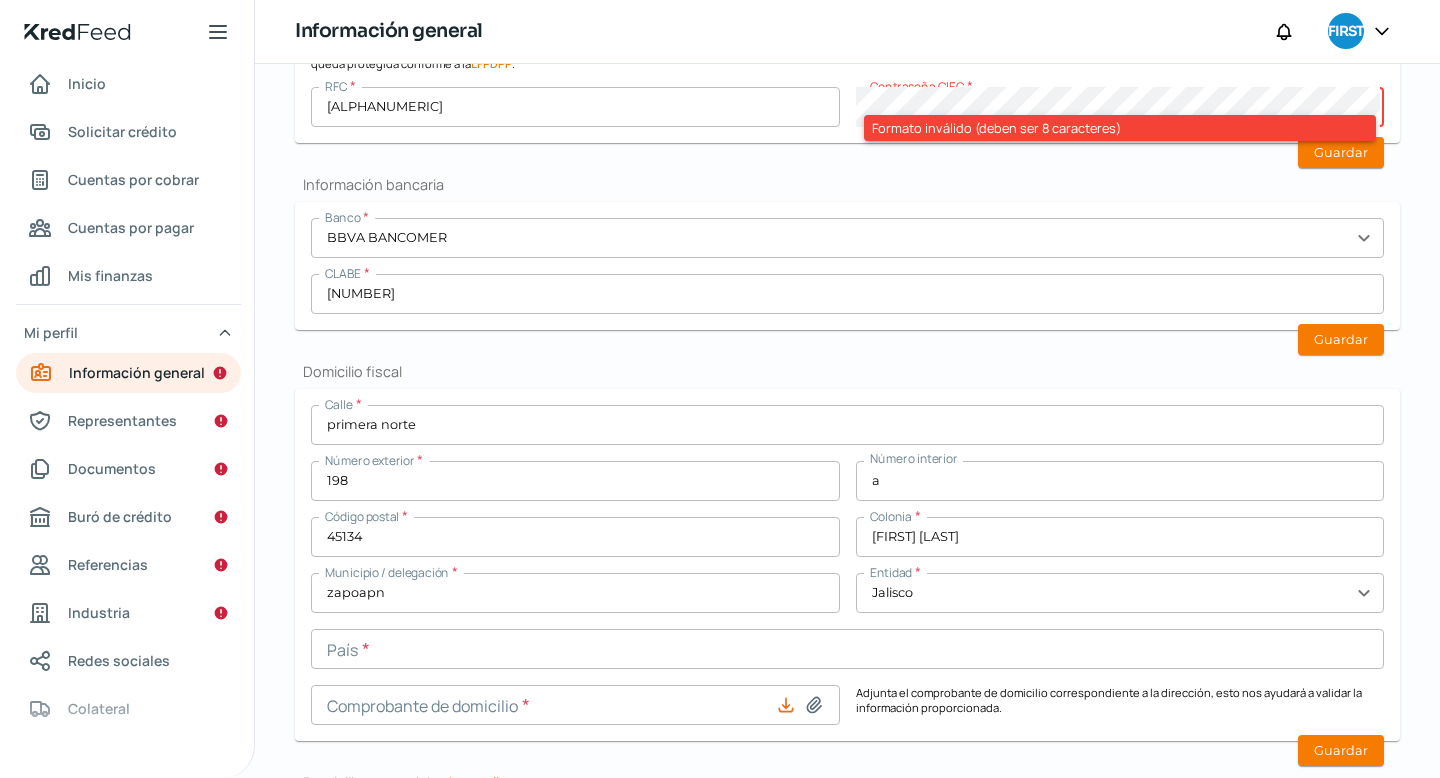 click at bounding box center [847, 649] 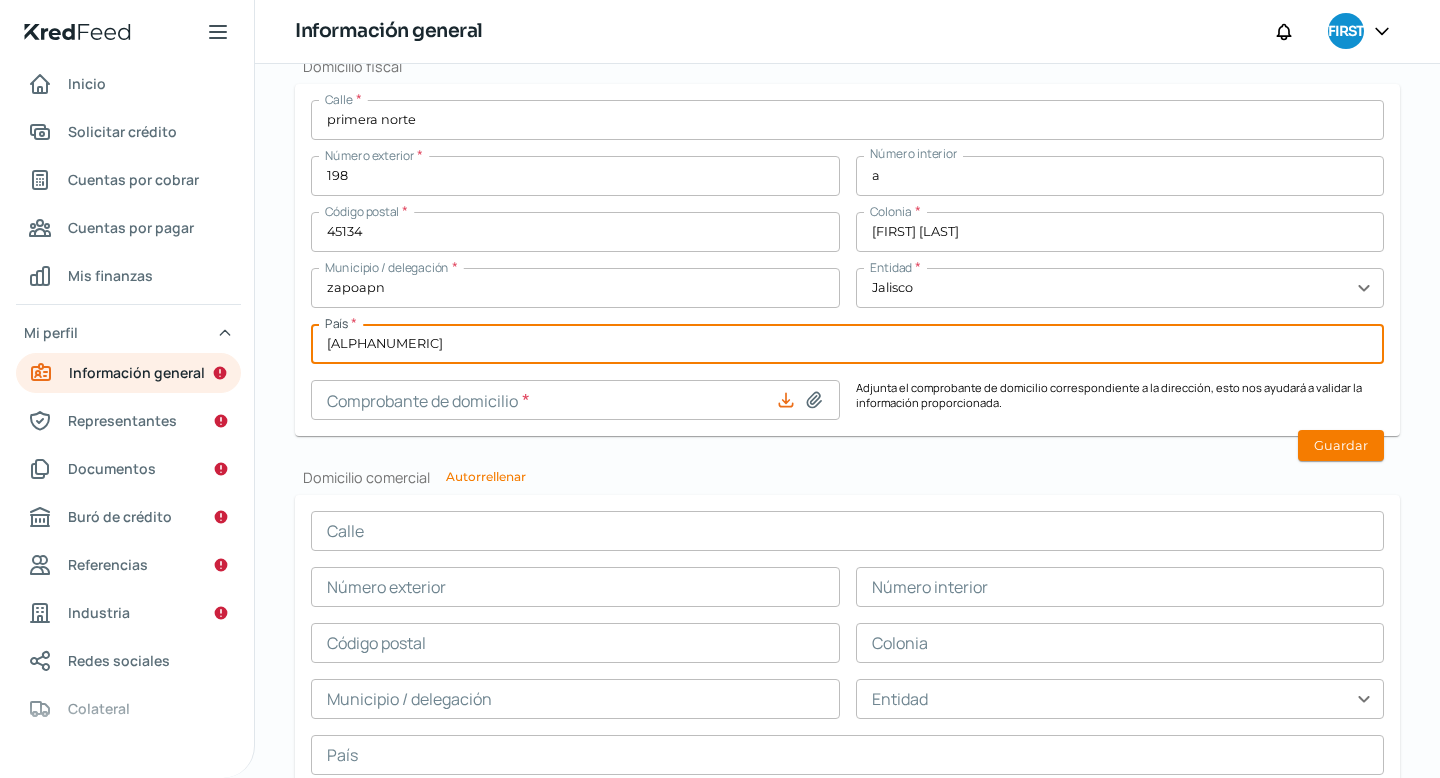 scroll, scrollTop: 895, scrollLeft: 0, axis: vertical 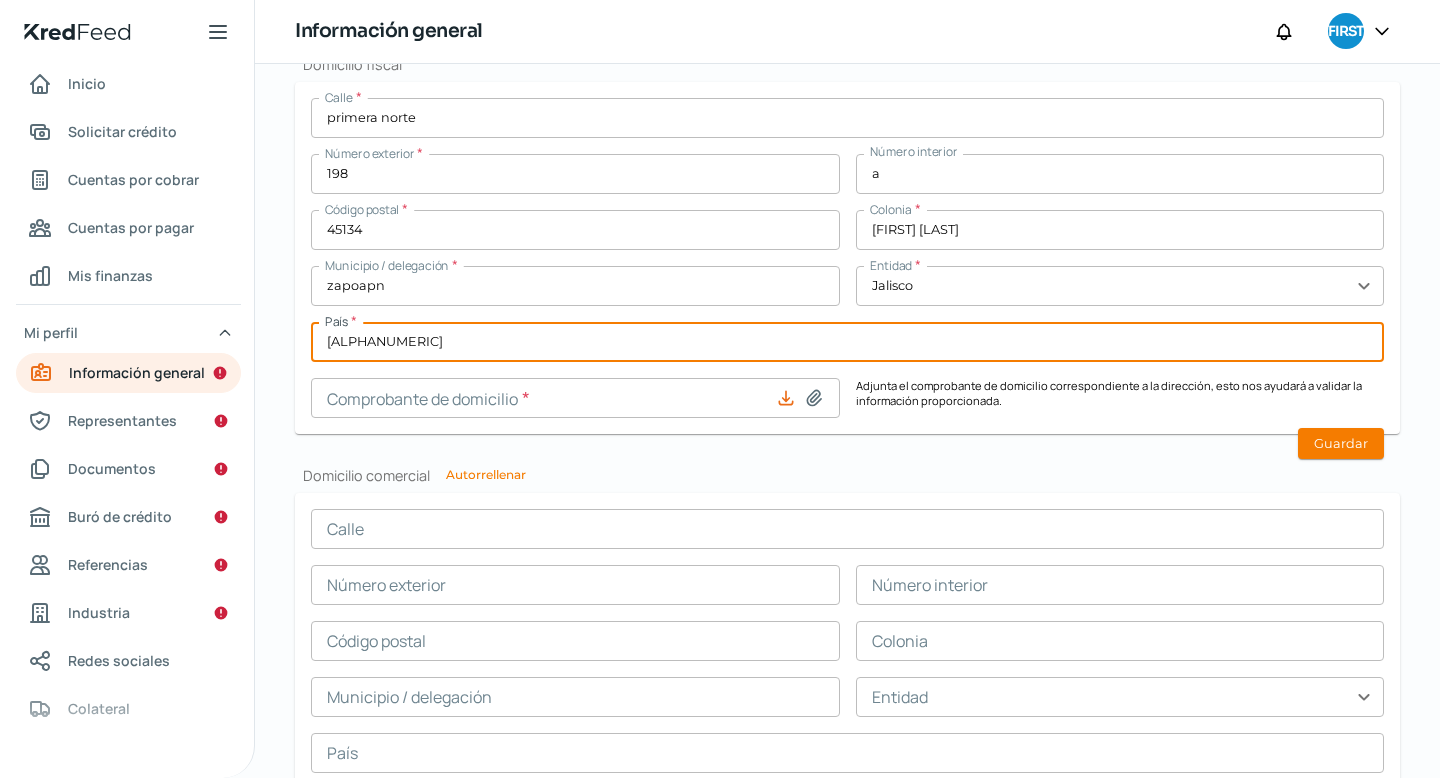 type on "[ALPHANUMERIC]" 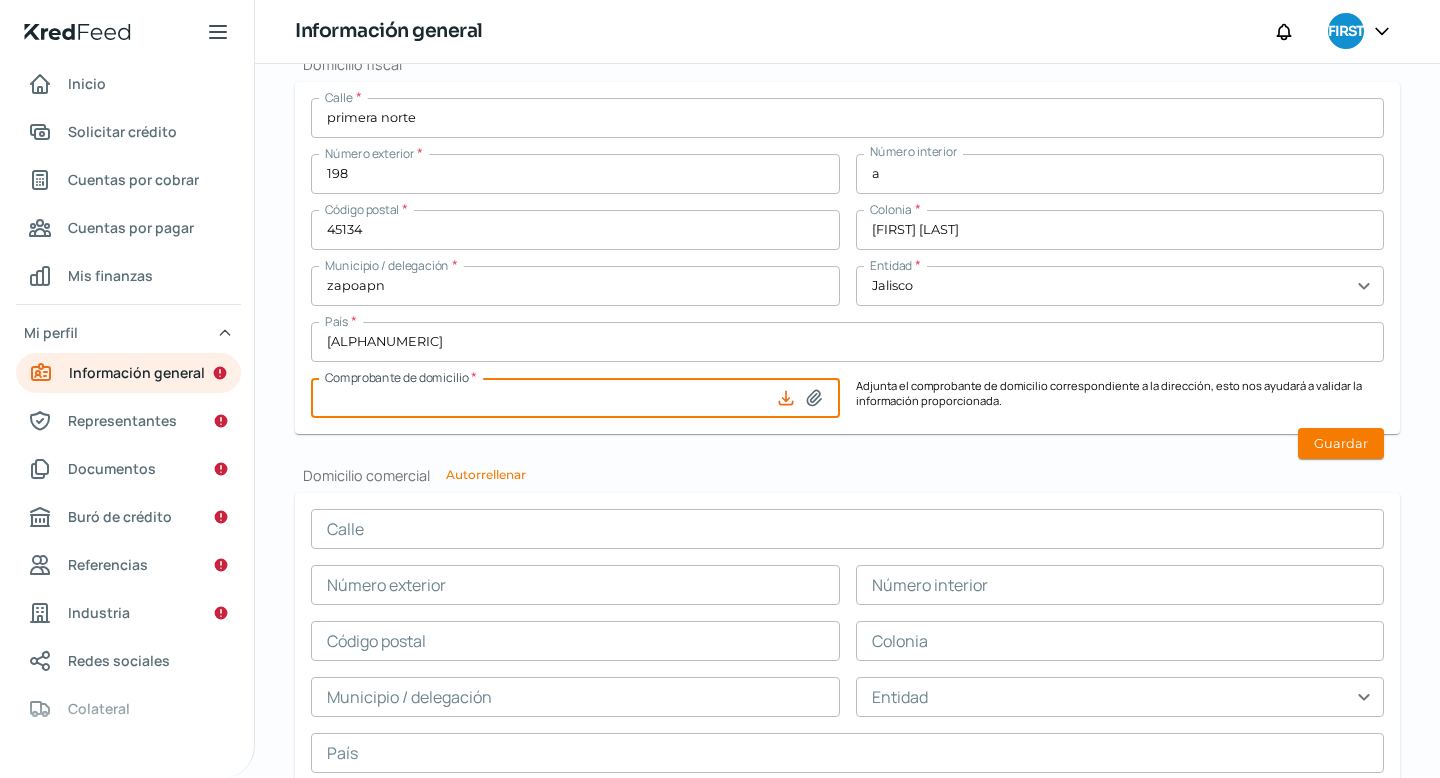 click at bounding box center [575, 398] 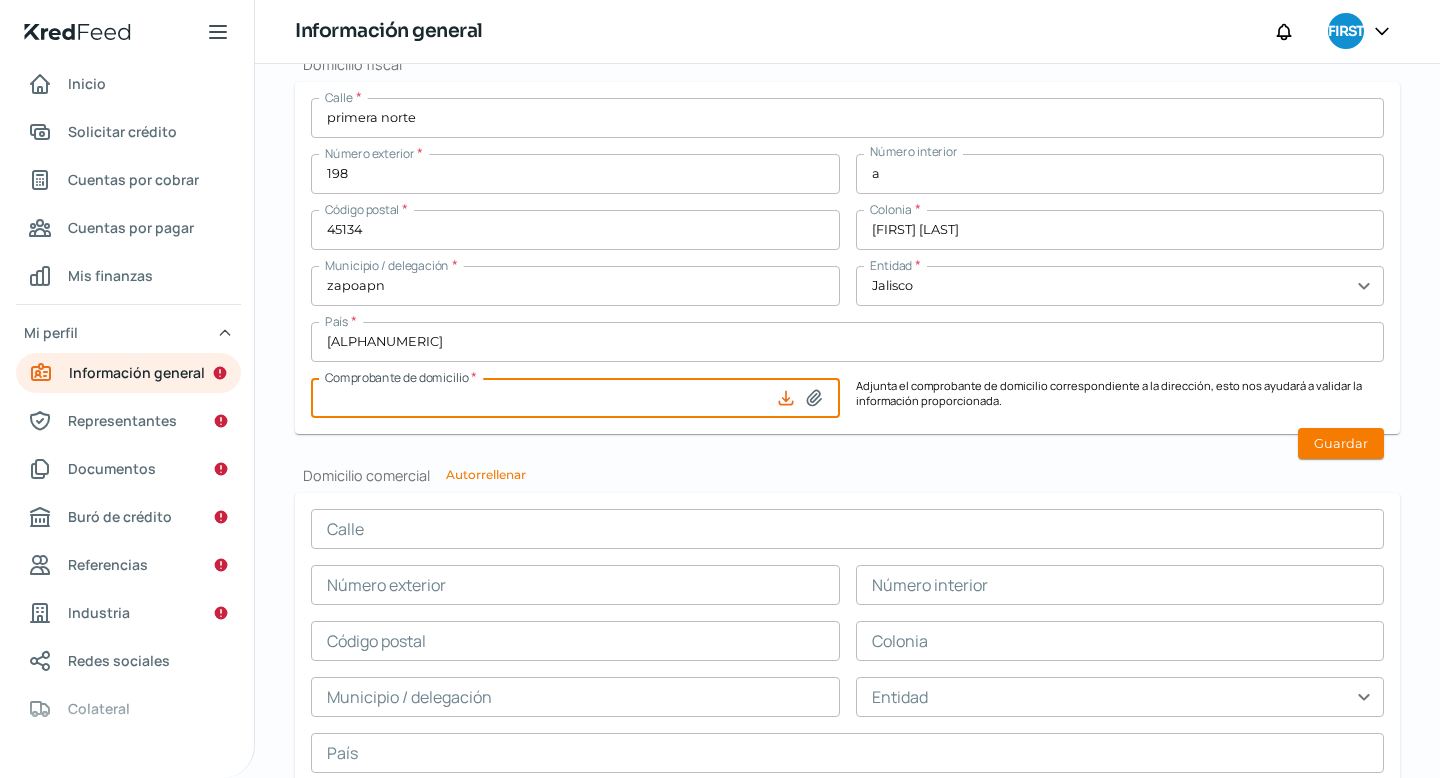 type on "C:\fakepath\cfe prod 1.pdf" 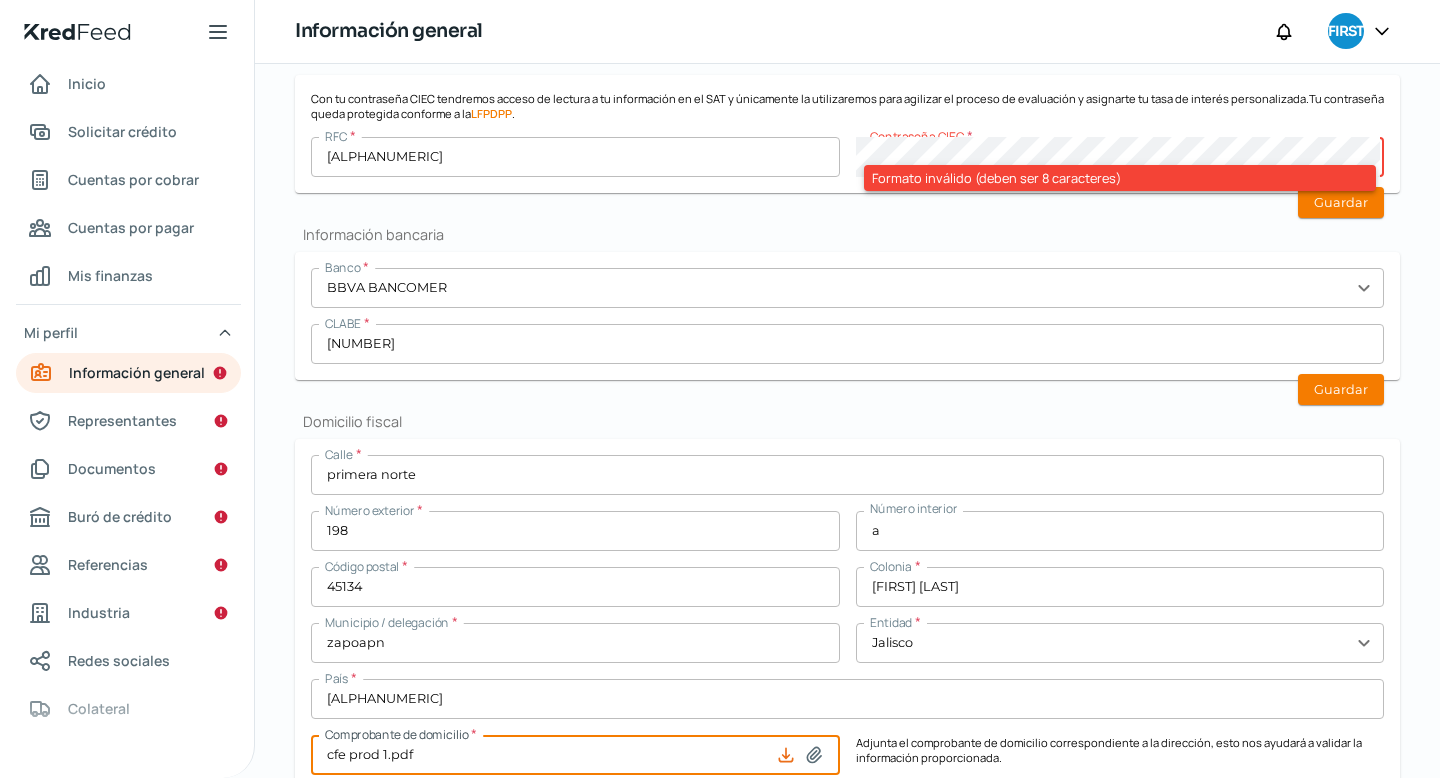 scroll, scrollTop: 533, scrollLeft: 0, axis: vertical 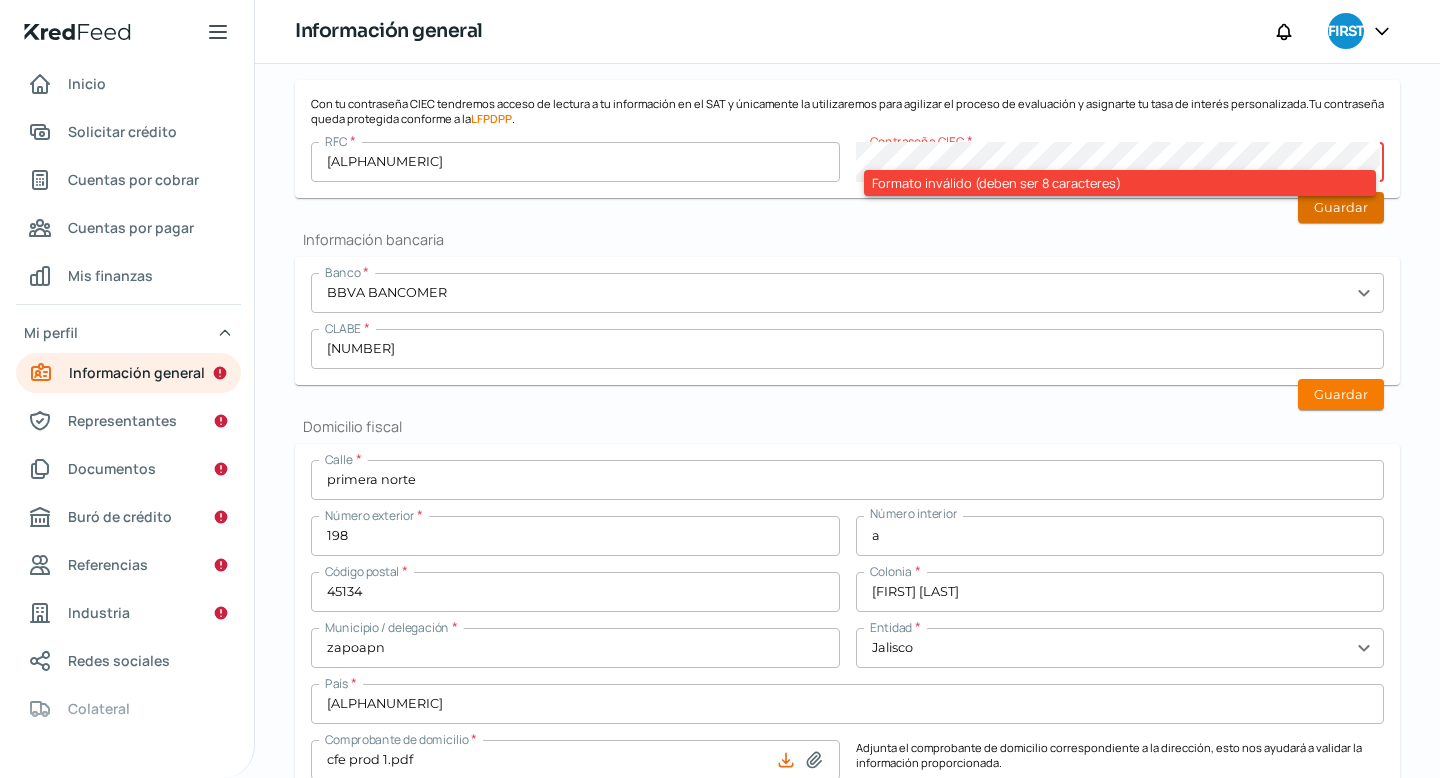 click on "Guardar" at bounding box center [1341, 207] 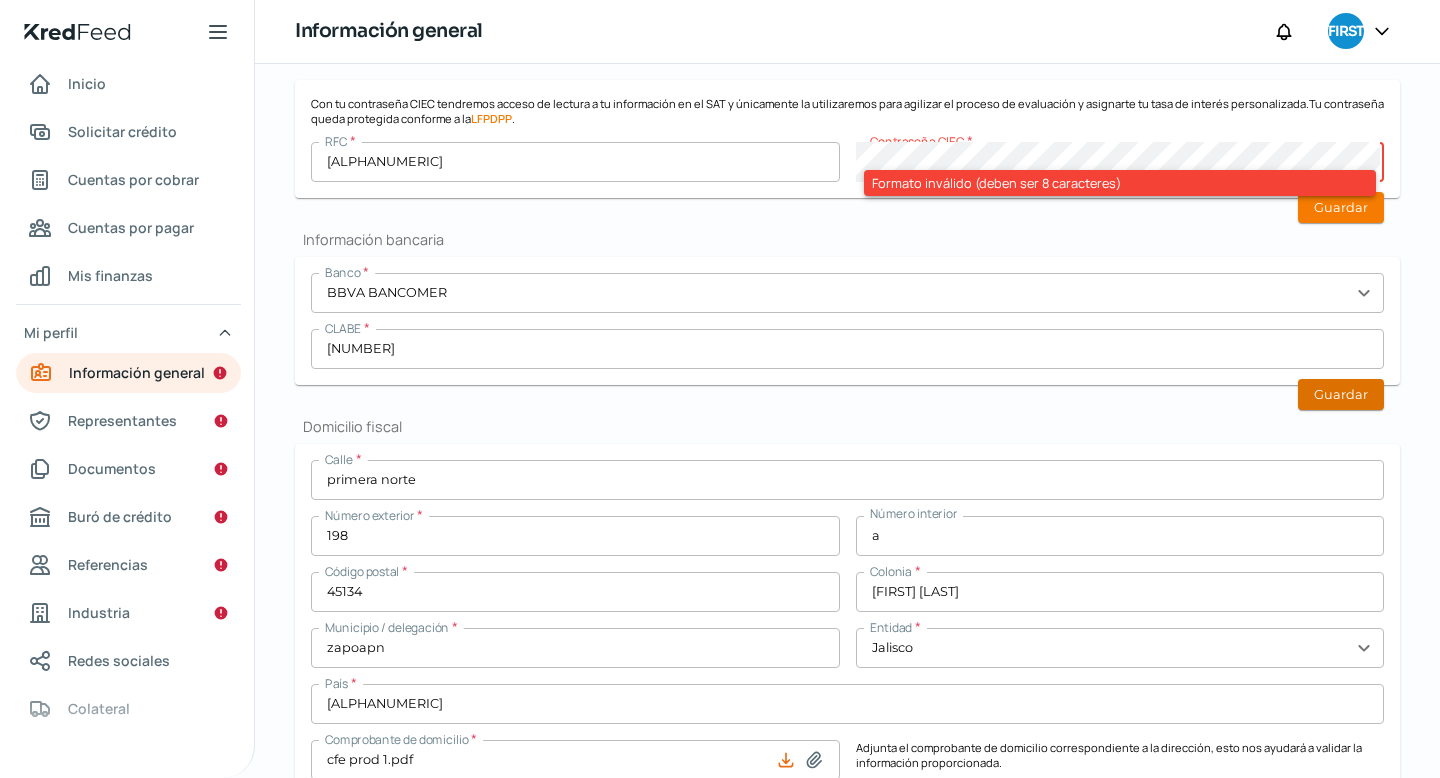 click on "Guardar" at bounding box center [1341, 394] 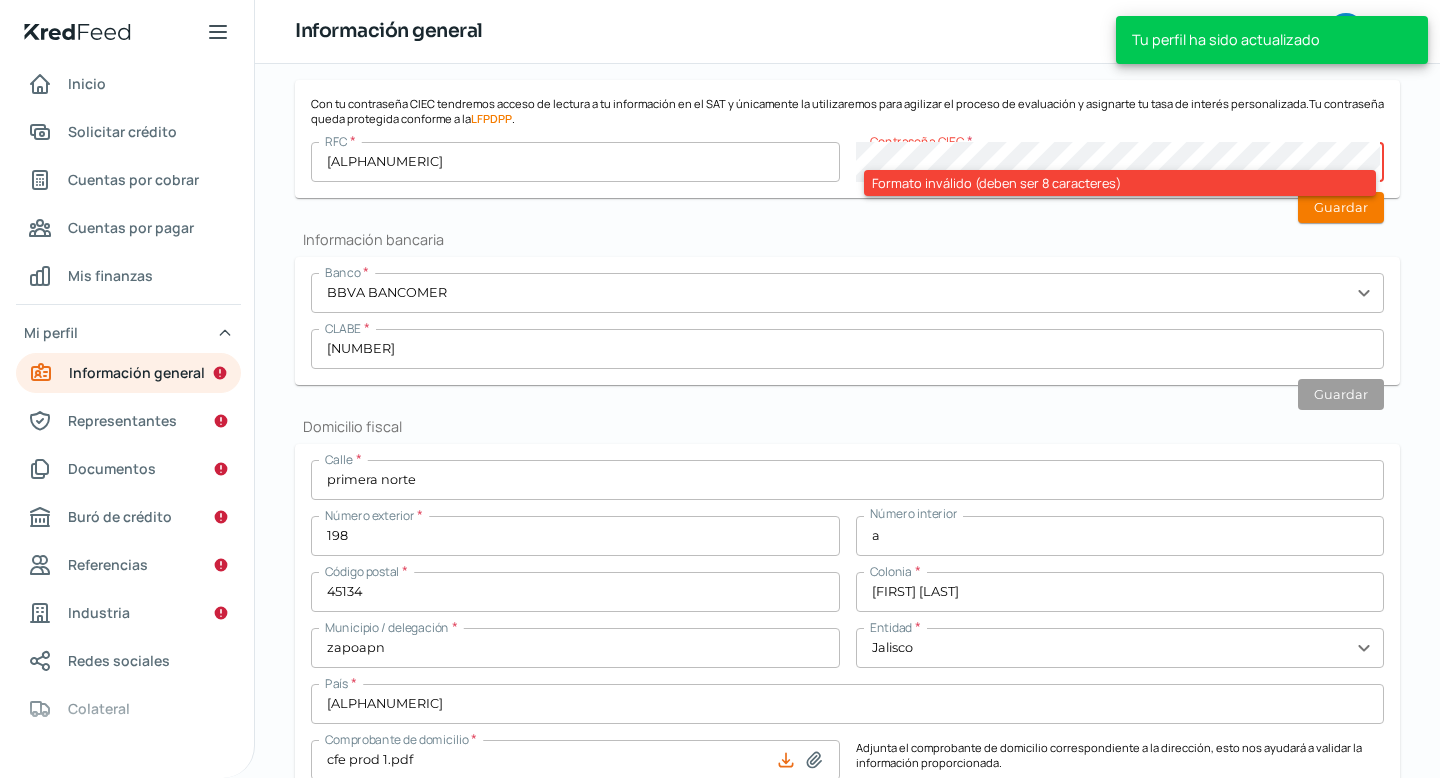 type 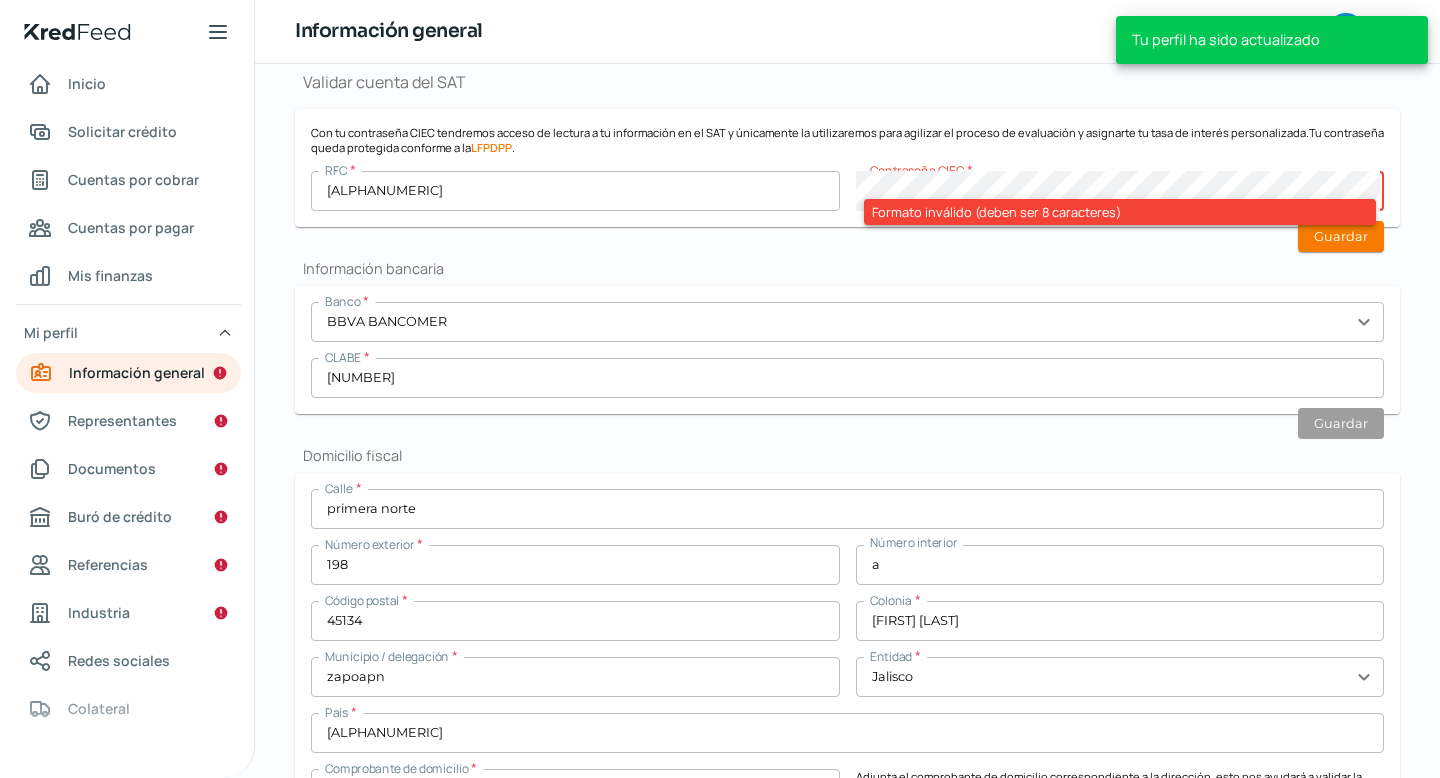 scroll, scrollTop: 508, scrollLeft: 0, axis: vertical 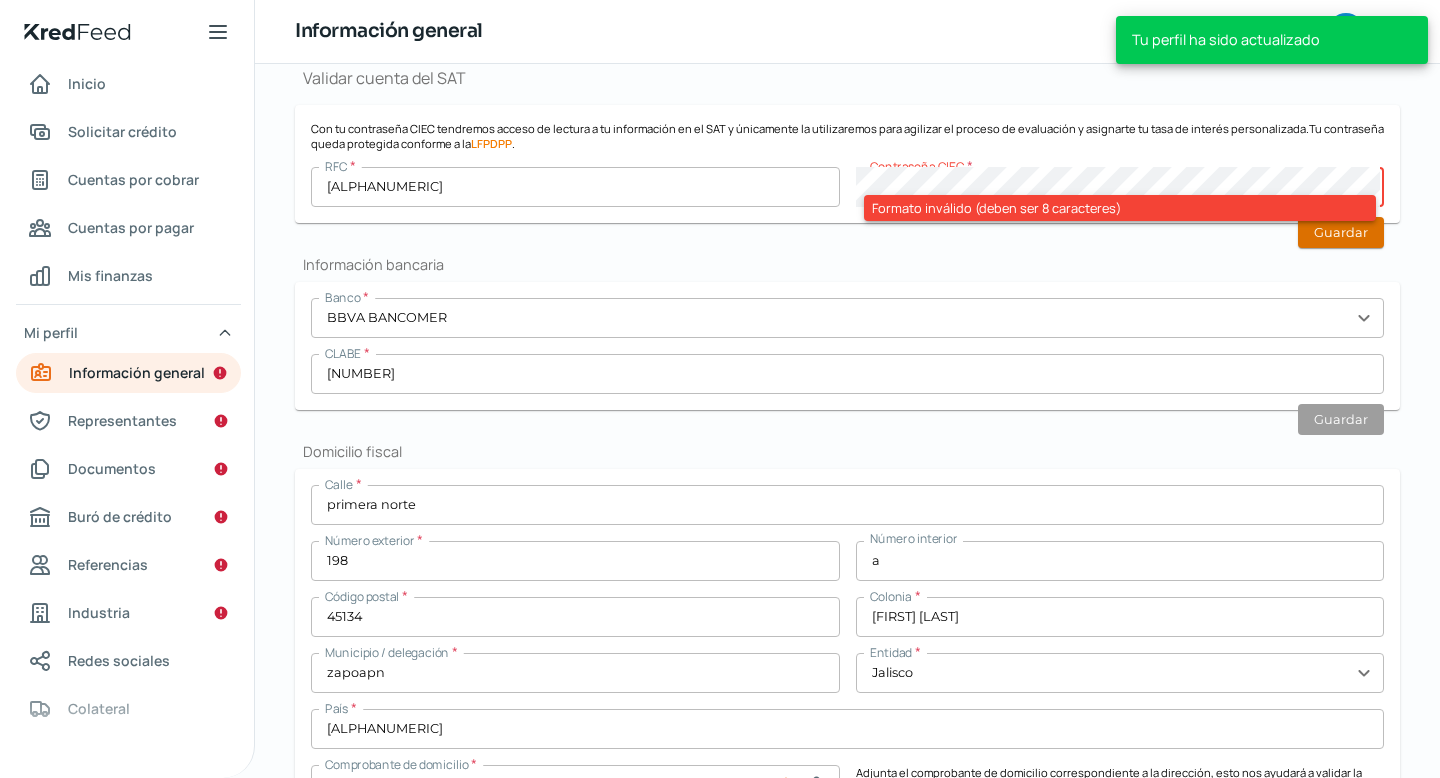click on "Guardar" at bounding box center (1341, 232) 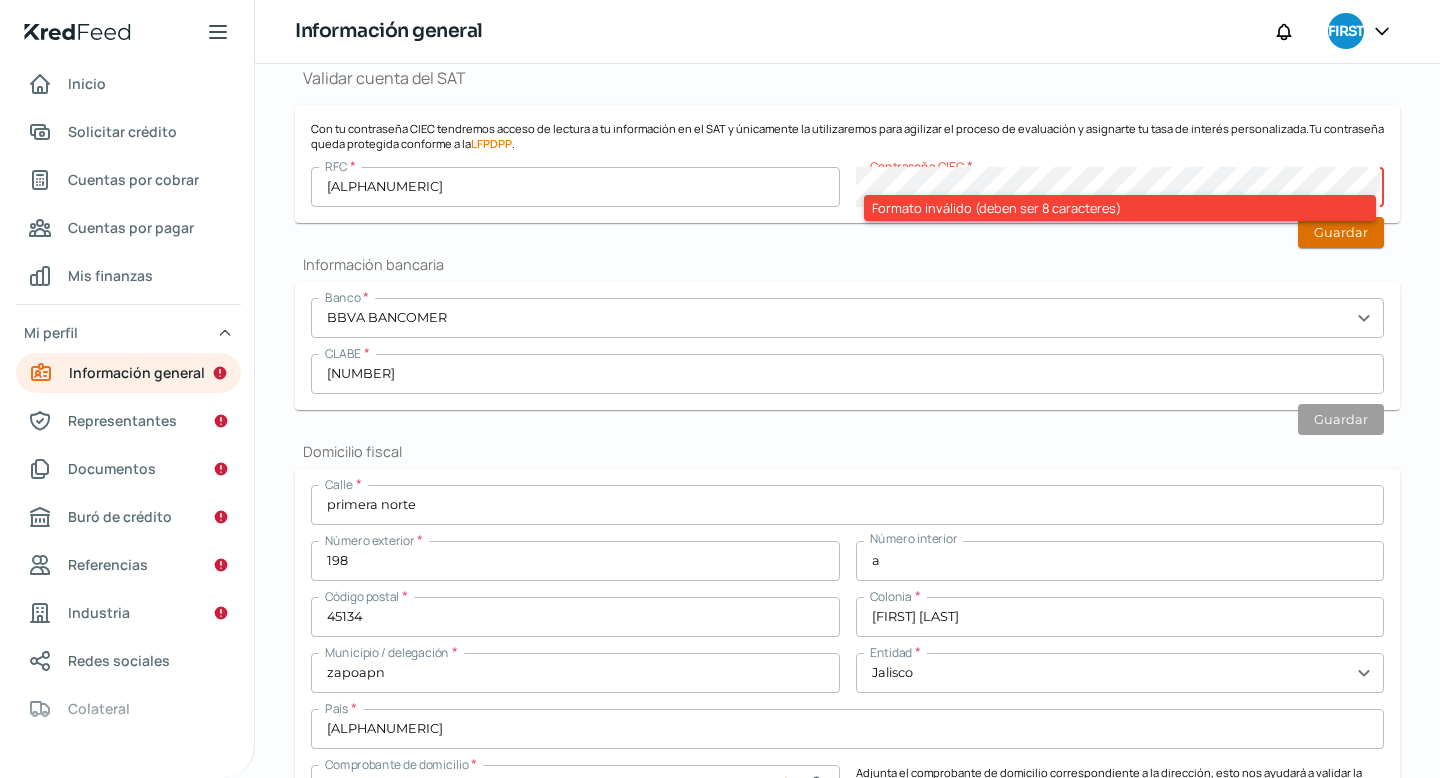 click on "Guardar" at bounding box center [1341, 232] 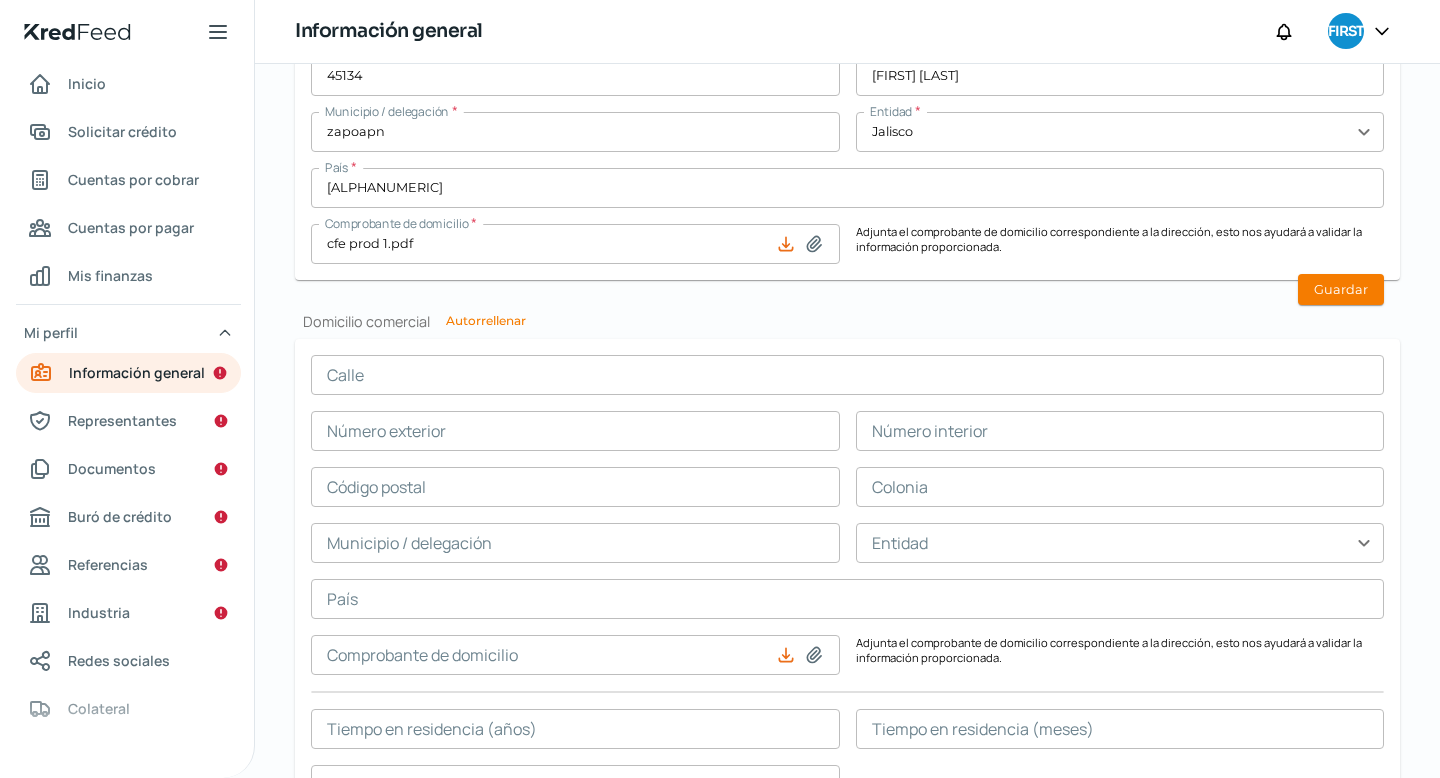 scroll, scrollTop: 1067, scrollLeft: 0, axis: vertical 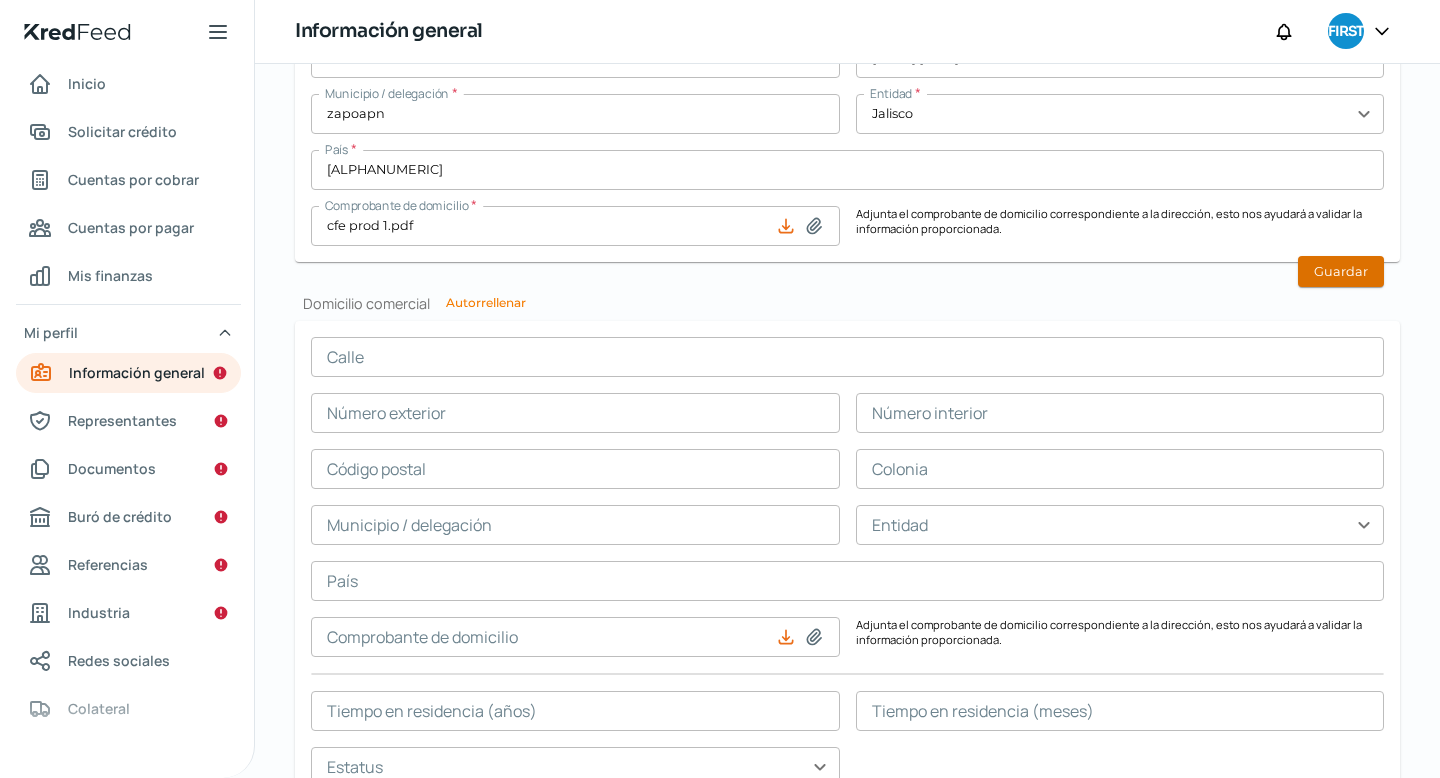 click on "Guardar" at bounding box center [1341, 271] 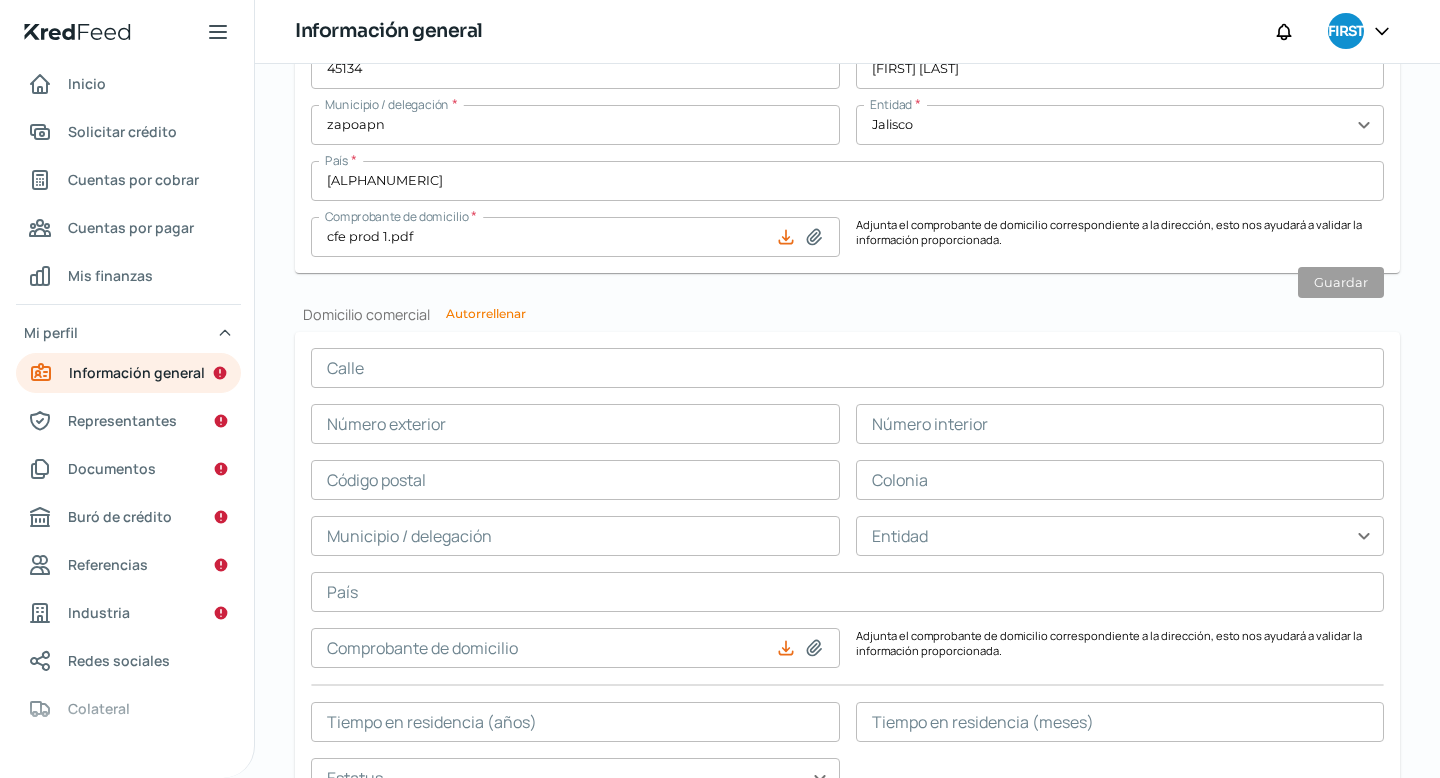 scroll, scrollTop: 1172, scrollLeft: 0, axis: vertical 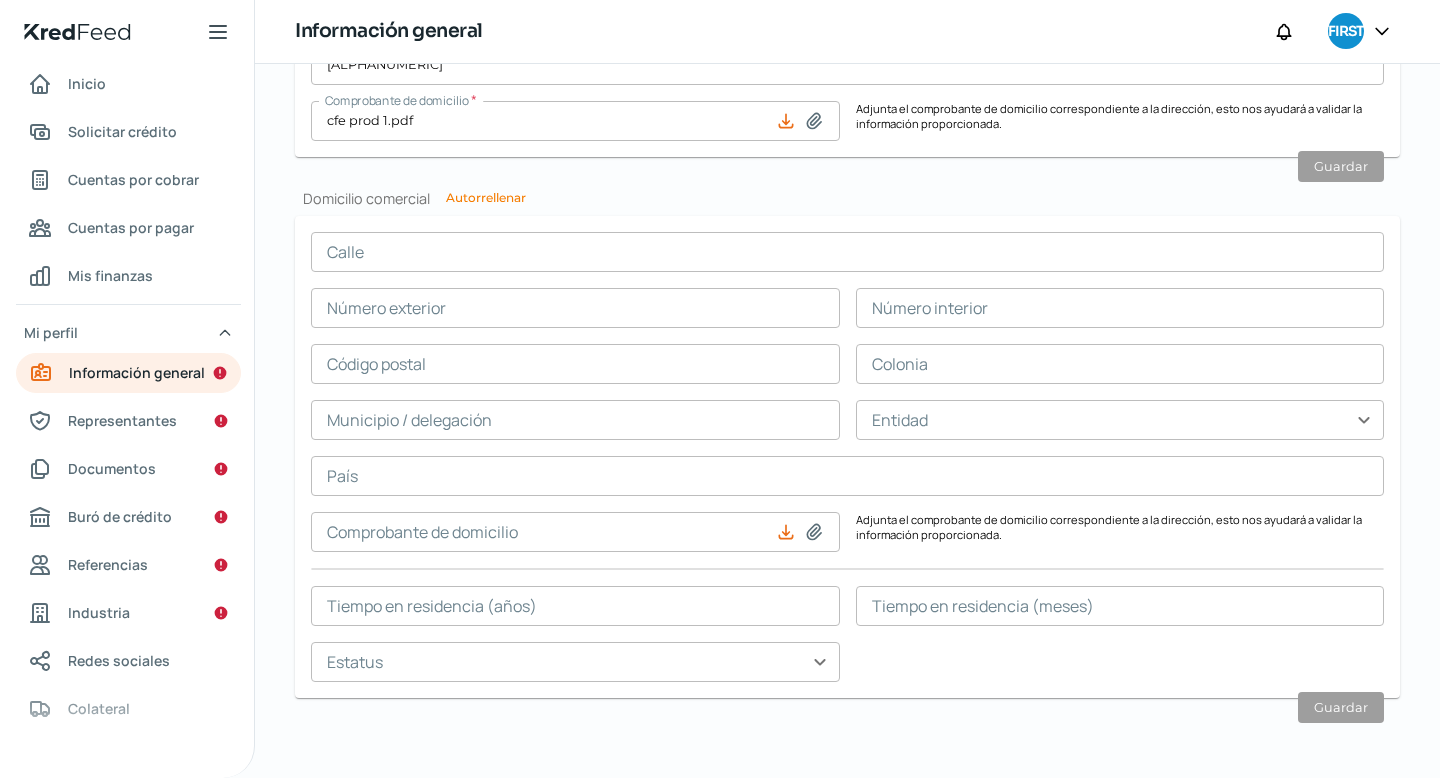 click at bounding box center [847, 252] 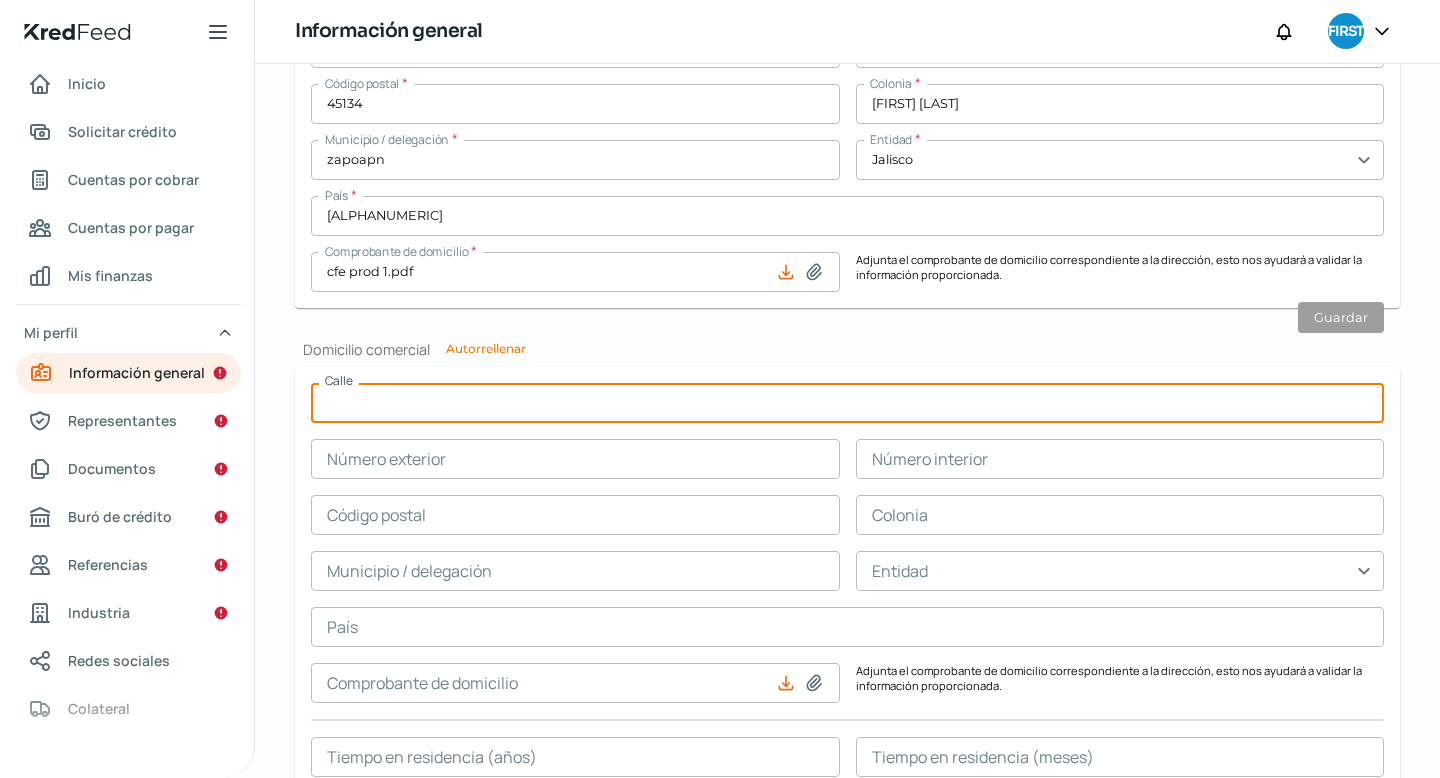 scroll, scrollTop: 925, scrollLeft: 0, axis: vertical 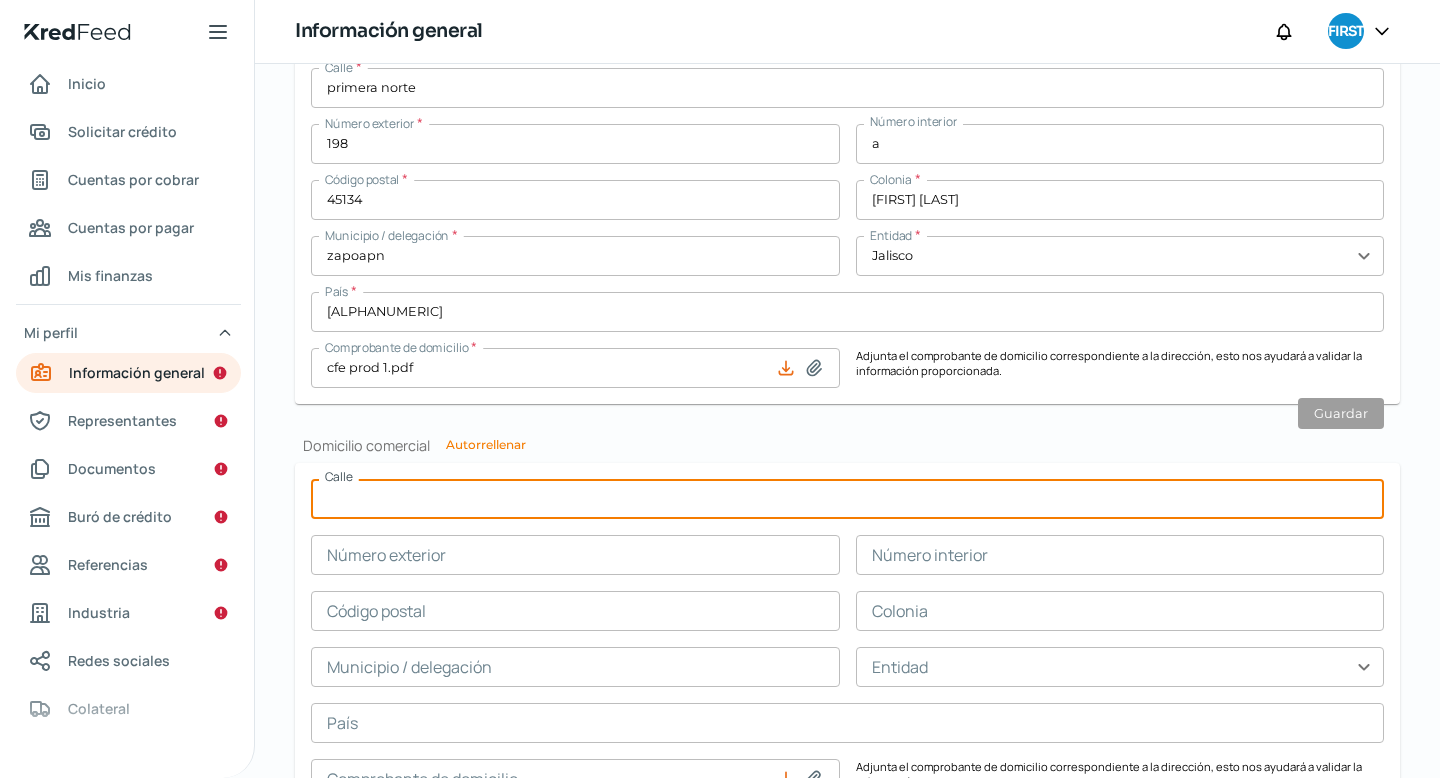 click on "Autorrellenar" at bounding box center (486, 445) 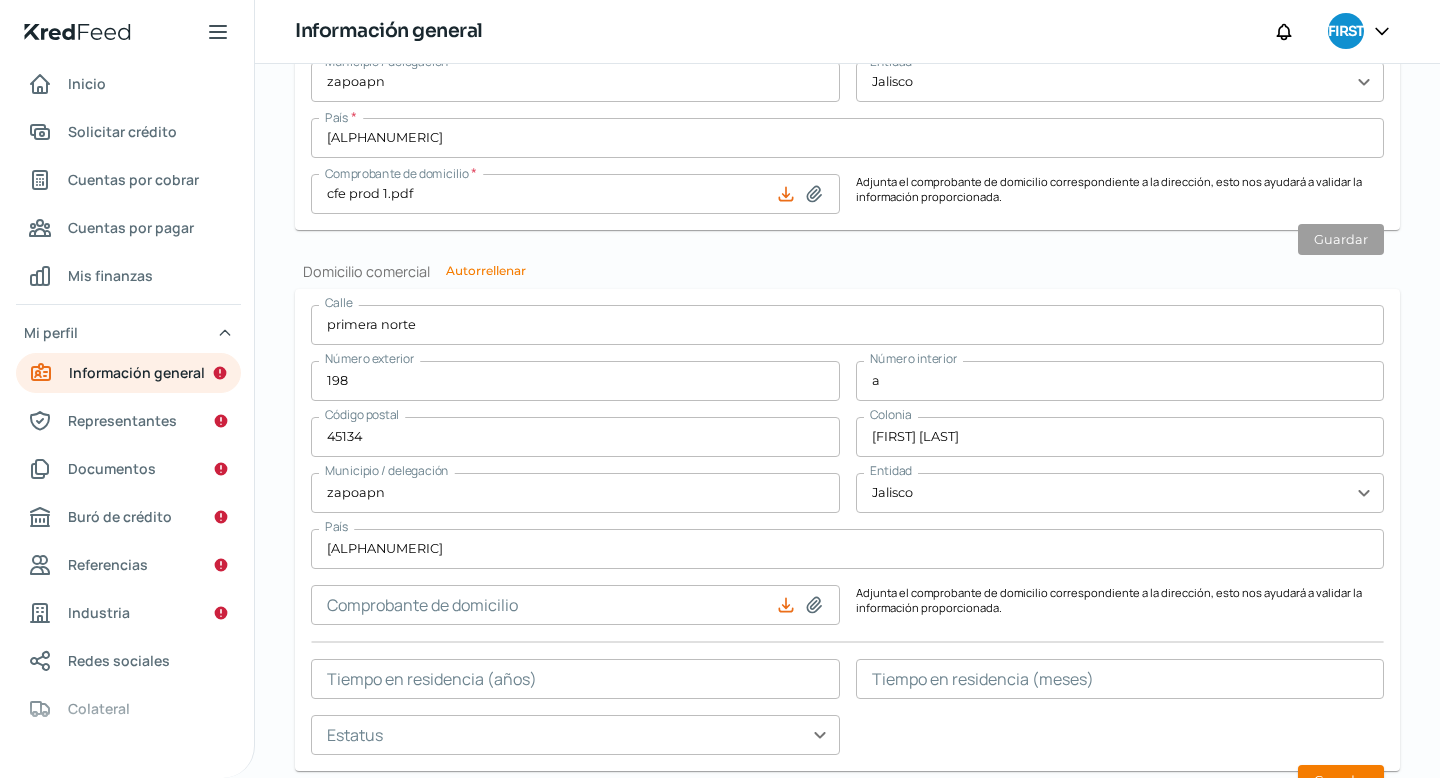 scroll, scrollTop: 1172, scrollLeft: 0, axis: vertical 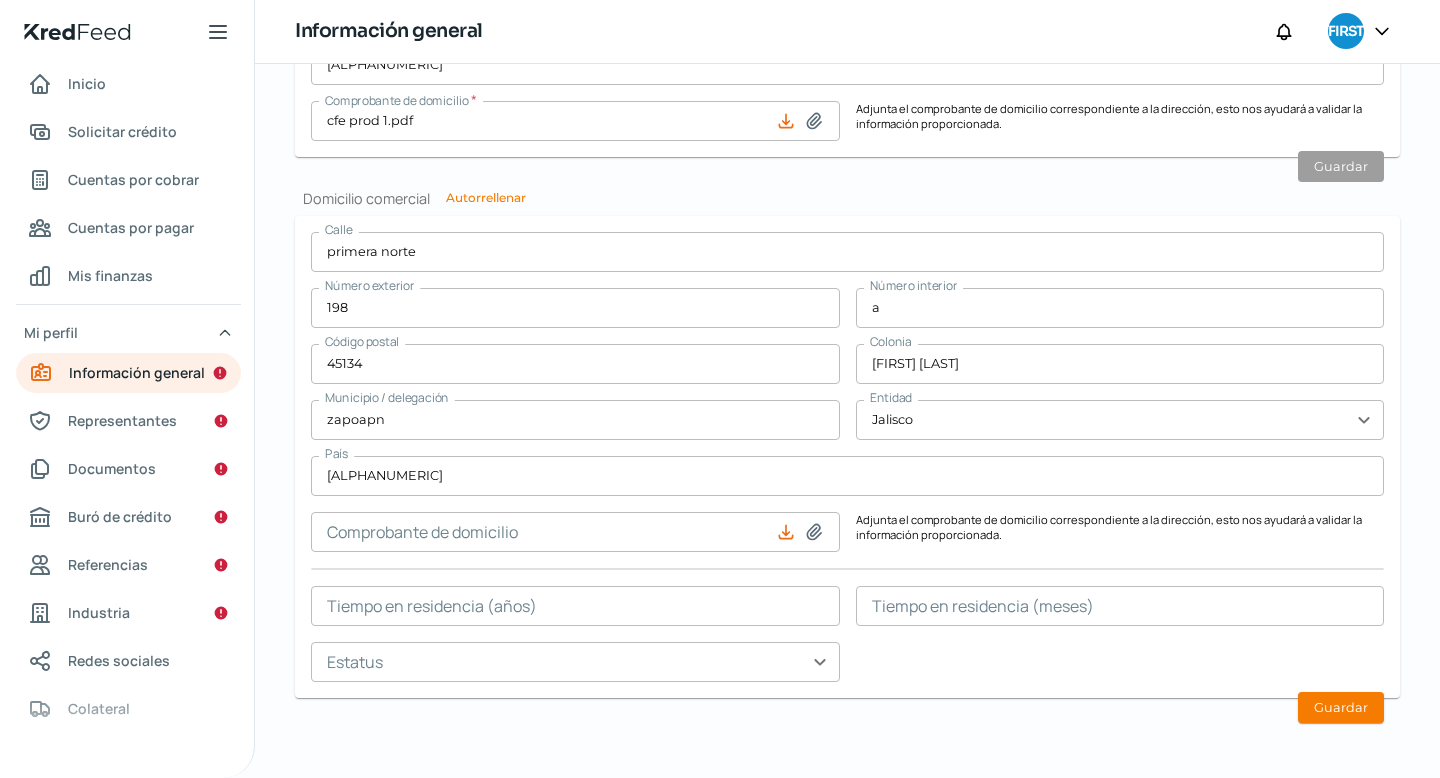 click 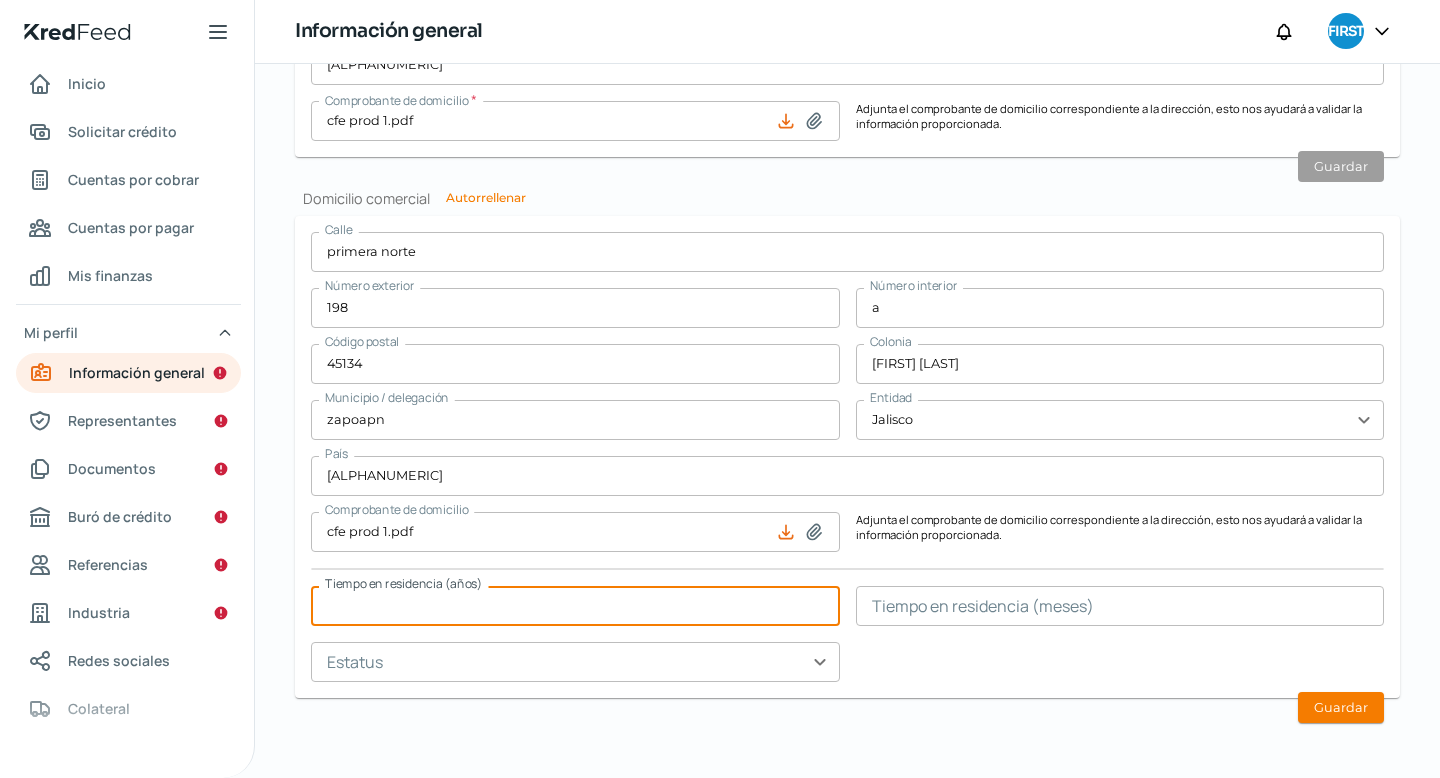 click at bounding box center (575, 606) 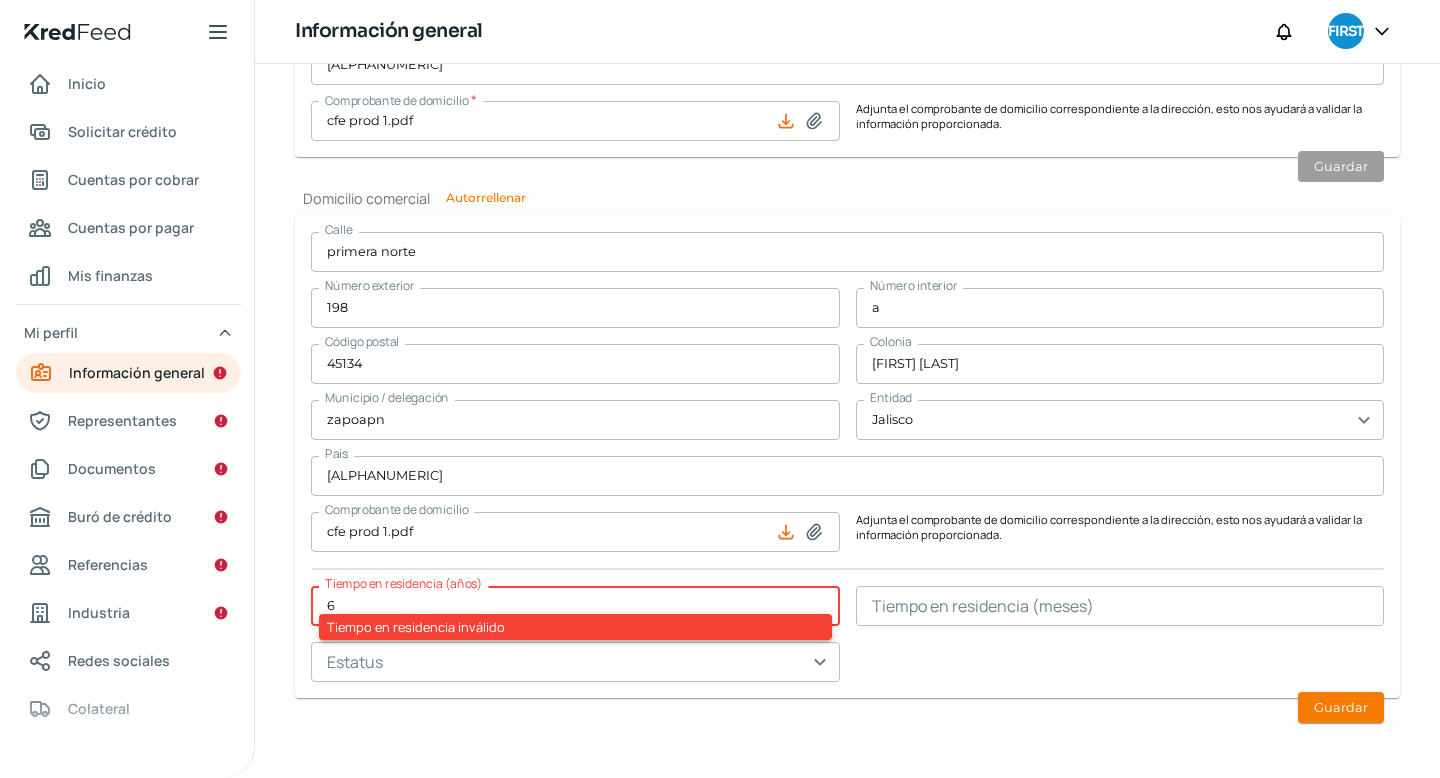 type on "6" 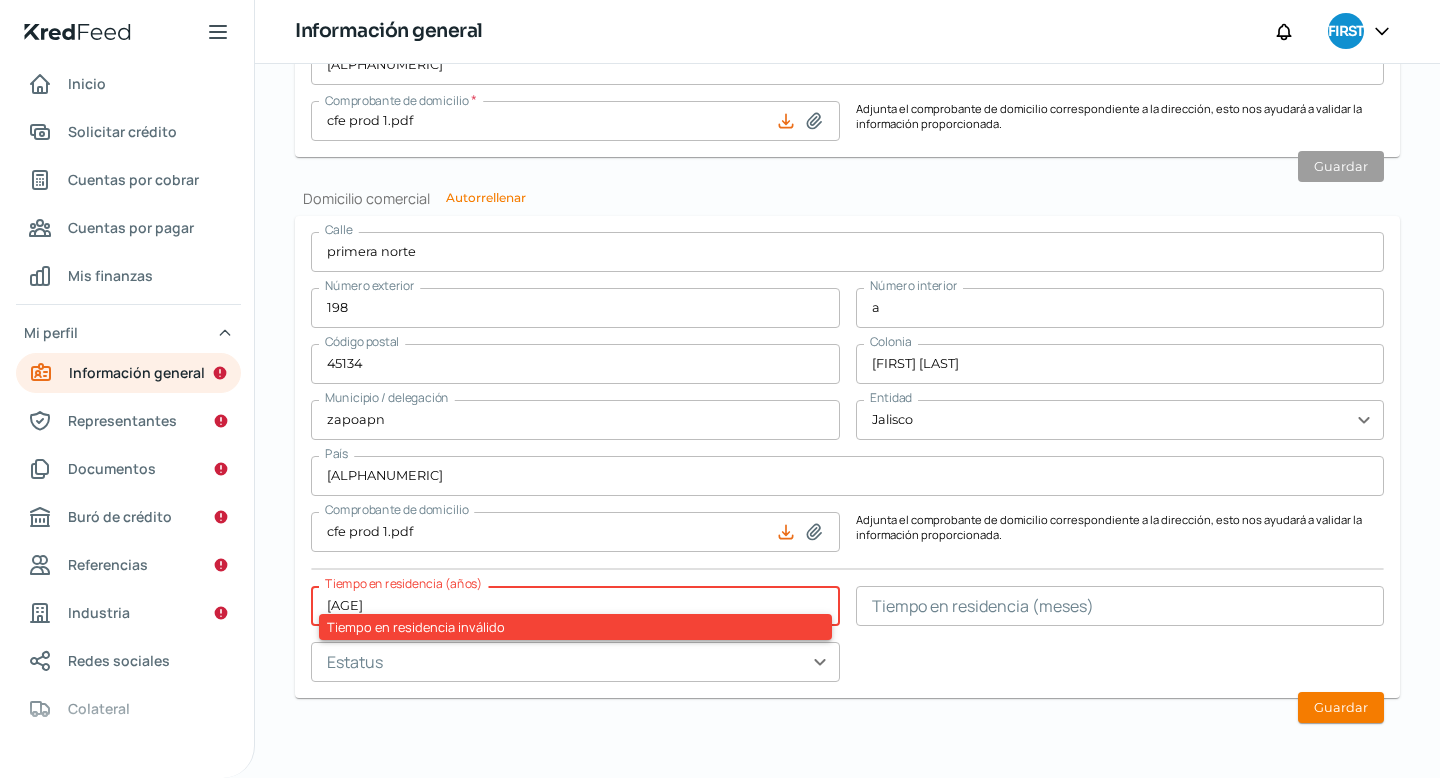type on "[AGE]" 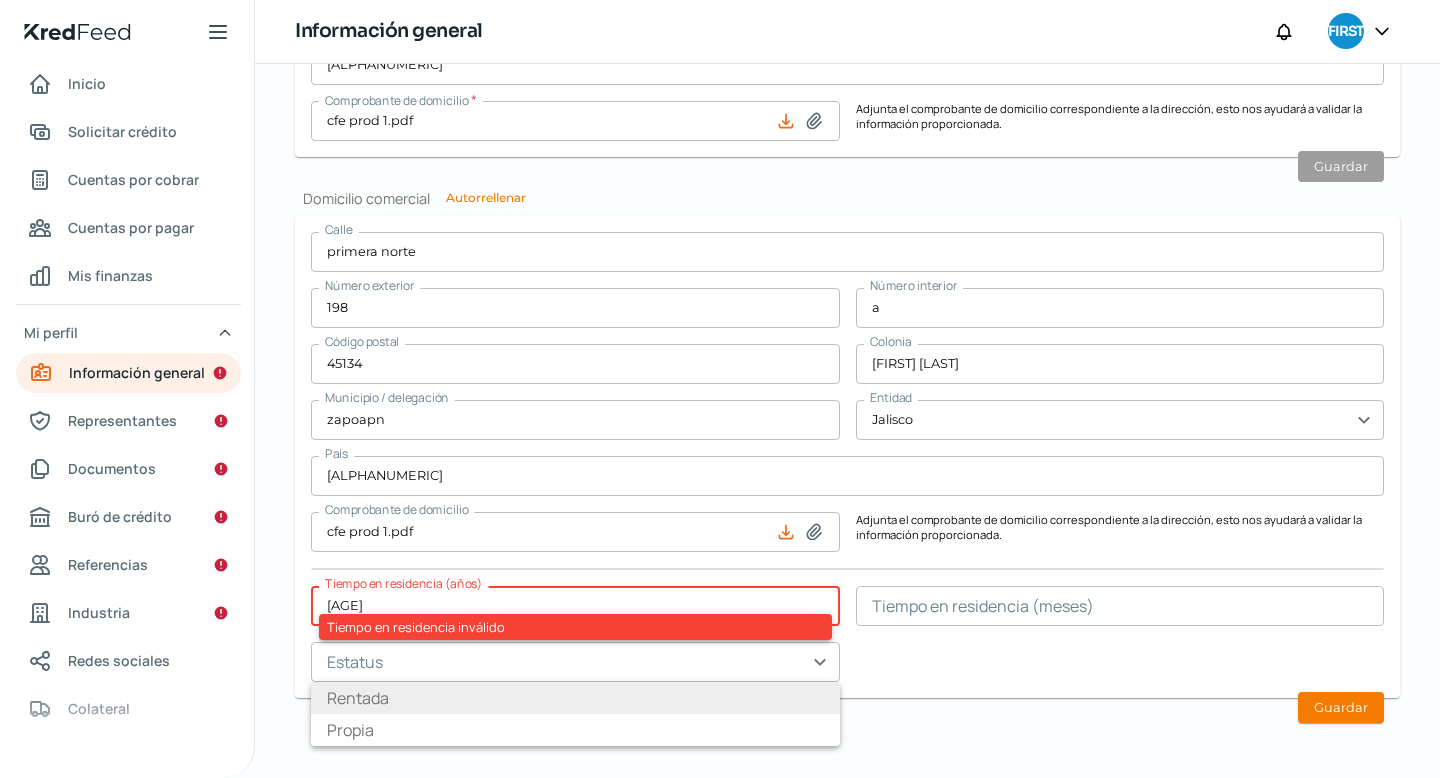 click on "Rentada" at bounding box center [575, 698] 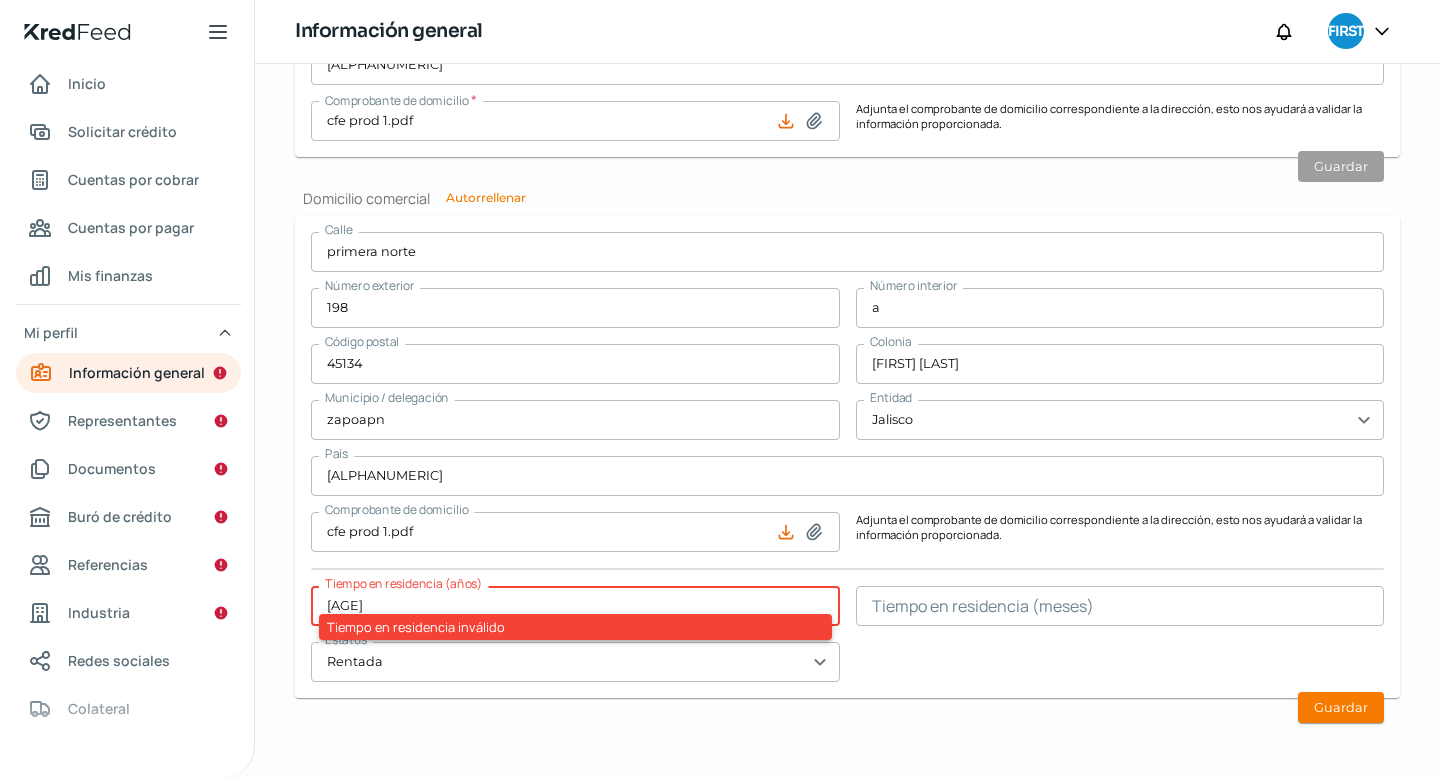 click at bounding box center [1120, 606] 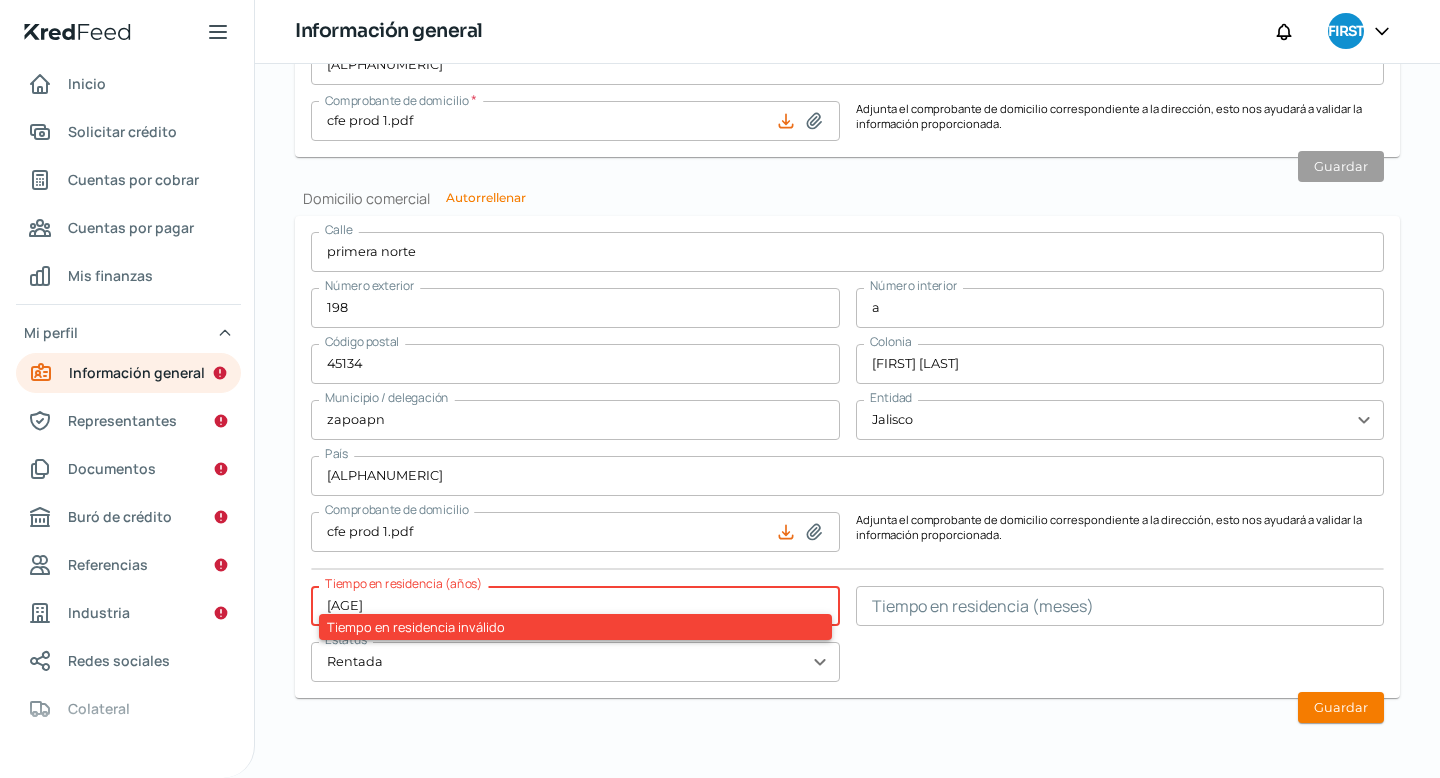 click on "Calle primera norte Número exterior 198 Número interior a Código postal 45134 Colonia vicente guerrero Municipio / delegación zapoapn Entidad Jalisco expand_more País mexico Comprobante de domicilio cfe prod 1.pdf Adjunta el comprobante de domicilio correspondiente a la dirección, esto nos ayudará a validar la información proporcionada. Tiempo en residencia (años) 7 años Tiempo en residencia inválido Tiempo en residencia (meses) Estatus Rentada expand_more Guardar" at bounding box center (847, 457) 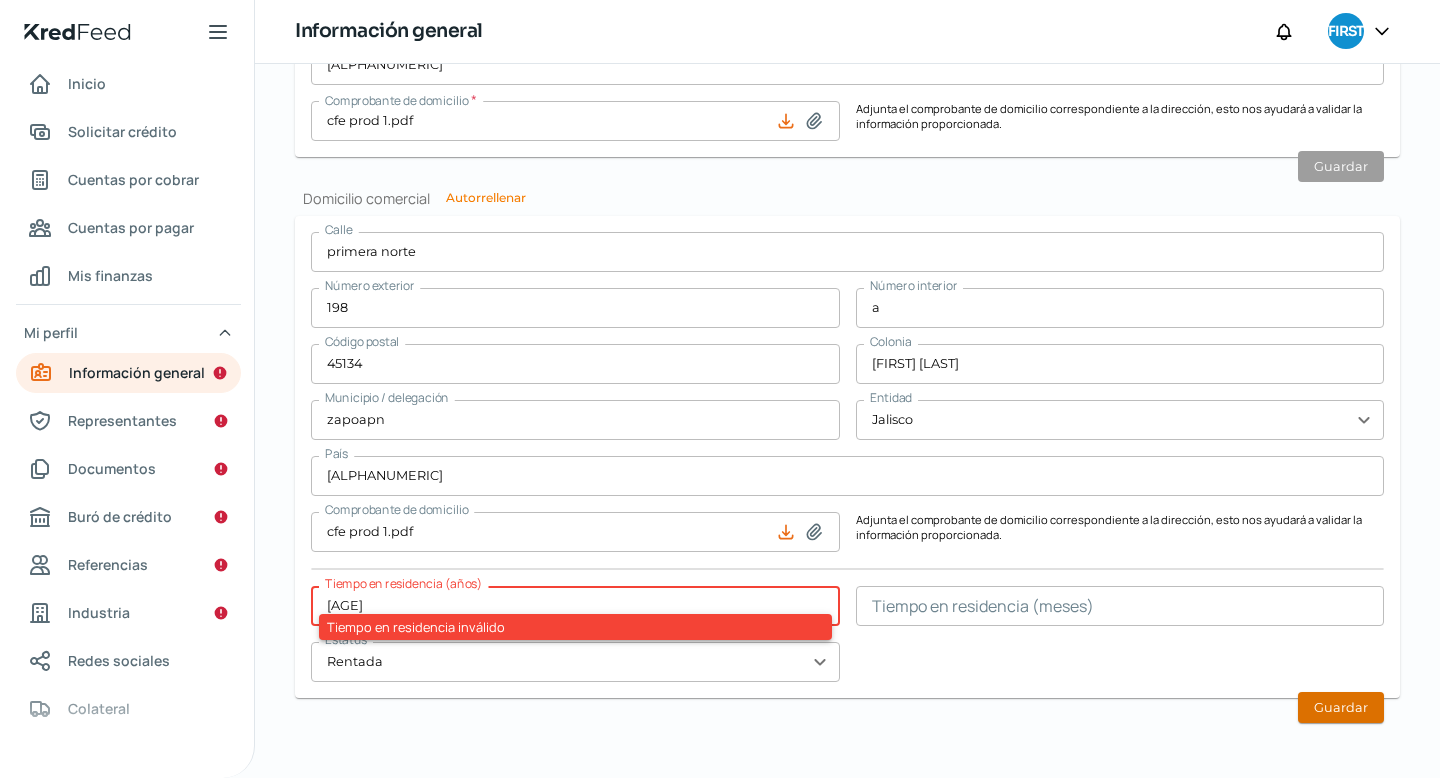 click on "Guardar" at bounding box center (1341, 707) 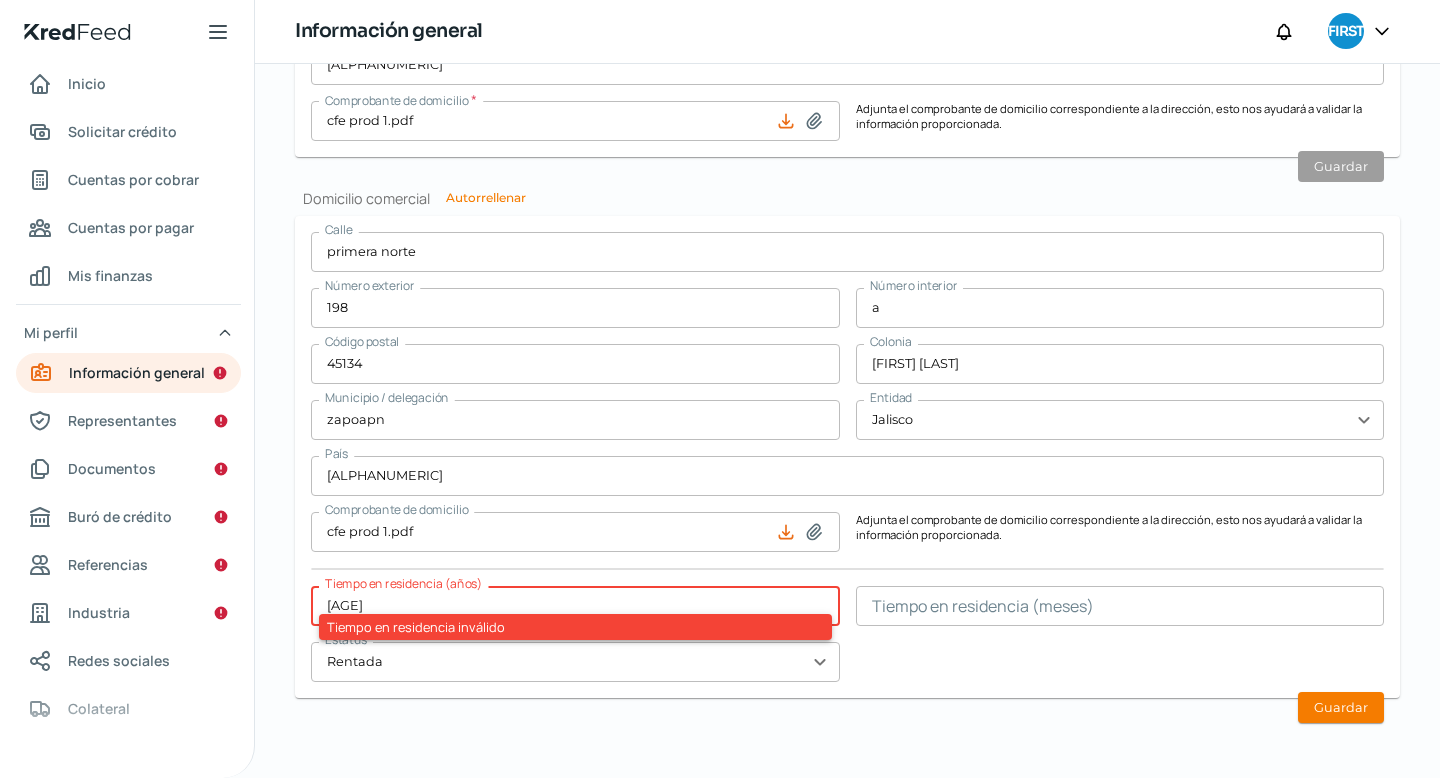 click on "[AGE]" at bounding box center (575, 606) 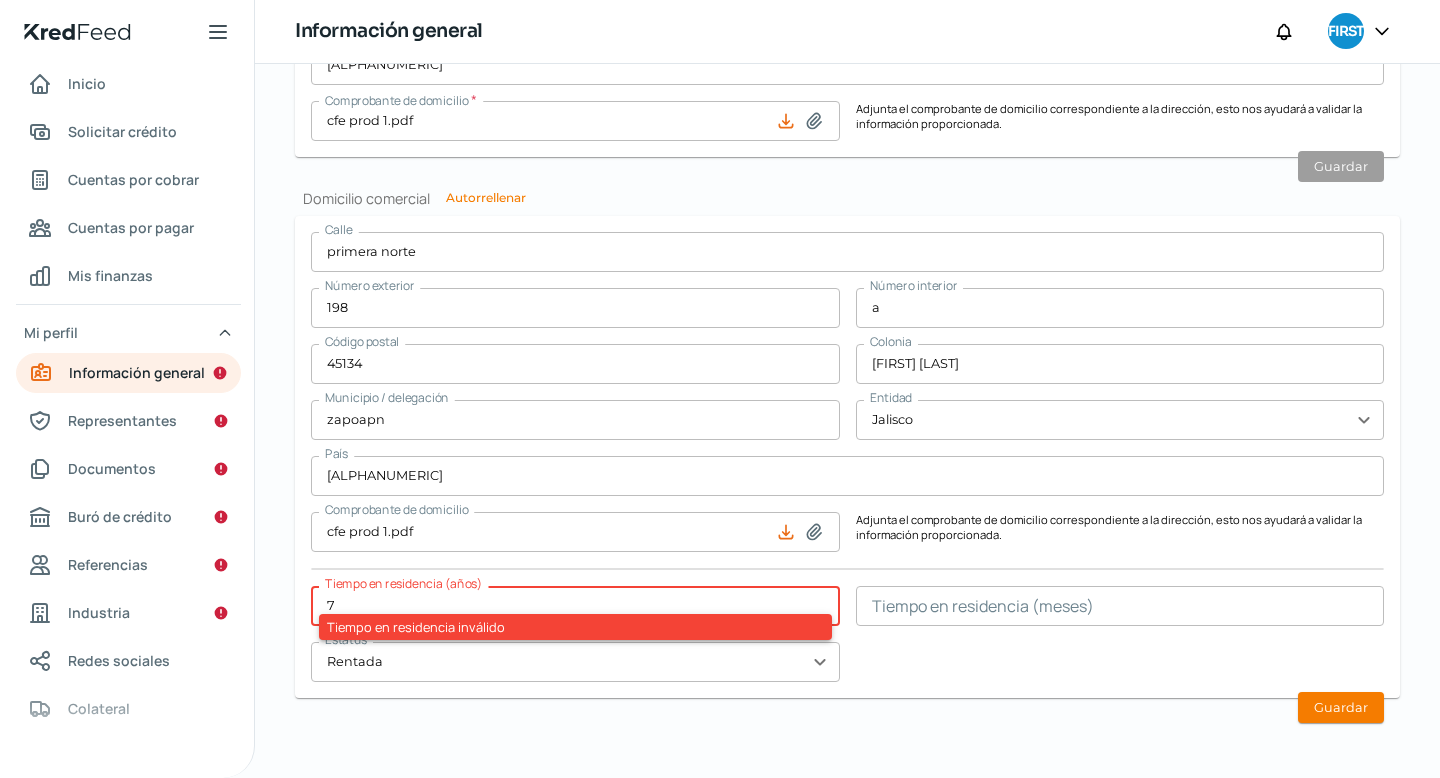 type on "7" 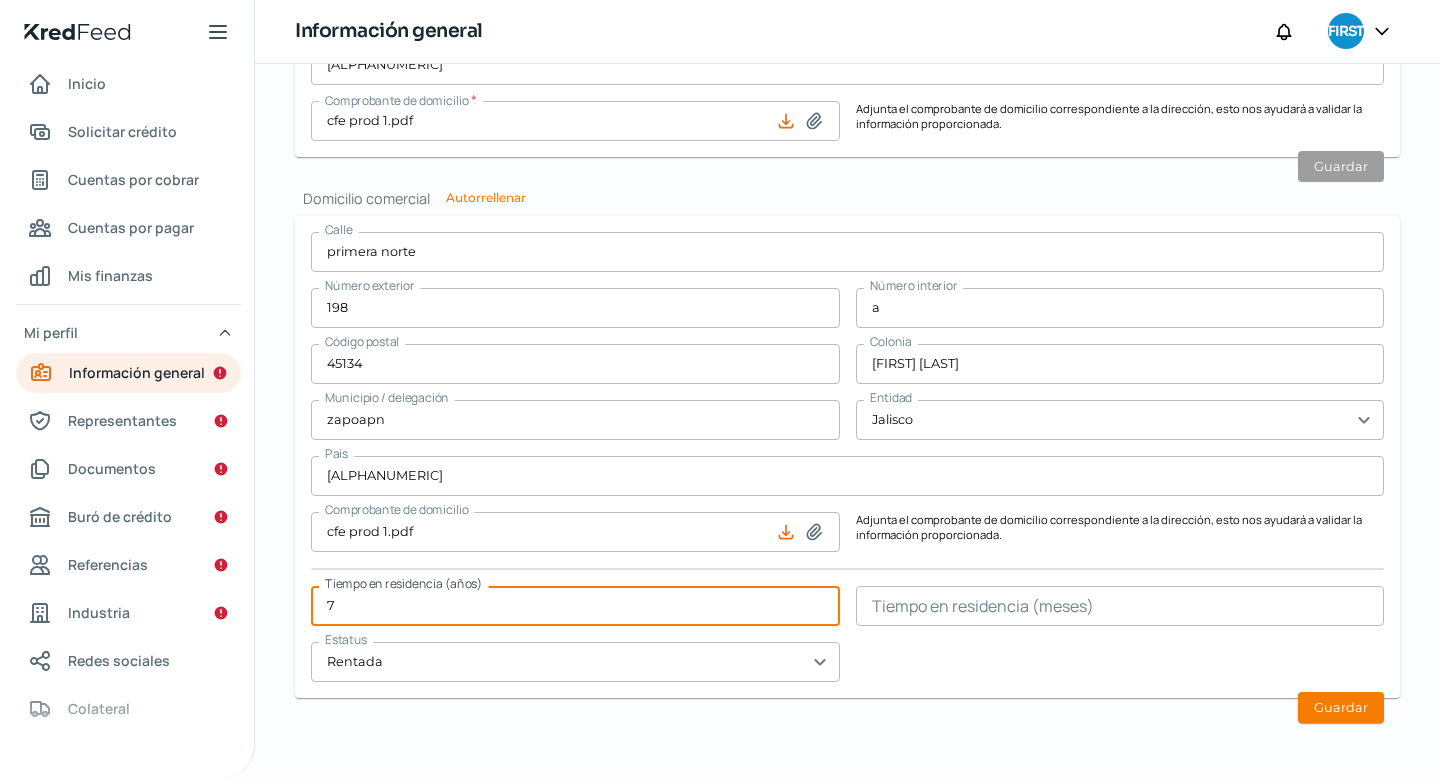 type on "7" 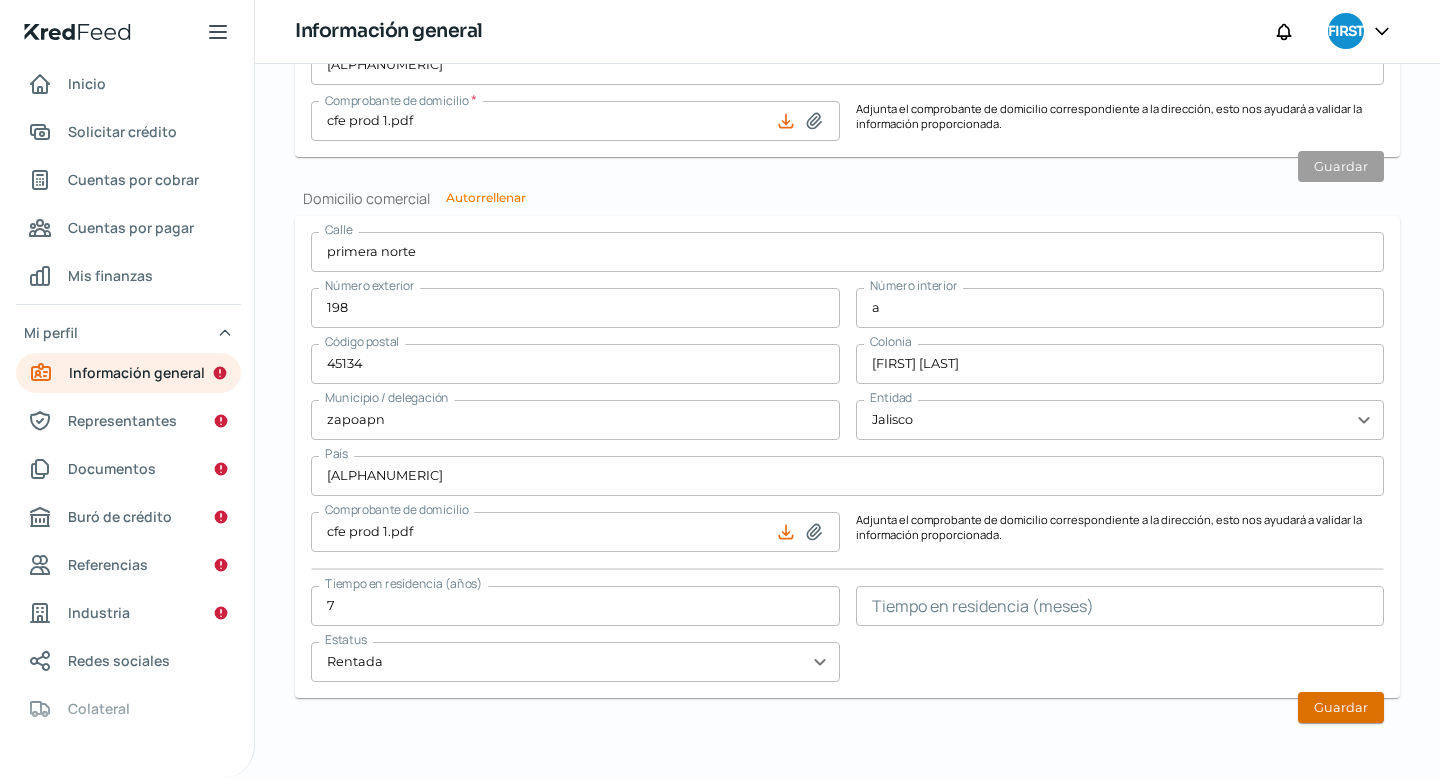 click on "Guardar" at bounding box center [1341, 707] 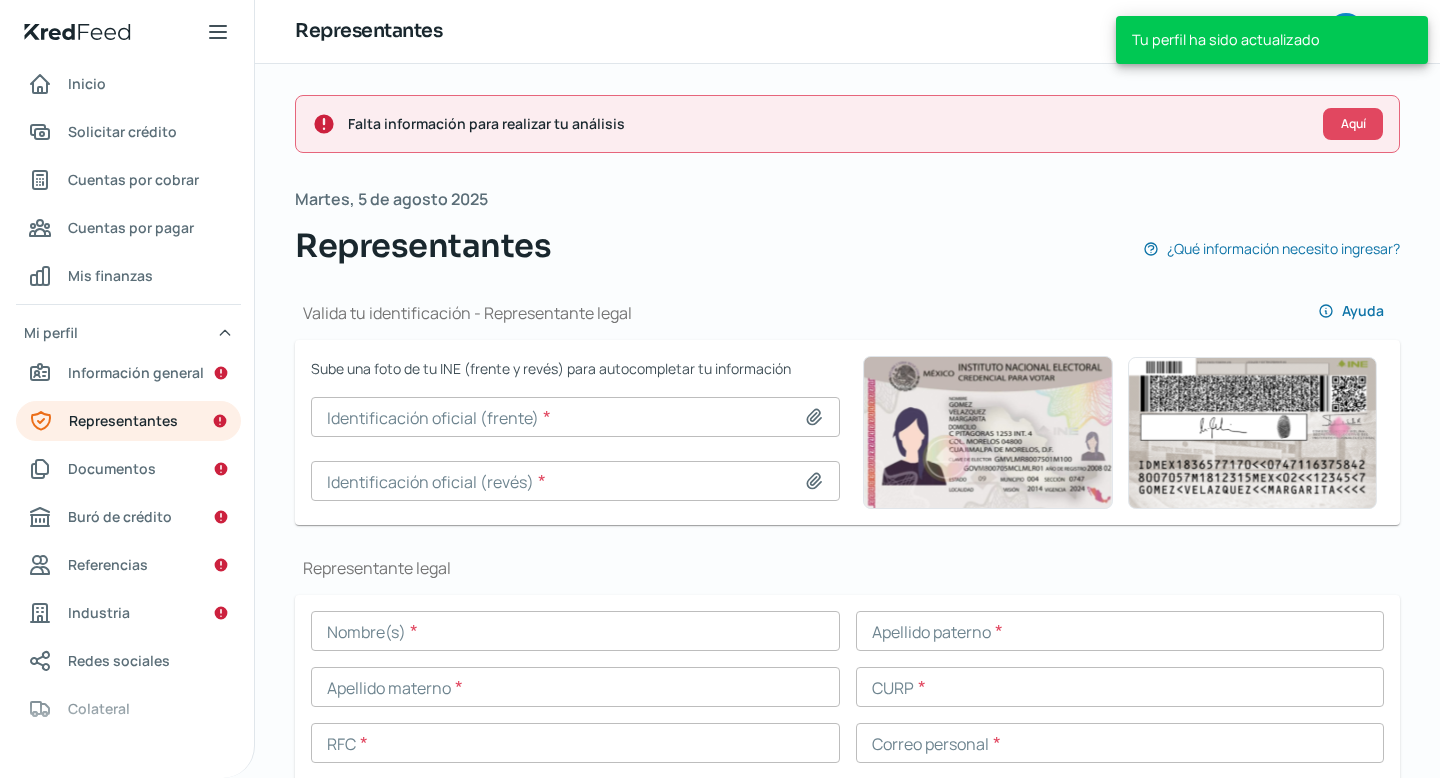 scroll, scrollTop: 0, scrollLeft: 0, axis: both 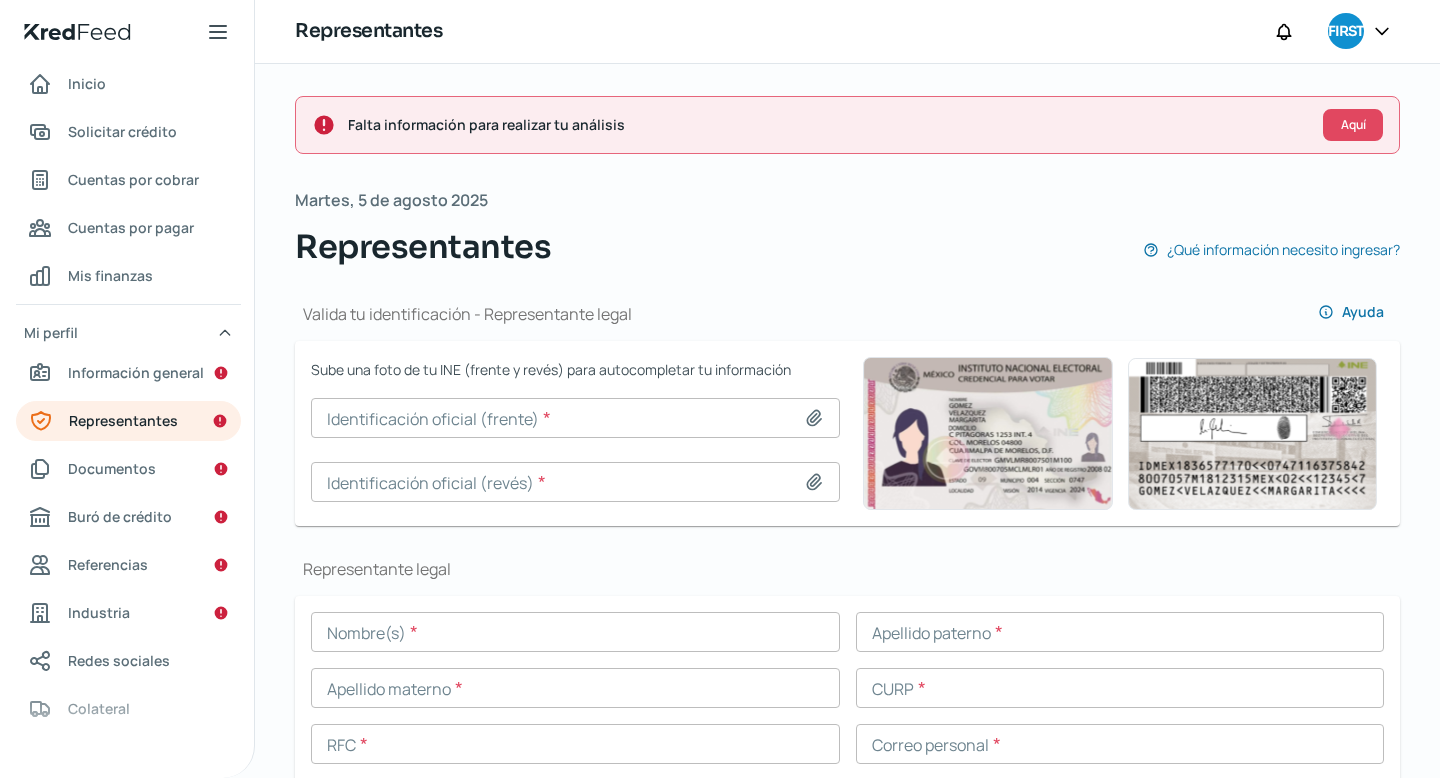 click 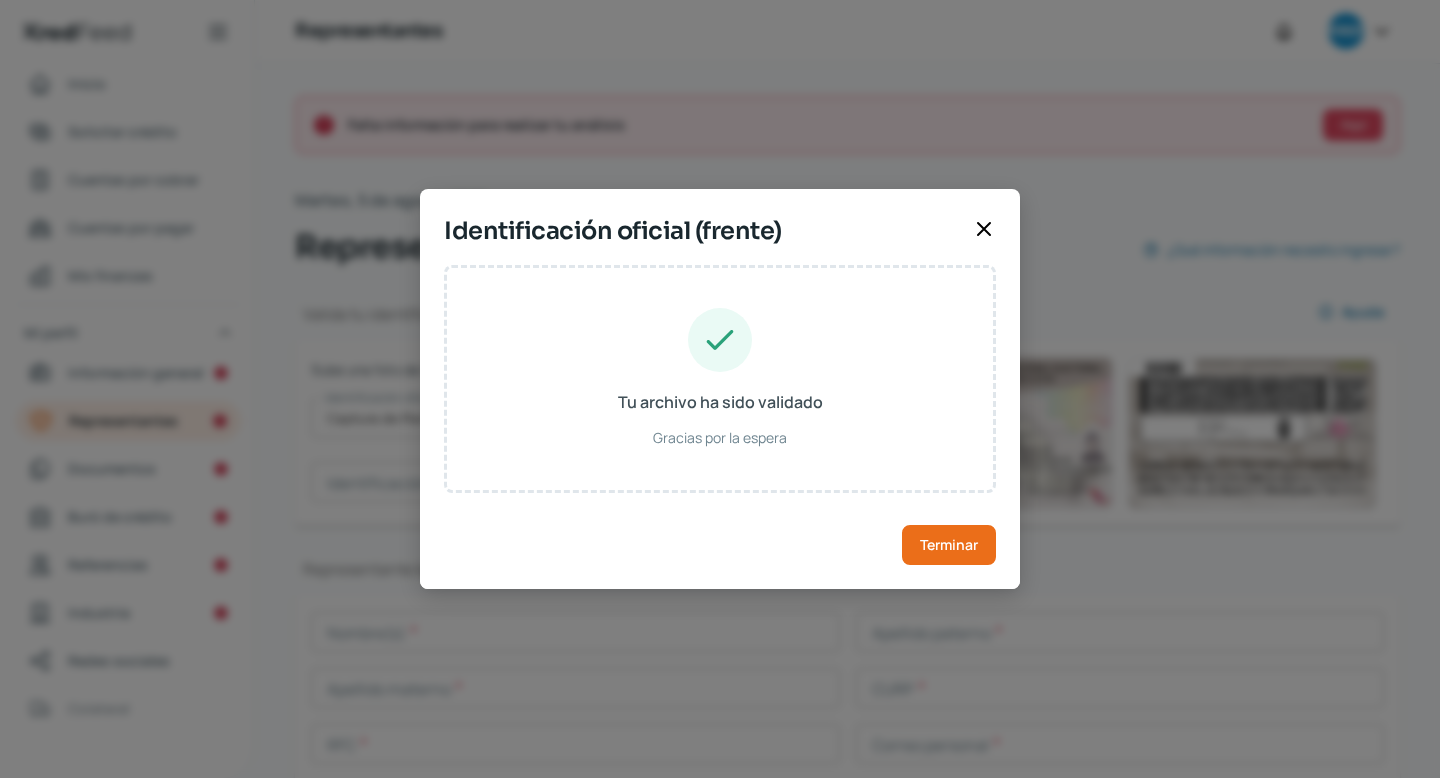 type on "CARLO GIOVAN" 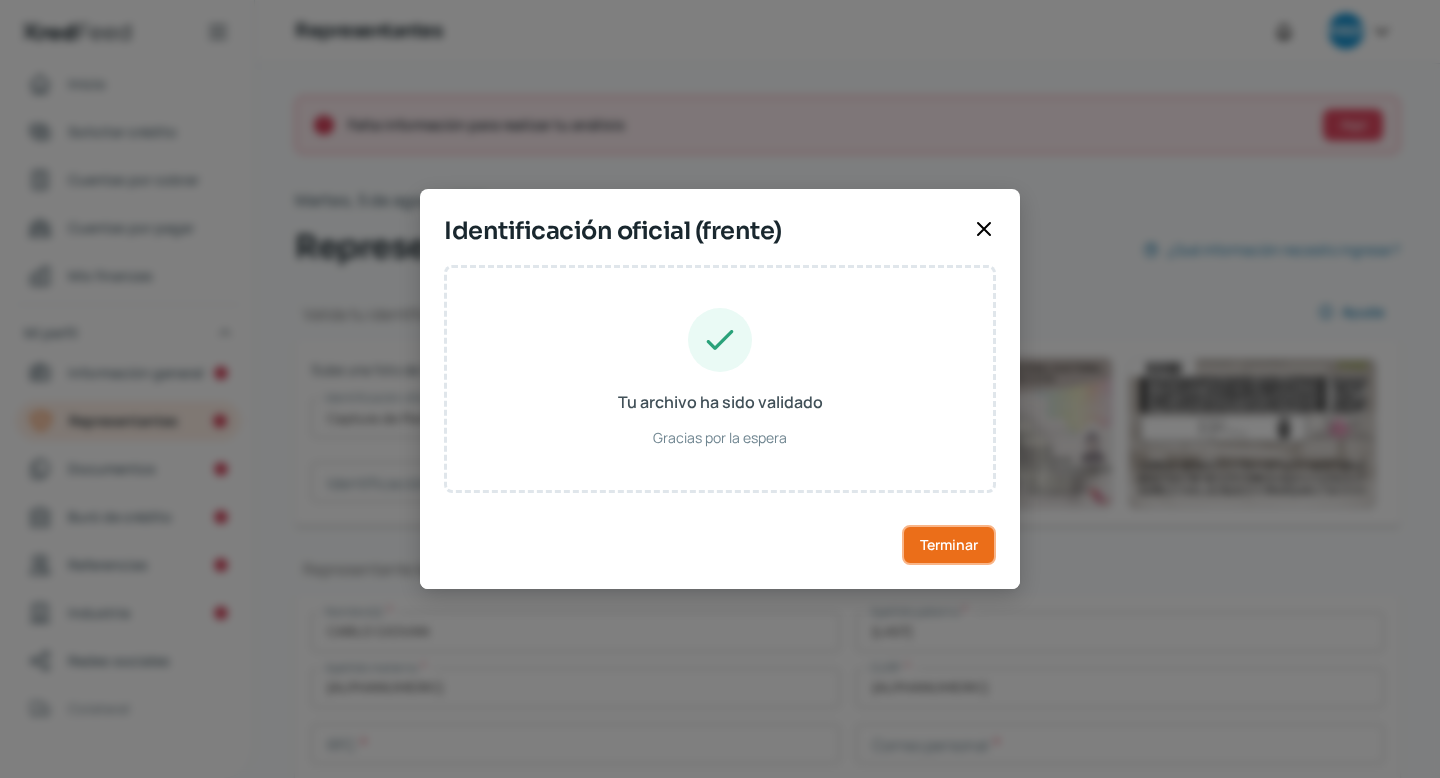 click on "Terminar" at bounding box center (949, 545) 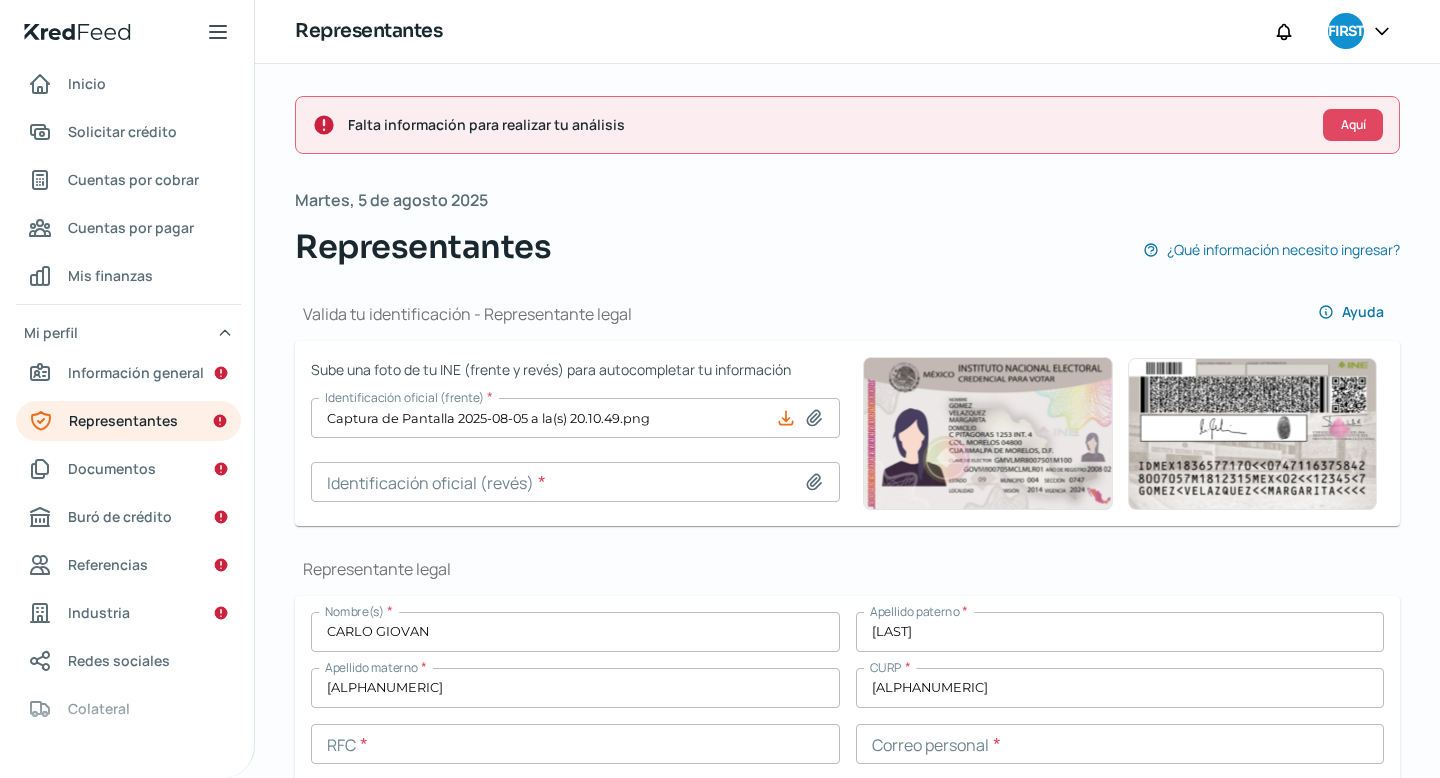 click 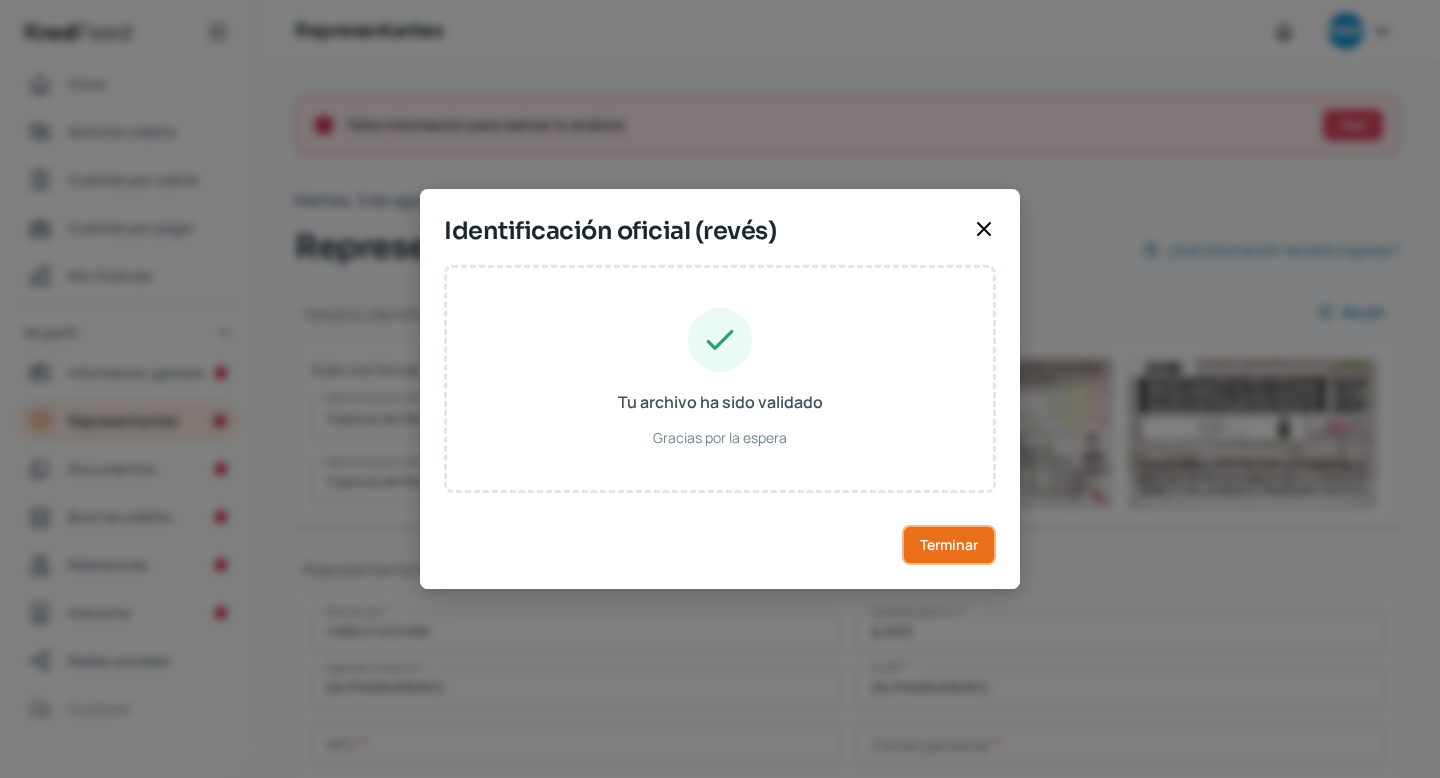 click on "Terminar" at bounding box center (949, 545) 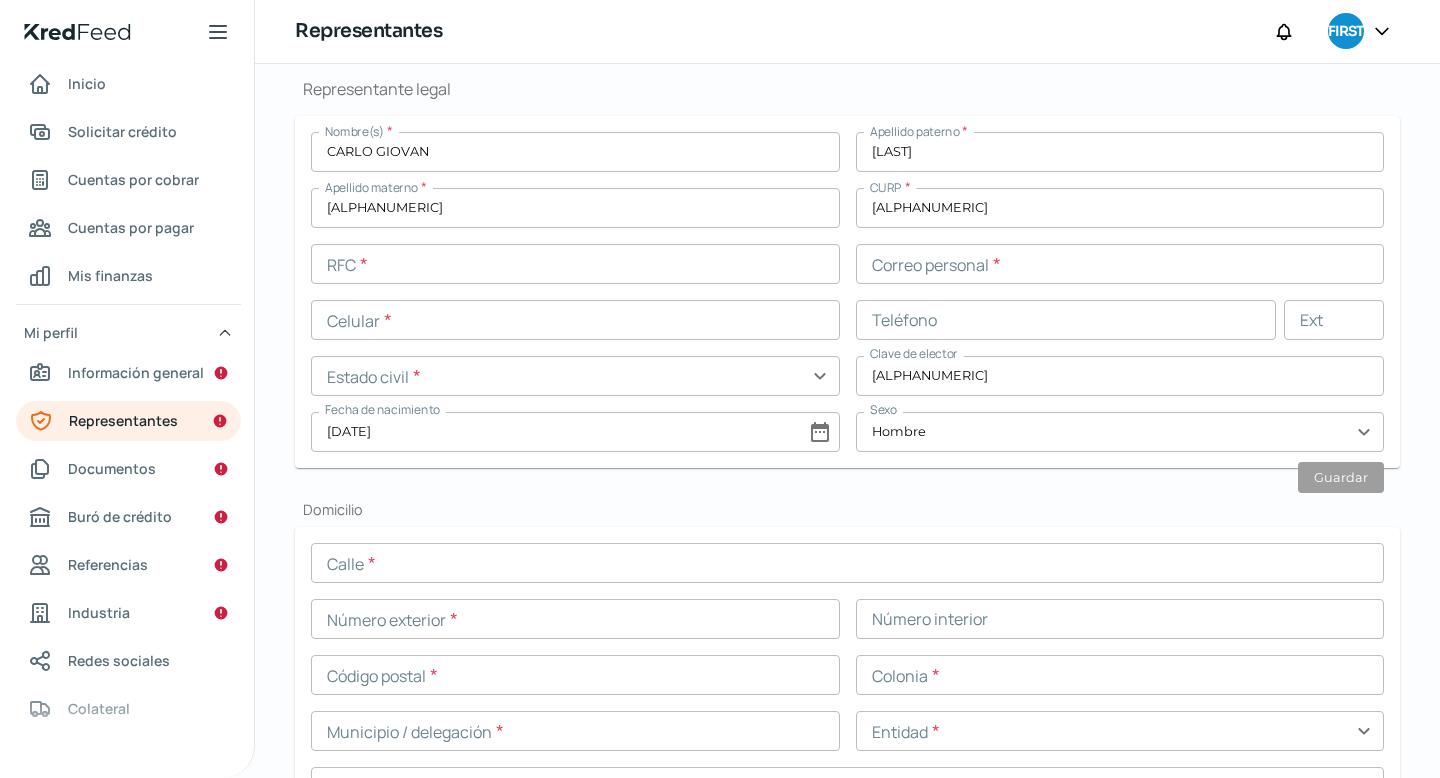 scroll, scrollTop: 485, scrollLeft: 0, axis: vertical 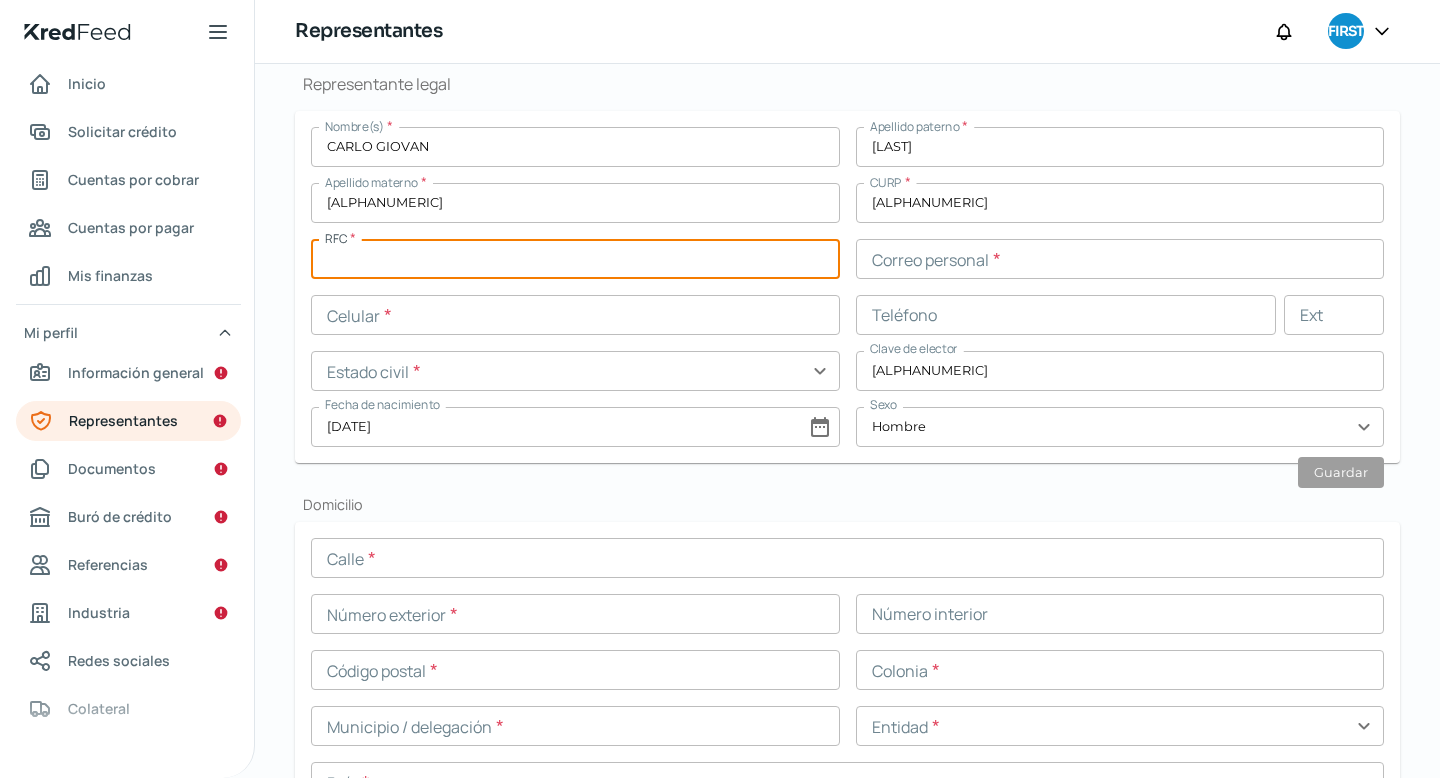 click at bounding box center (575, 259) 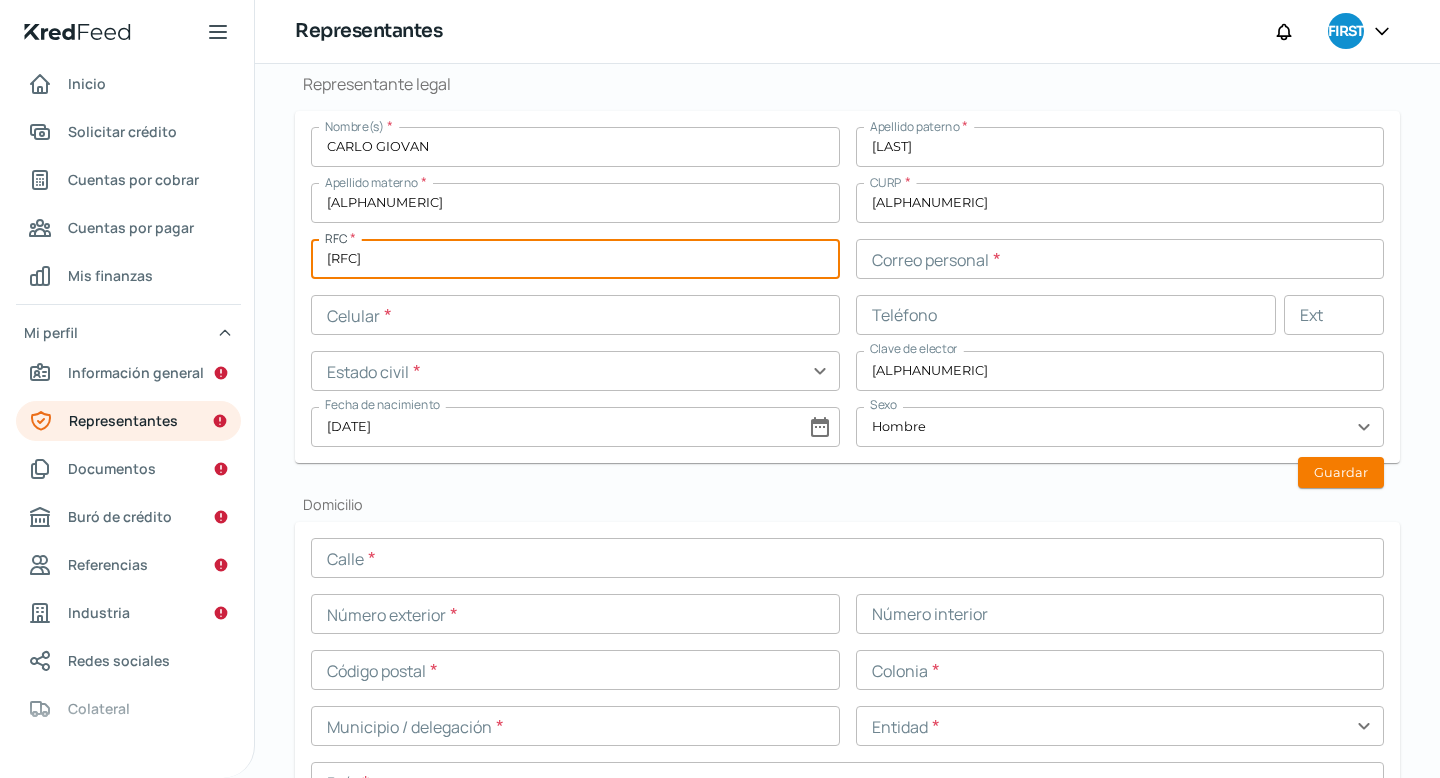type on "[RFC]" 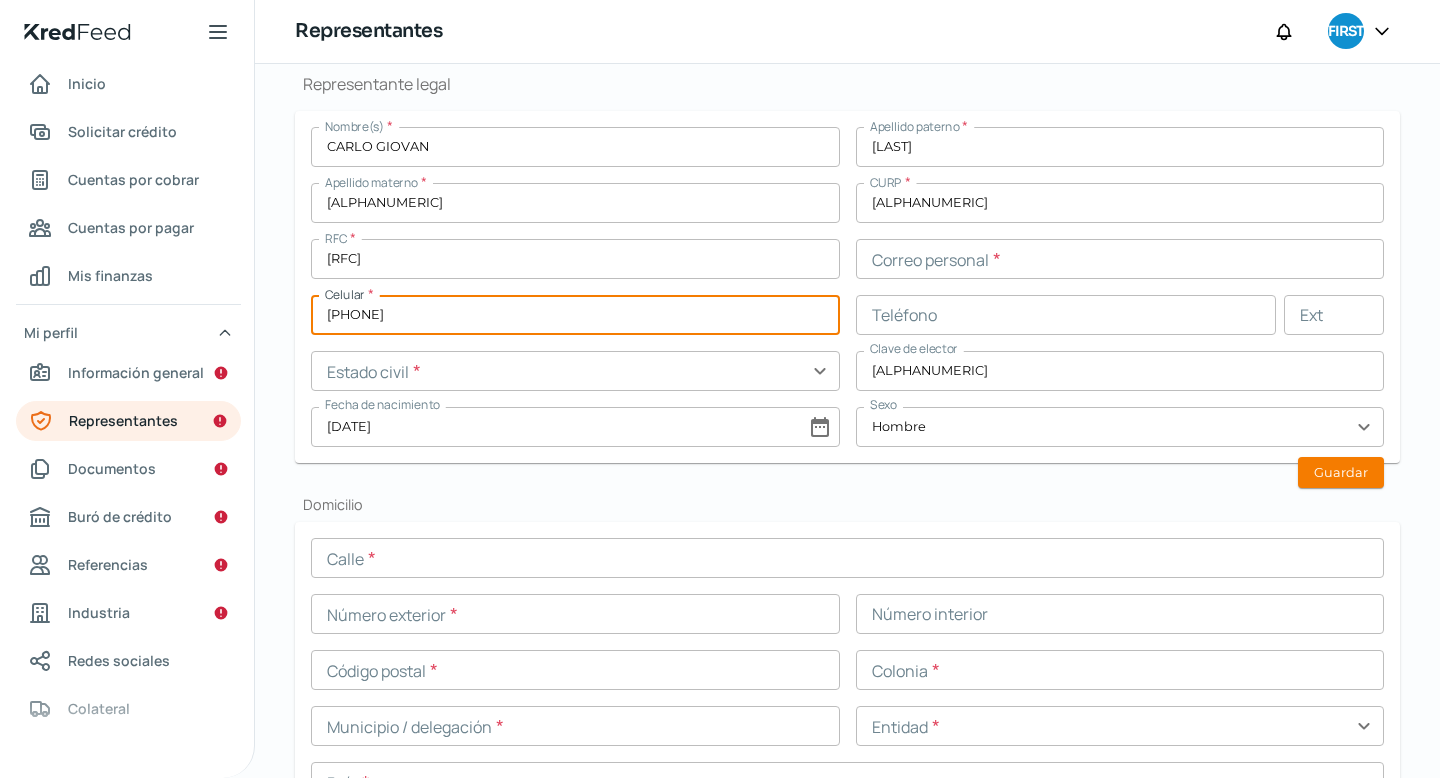 type on "[PHONE]" 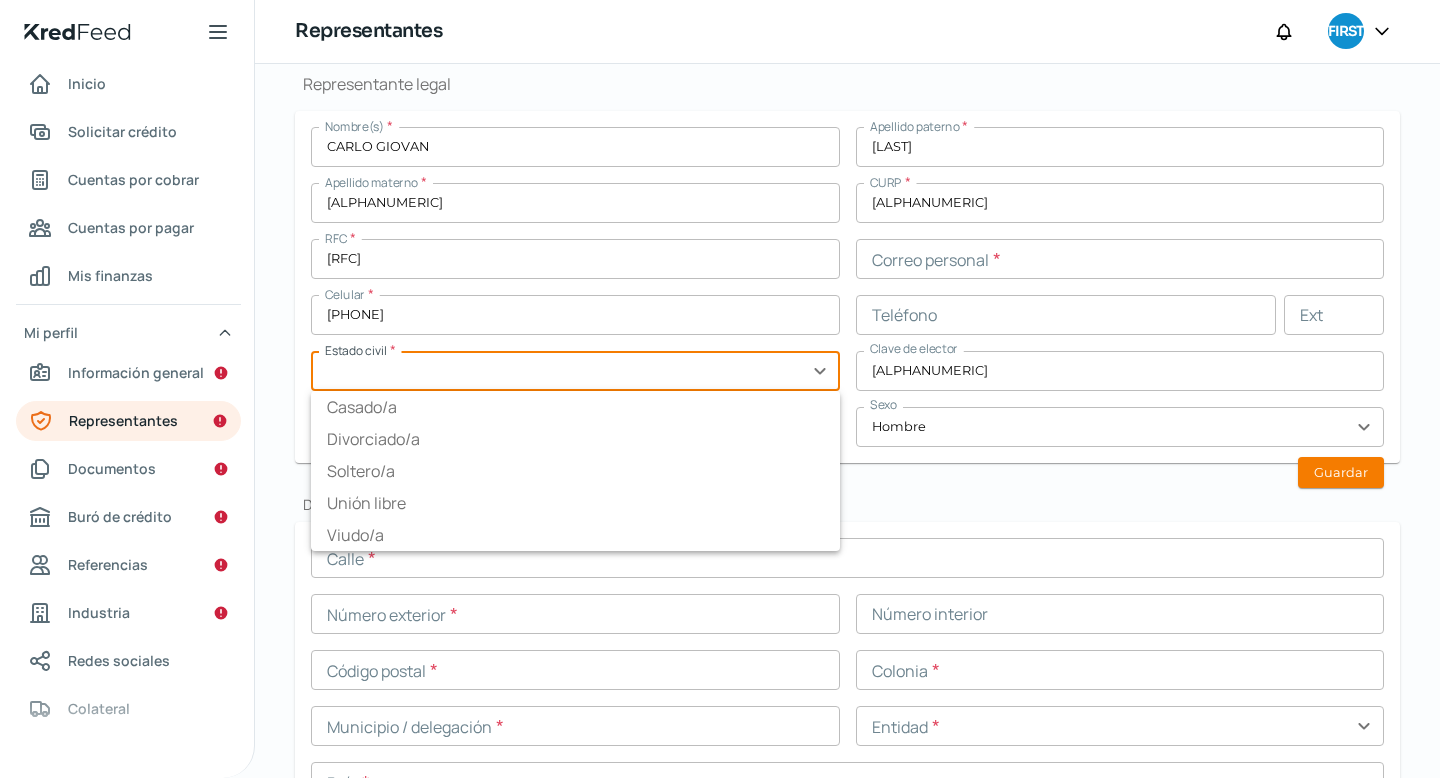 click at bounding box center (575, 371) 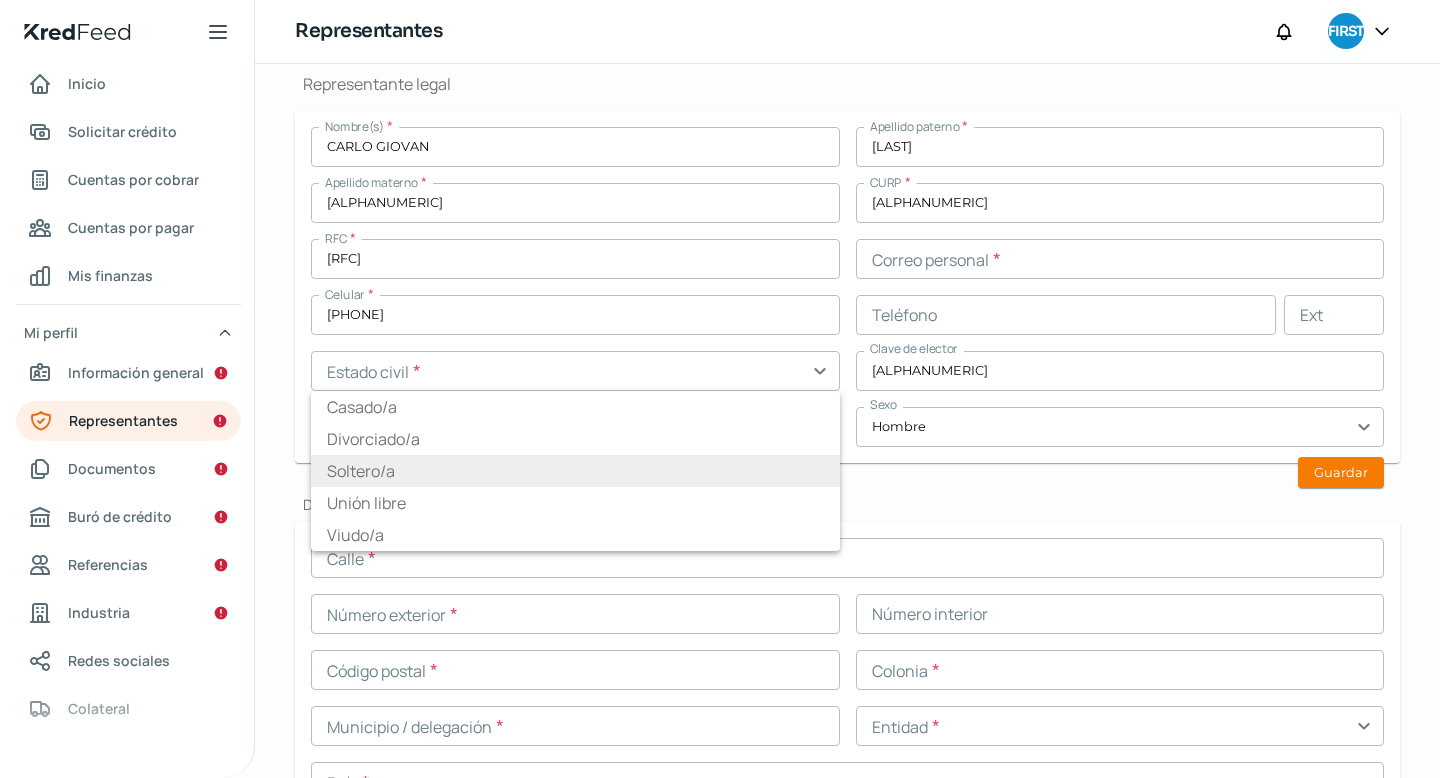 click on "Soltero/a" at bounding box center (575, 471) 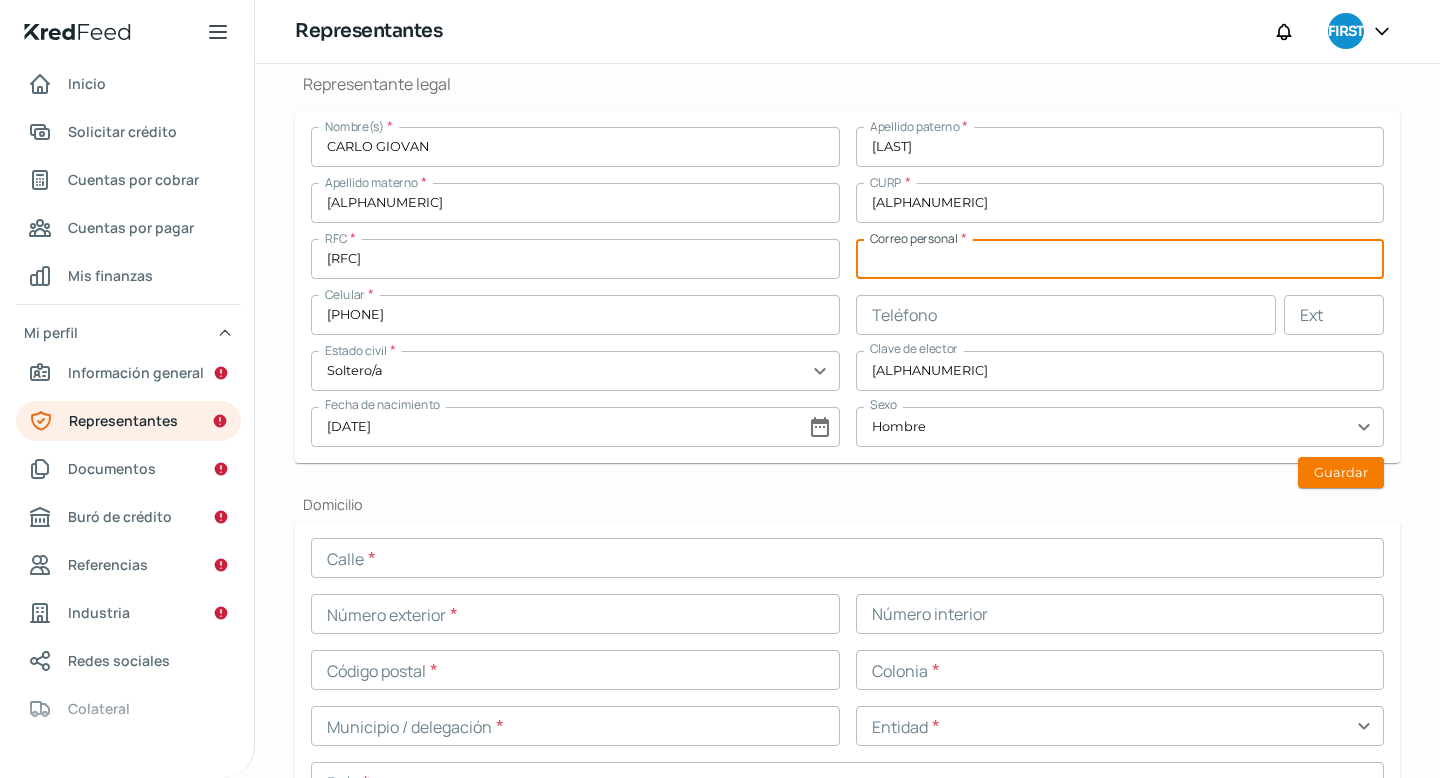 click at bounding box center (1120, 259) 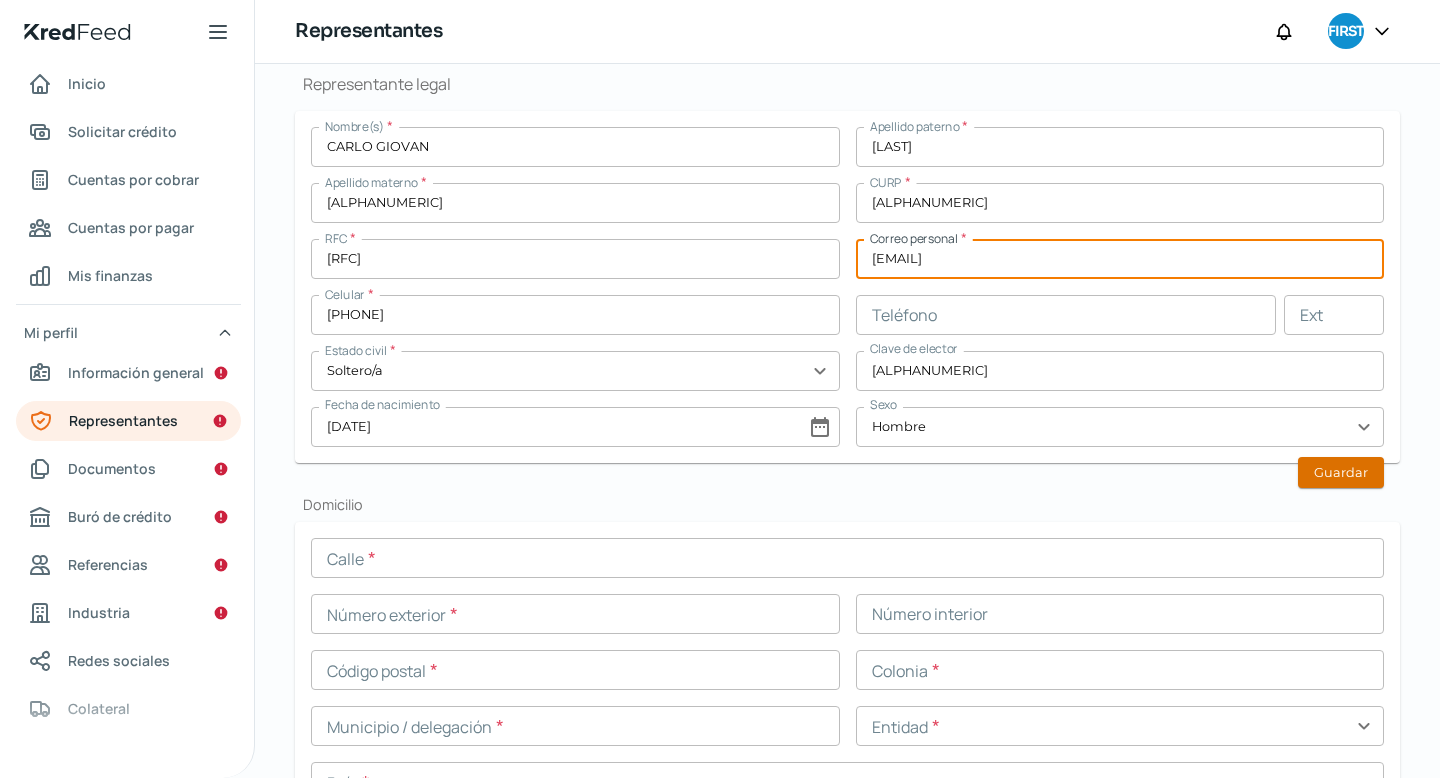 type on "[EMAIL]" 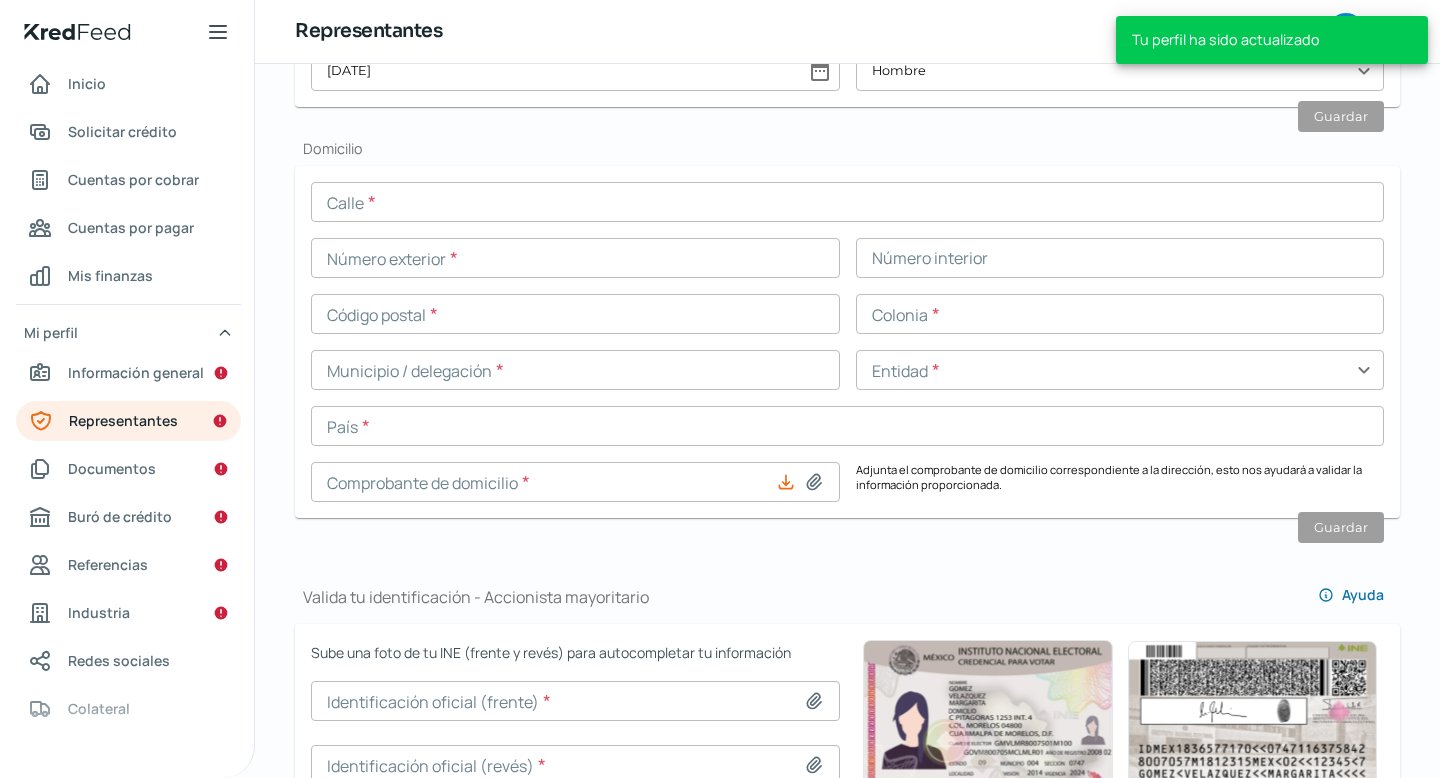 scroll, scrollTop: 843, scrollLeft: 0, axis: vertical 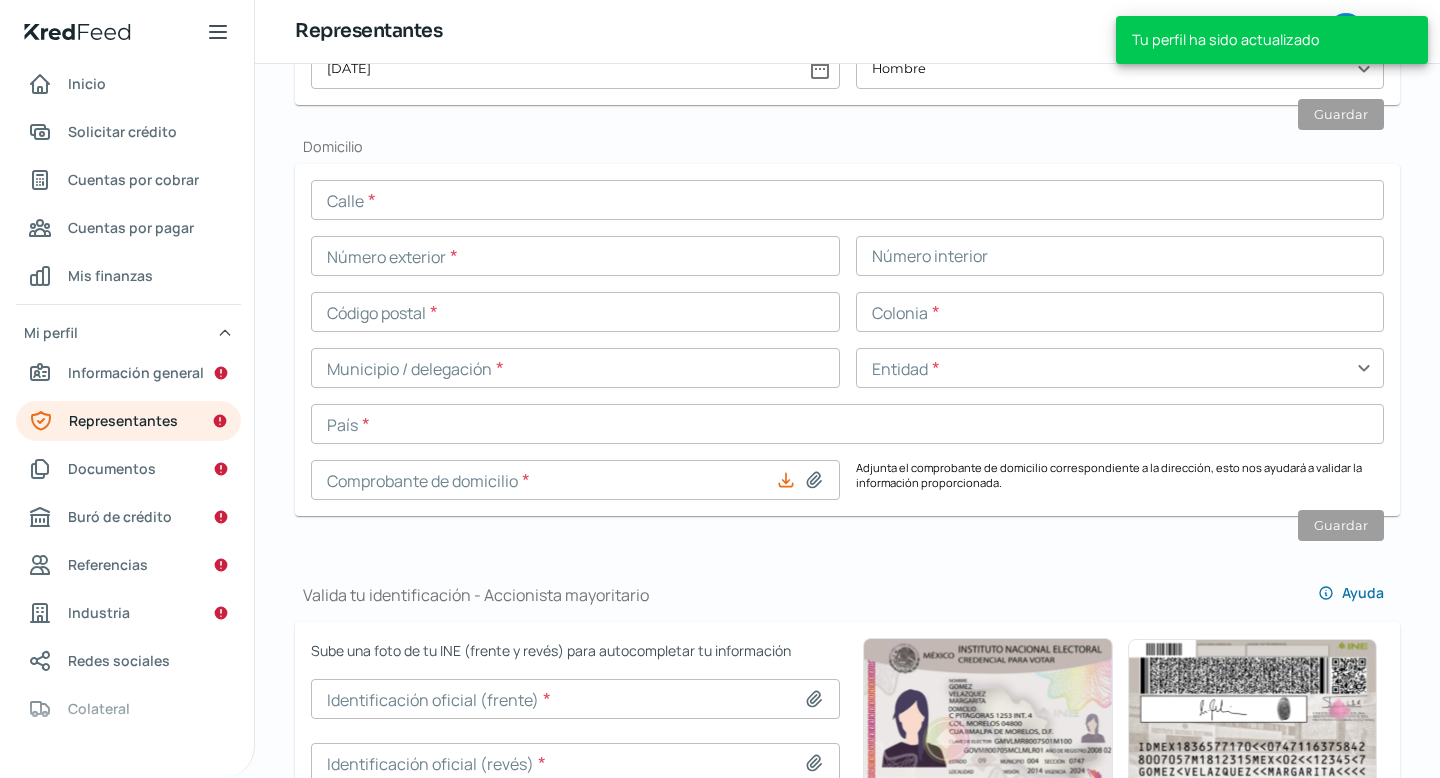 click at bounding box center (847, 200) 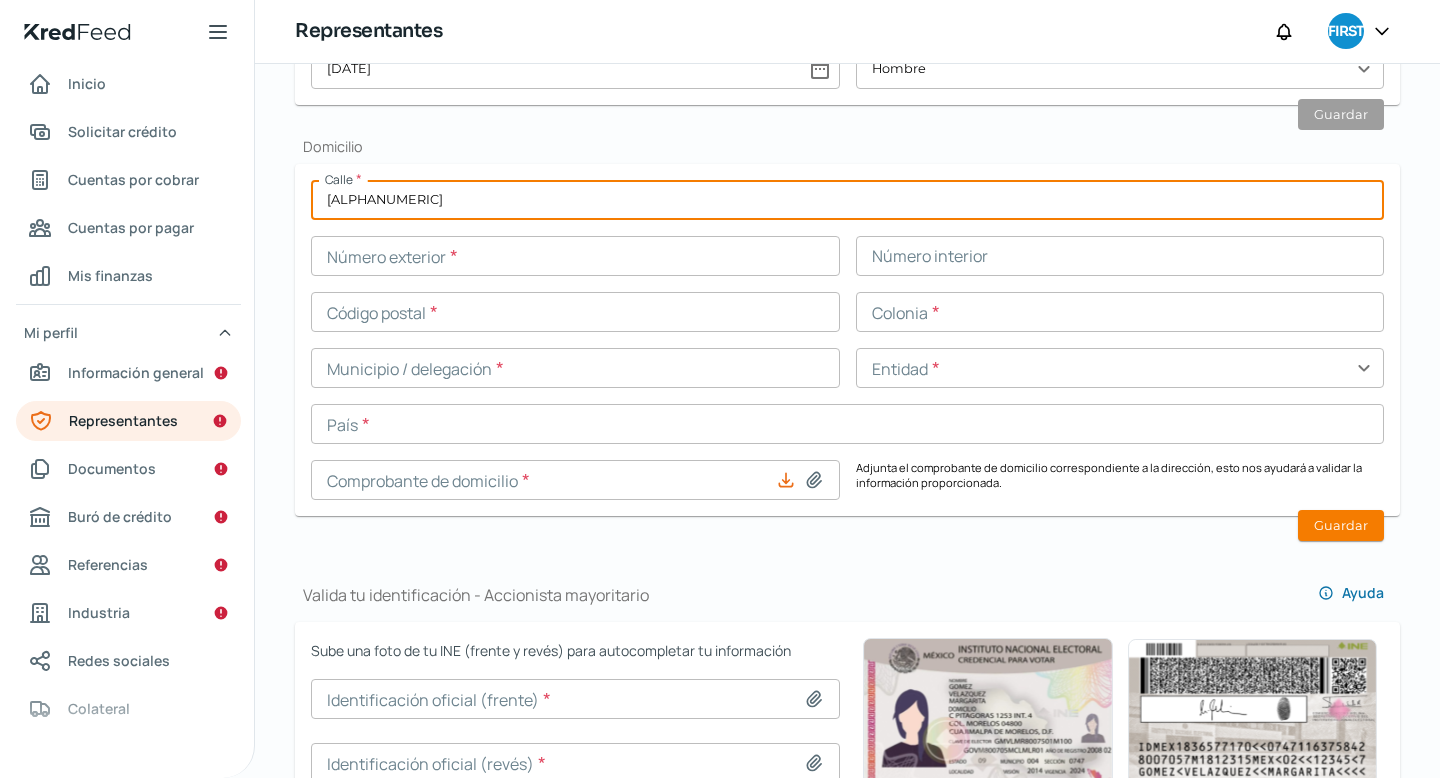 type on "primera norte" 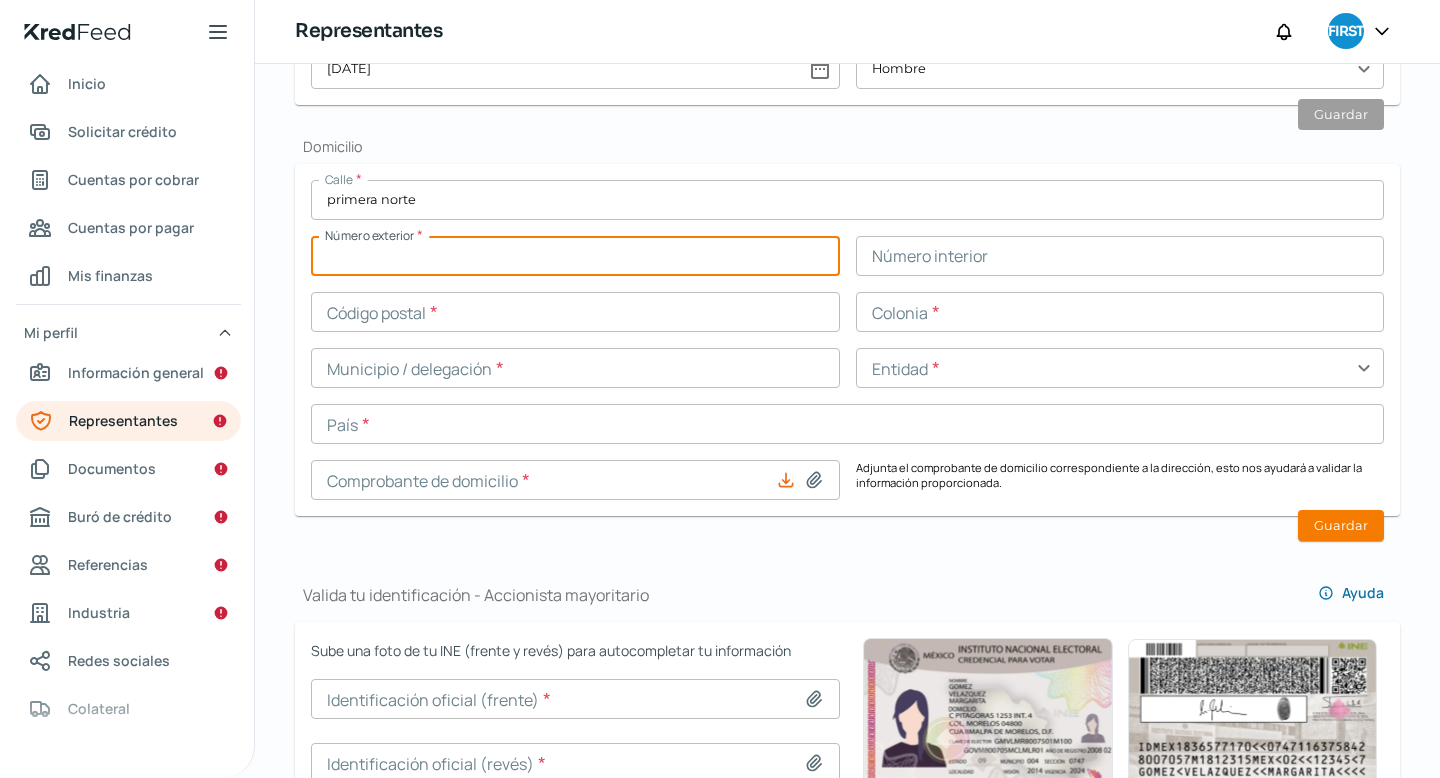 click at bounding box center [575, 256] 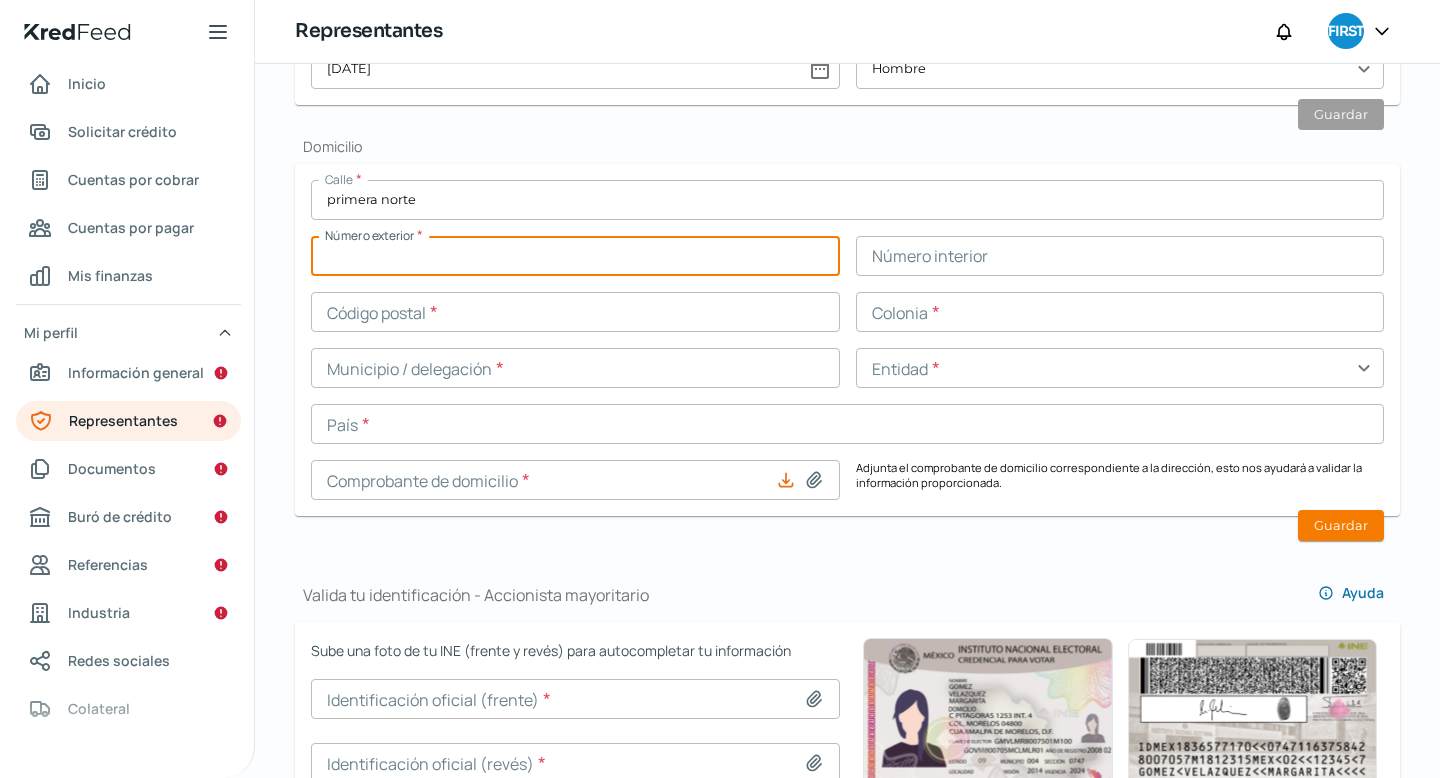 type on "198" 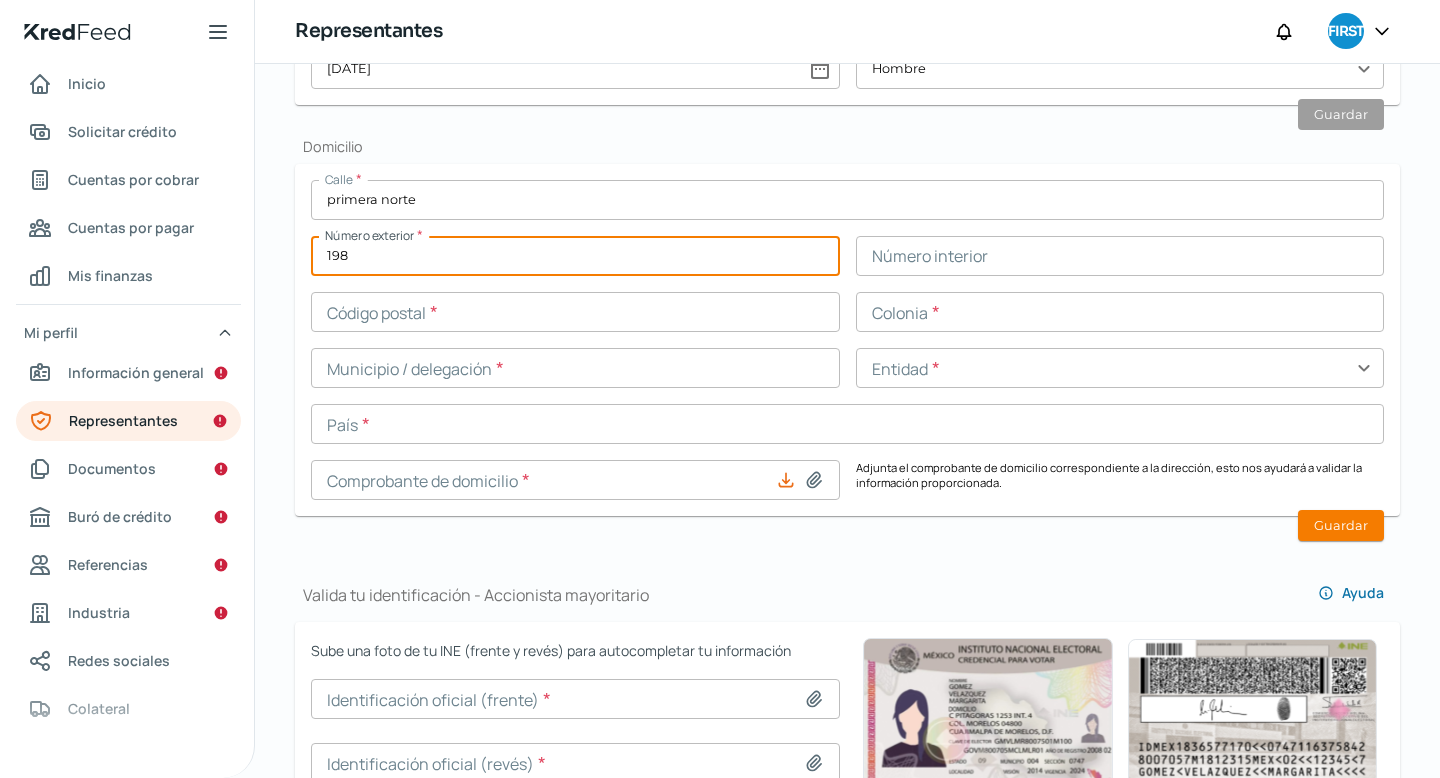 click at bounding box center (1120, 256) 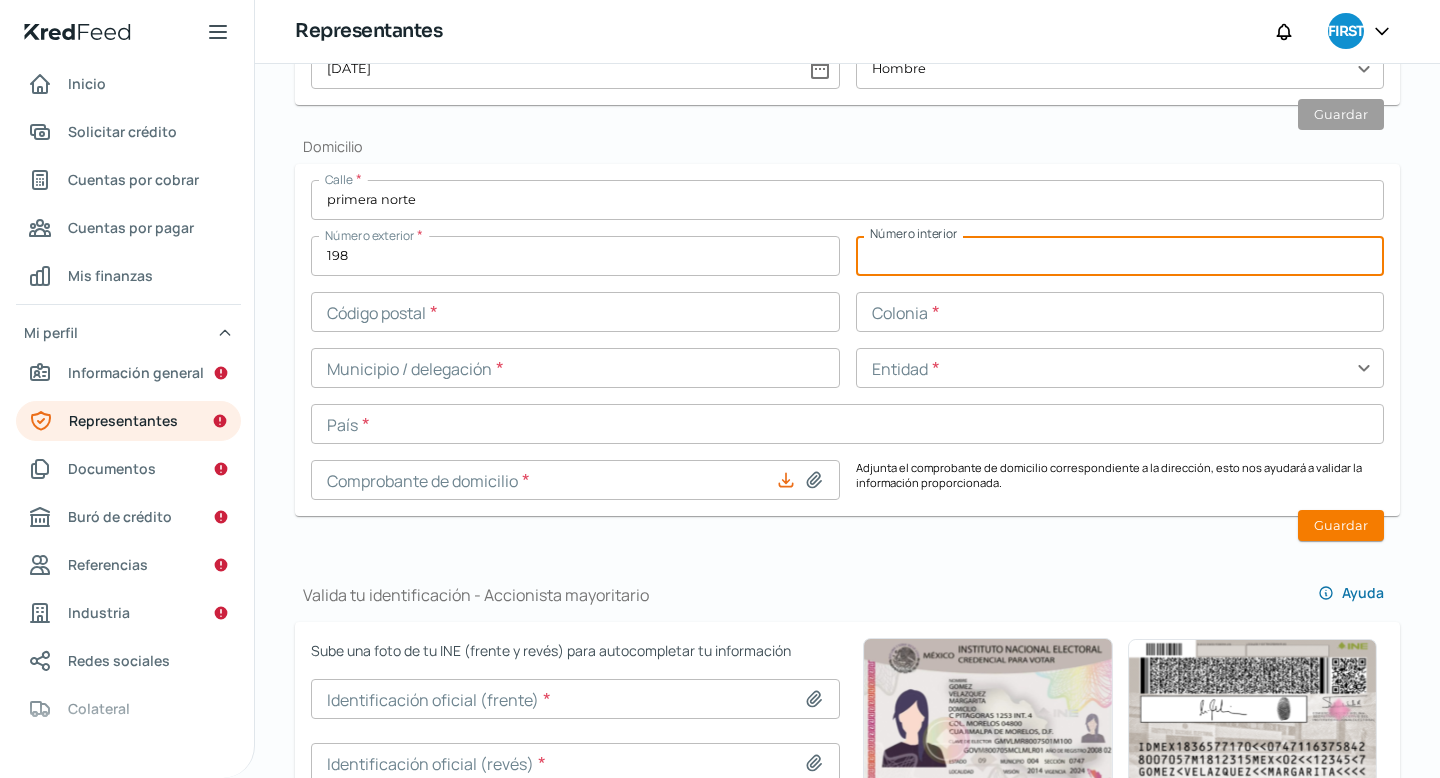 type on "a" 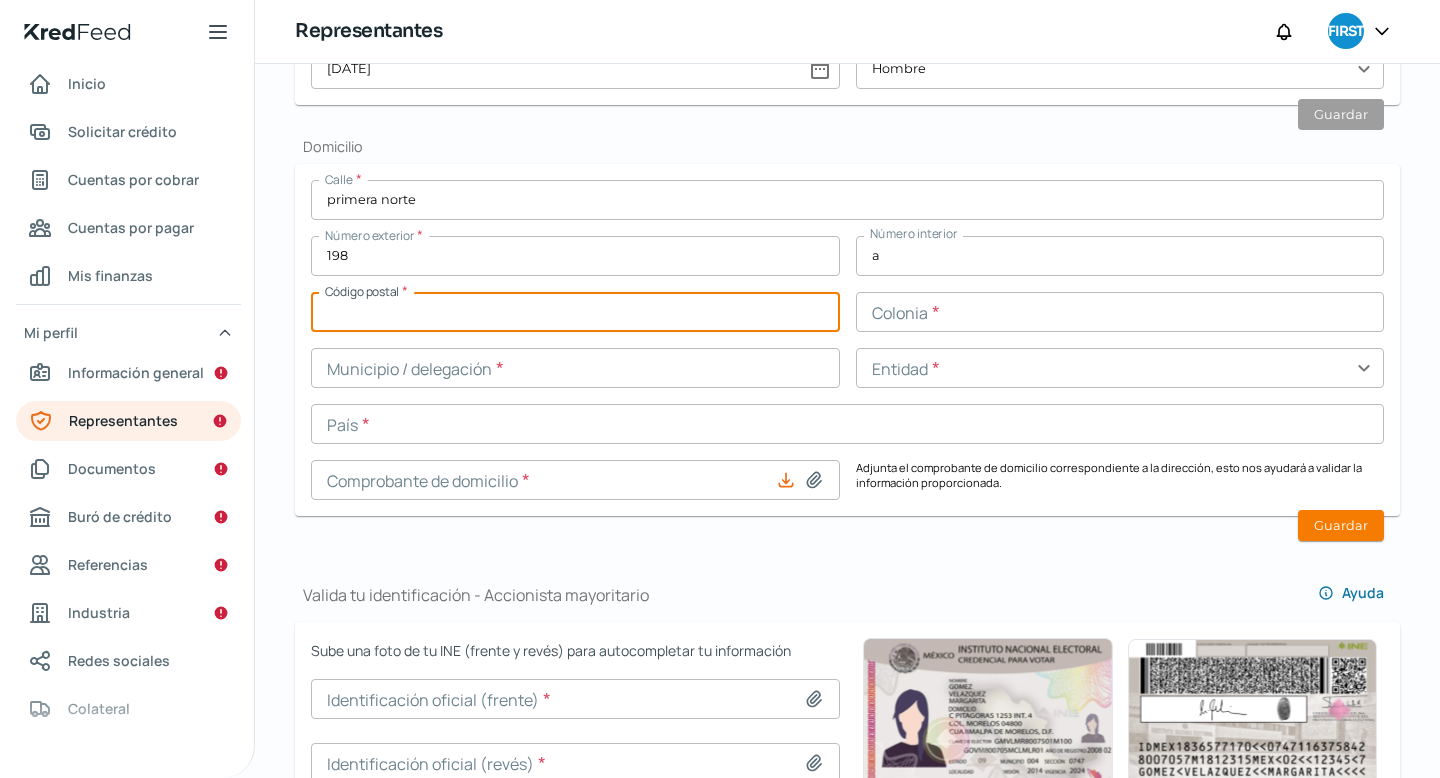 click at bounding box center [575, 312] 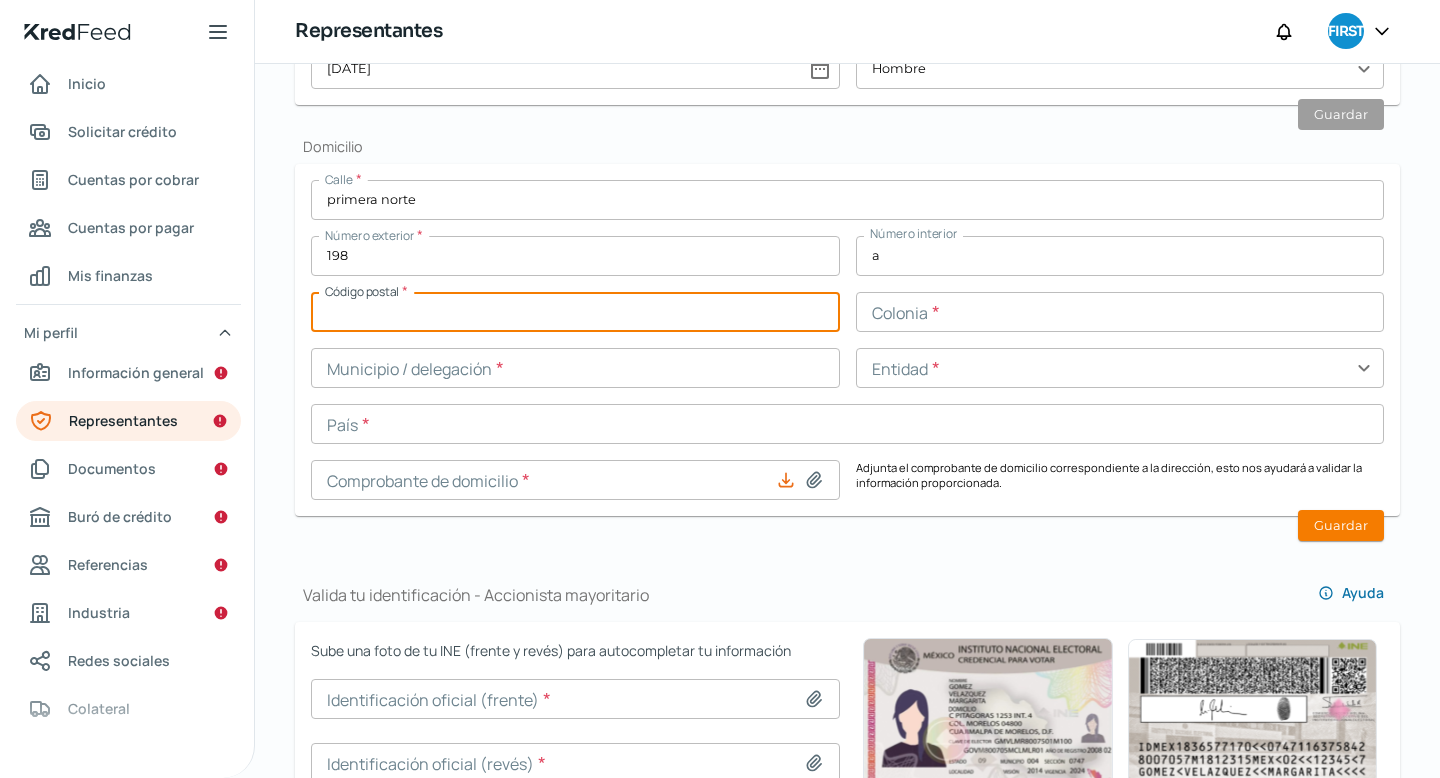 type on "45134" 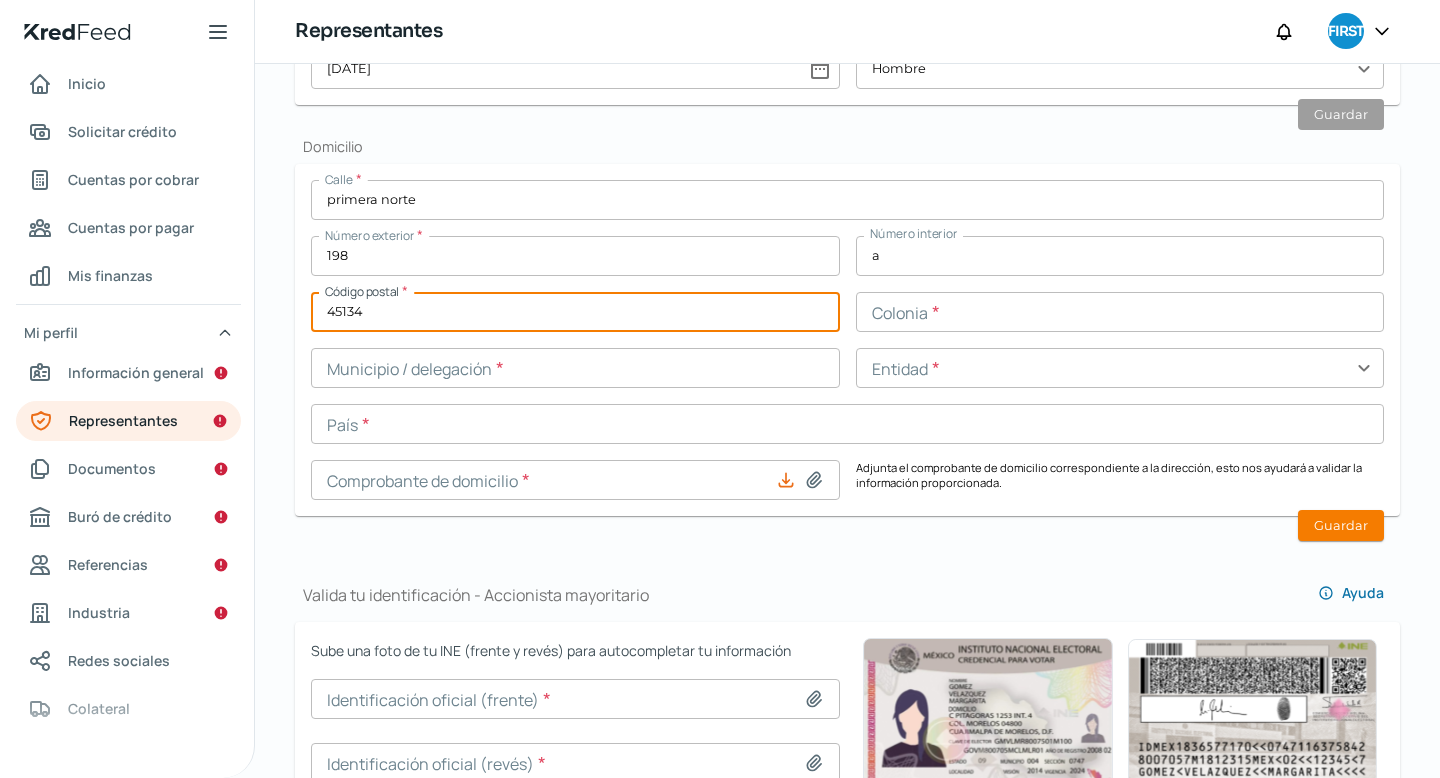 click at bounding box center (1120, 312) 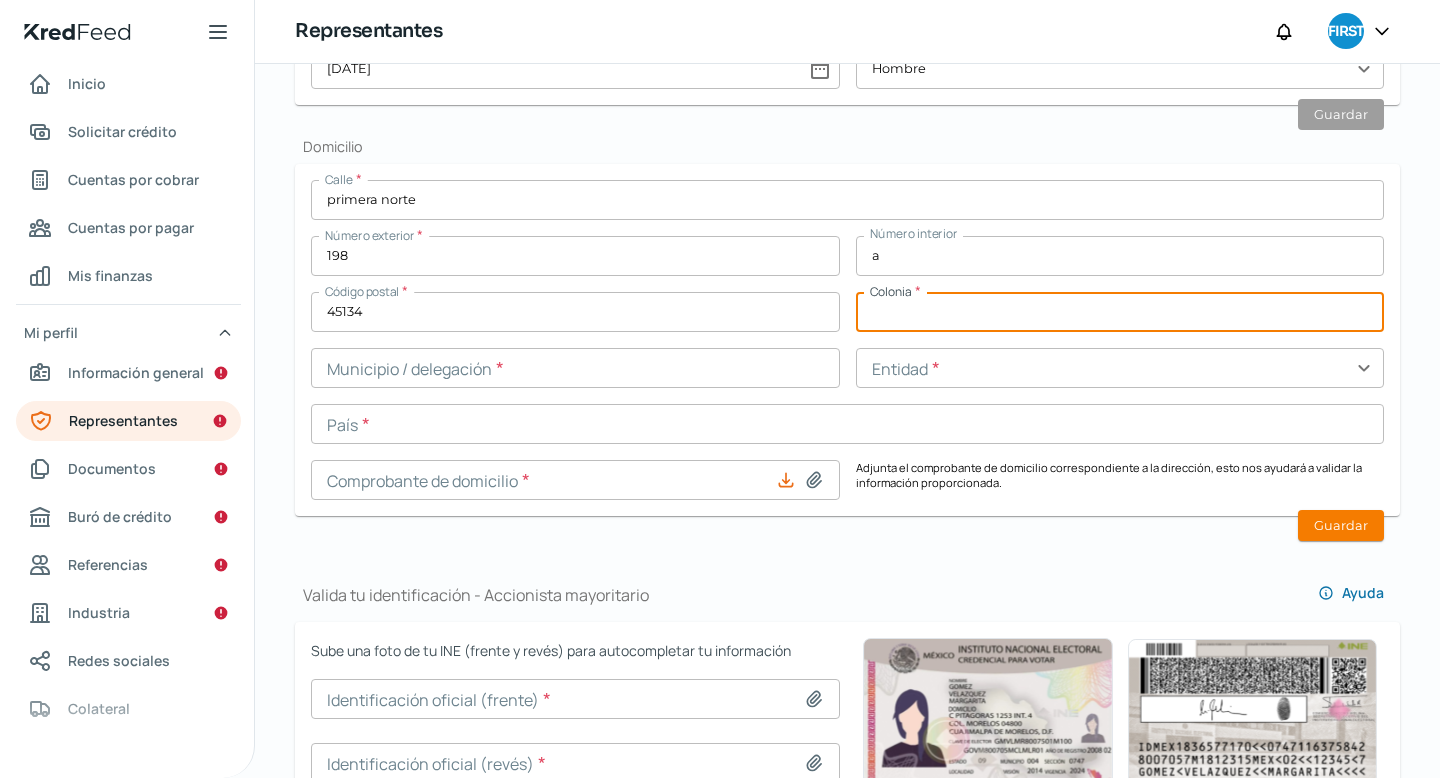 type on "[FIRST] [LAST]" 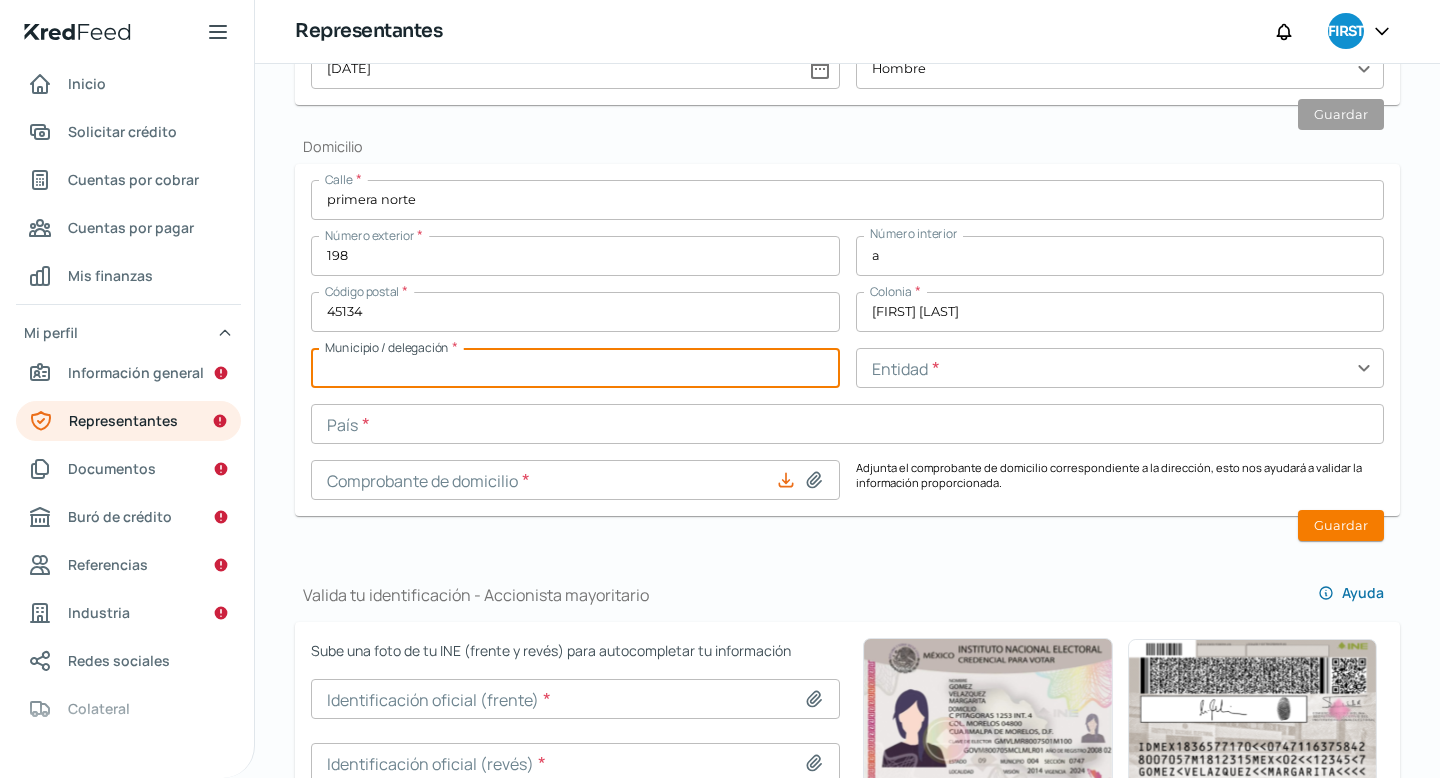 click at bounding box center [575, 368] 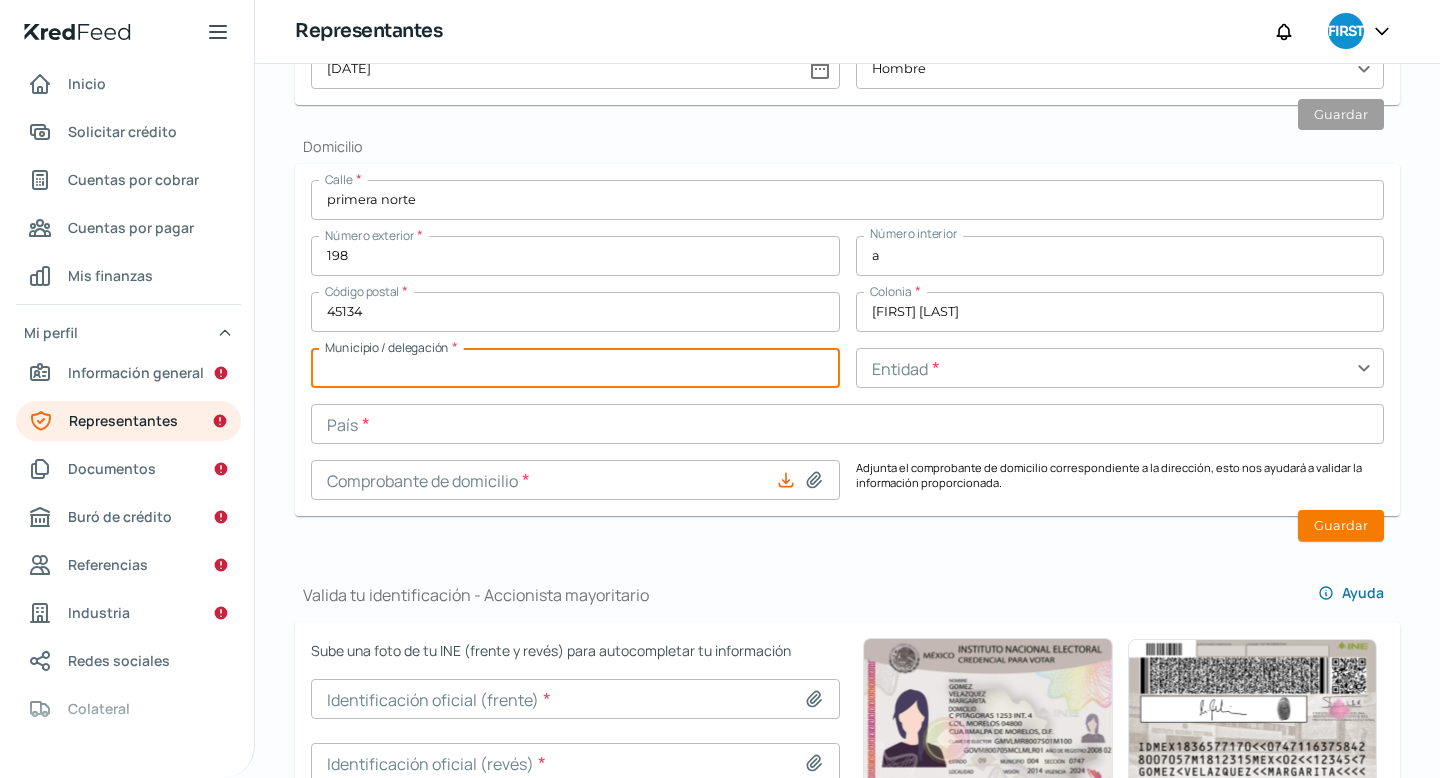 type on "zapoapn" 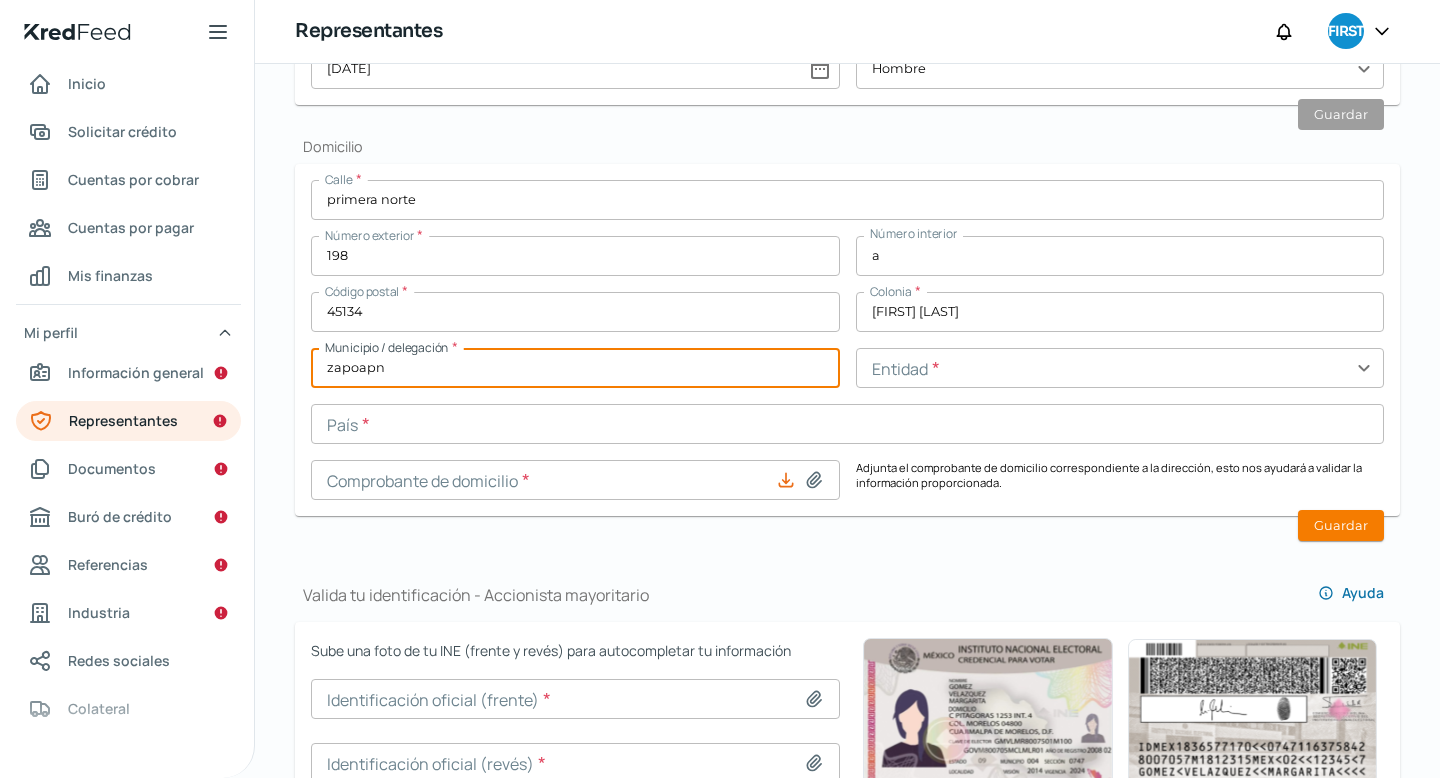 drag, startPoint x: 393, startPoint y: 205, endPoint x: 157, endPoint y: 205, distance: 236 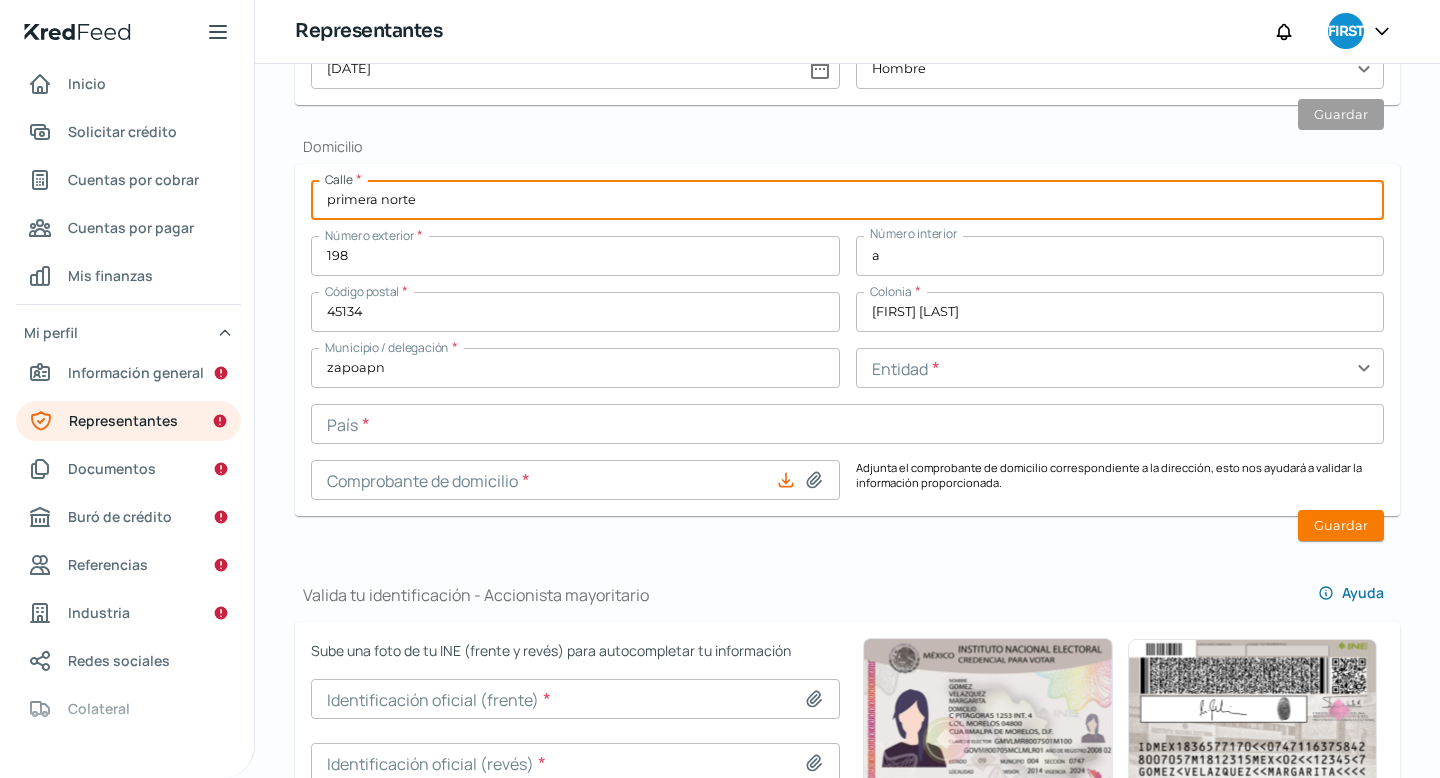 click at bounding box center [1120, 368] 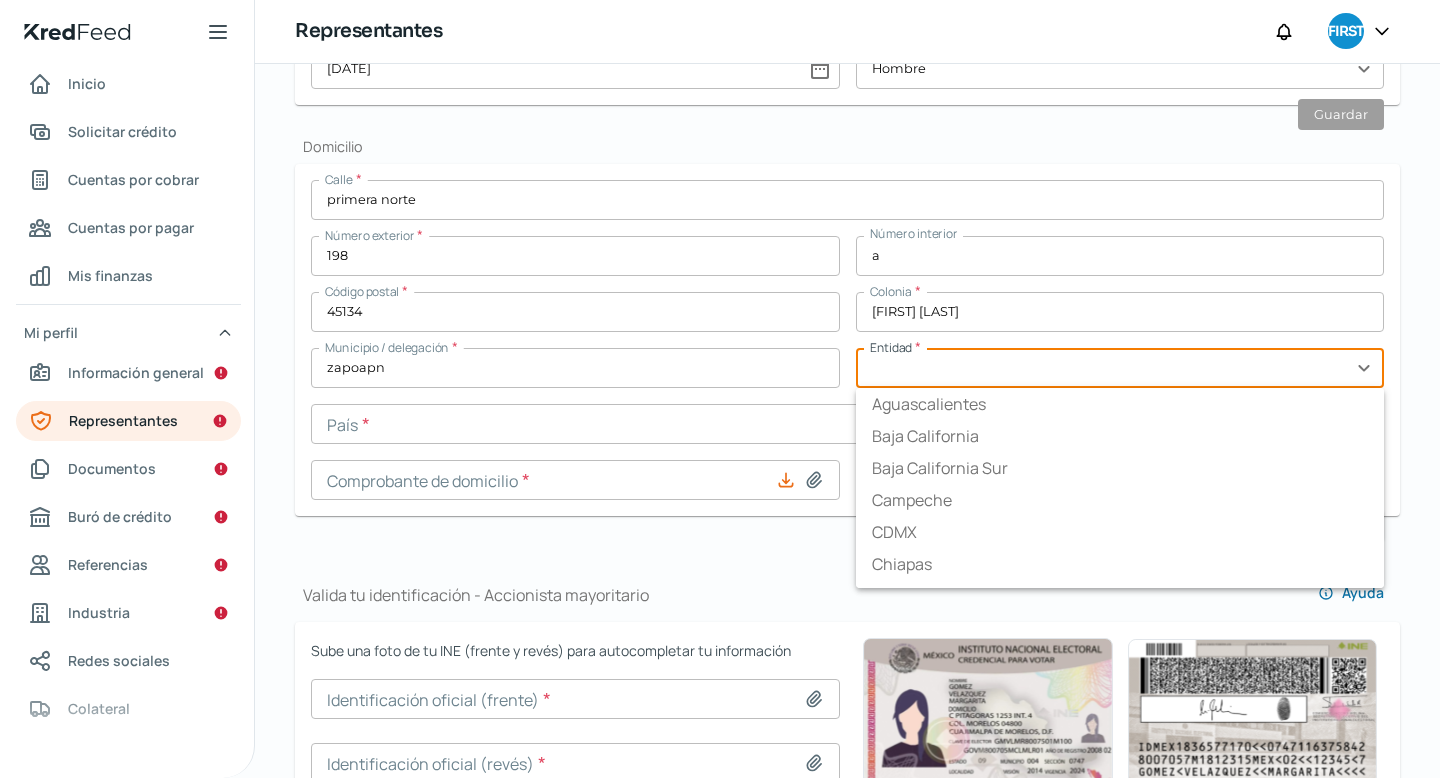 type on "Jalisco" 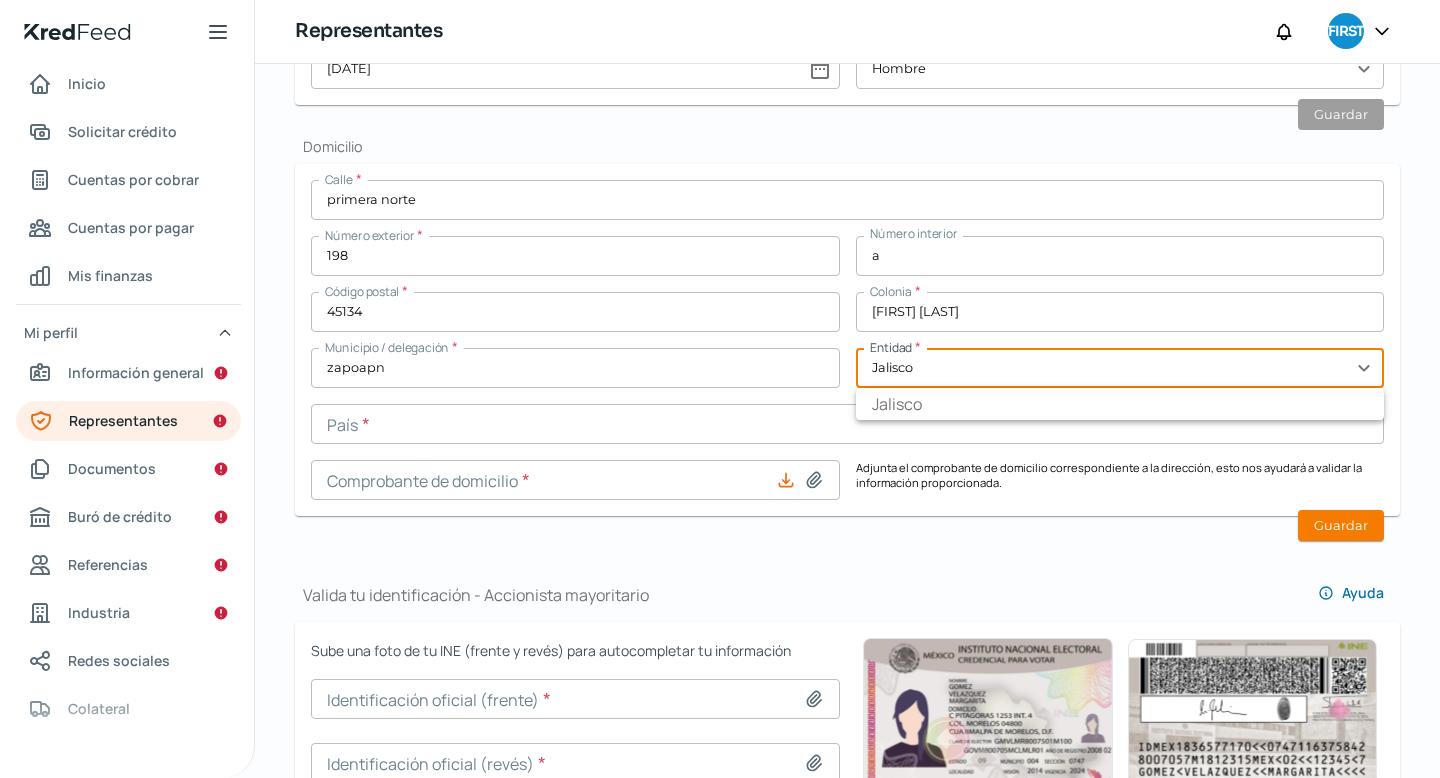 type 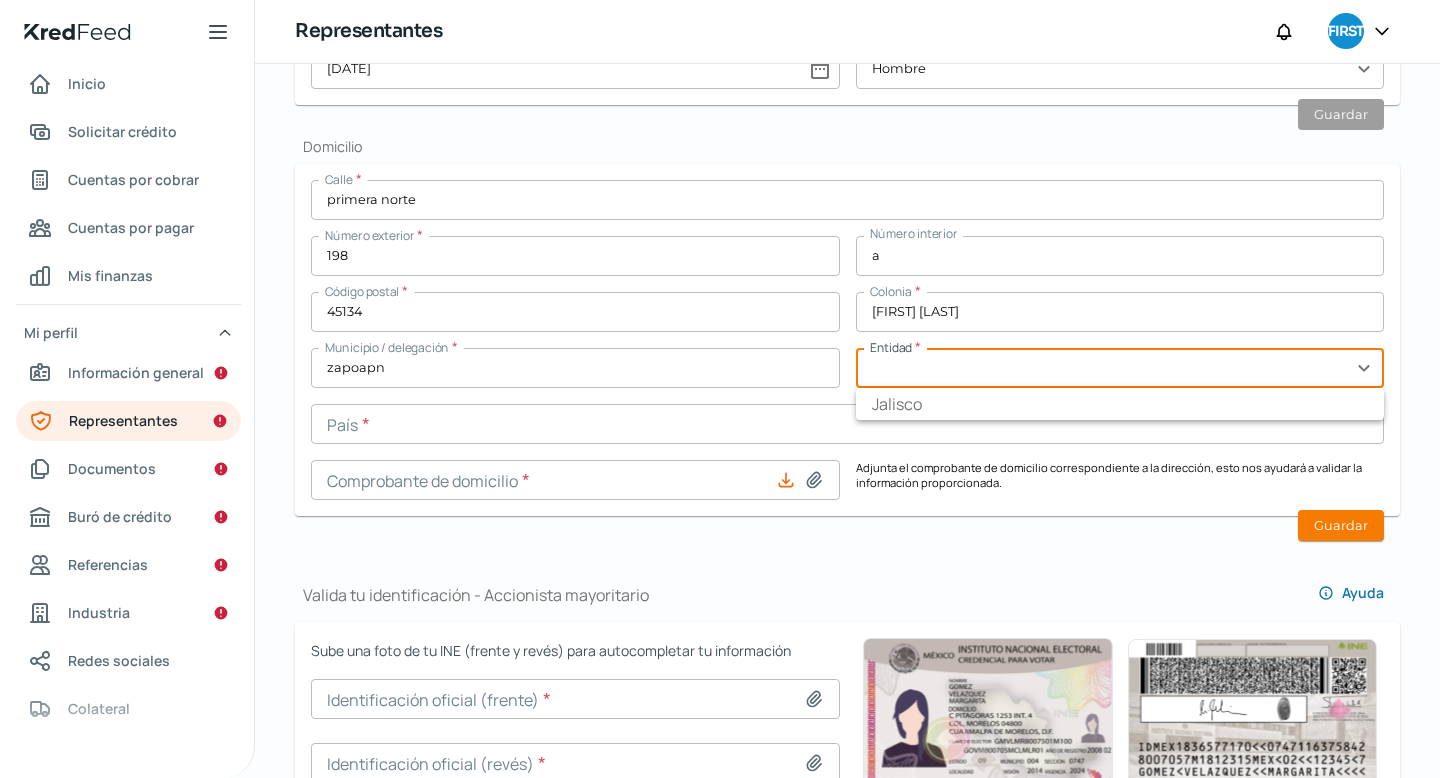 click at bounding box center (847, 424) 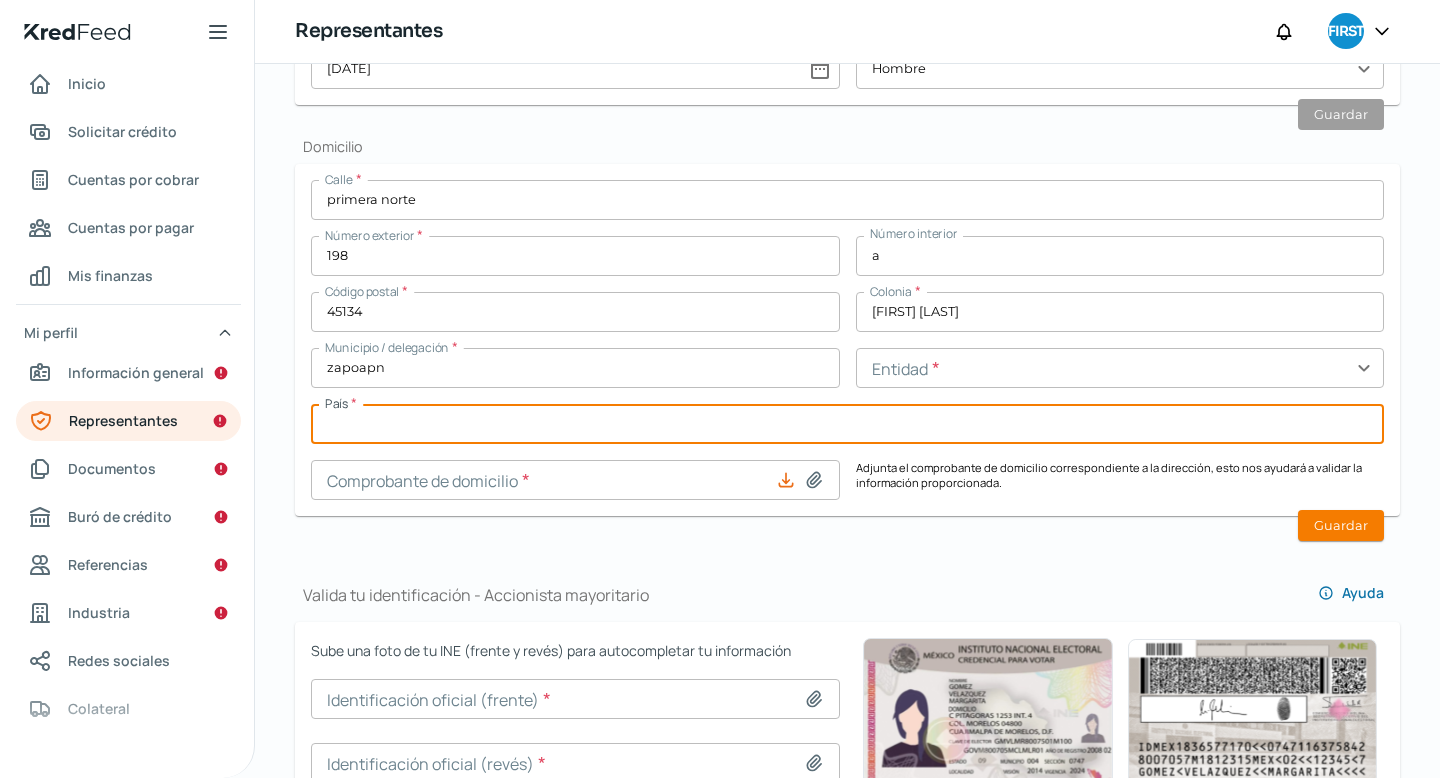 type on "[ALPHANUMERIC]" 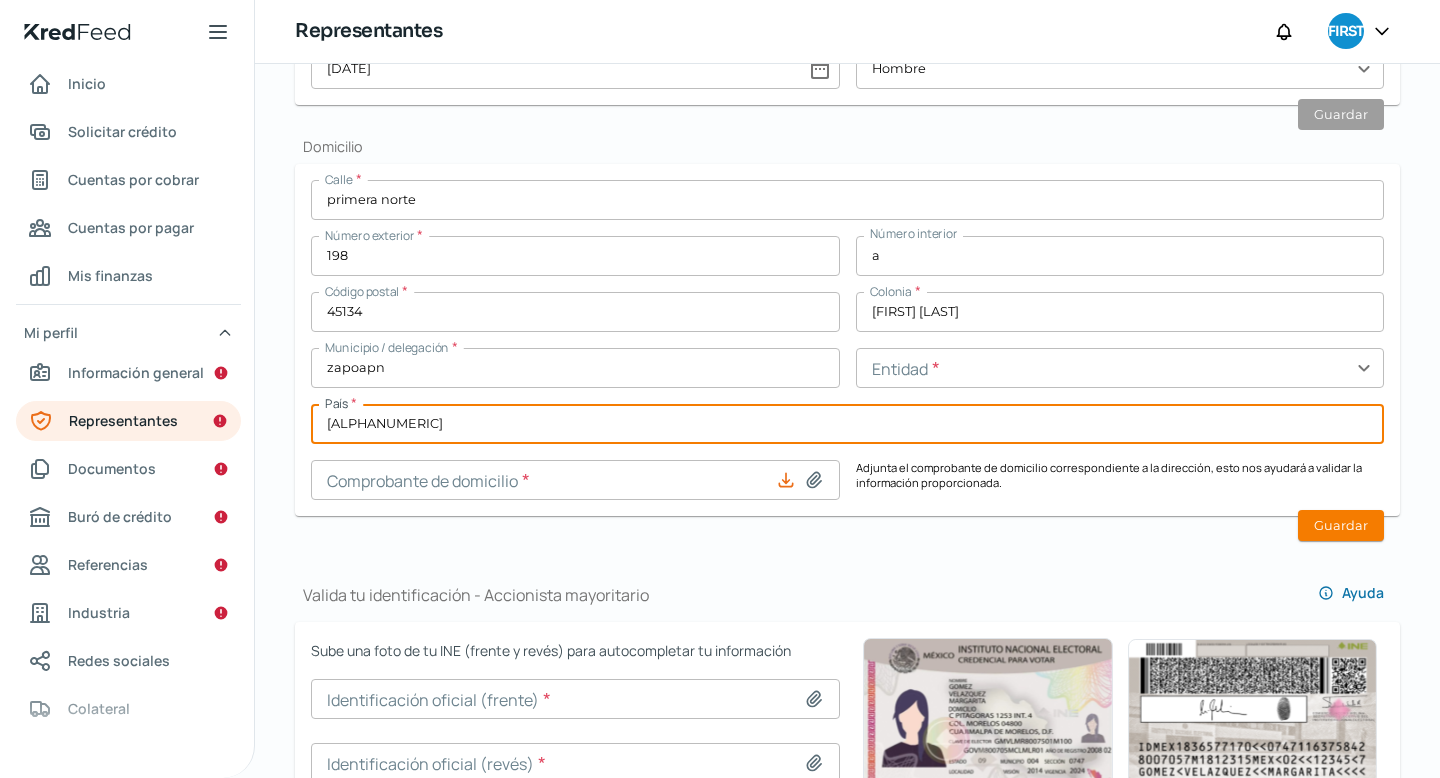 click 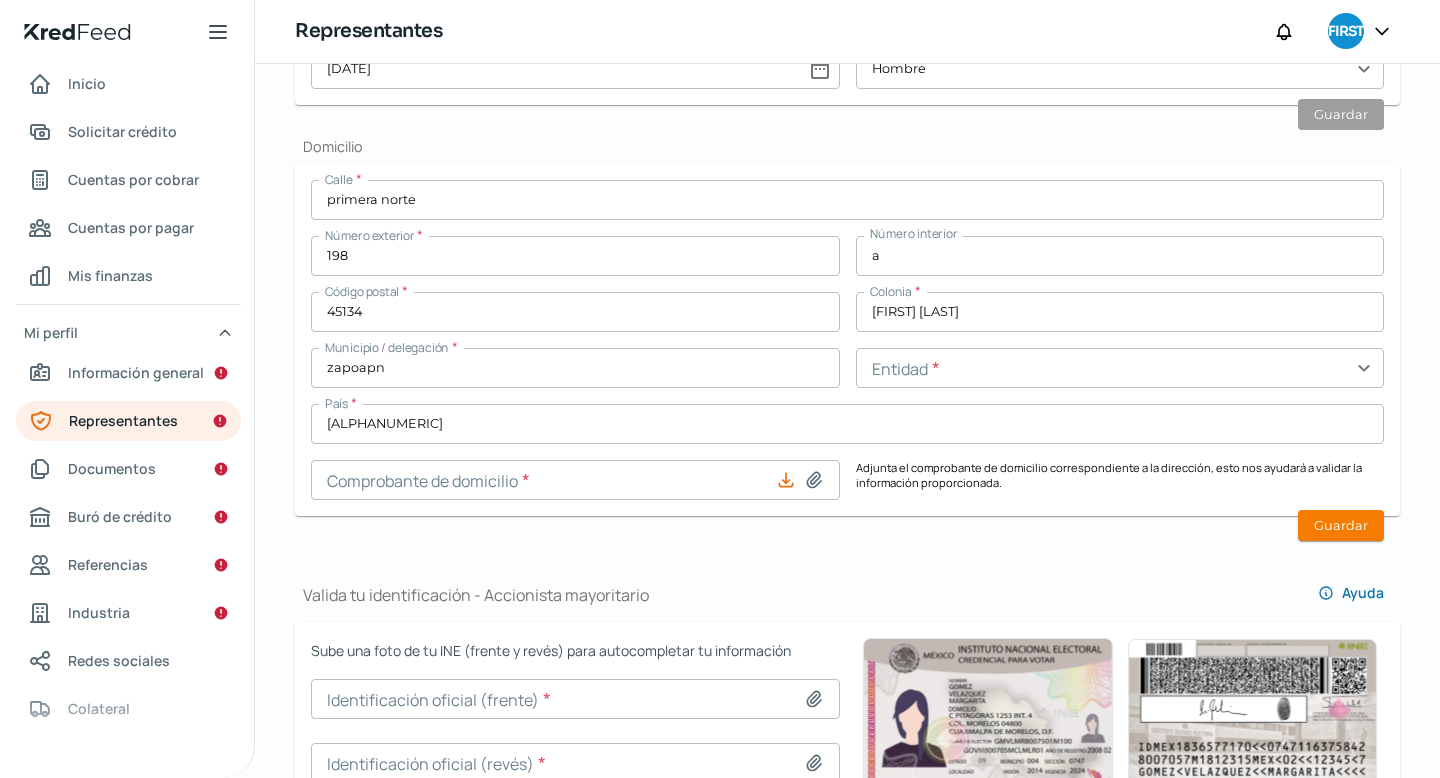 type on "C:\fakepath\cfe prod 1.pdf" 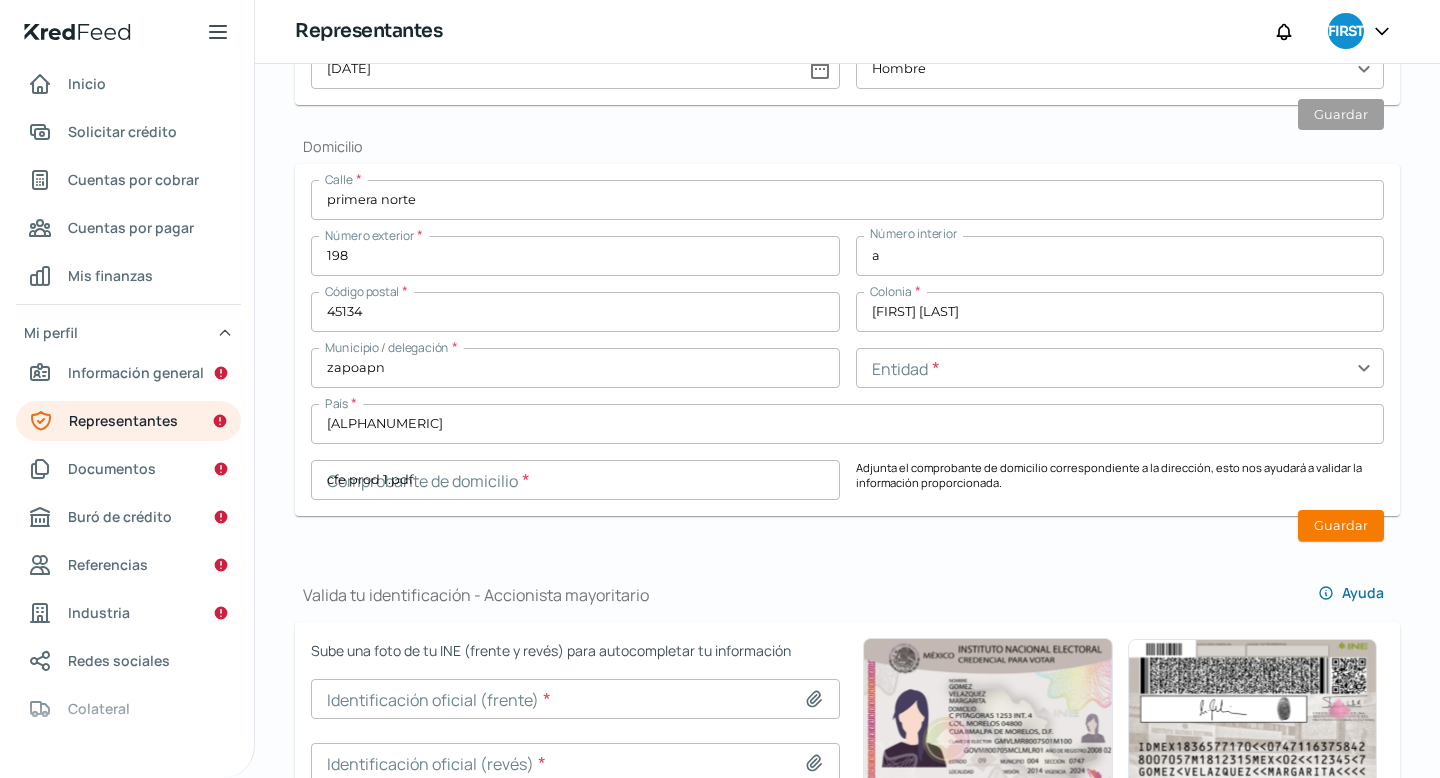 type on "cfe prod 1.pdf" 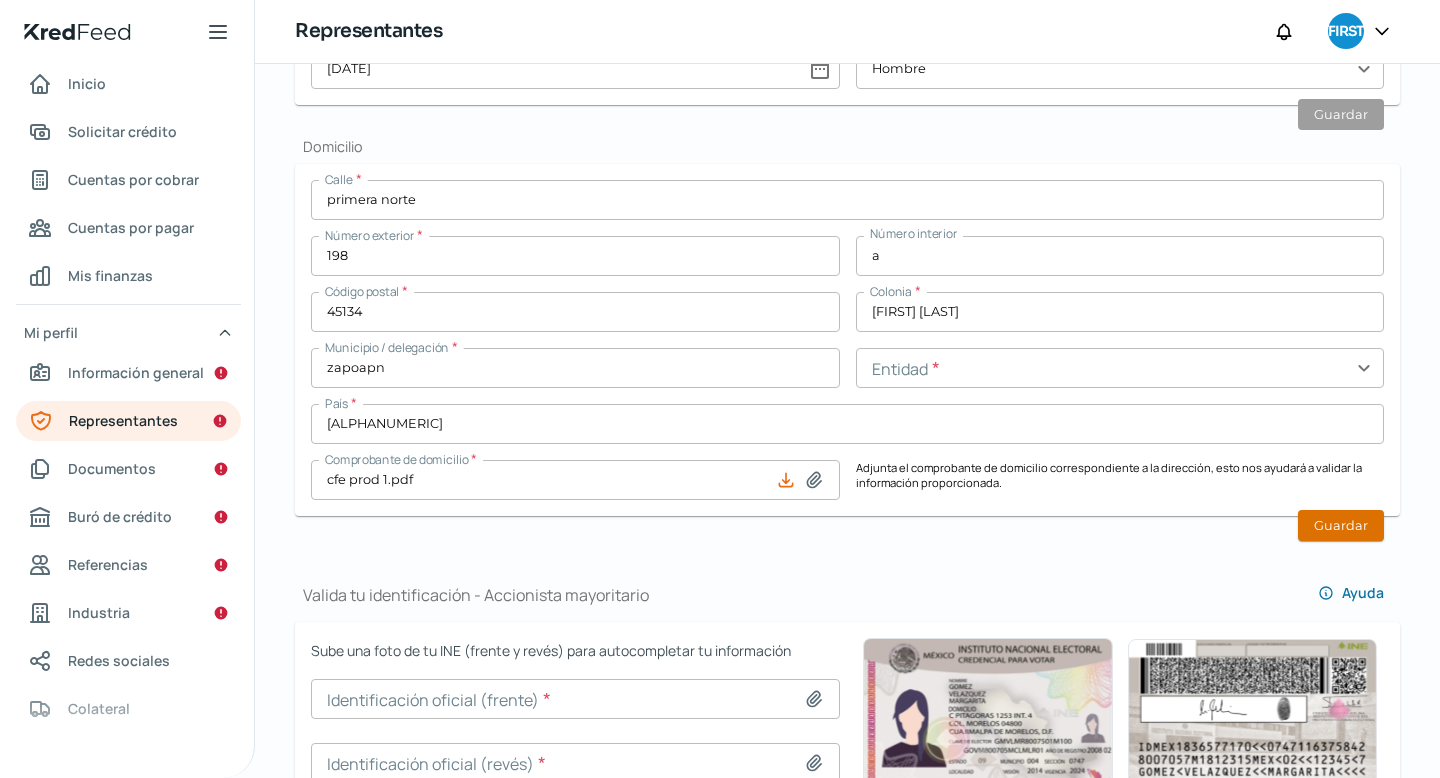 click on "Guardar" at bounding box center [1341, 525] 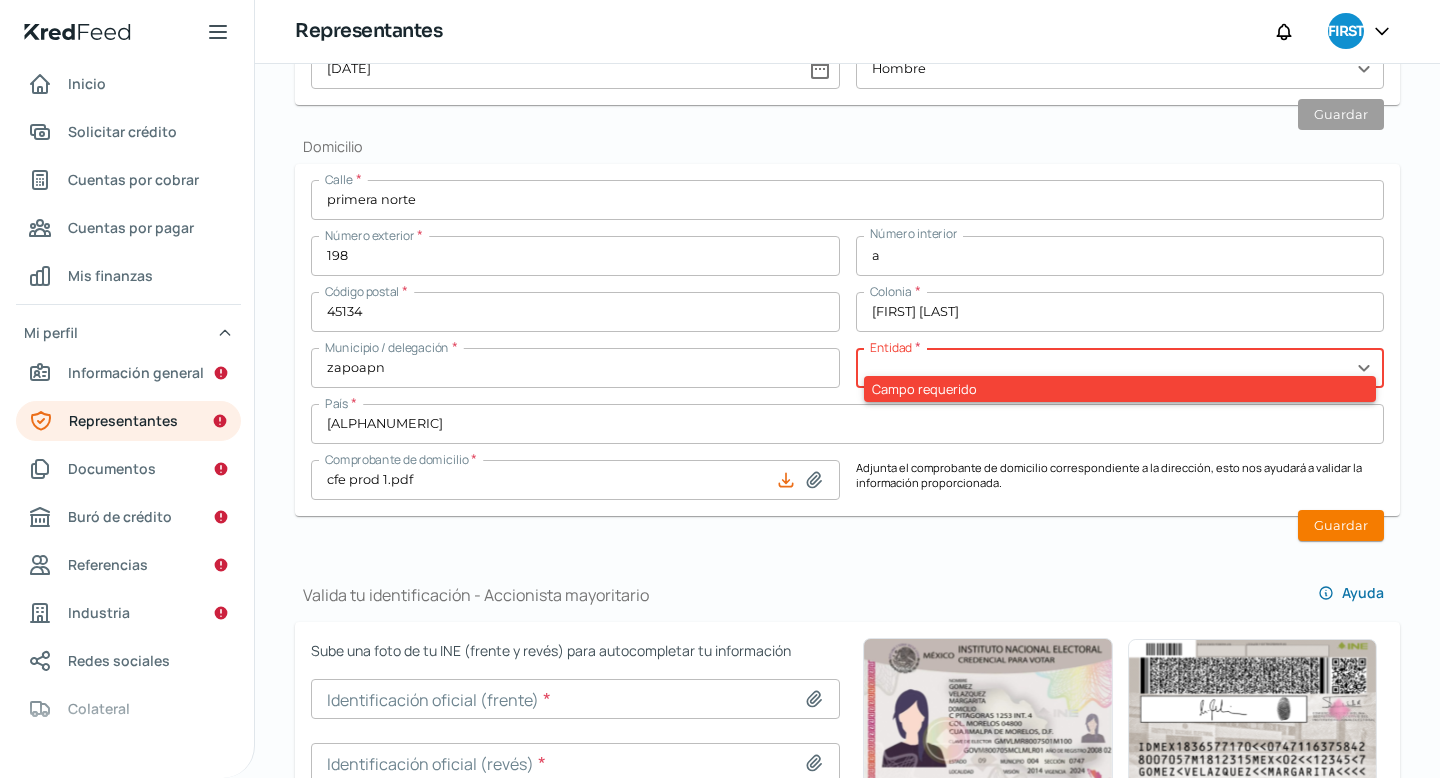 click at bounding box center [1120, 368] 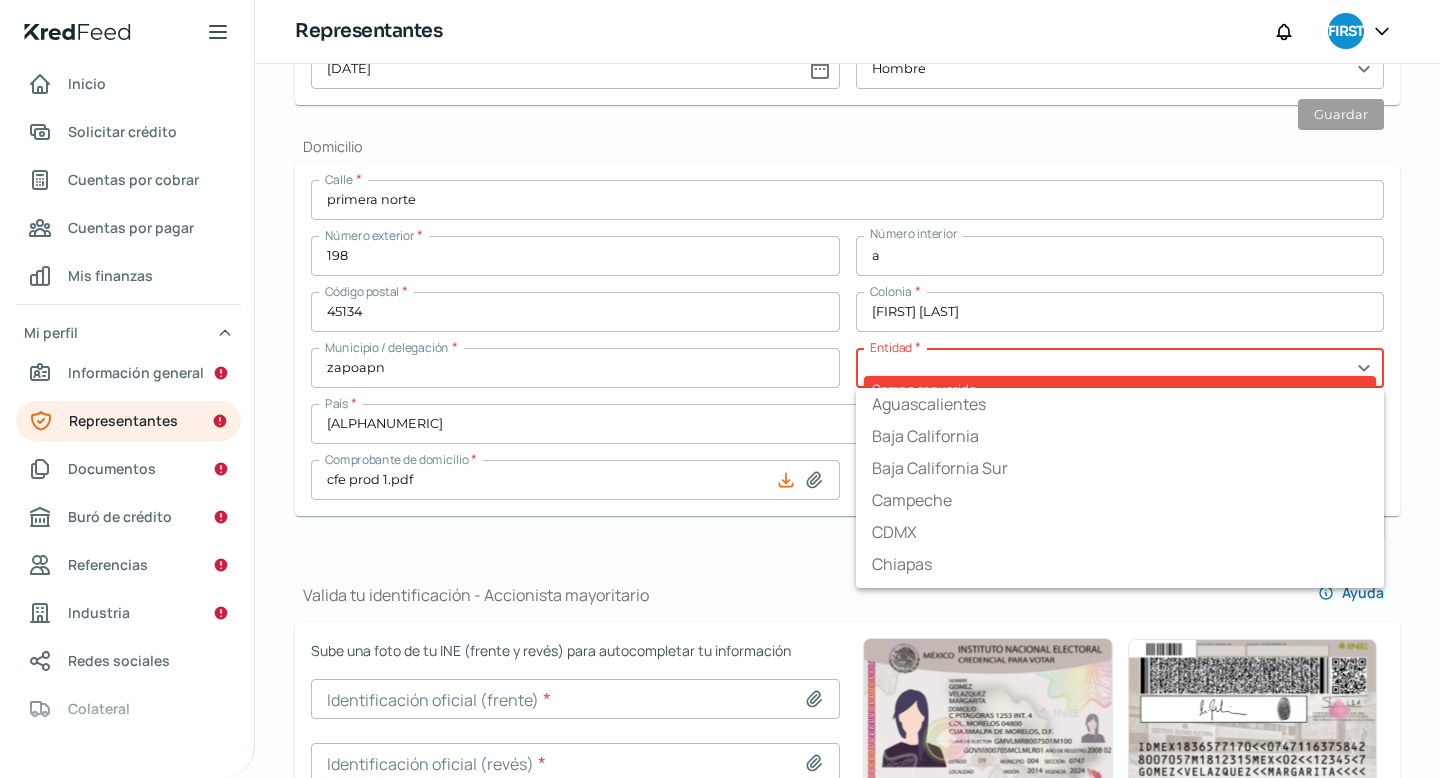 type on "Jalisco" 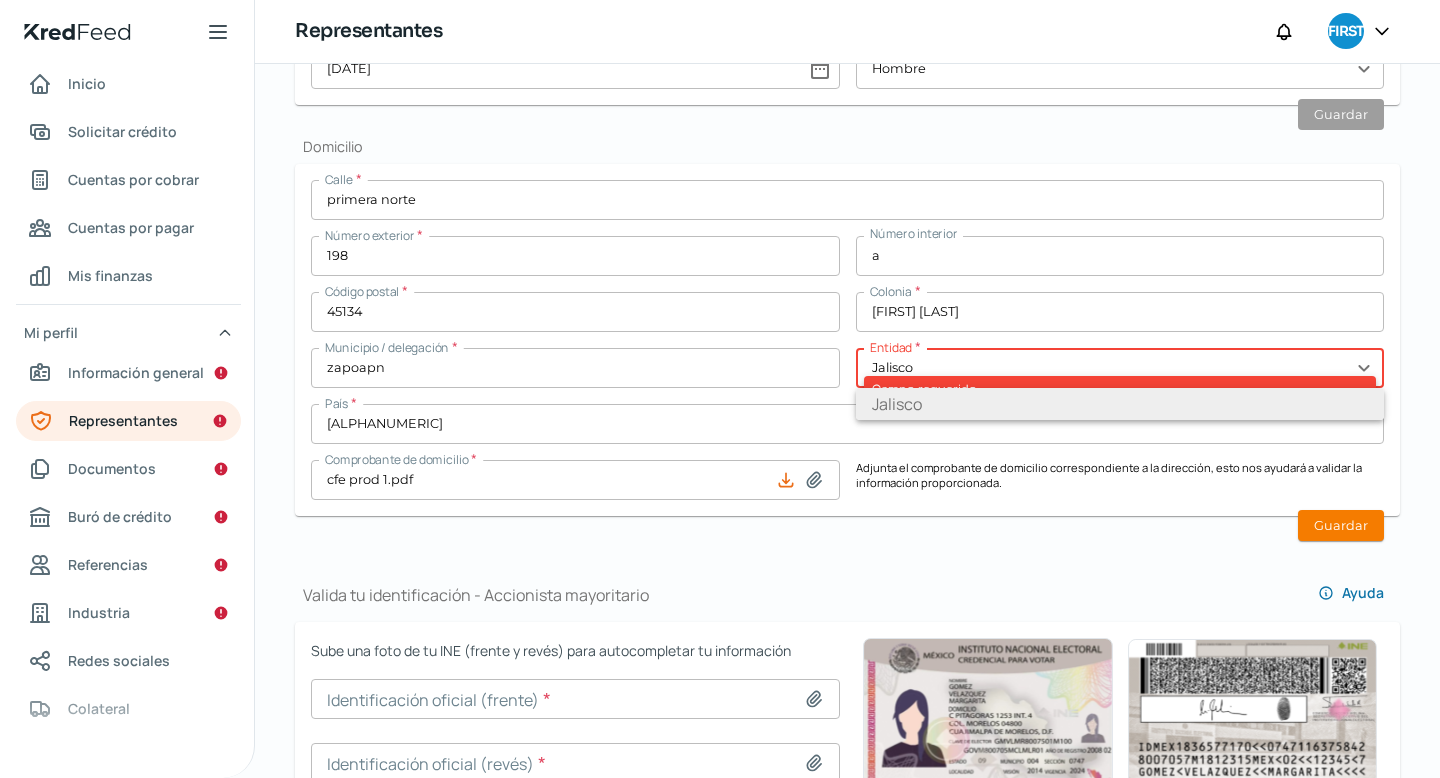 click on "Jalisco" at bounding box center [1120, 404] 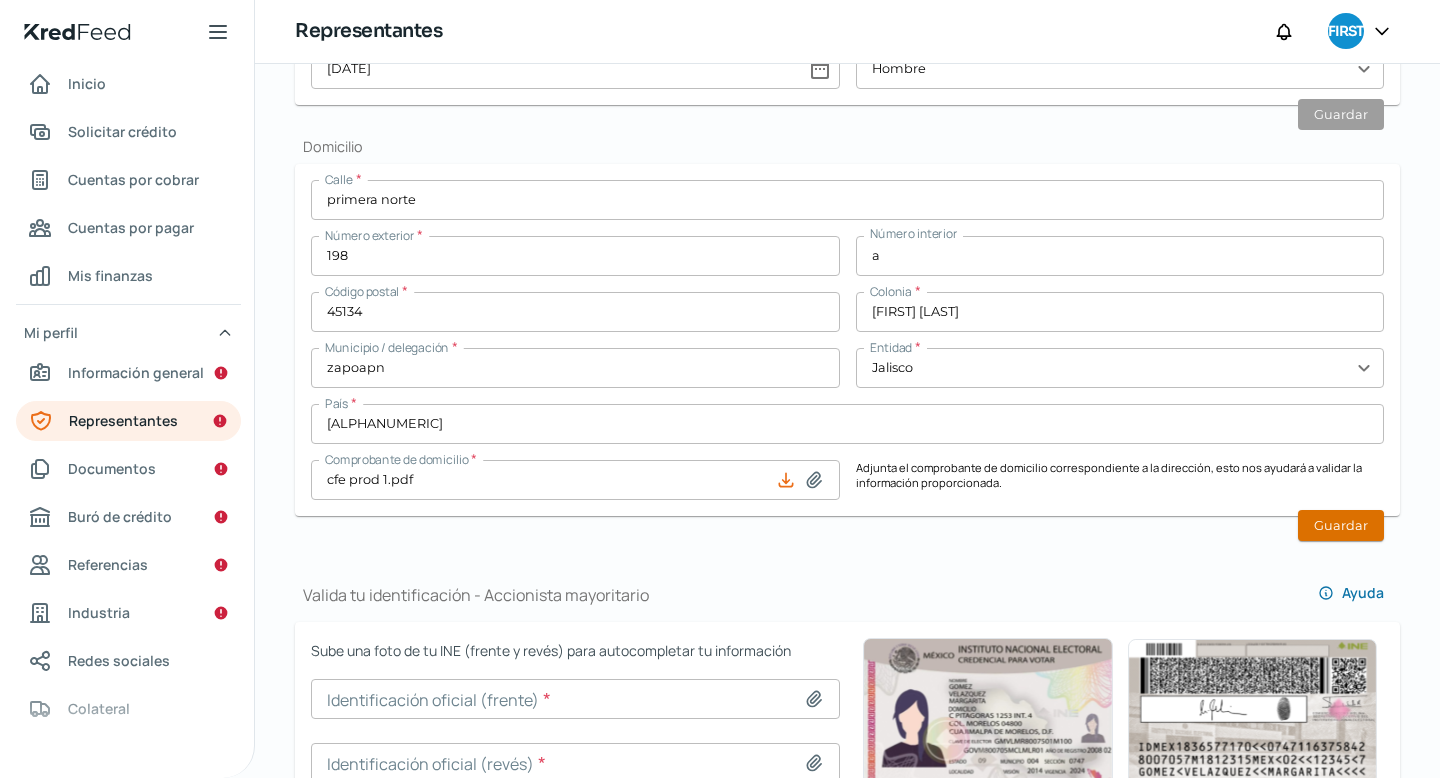 click on "Guardar" at bounding box center (1341, 525) 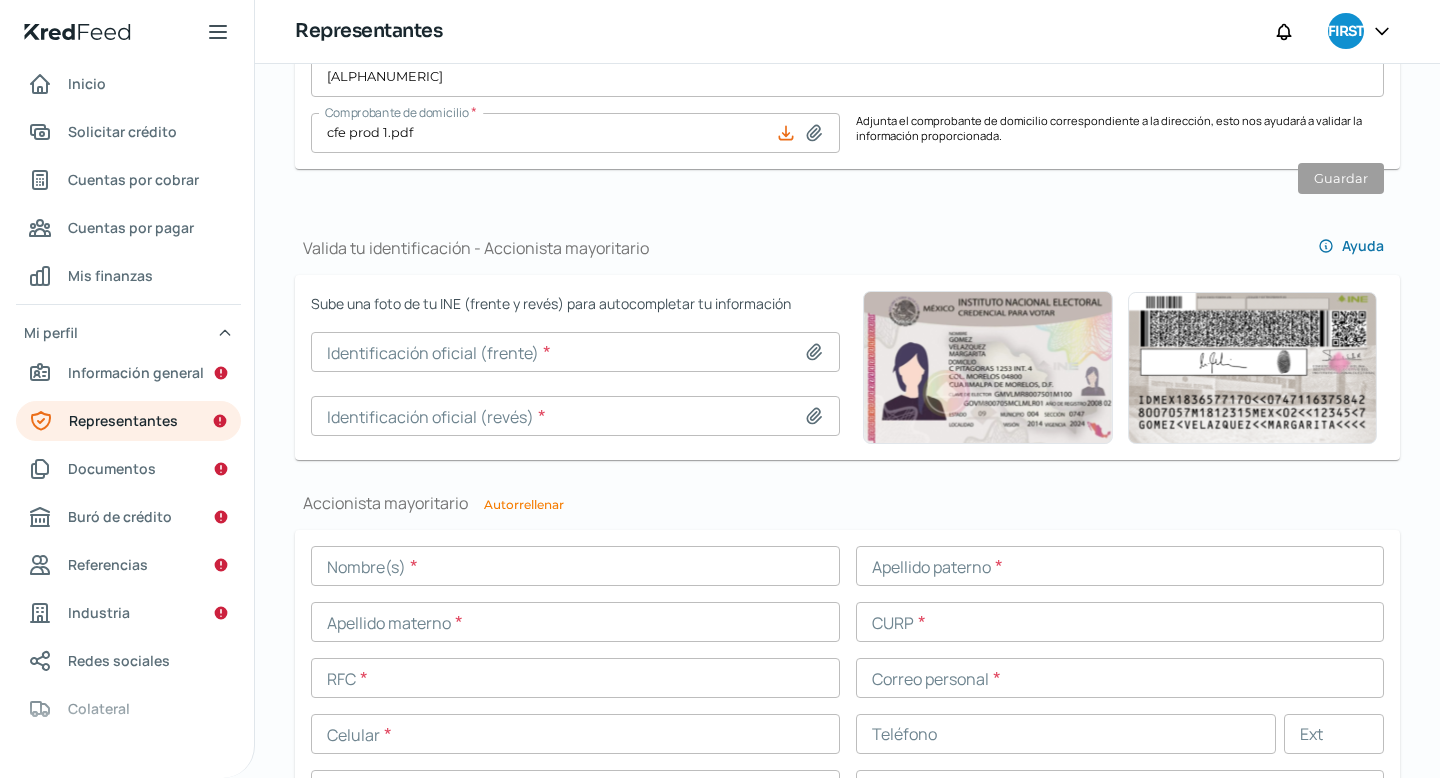 scroll, scrollTop: 1261, scrollLeft: 0, axis: vertical 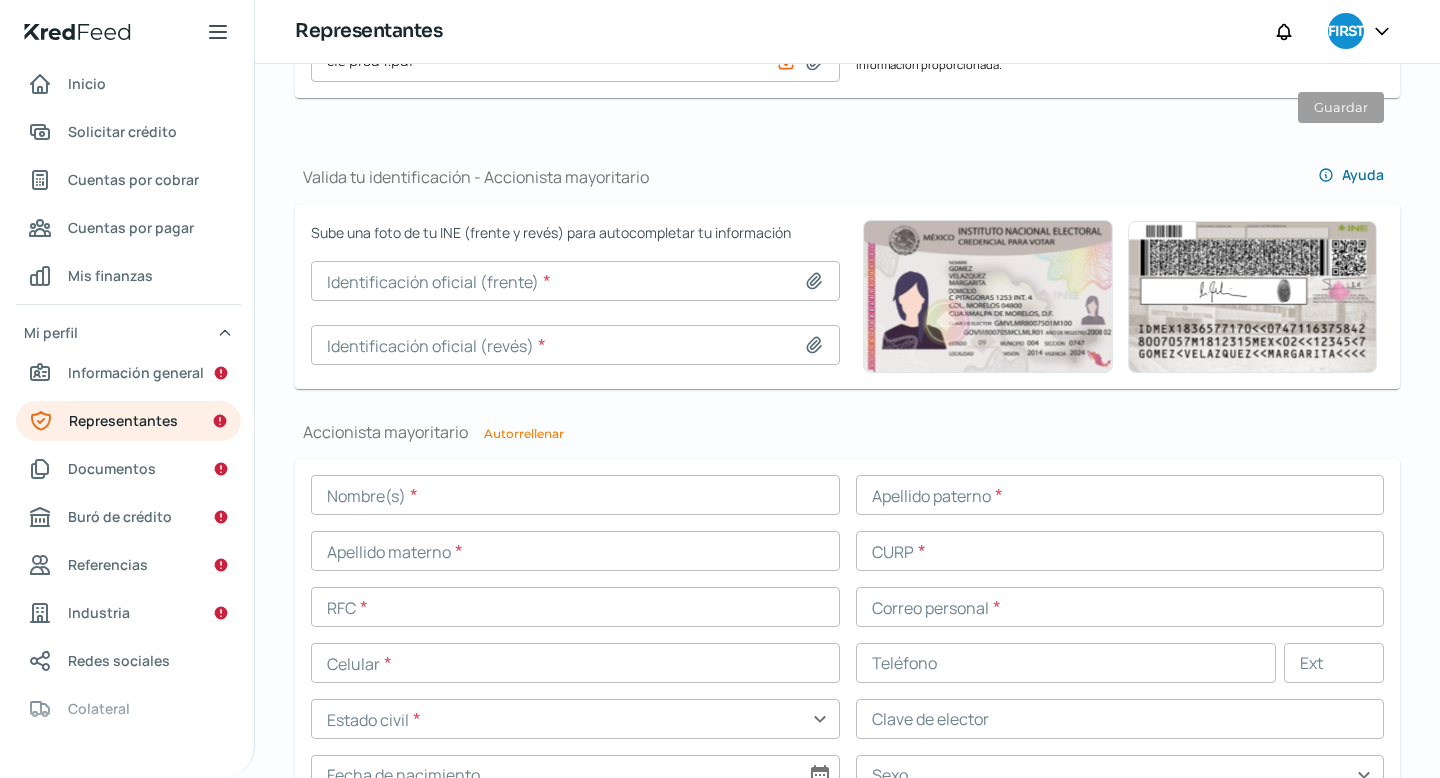 click 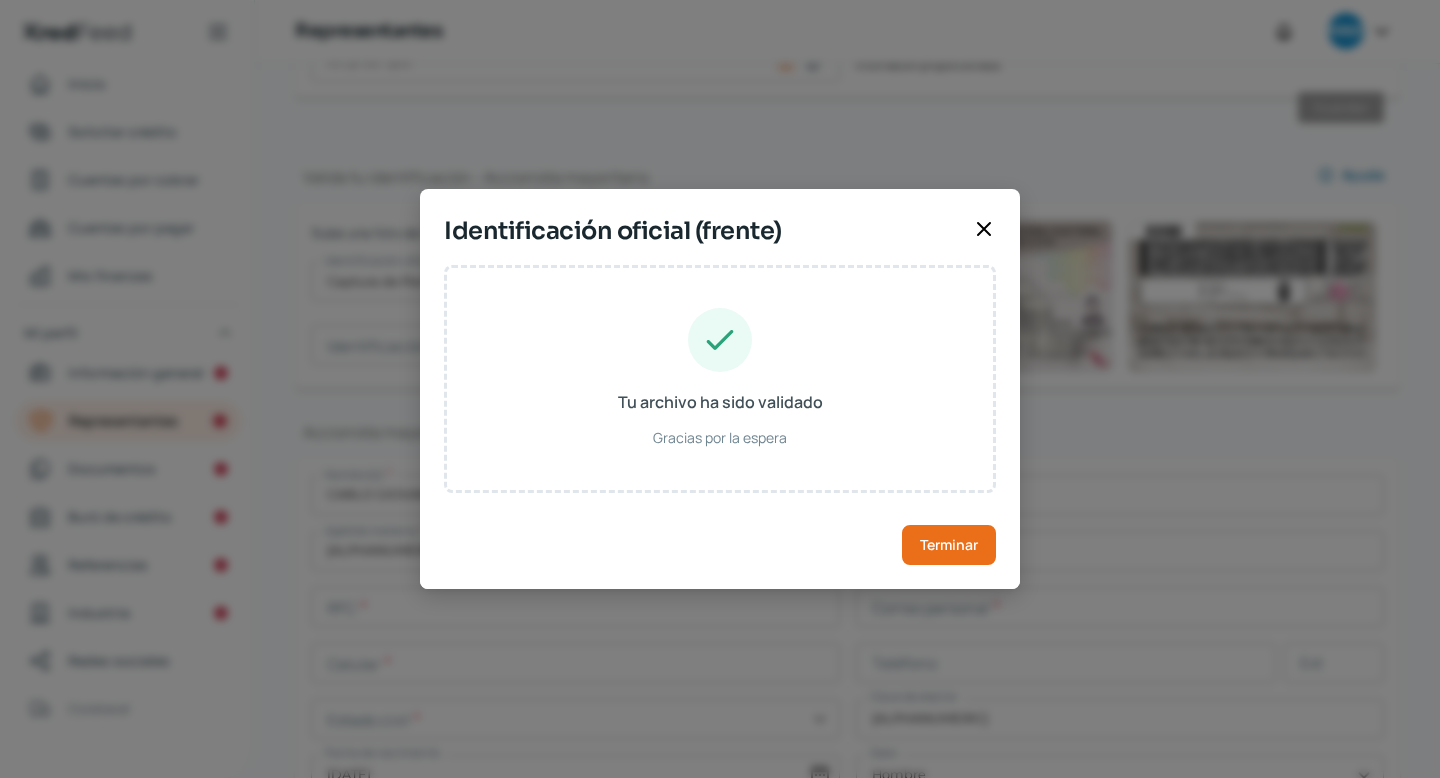 type on "CARLO GIOVAN" 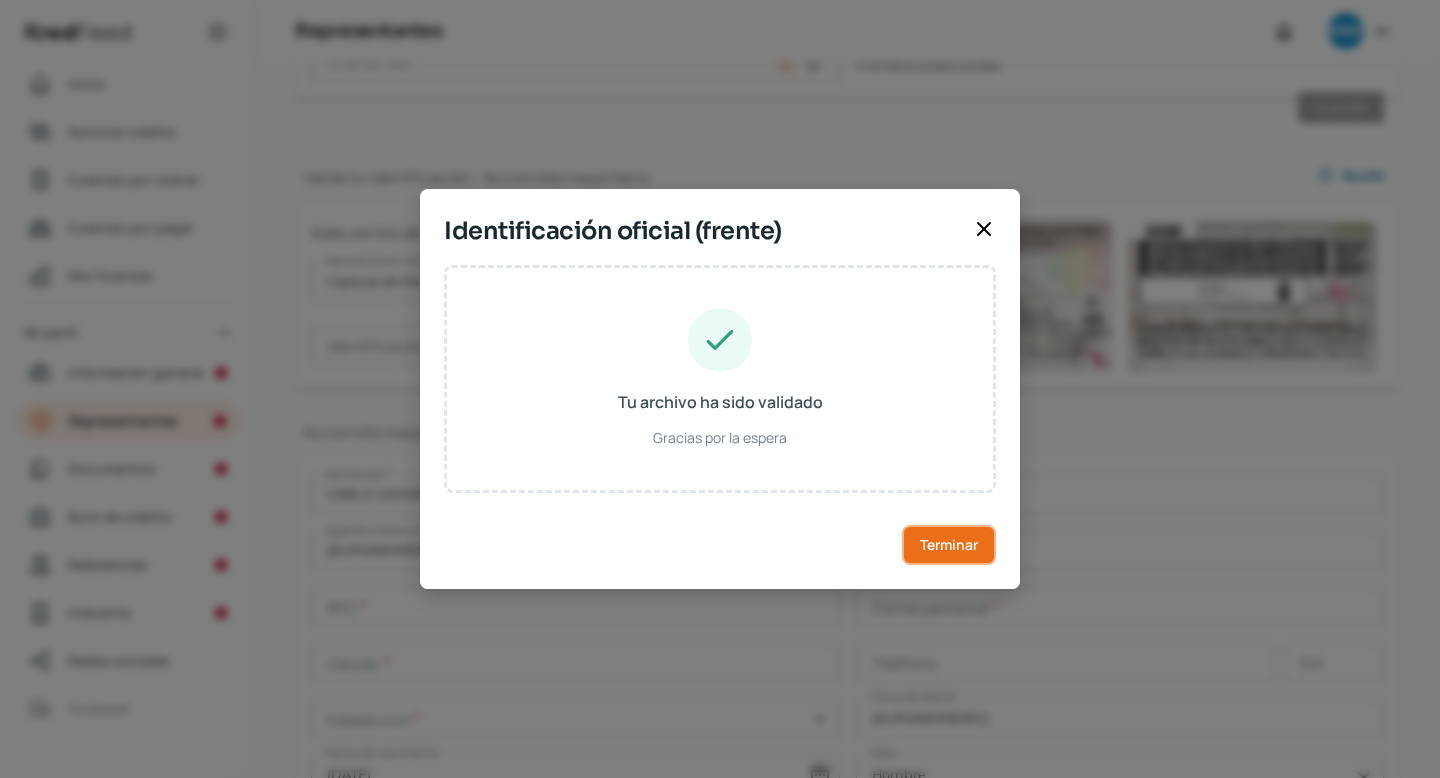 click on "Terminar" at bounding box center [949, 545] 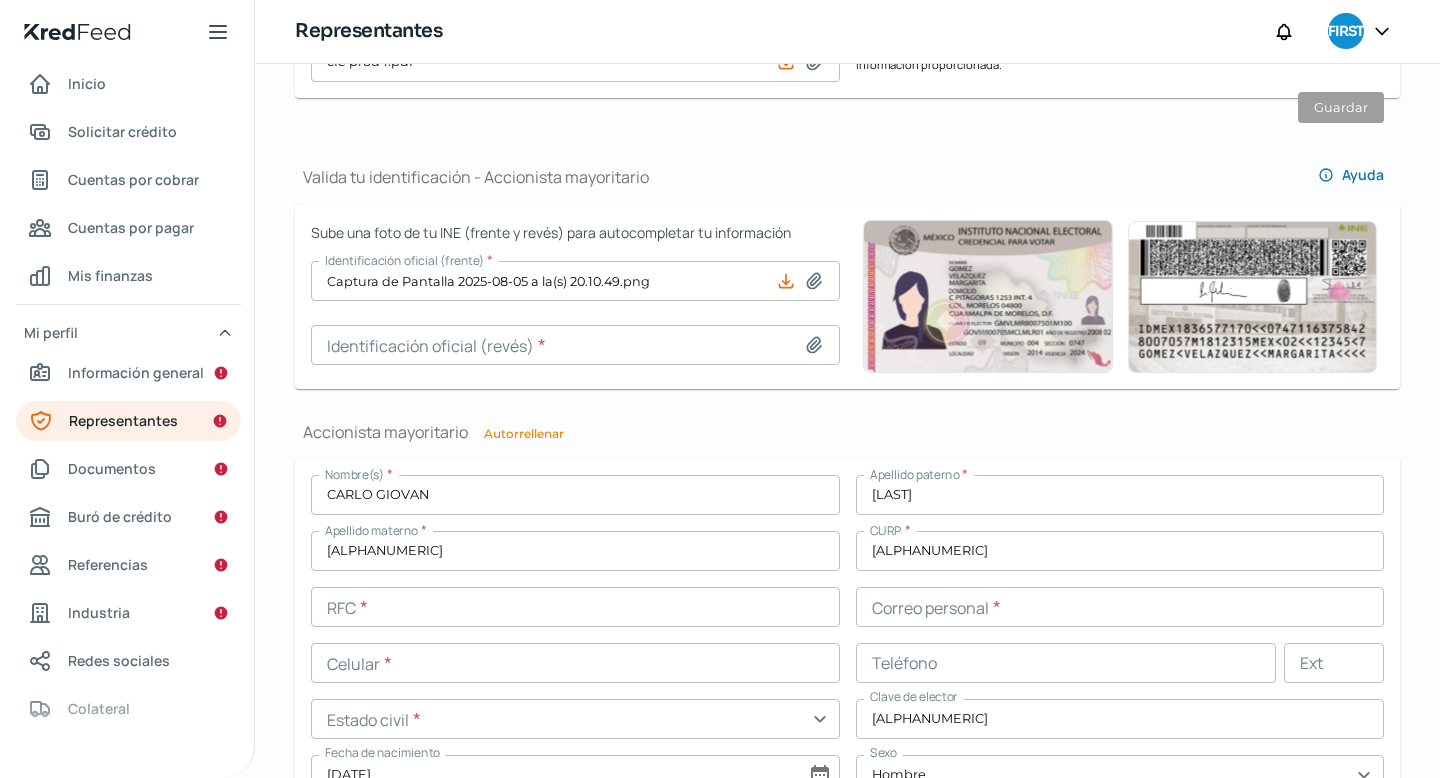 click at bounding box center (818, 345) 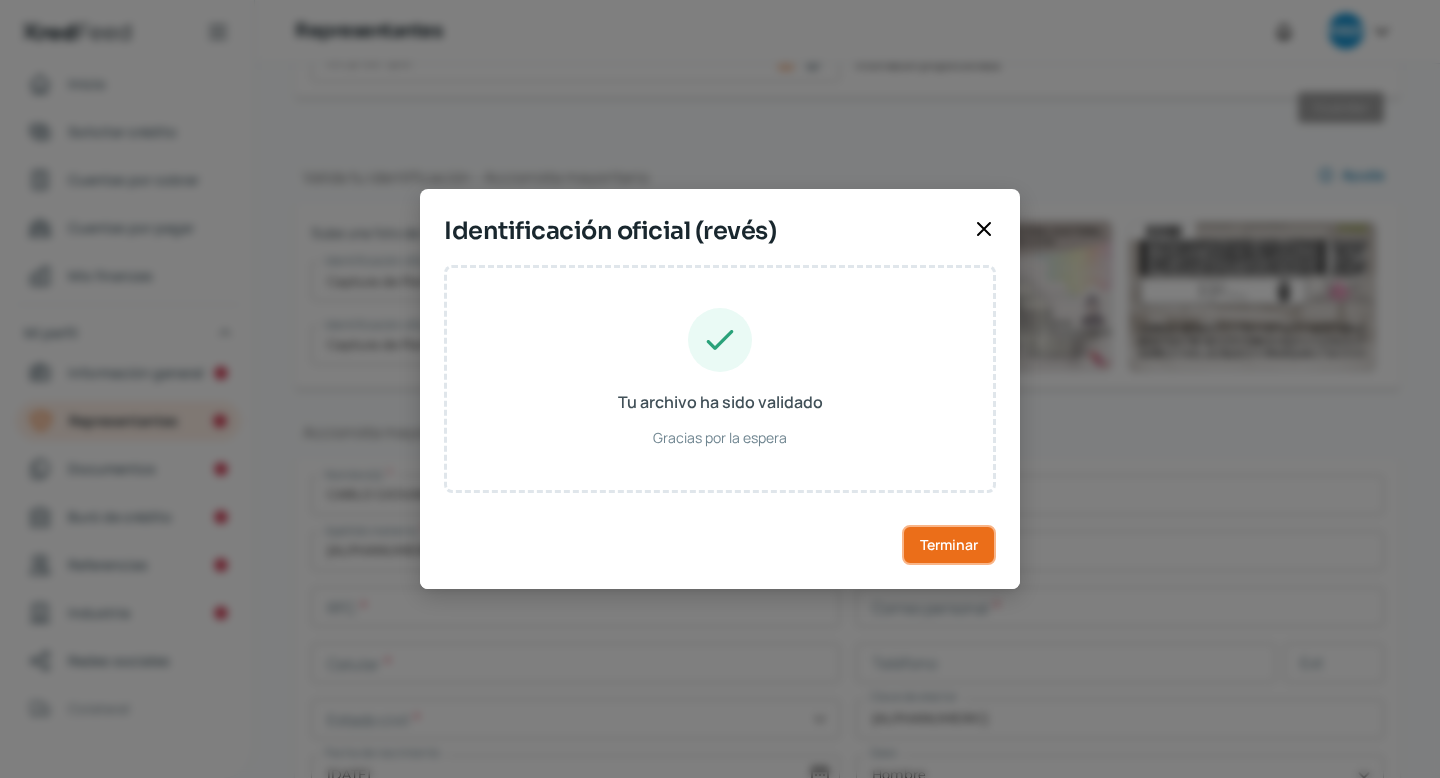 click on "Terminar" at bounding box center (949, 545) 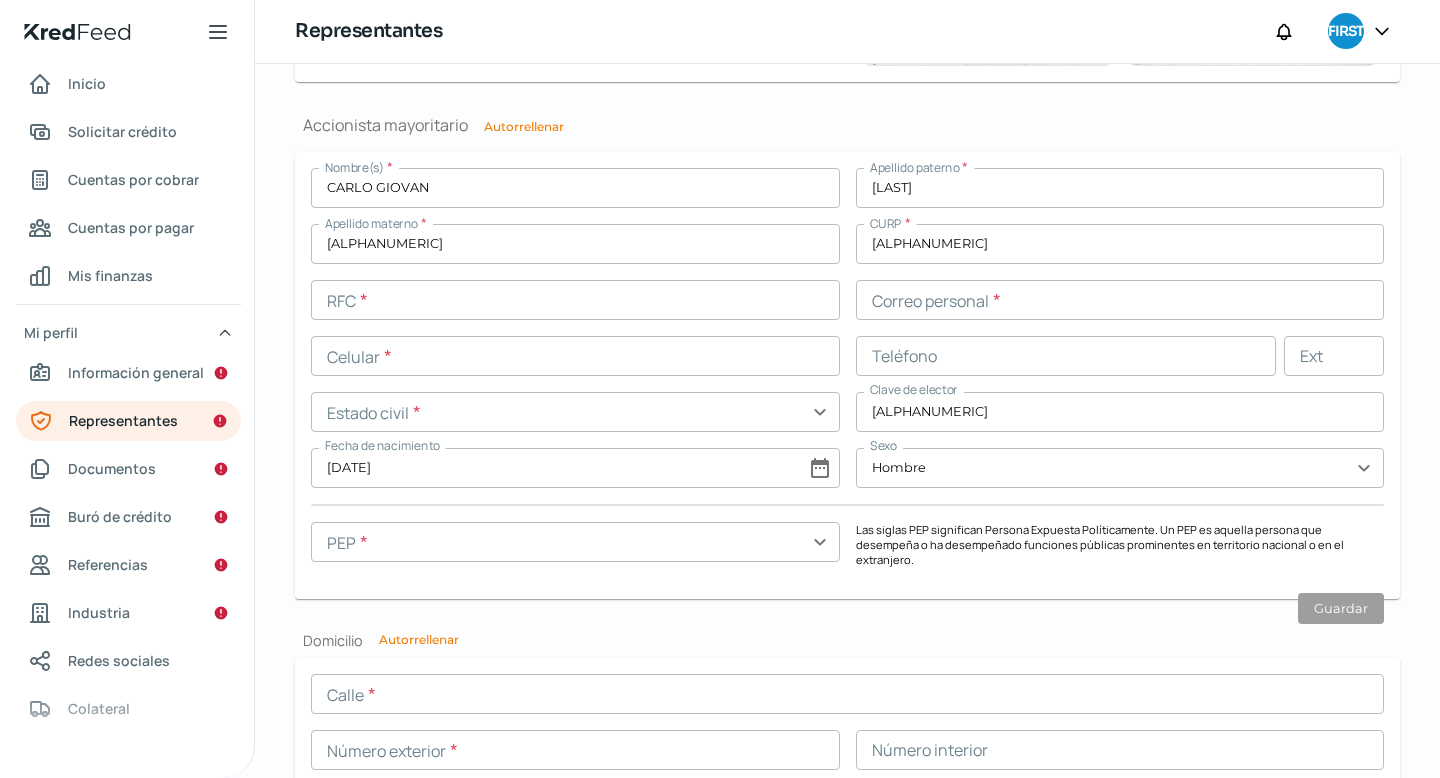 scroll, scrollTop: 1618, scrollLeft: 0, axis: vertical 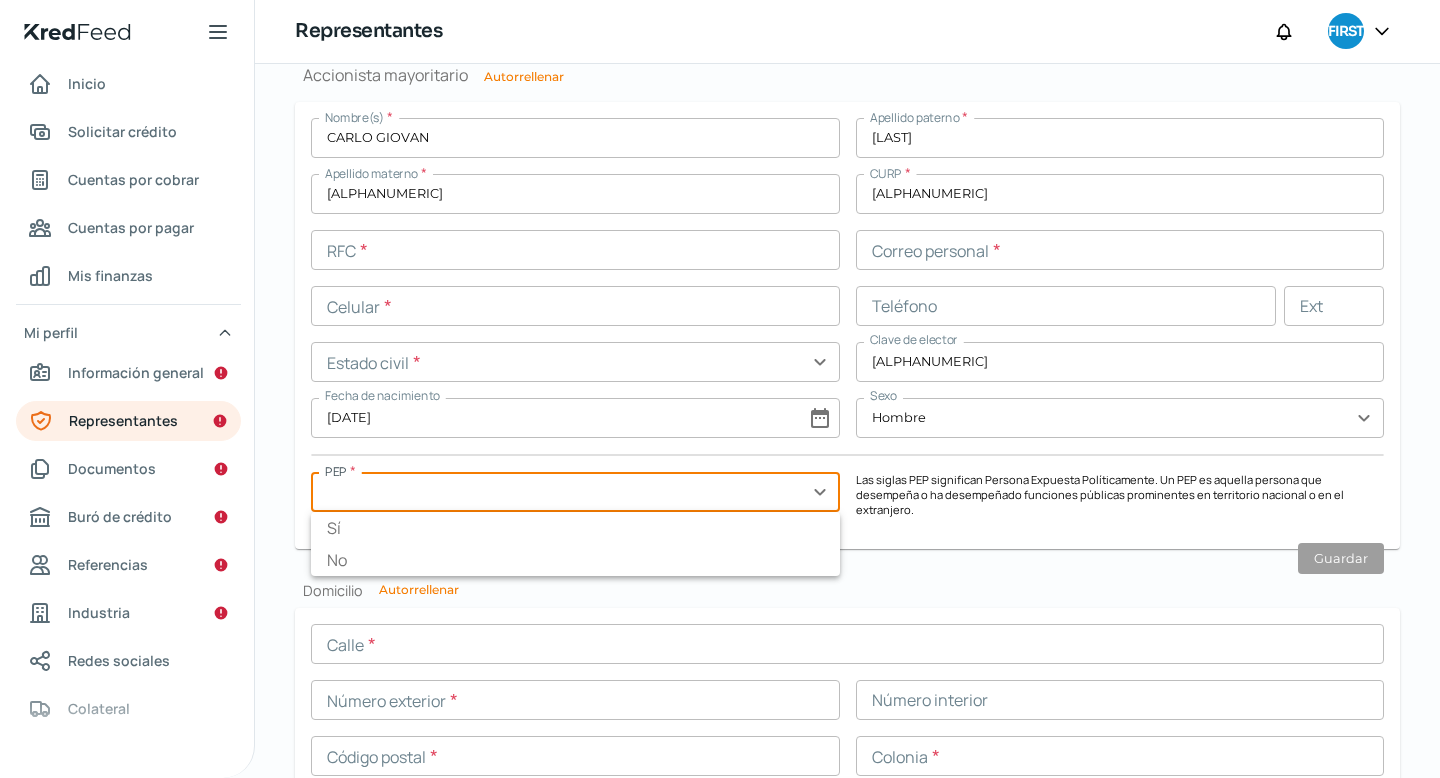 click at bounding box center (575, 492) 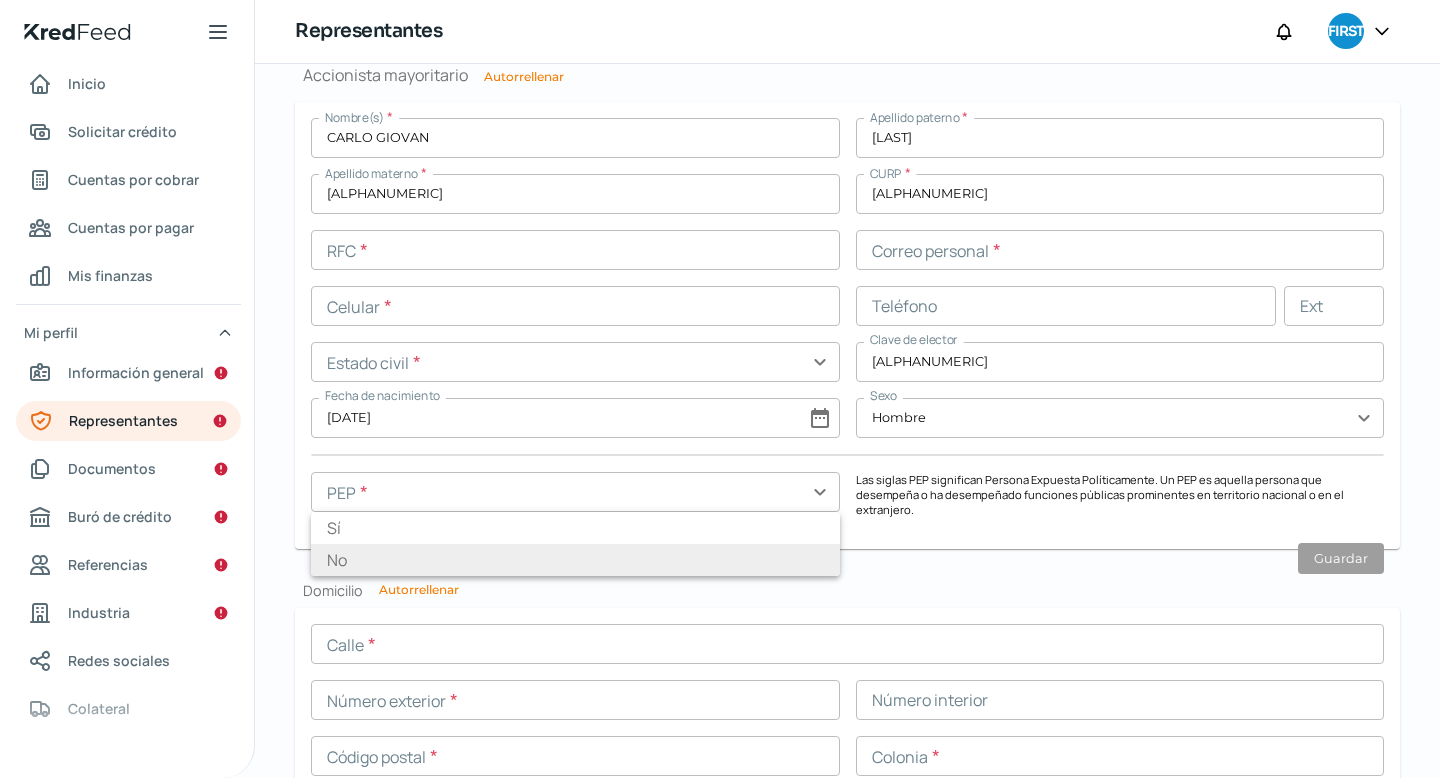 click on "No" at bounding box center [575, 560] 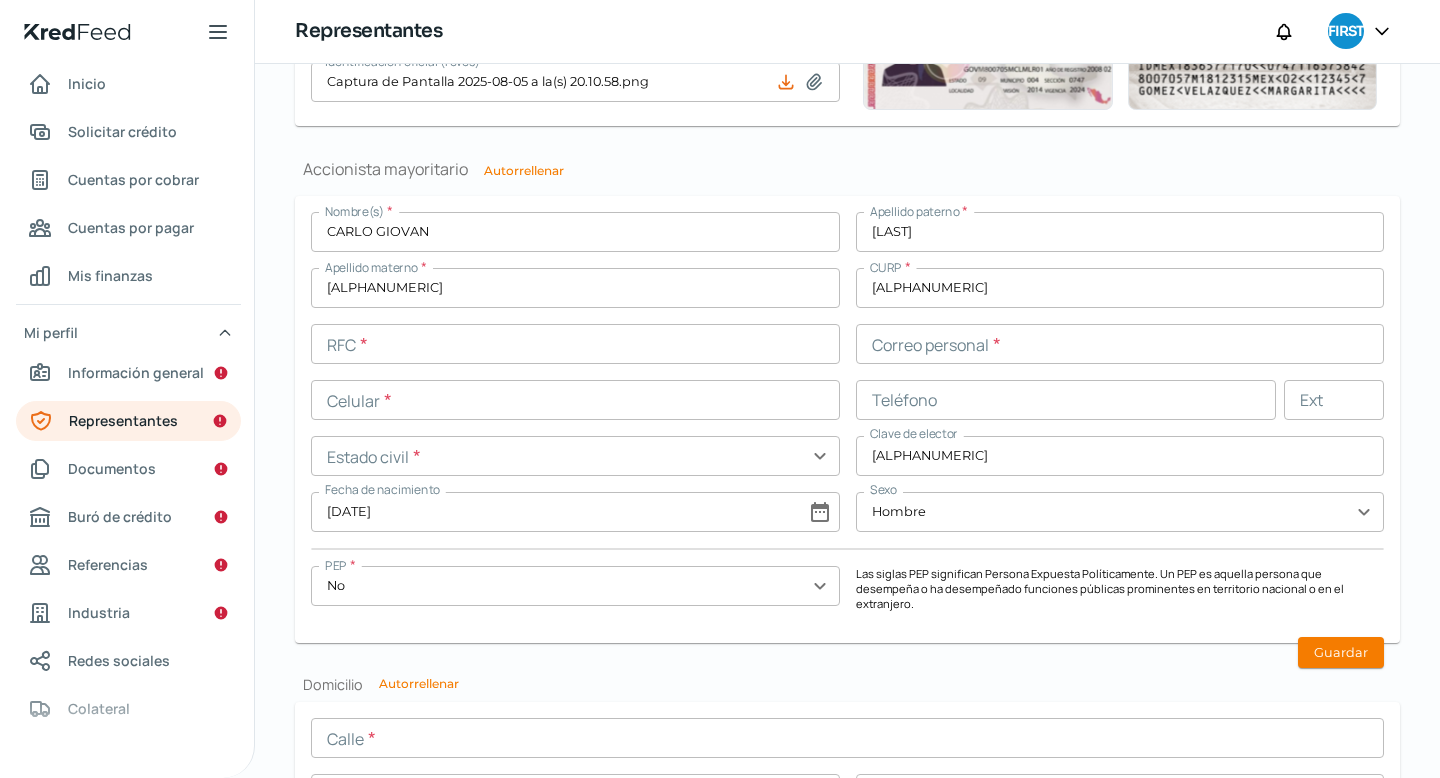 scroll, scrollTop: 1525, scrollLeft: 0, axis: vertical 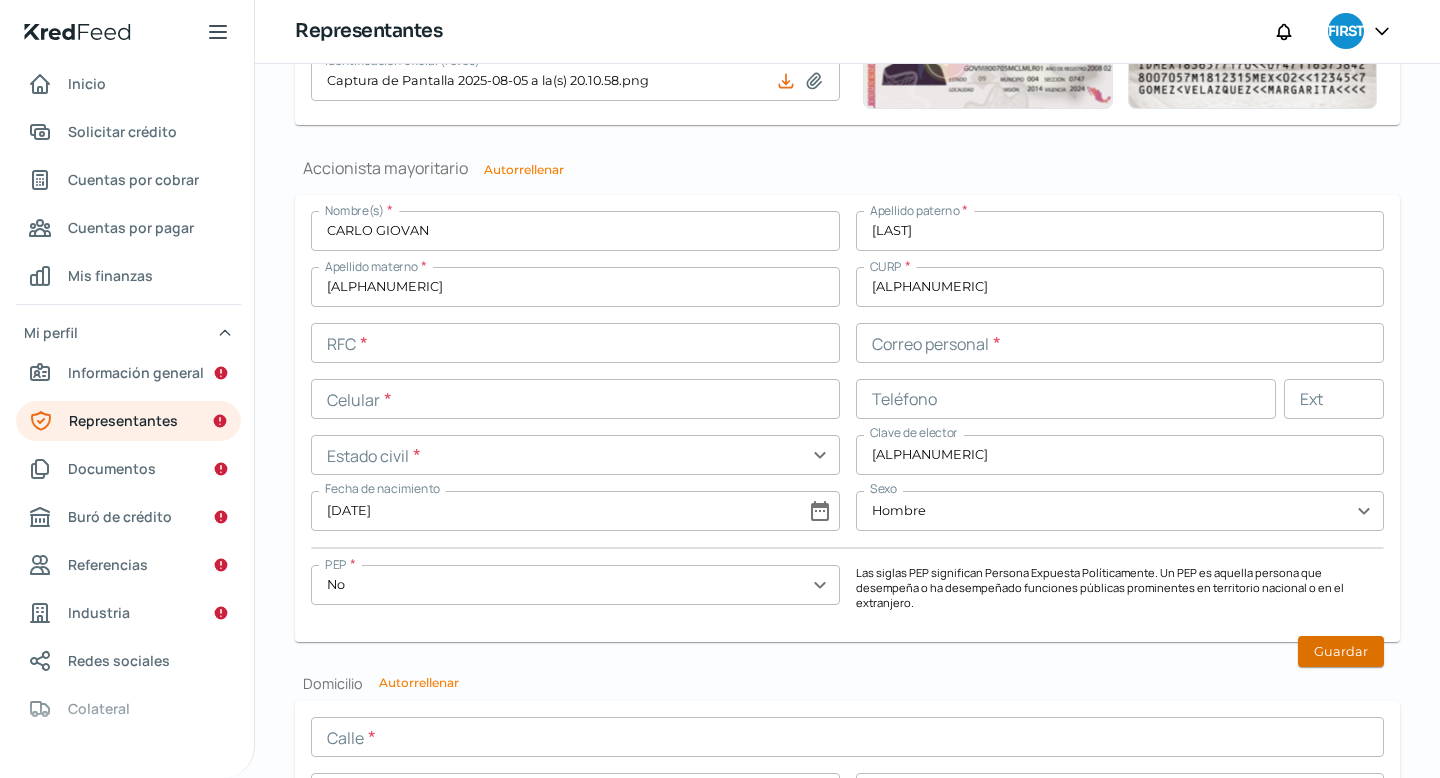 click on "Guardar" at bounding box center (1341, 651) 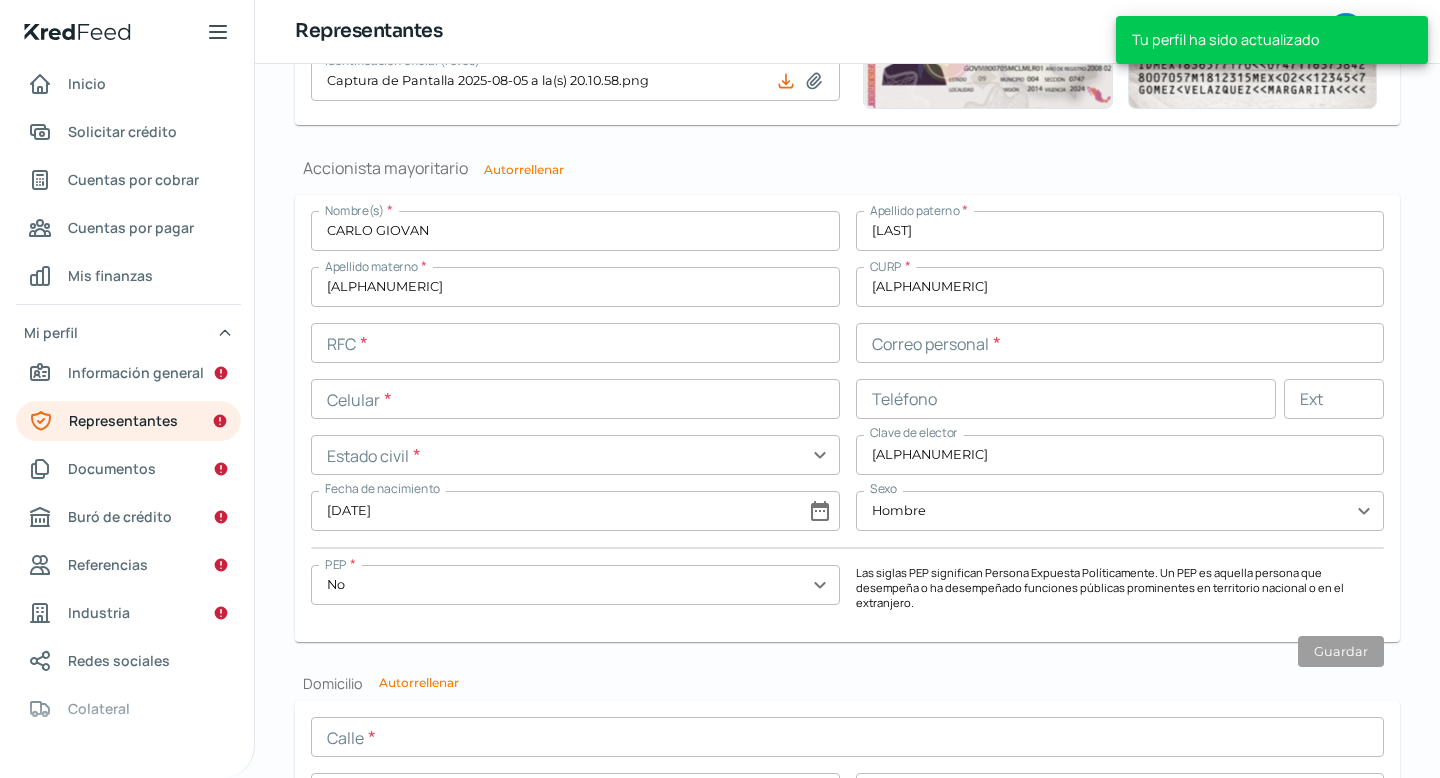 scroll, scrollTop: 1865, scrollLeft: 0, axis: vertical 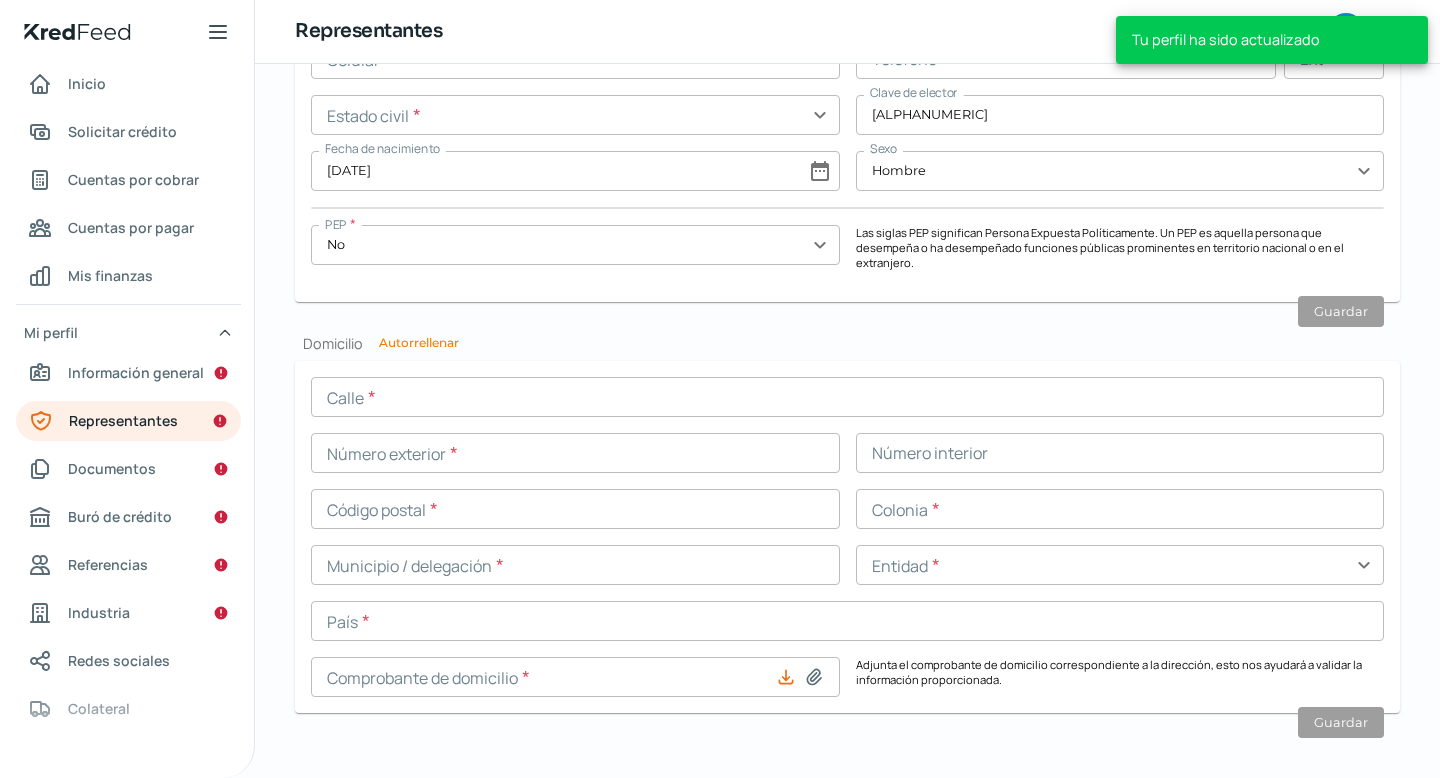 click on "Autorrellenar" at bounding box center (419, 343) 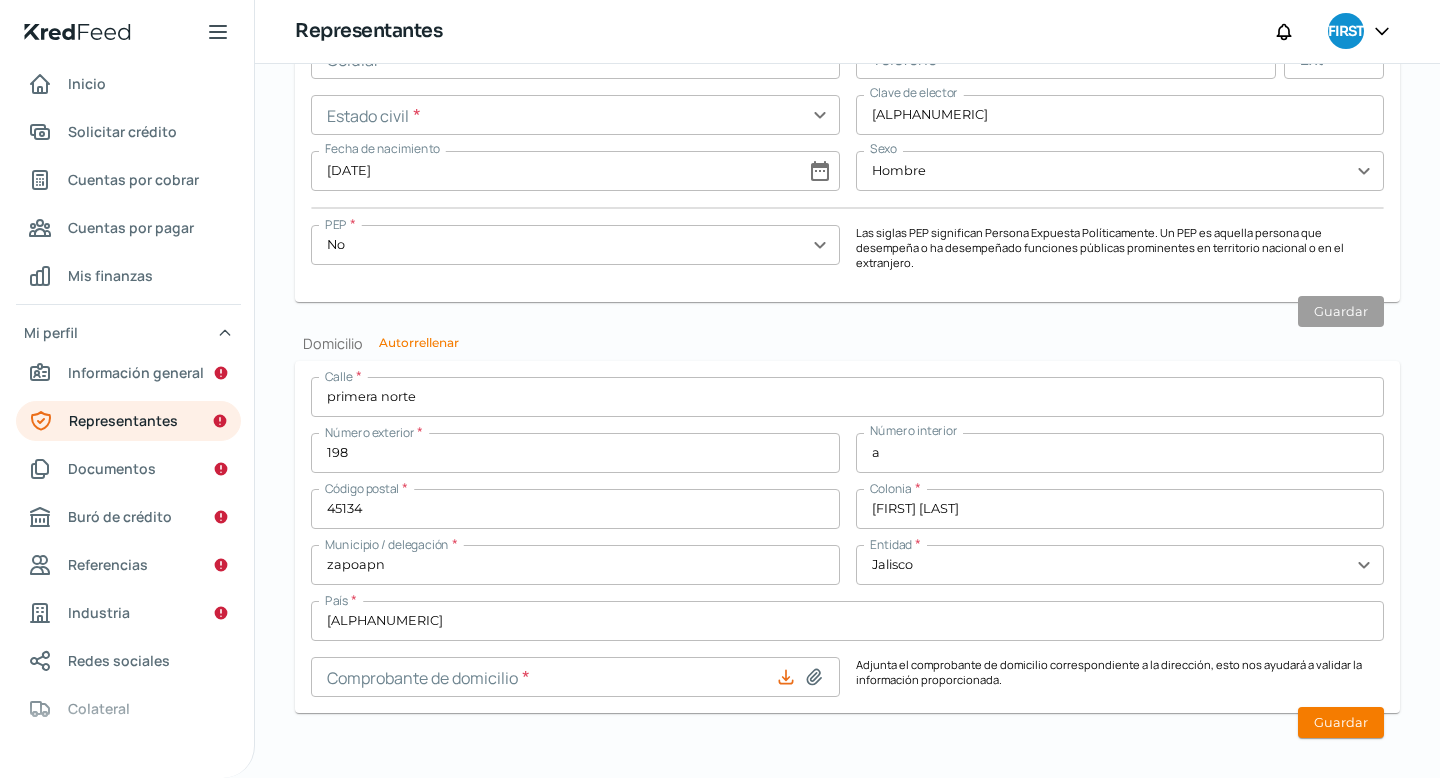 click 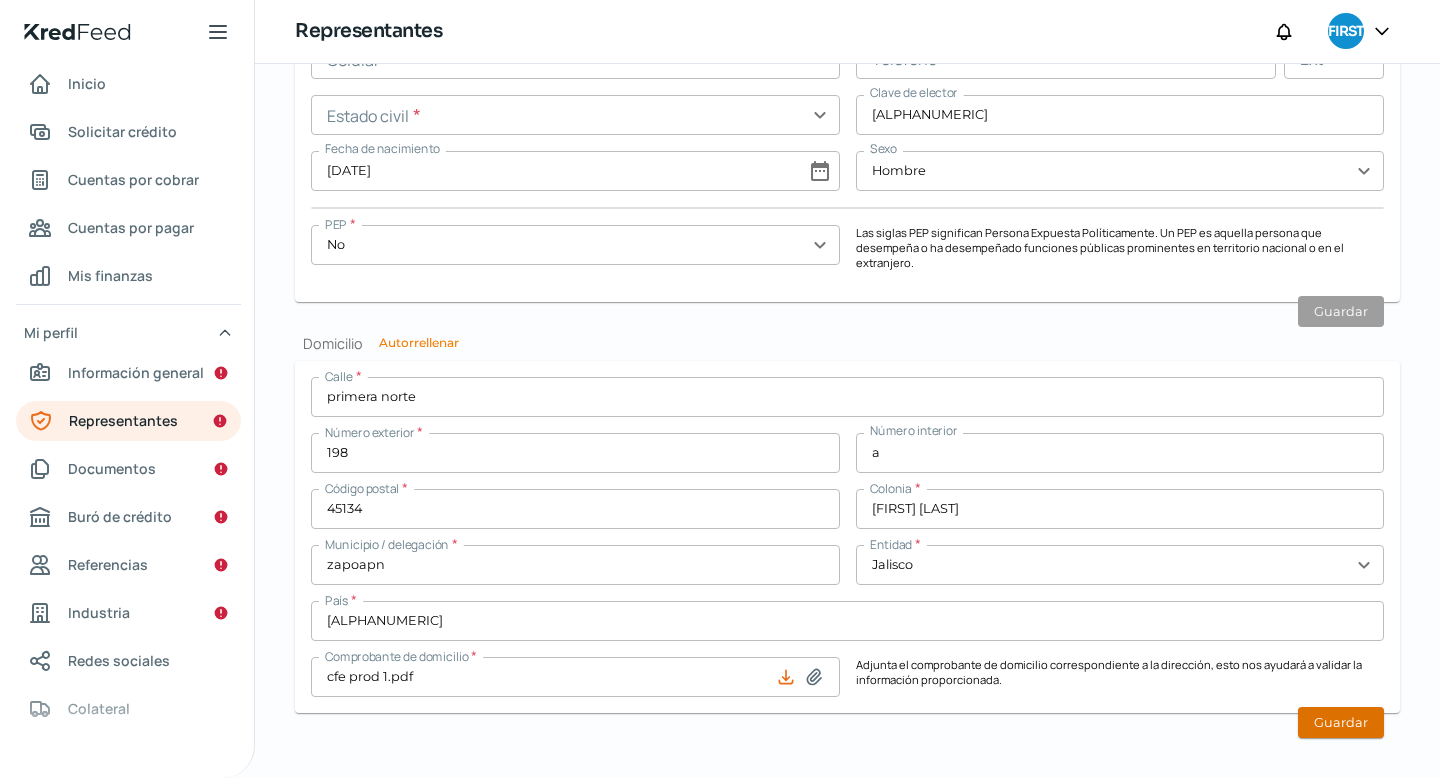click on "Guardar" at bounding box center [1341, 722] 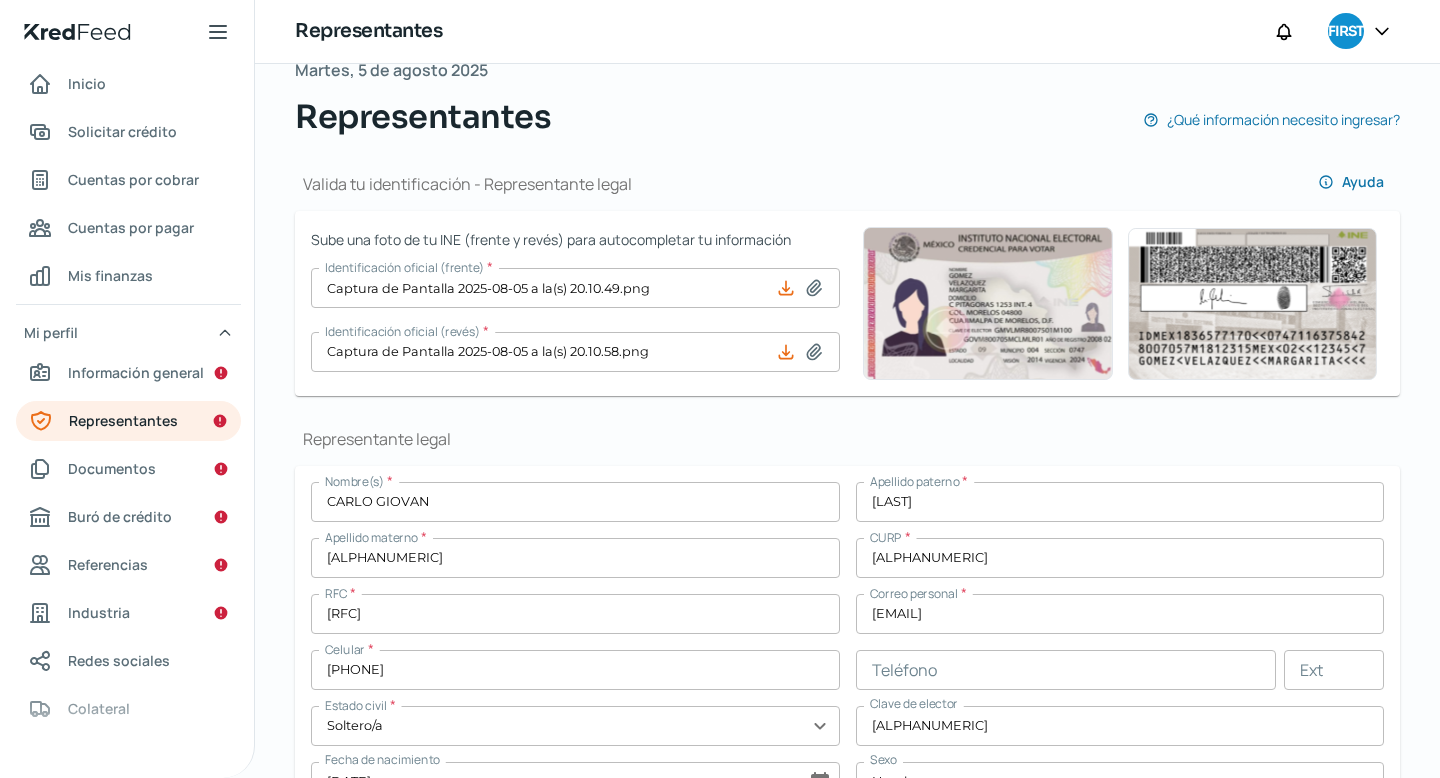 scroll, scrollTop: 0, scrollLeft: 0, axis: both 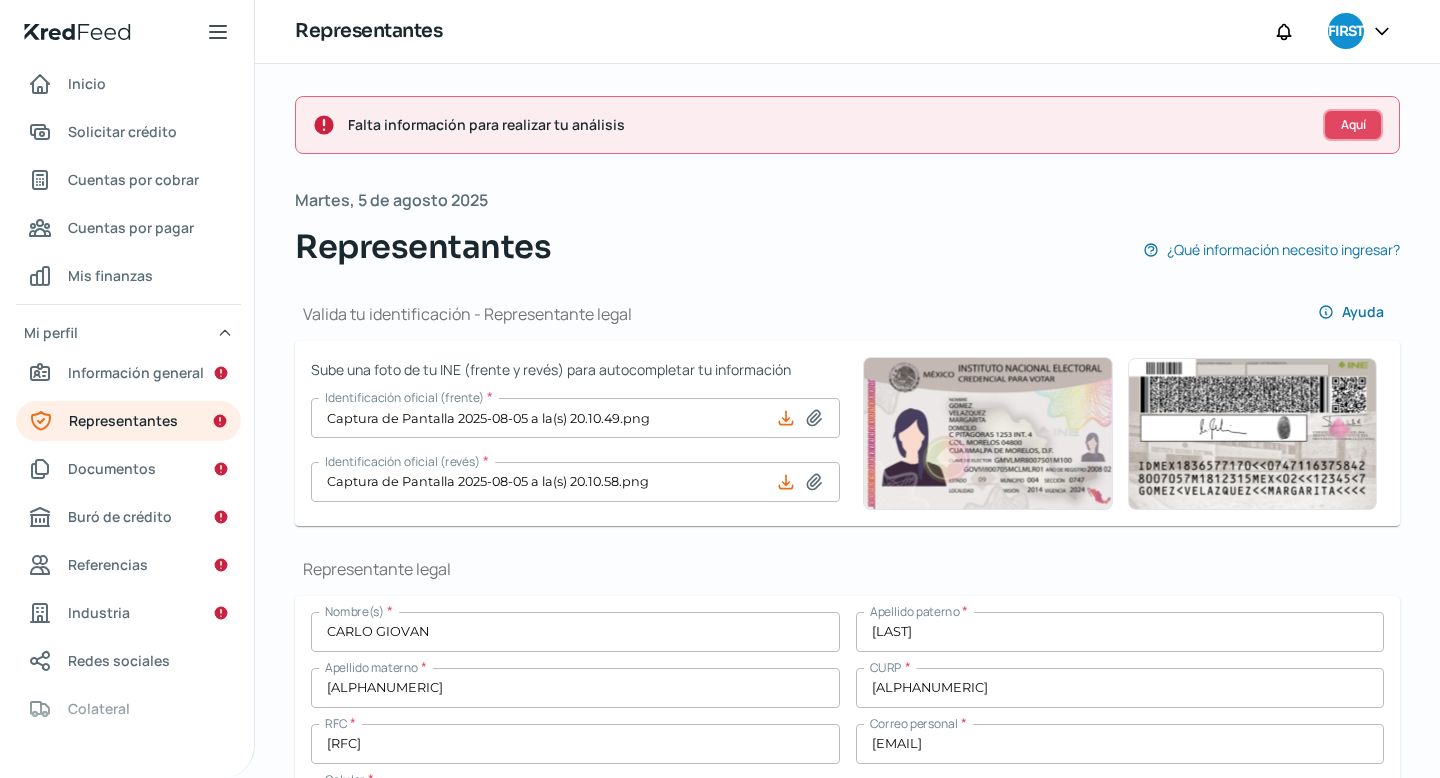 click on "Aquí" at bounding box center [1353, 125] 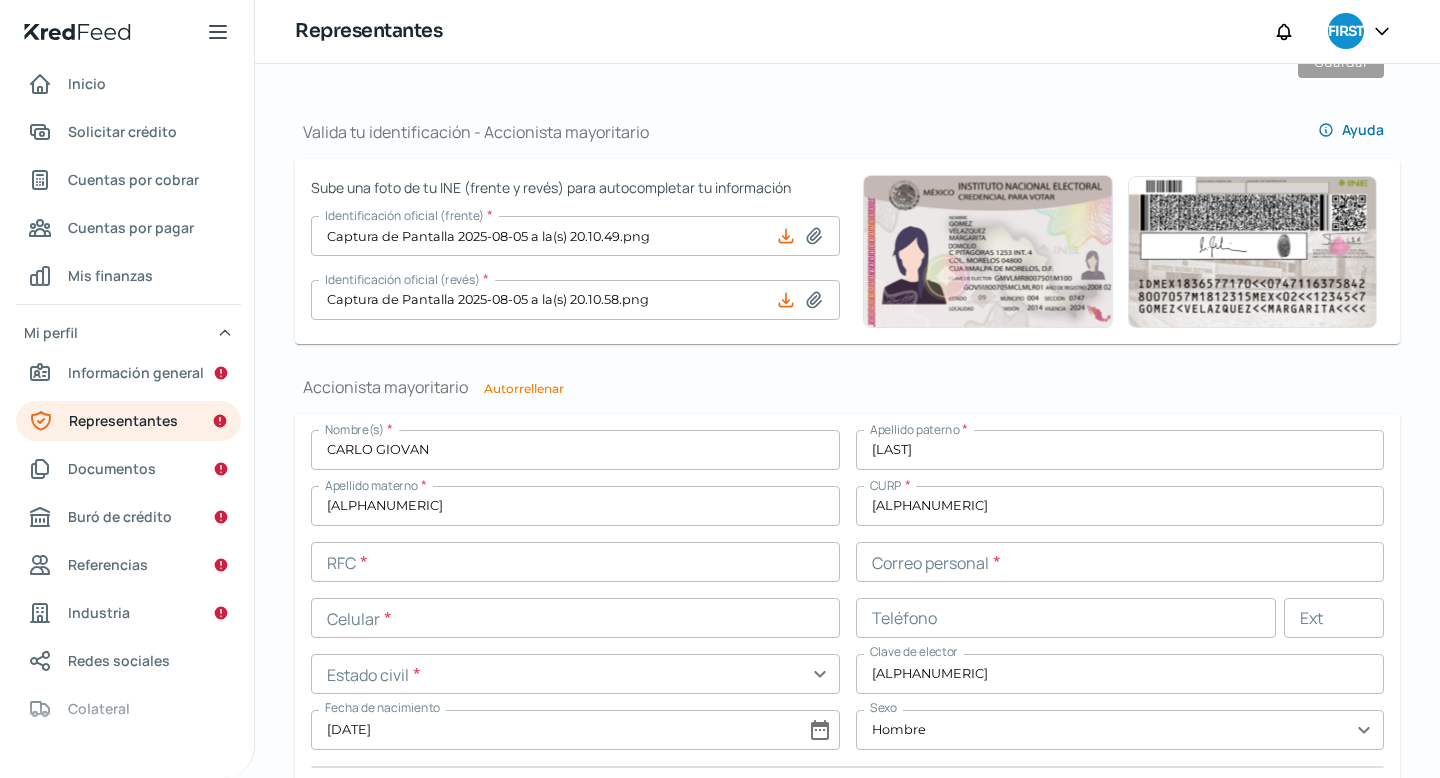 scroll, scrollTop: 1618, scrollLeft: 0, axis: vertical 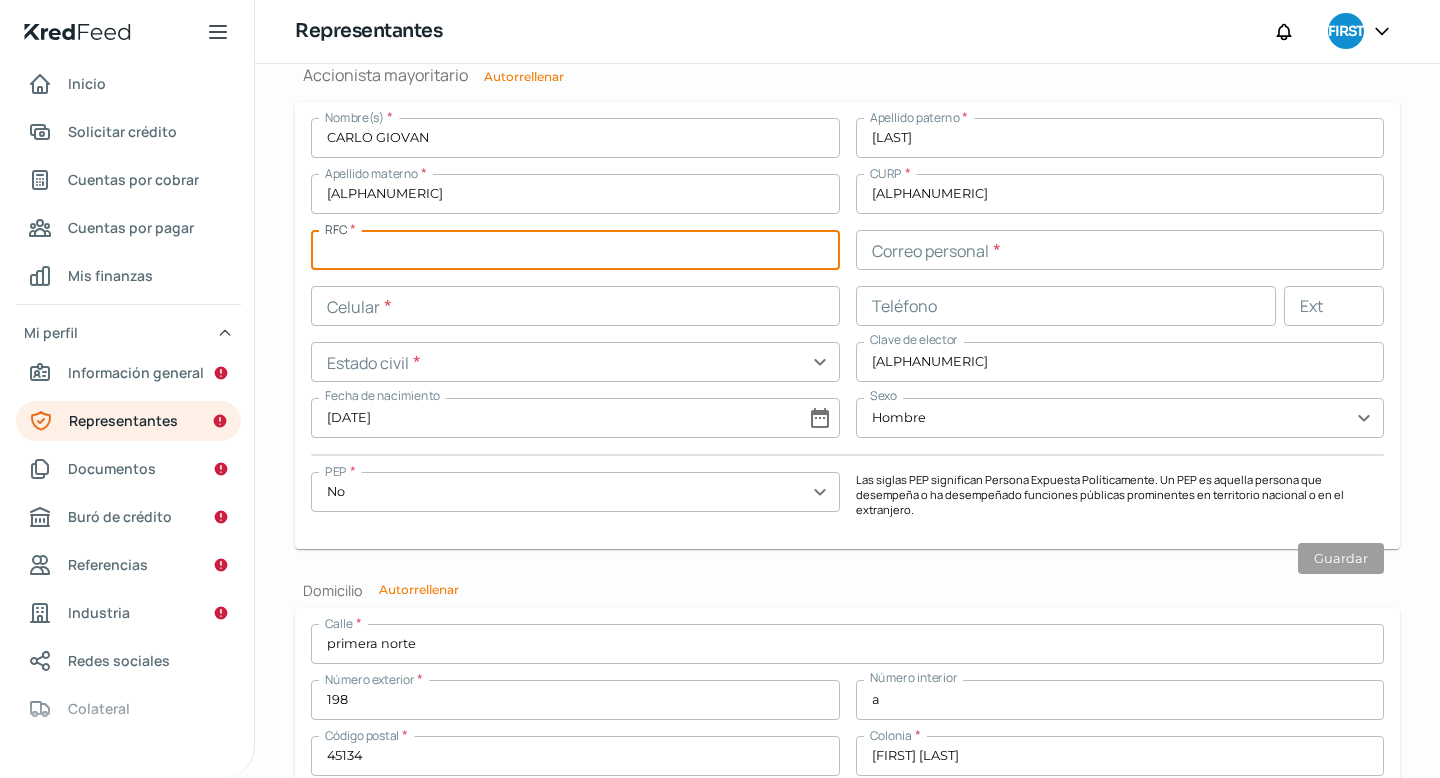 click at bounding box center [575, 250] 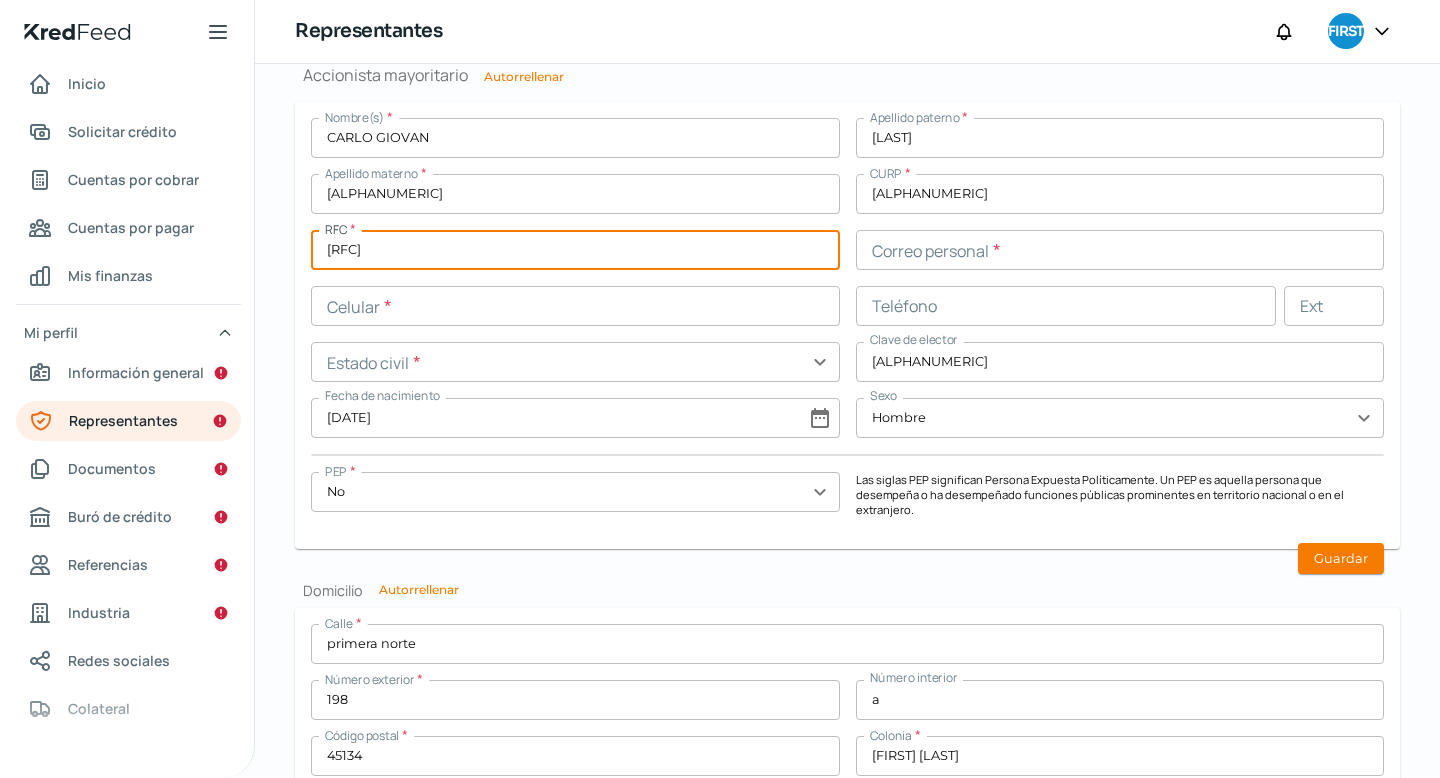 type on "[RFC]" 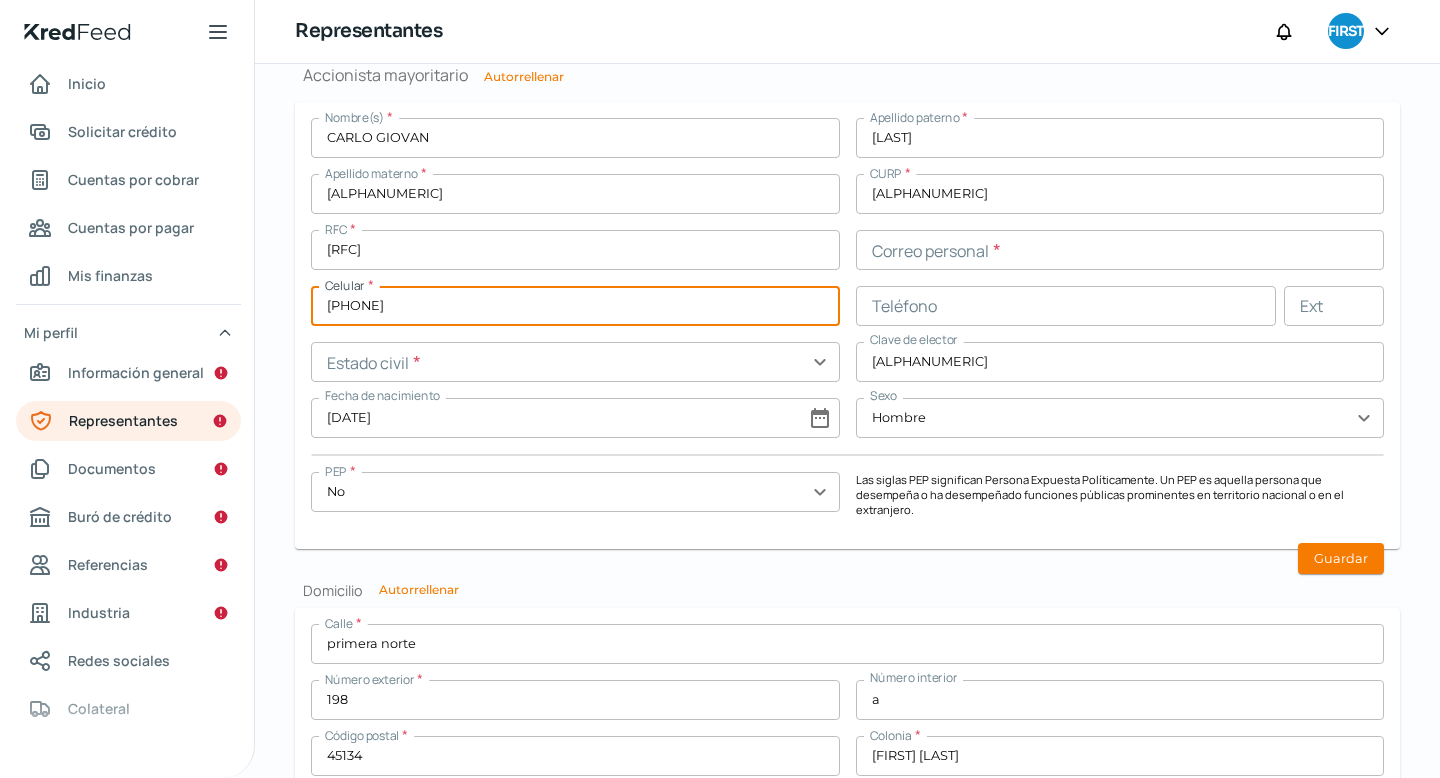 type on "[PHONE]" 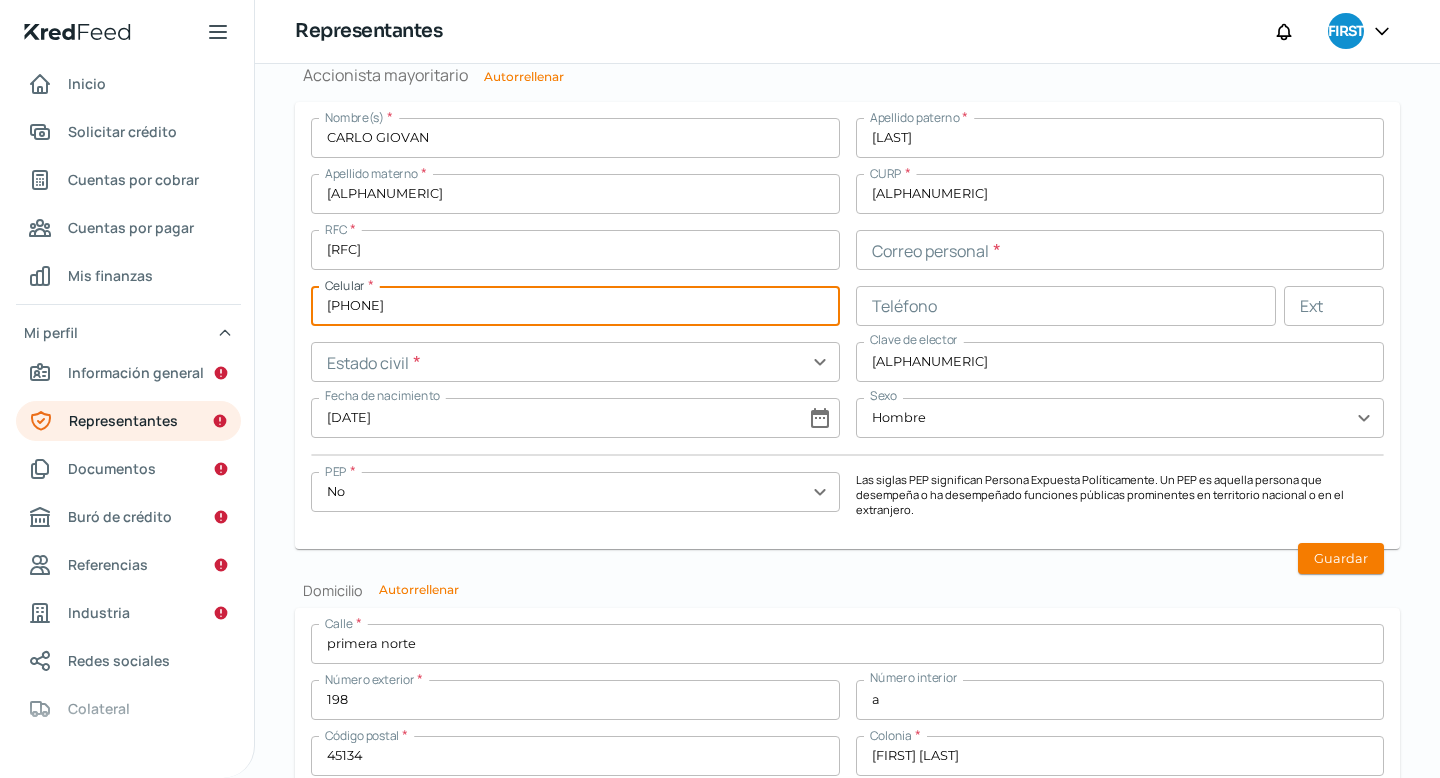 click at bounding box center (575, 362) 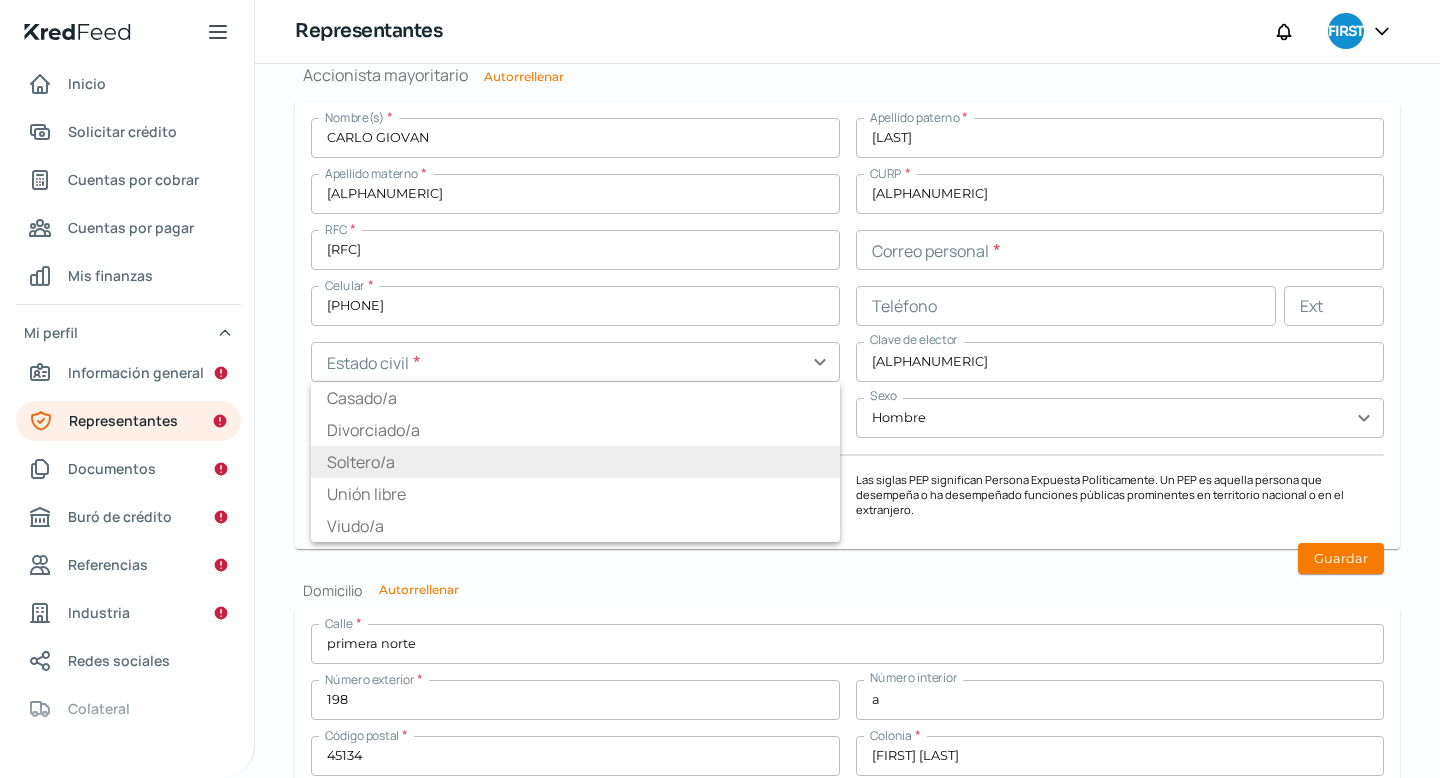 click on "Soltero/a" at bounding box center [575, 462] 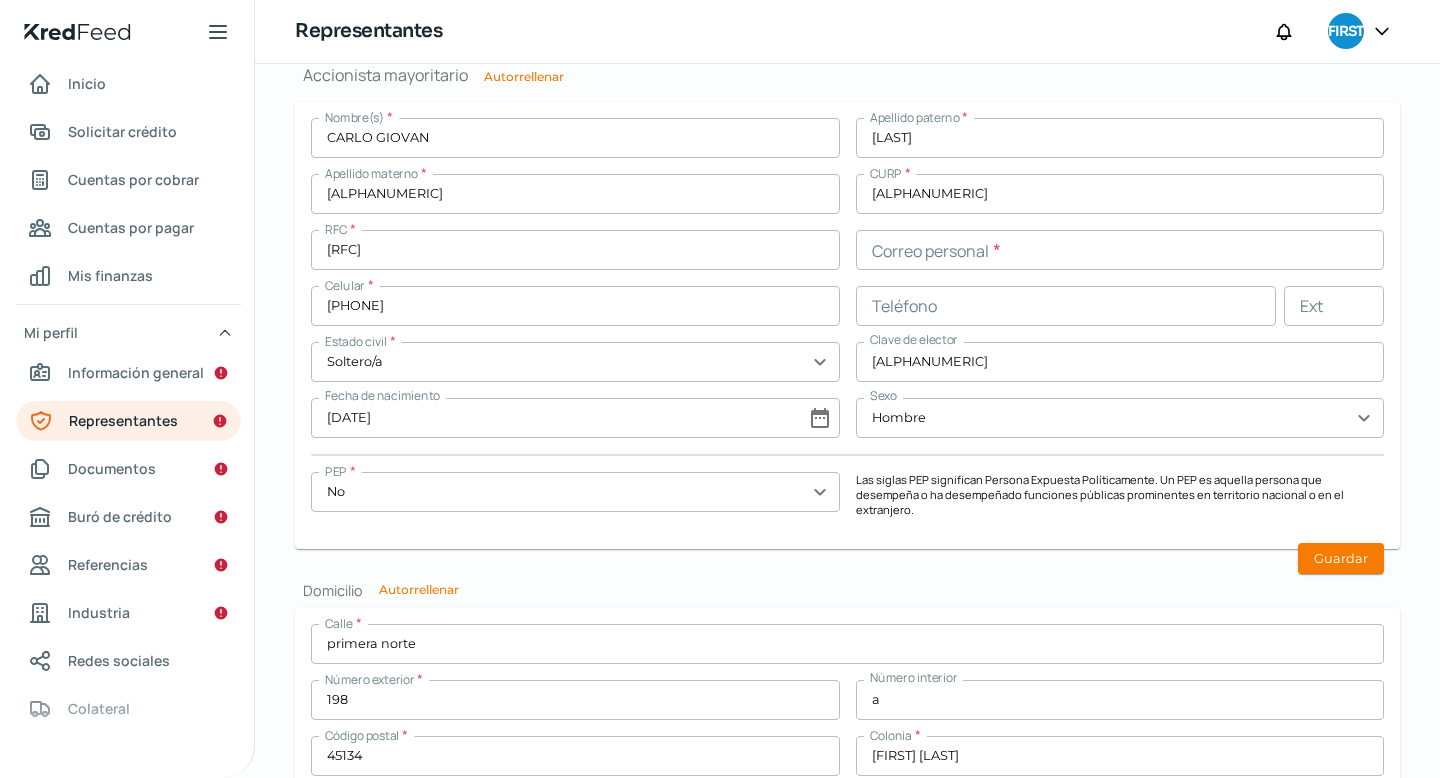click at bounding box center [1066, 306] 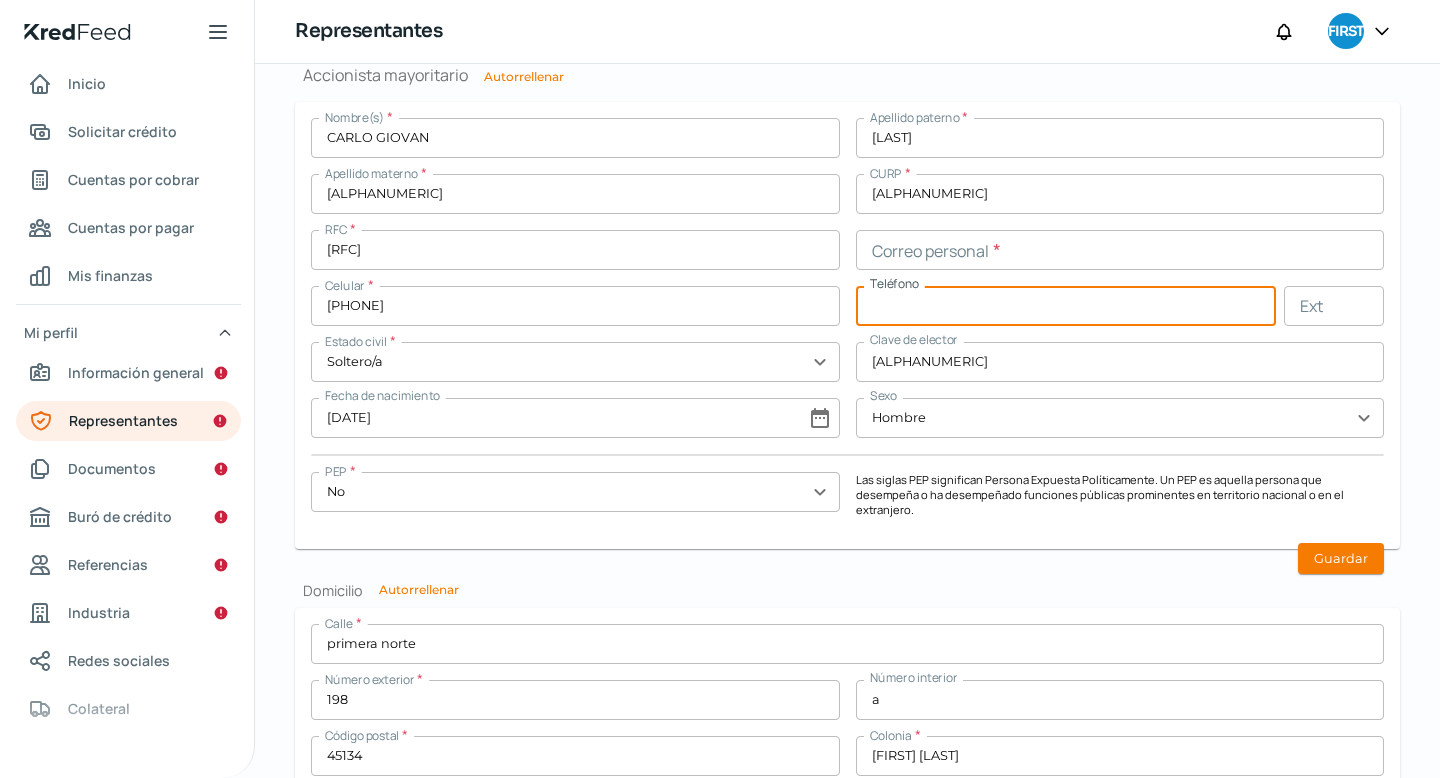 click at bounding box center (1120, 250) 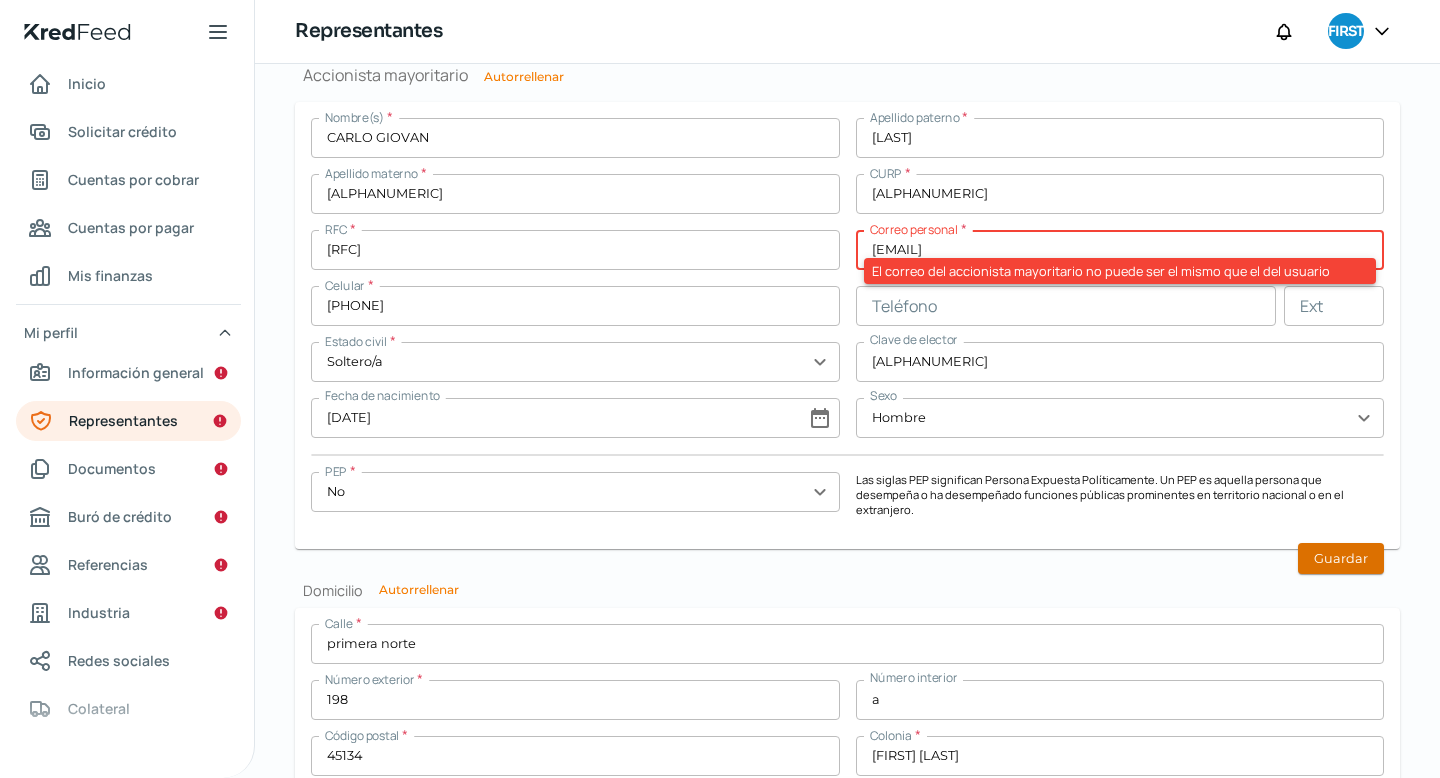 click on "Guardar" at bounding box center (1341, 558) 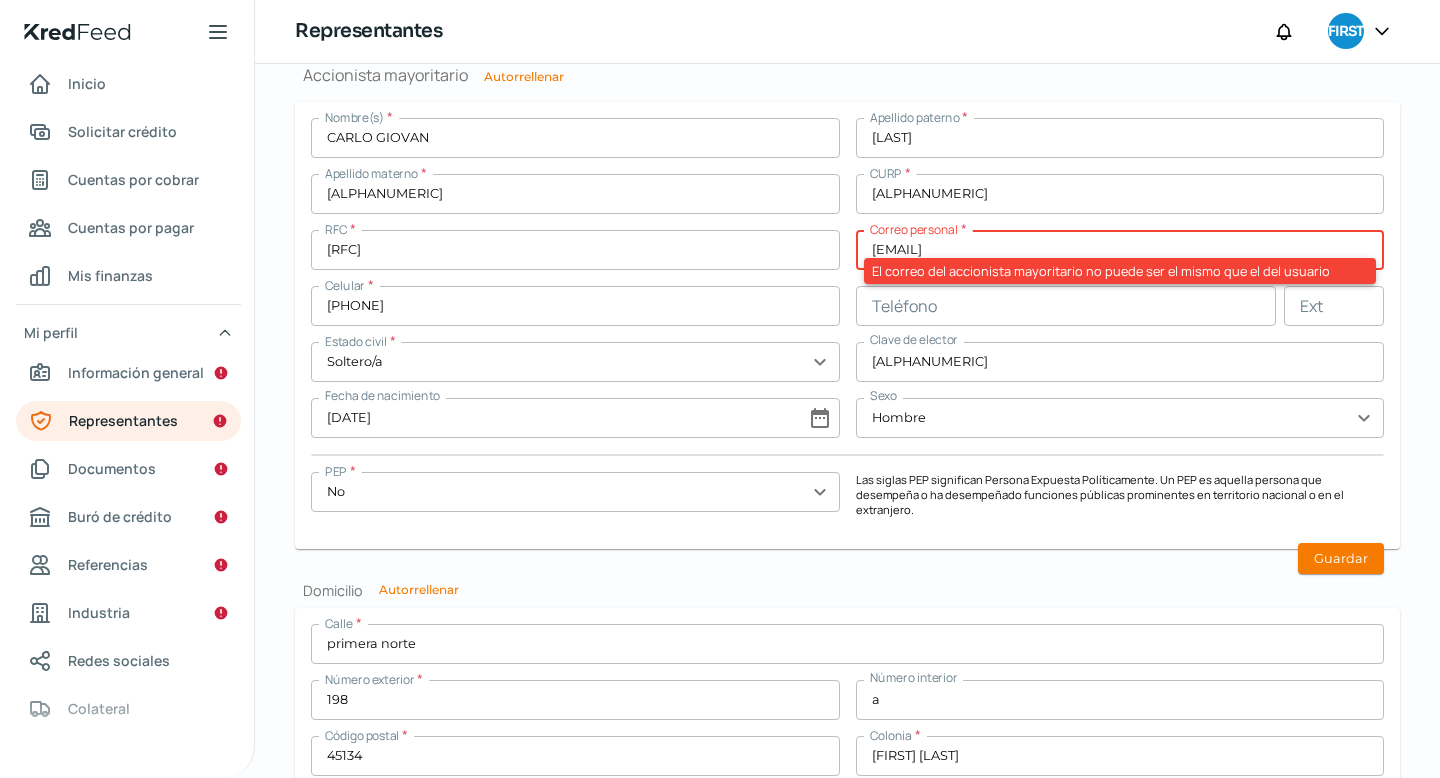 click on "[EMAIL]" at bounding box center (1120, 250) 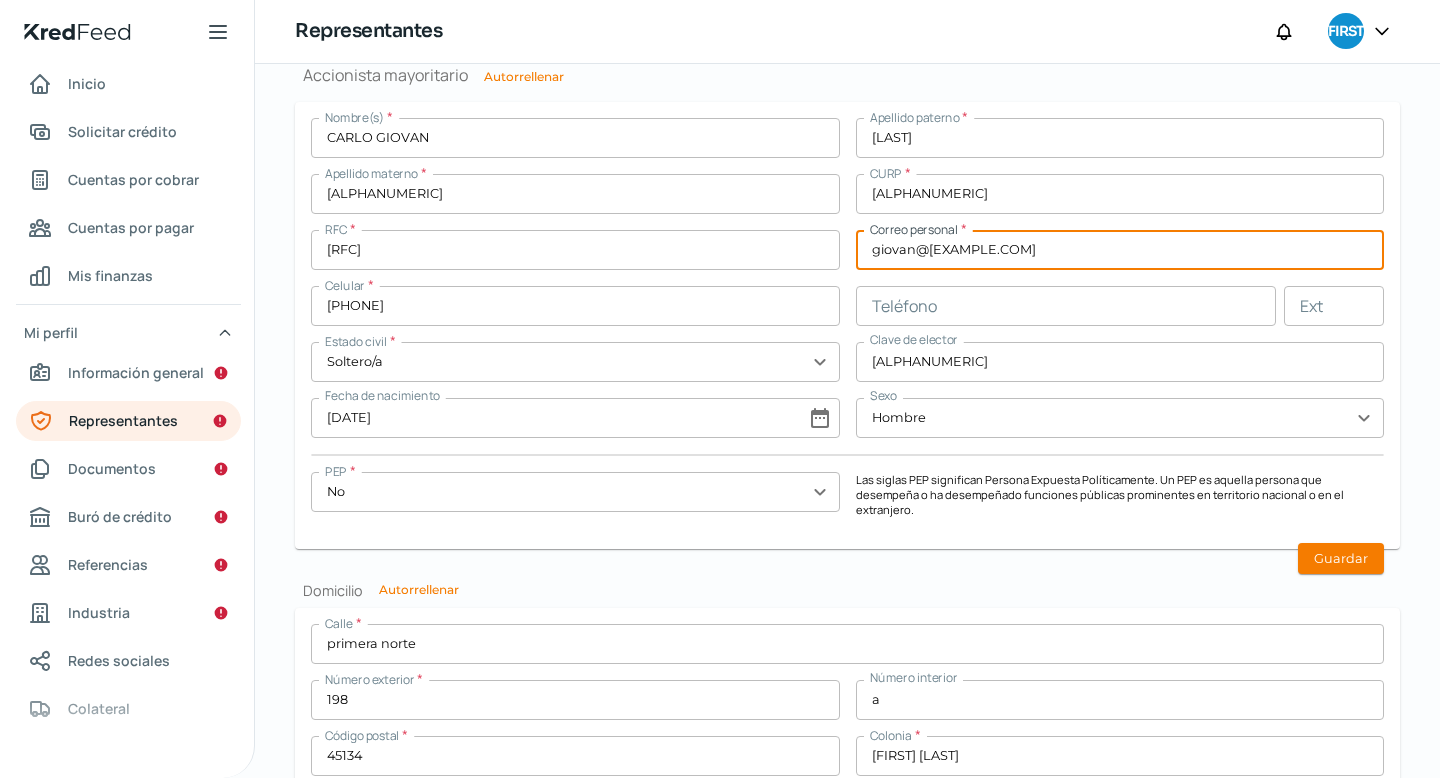 type on "giovan@[EXAMPLE.COM]" 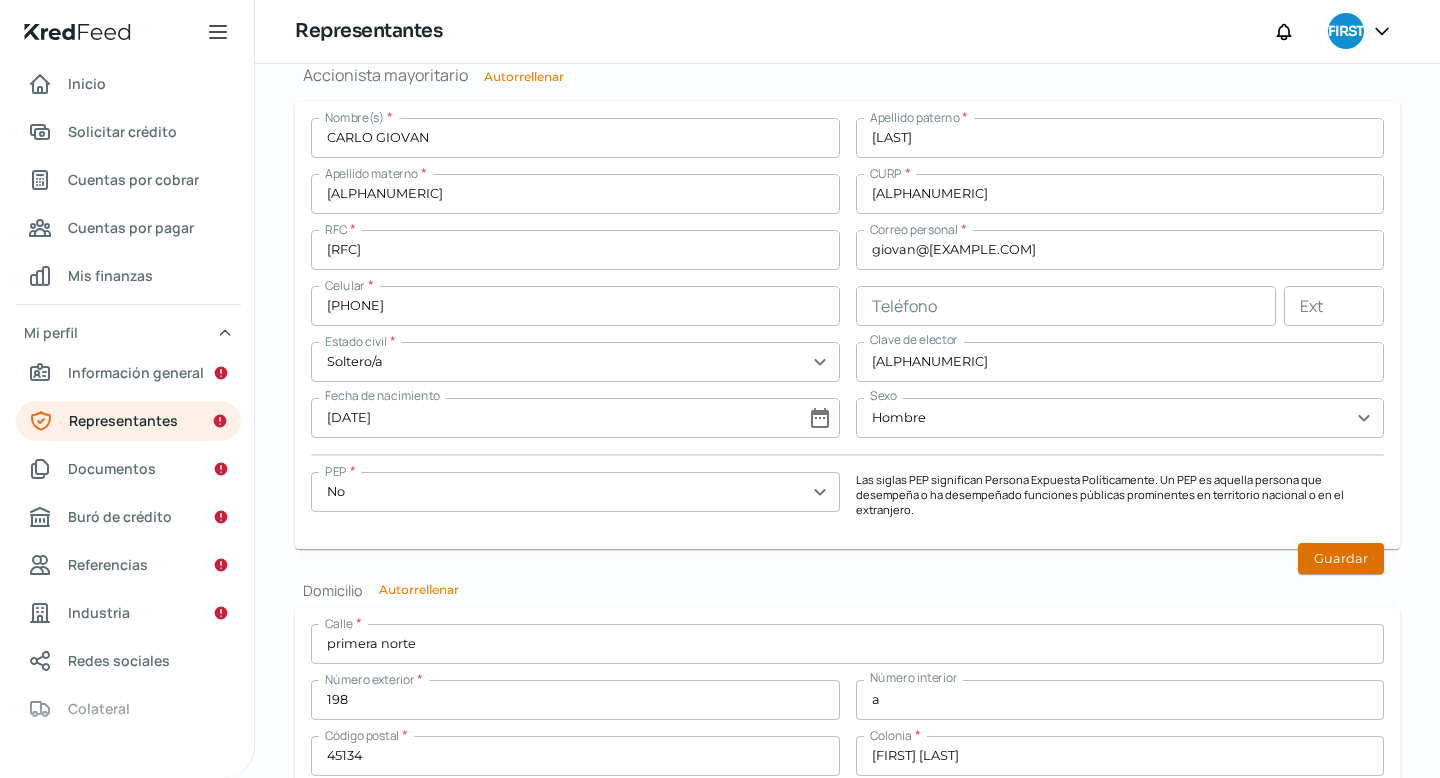 click on "Guardar" at bounding box center [1341, 558] 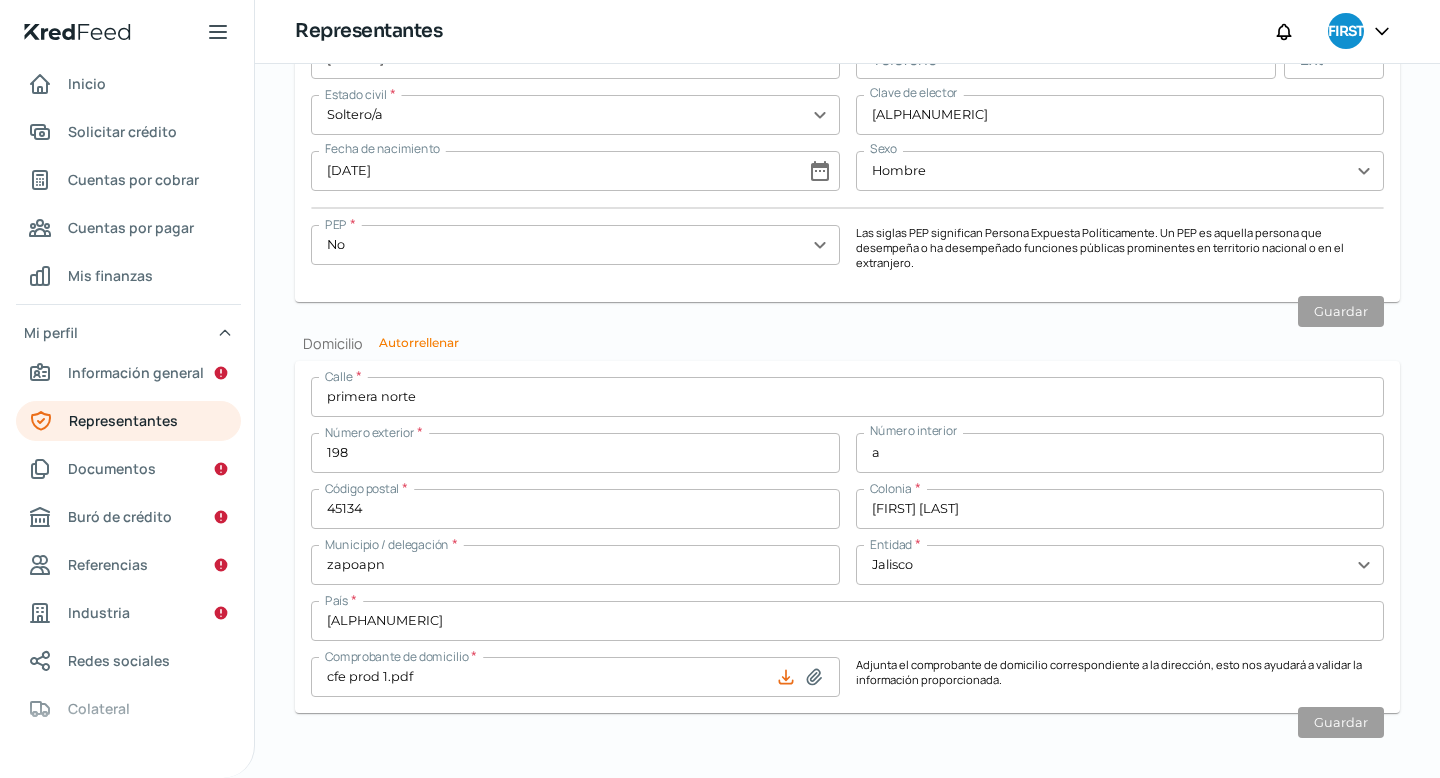 scroll, scrollTop: 0, scrollLeft: 0, axis: both 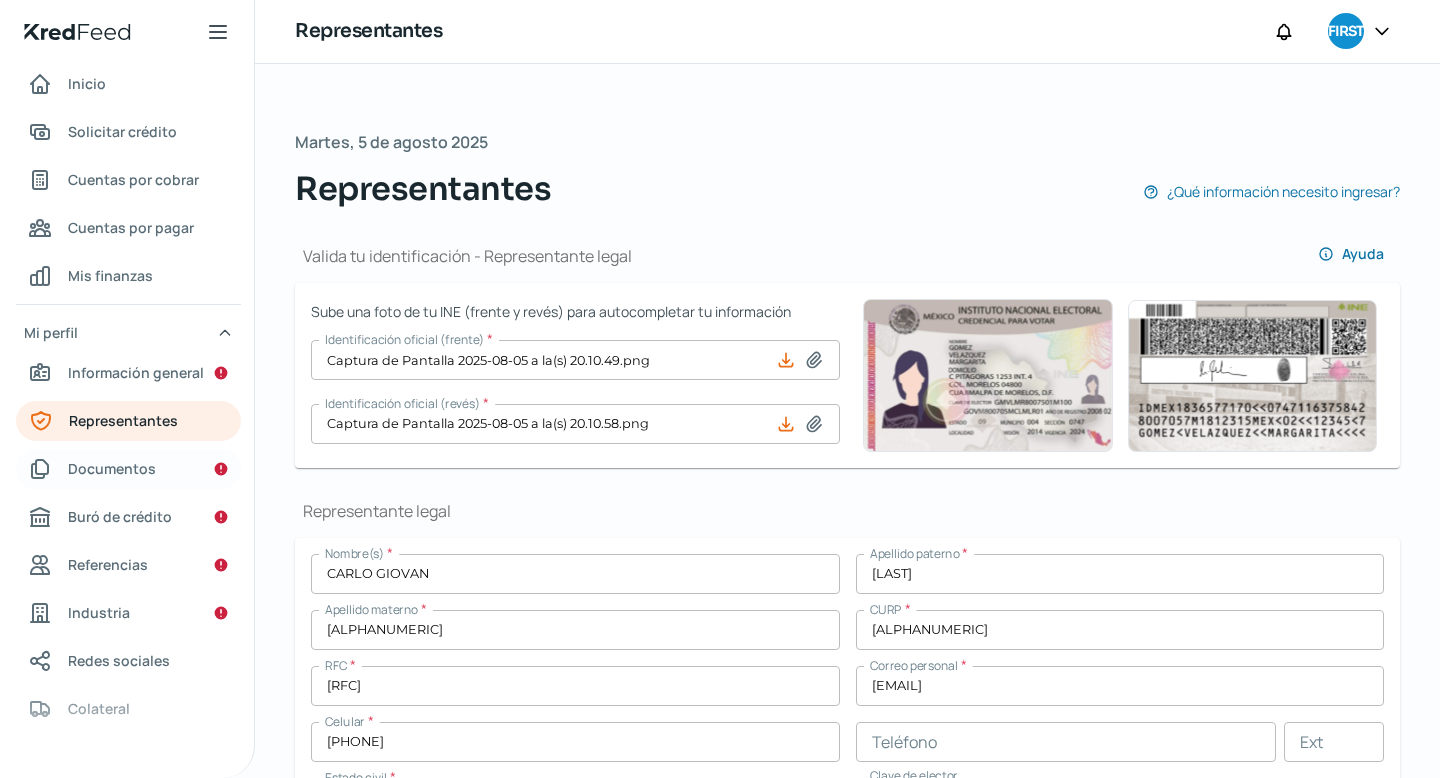 click on "Documentos" at bounding box center [112, 468] 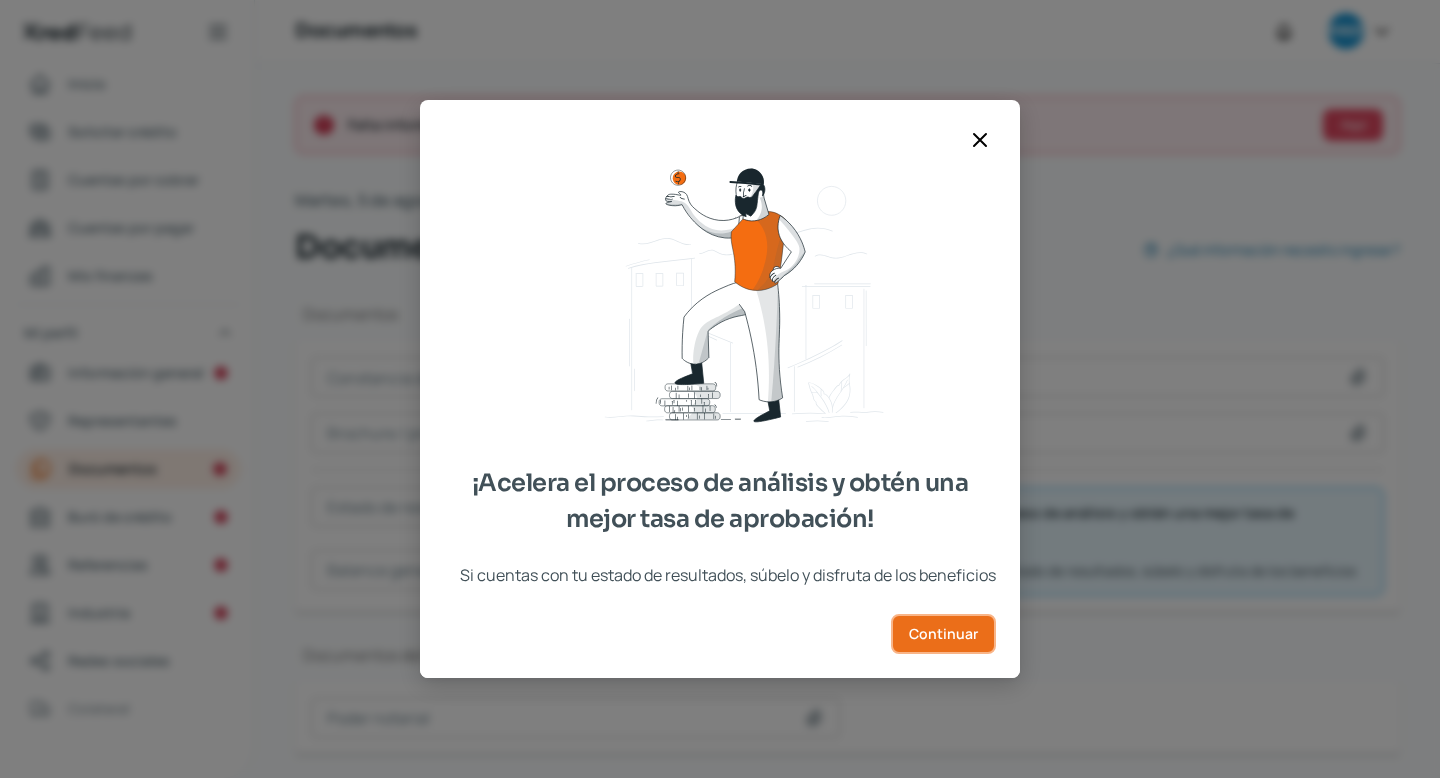 click on "Continuar" at bounding box center [943, 634] 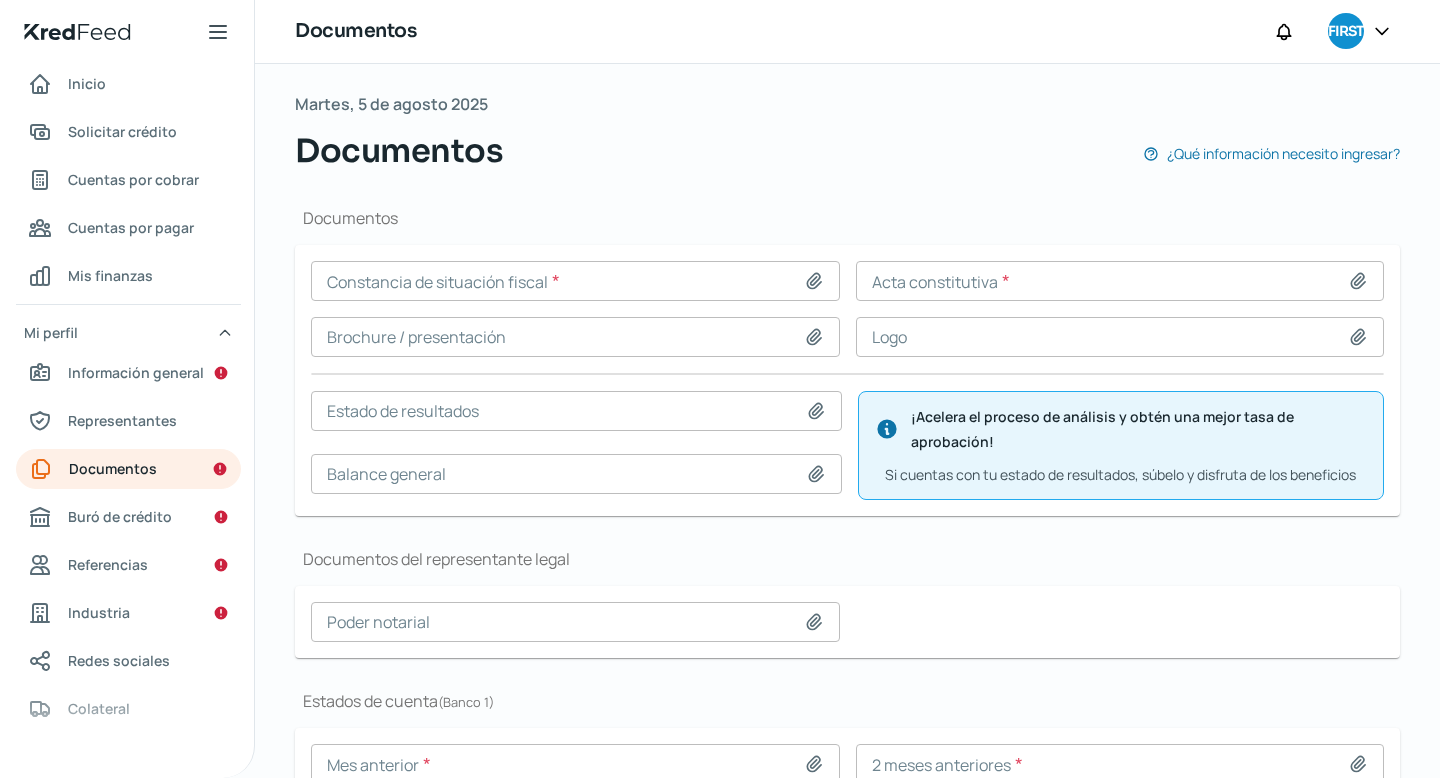 scroll, scrollTop: 101, scrollLeft: 0, axis: vertical 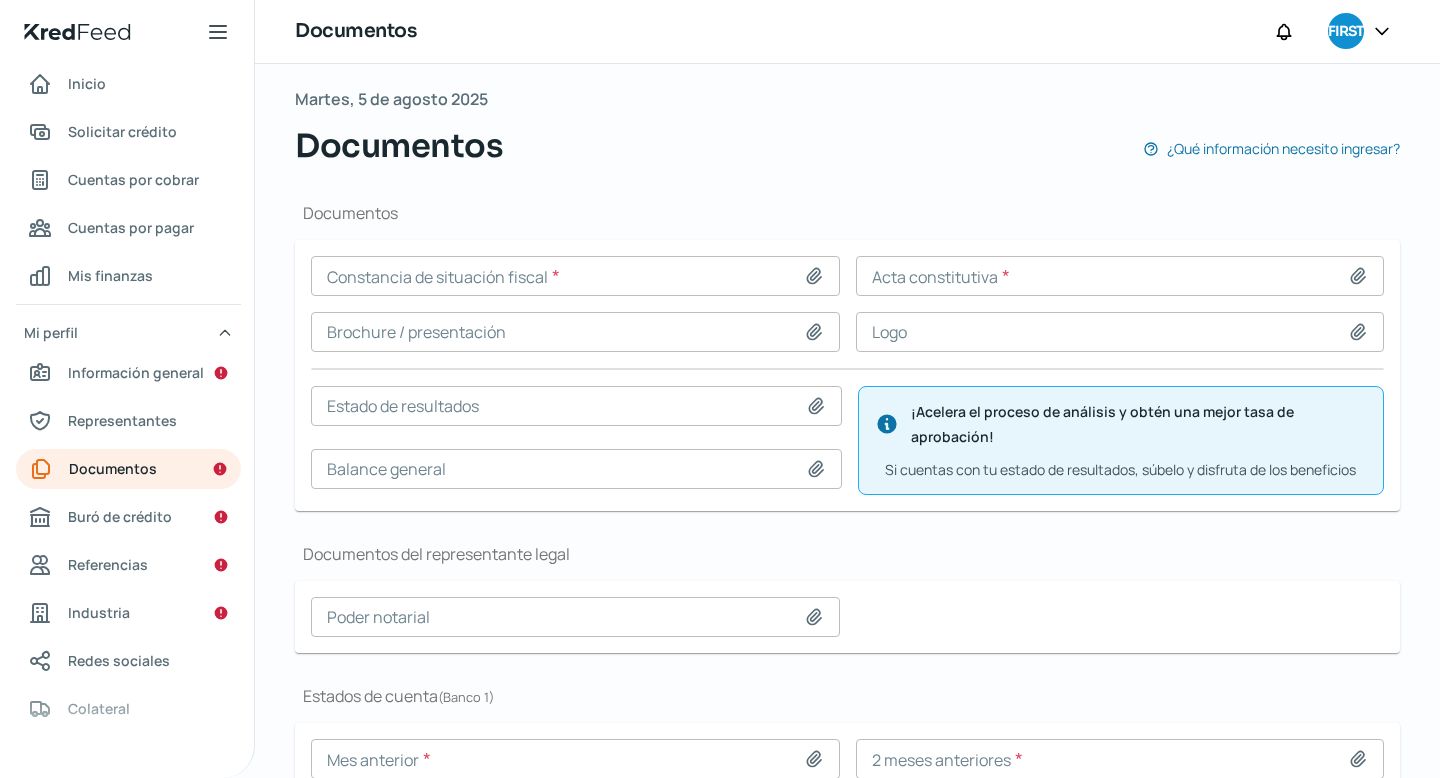 click 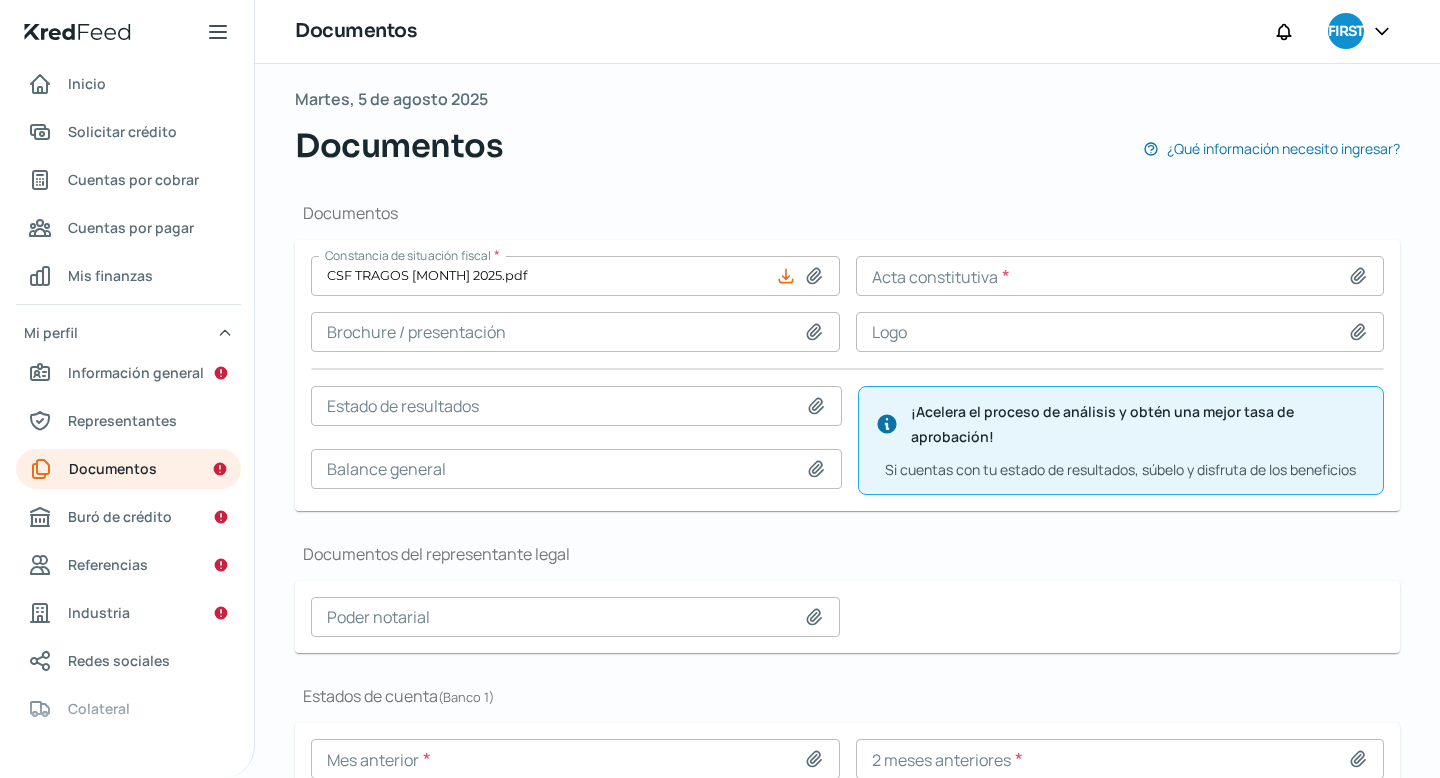 click 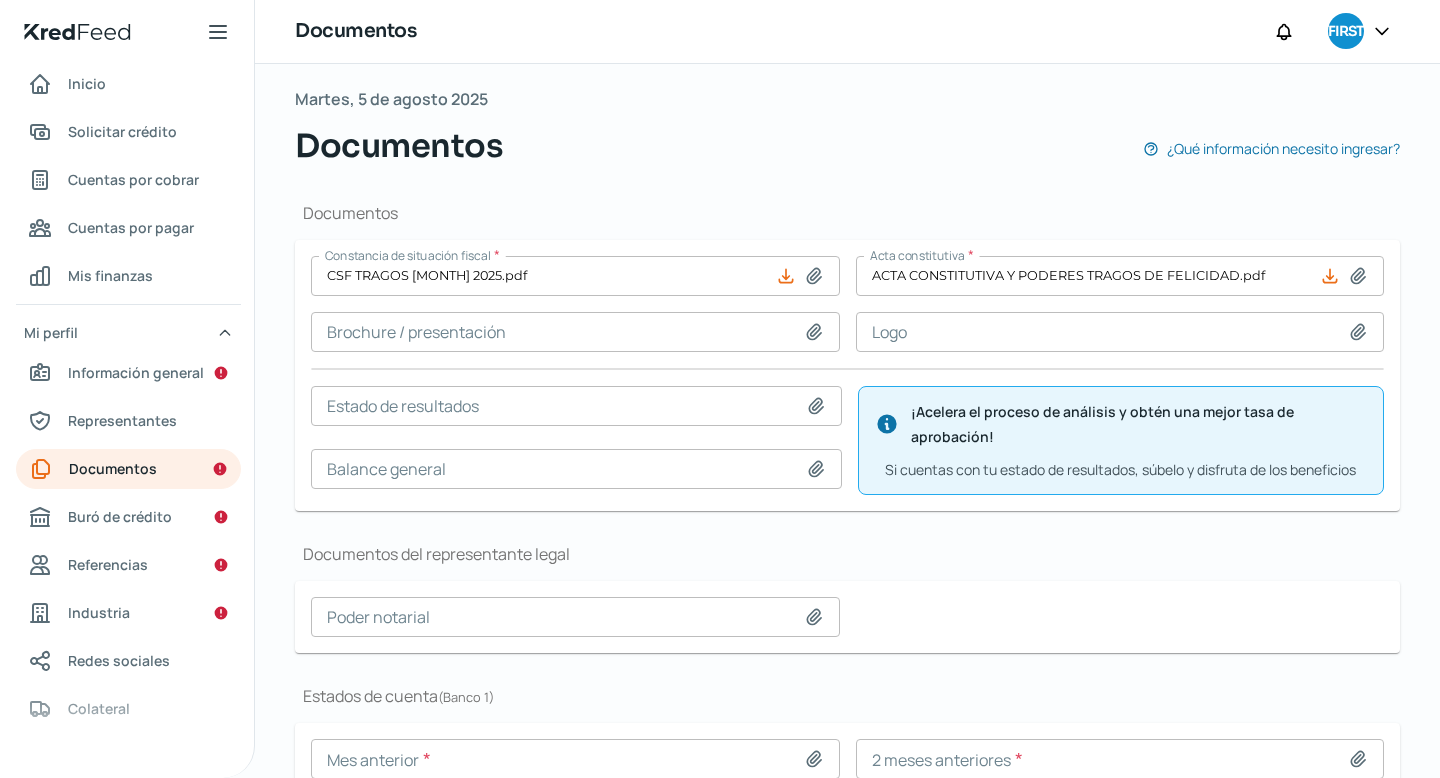 scroll, scrollTop: 254, scrollLeft: 0, axis: vertical 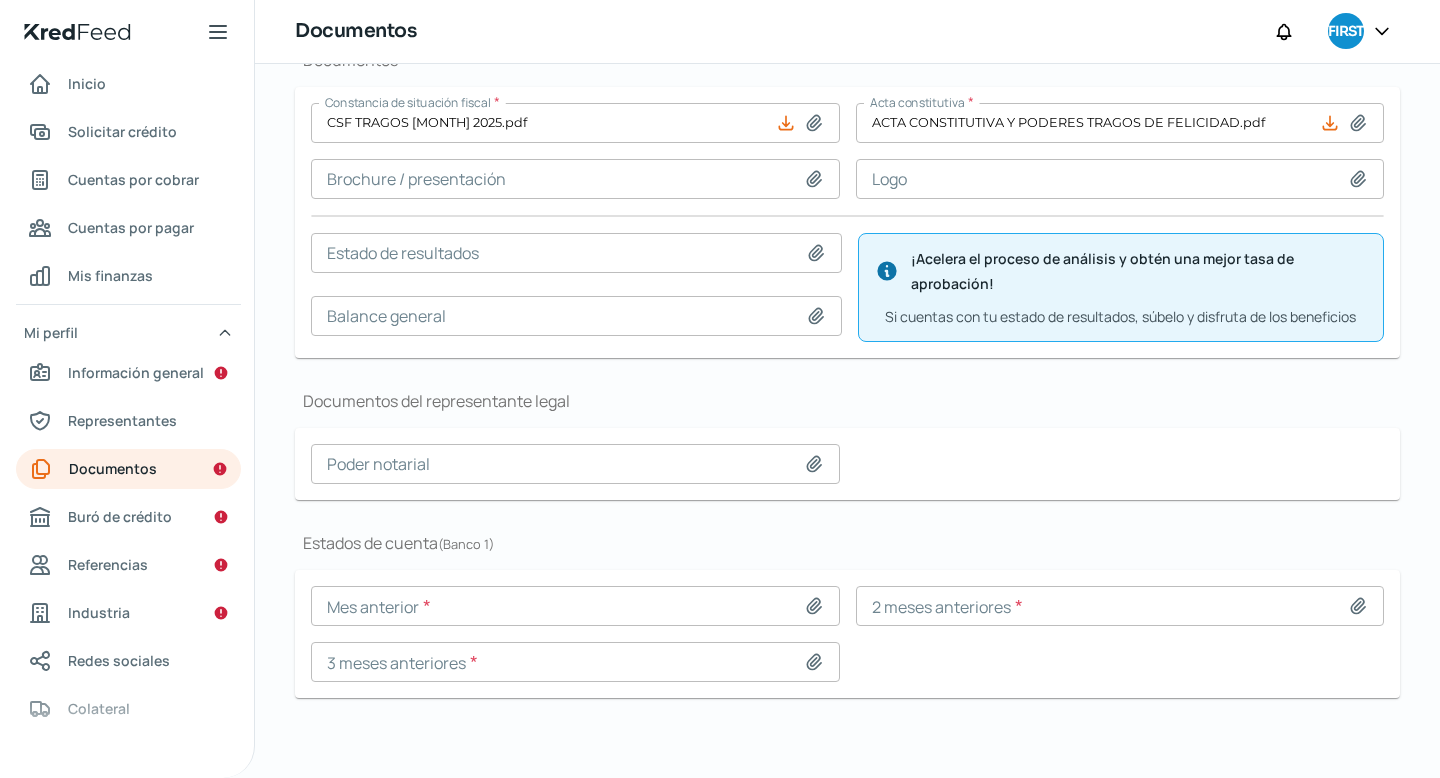 click 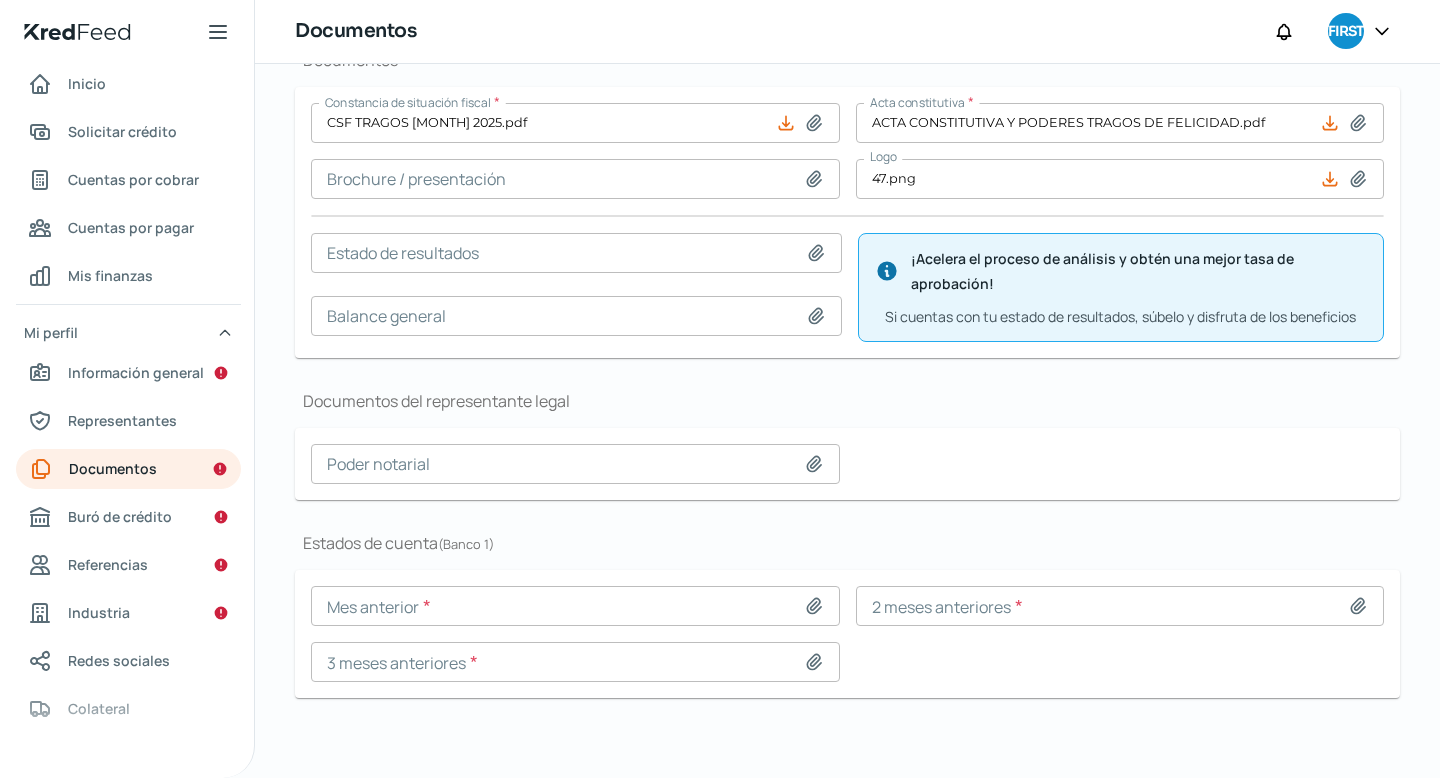 click 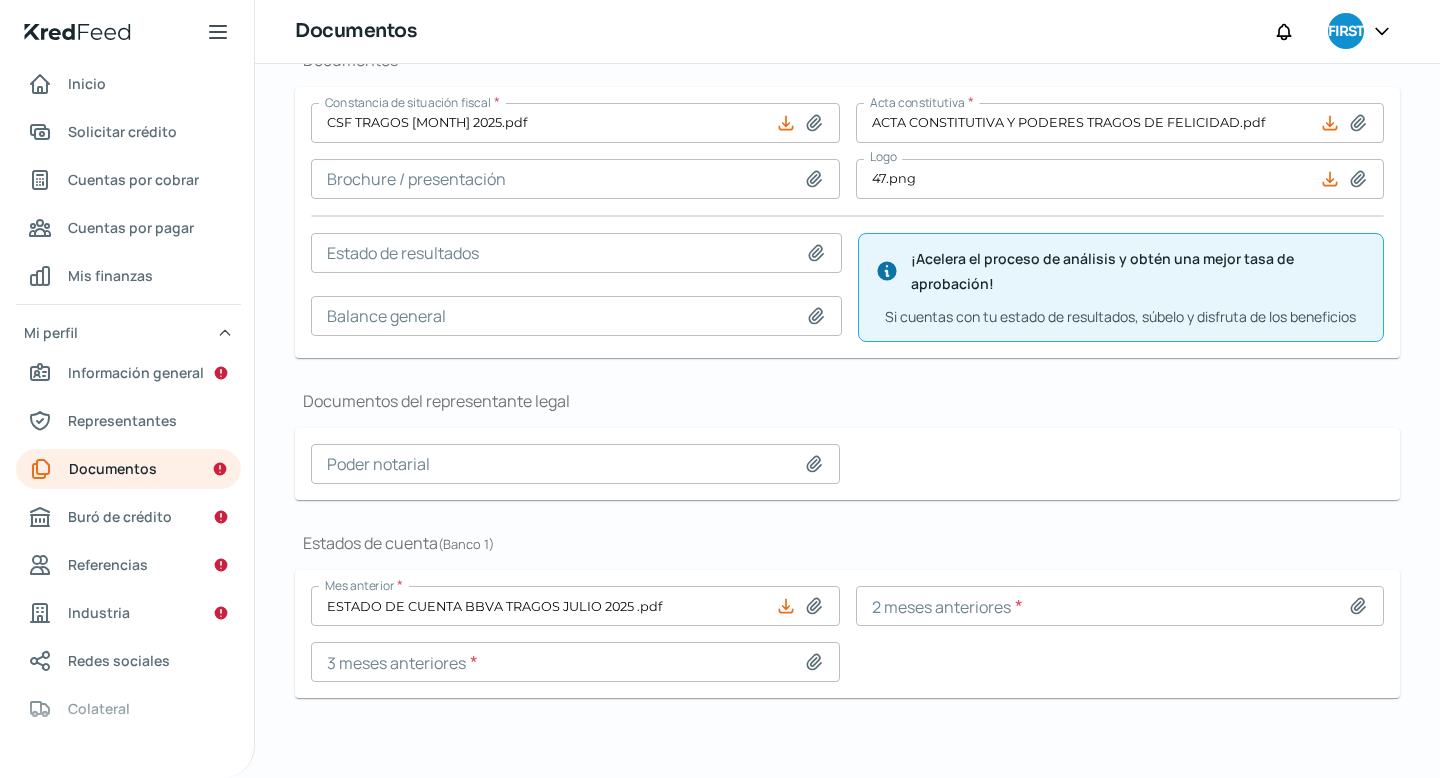 click 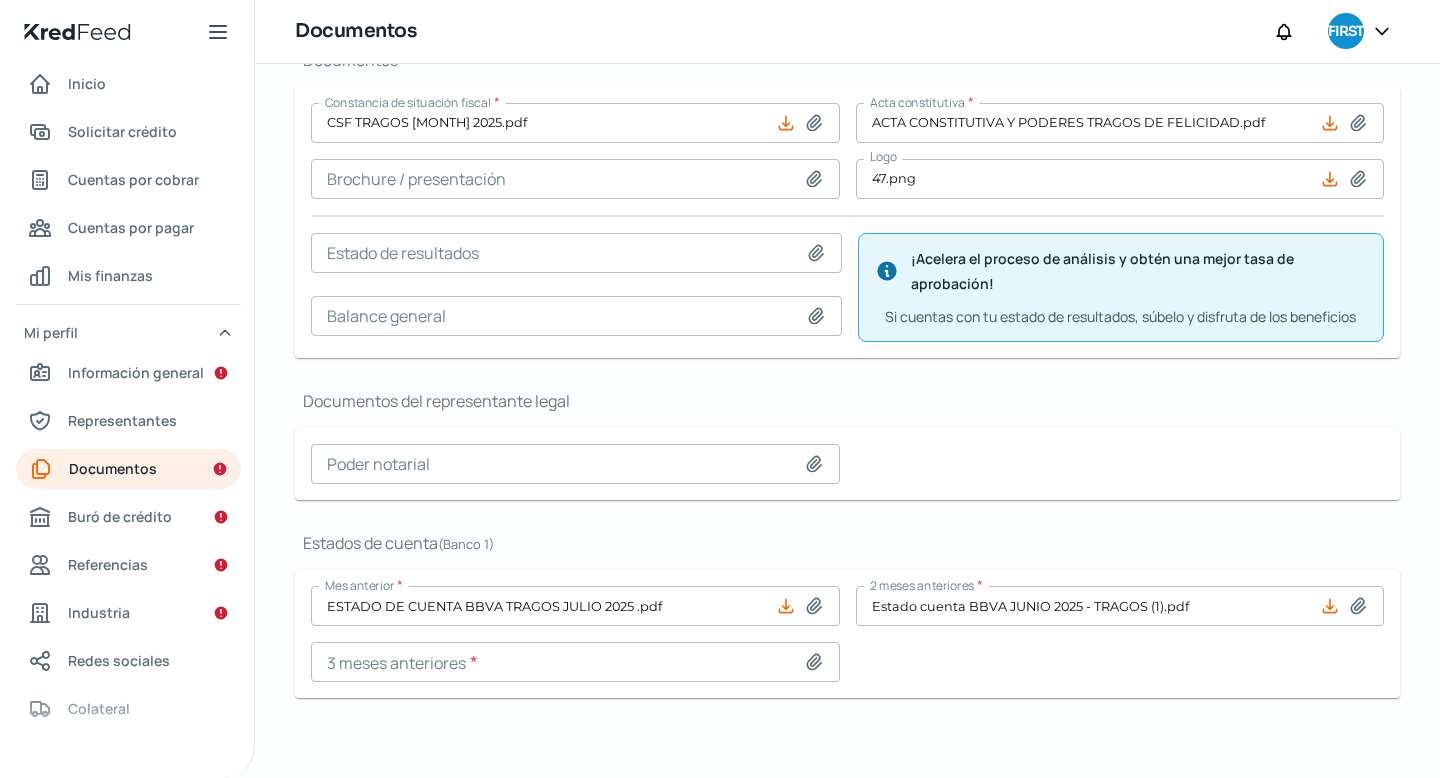 click 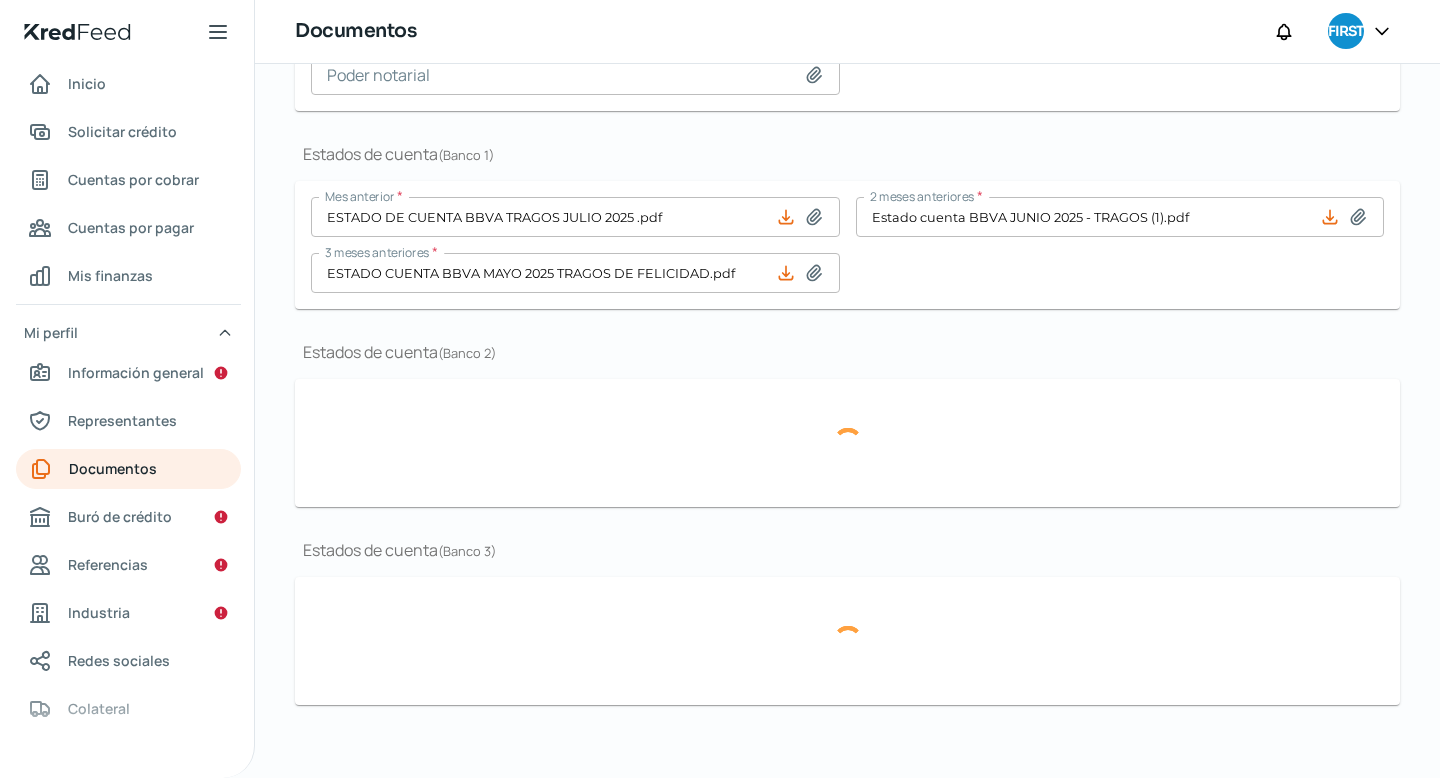scroll, scrollTop: 592, scrollLeft: 0, axis: vertical 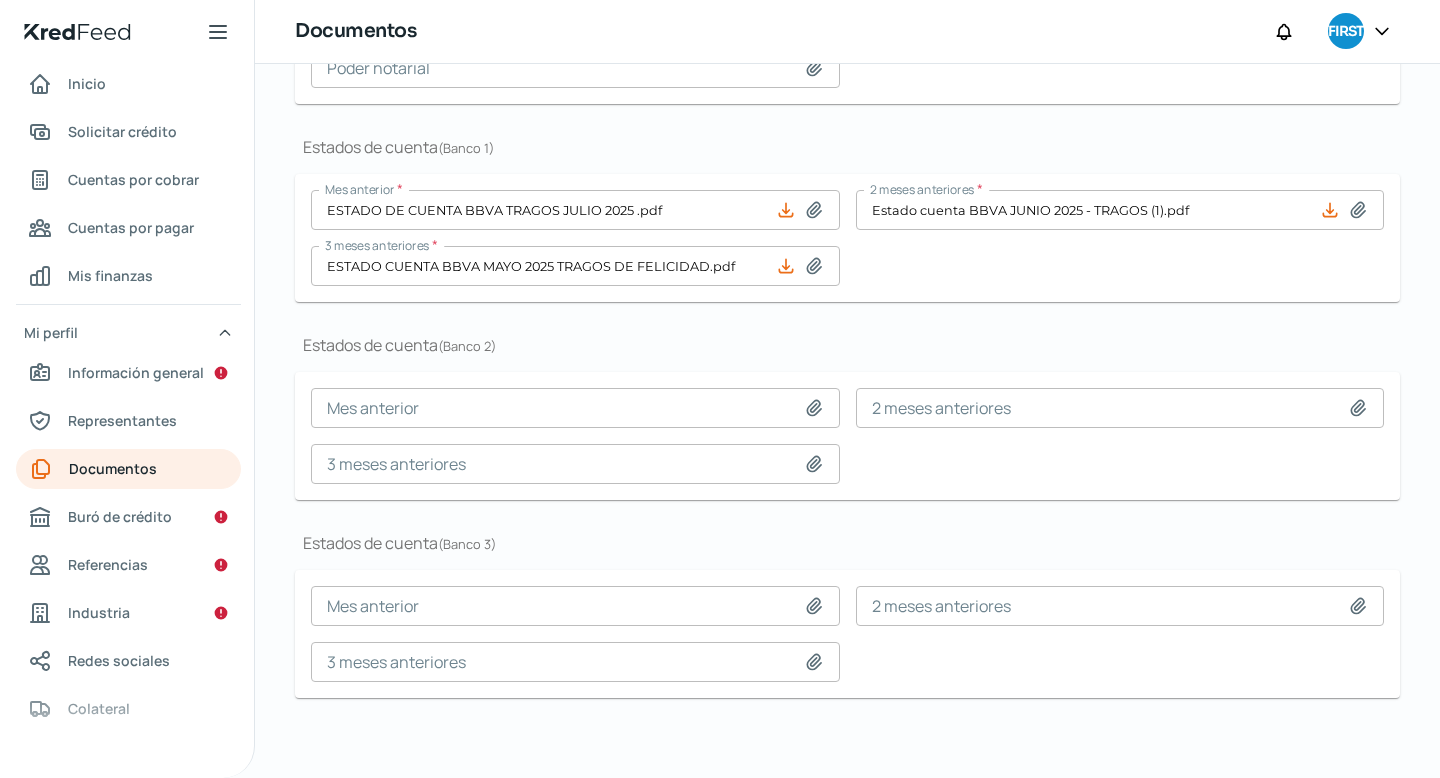 click 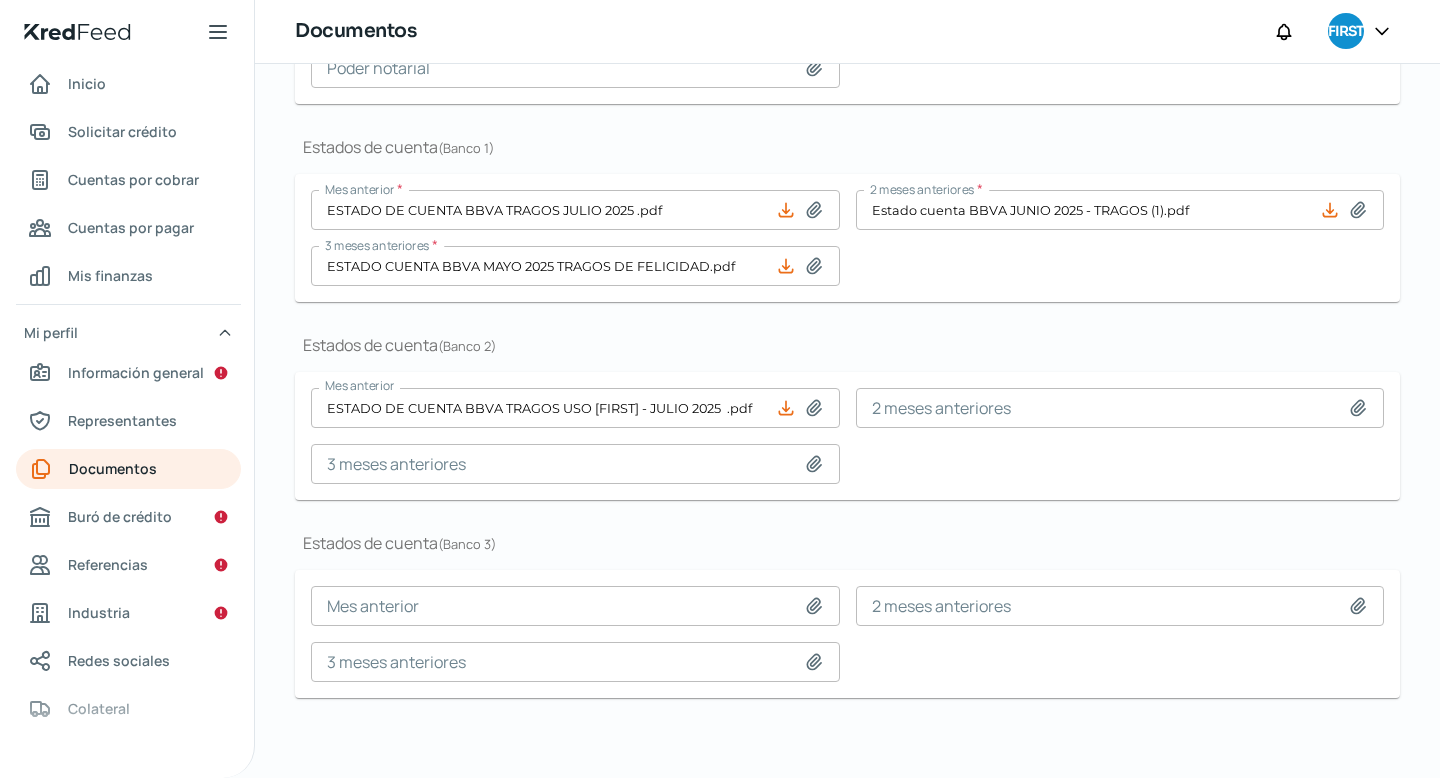 click 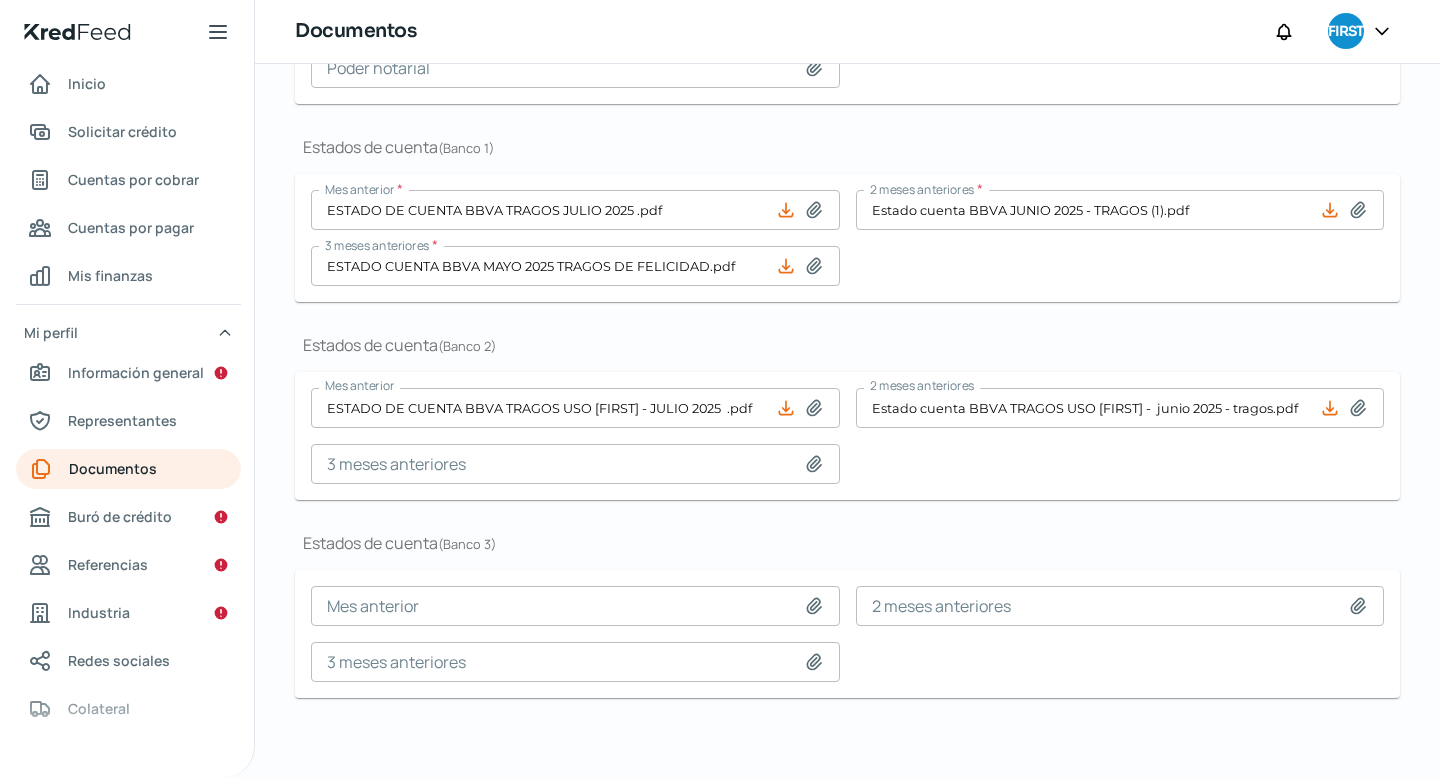 click 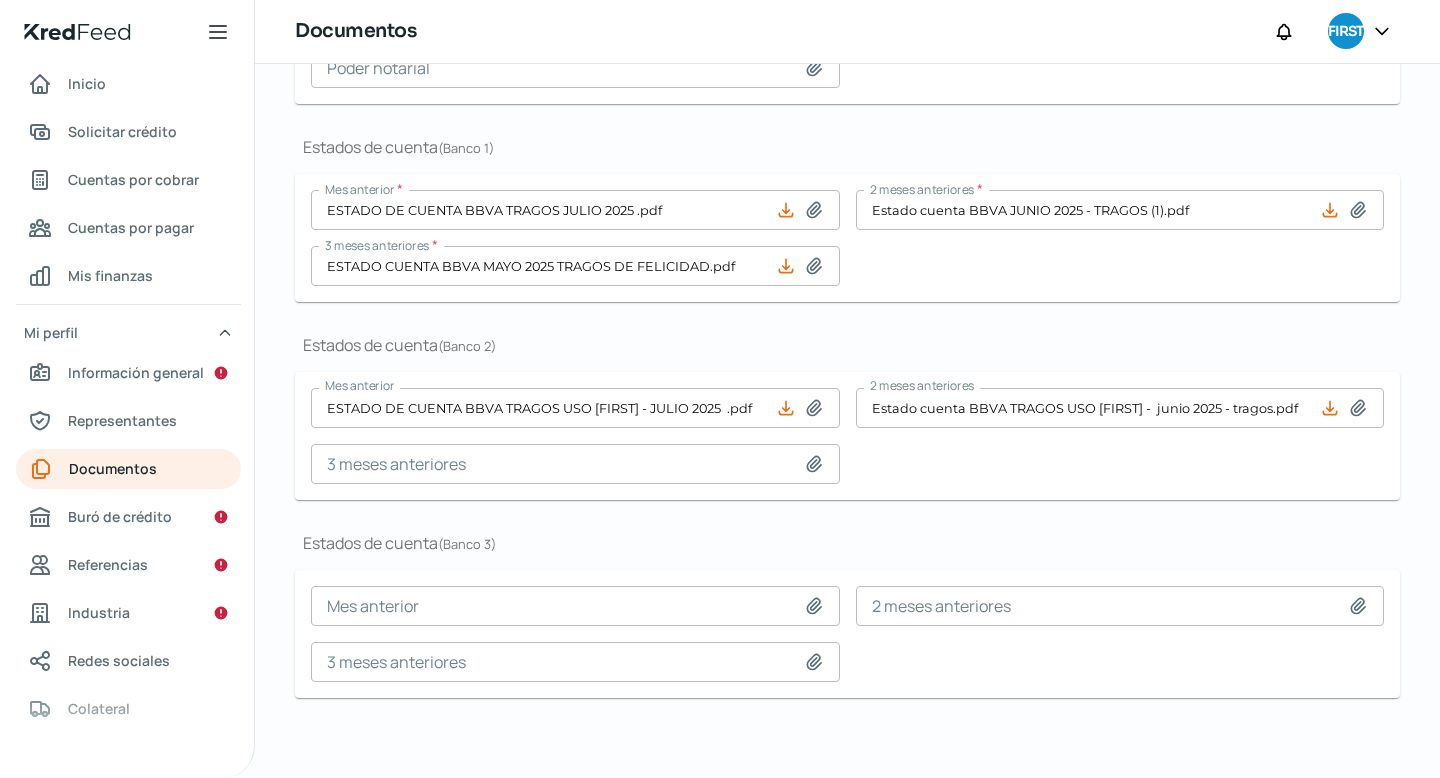 type on "C:\fakepath\ESTADO DE CUENTA BBVA MAYO 2025 TRAGOS DE FELICIDAD  - USO [FIRST]-.pdf" 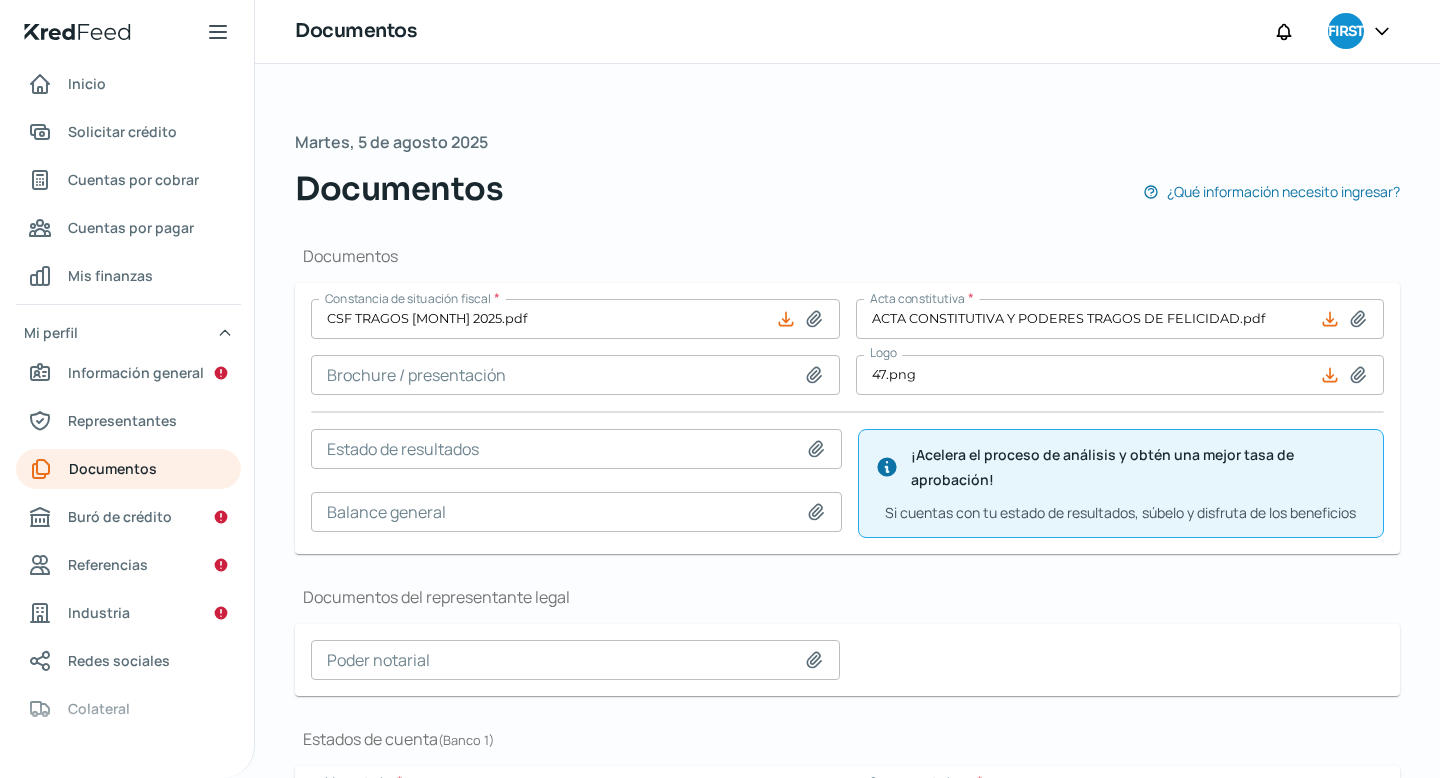 scroll, scrollTop: 592, scrollLeft: 0, axis: vertical 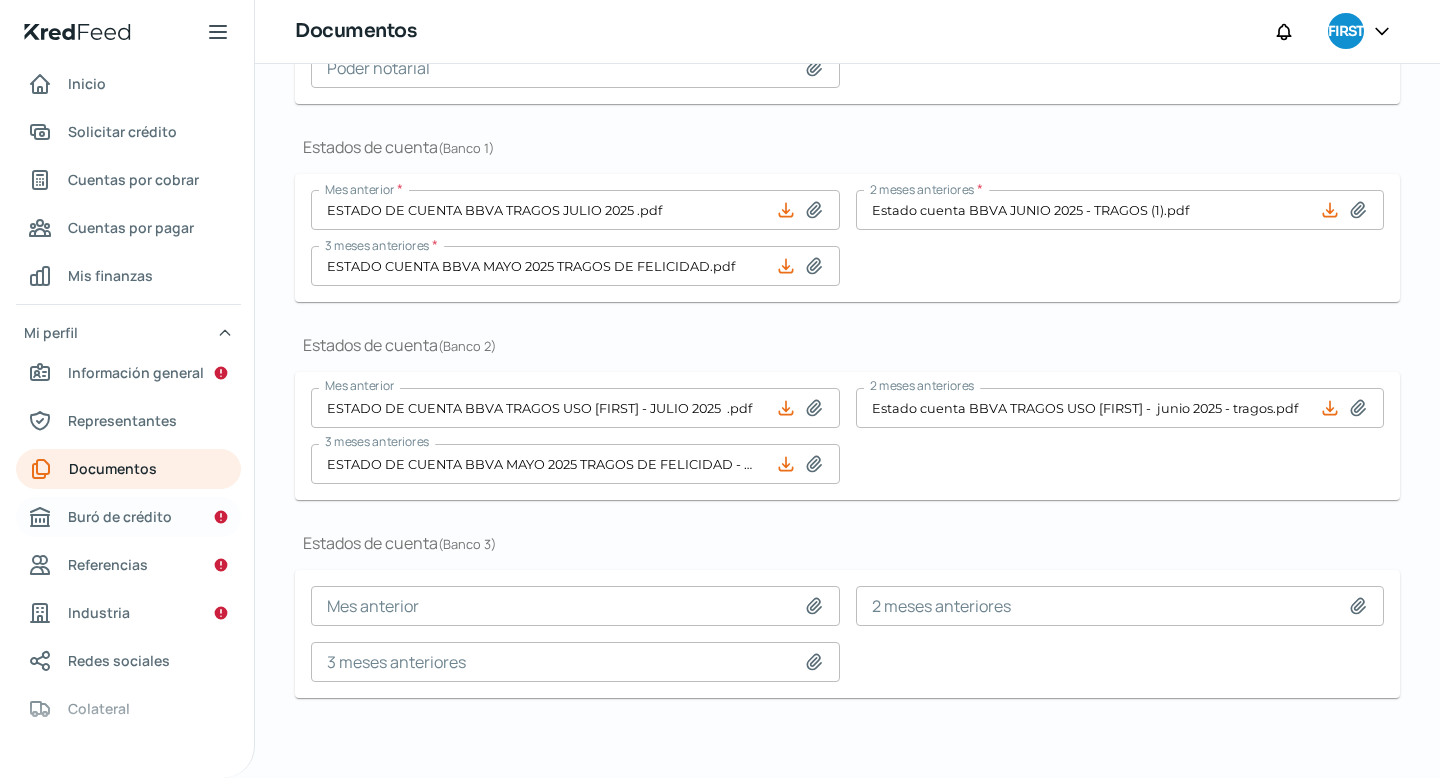 click on "Buró de crédito" at bounding box center [120, 516] 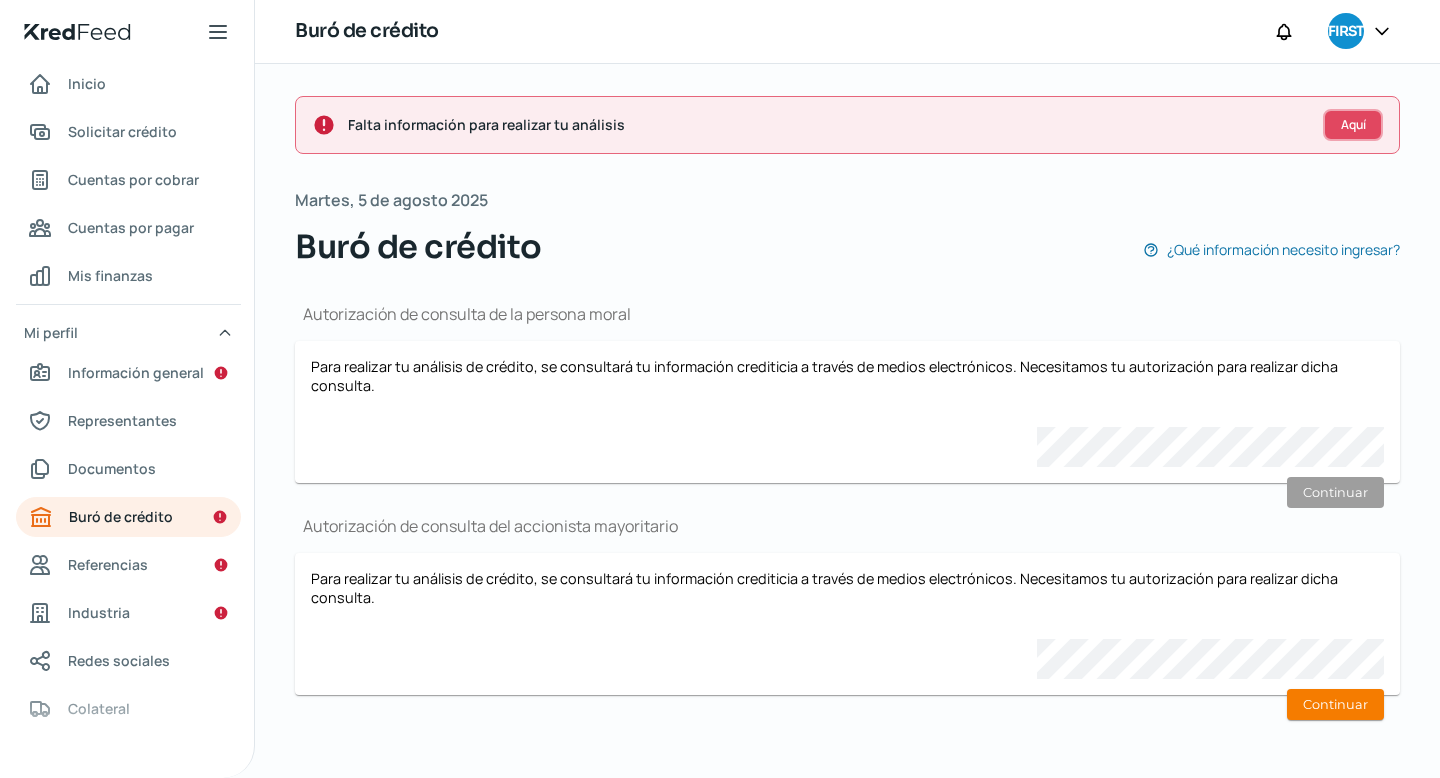 click on "Aquí" at bounding box center [1353, 125] 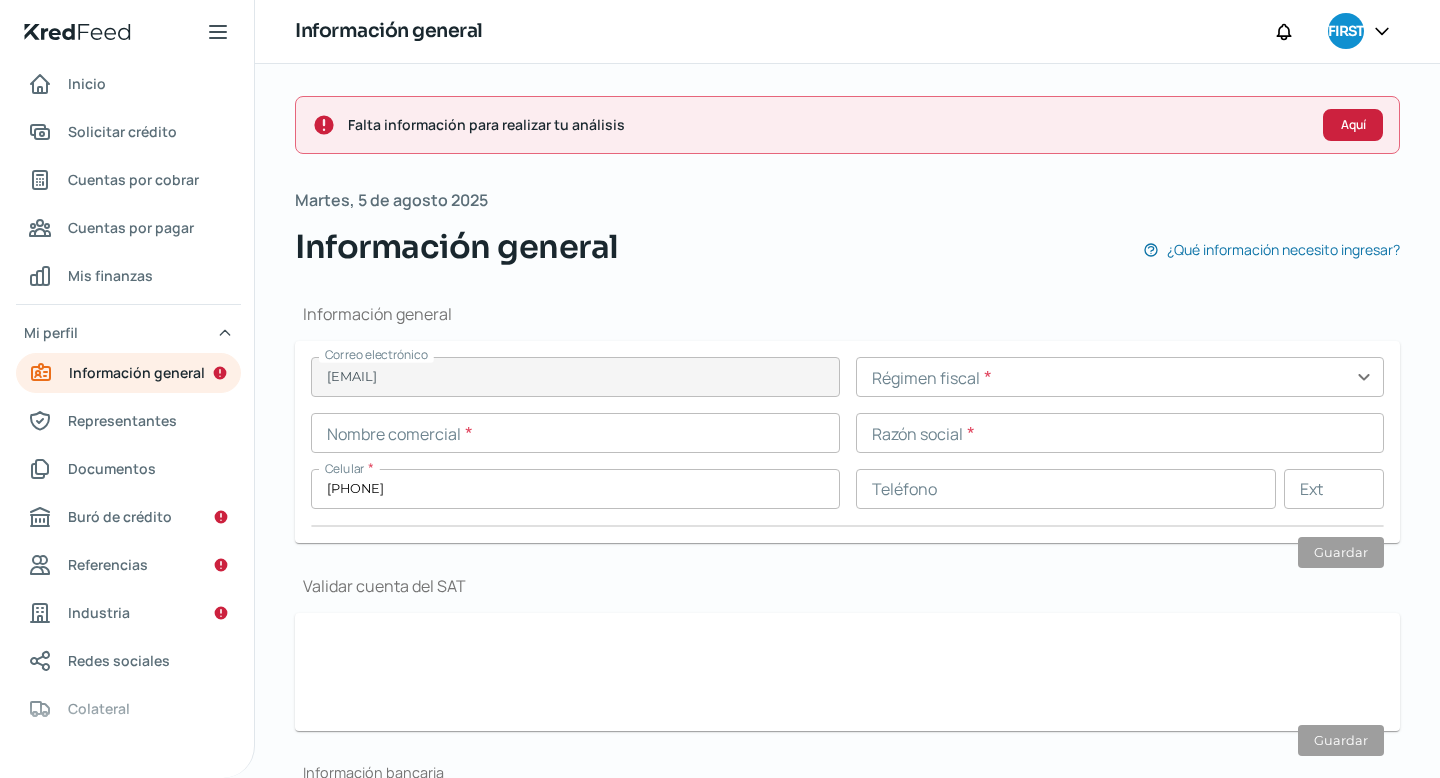 scroll, scrollTop: 239, scrollLeft: 0, axis: vertical 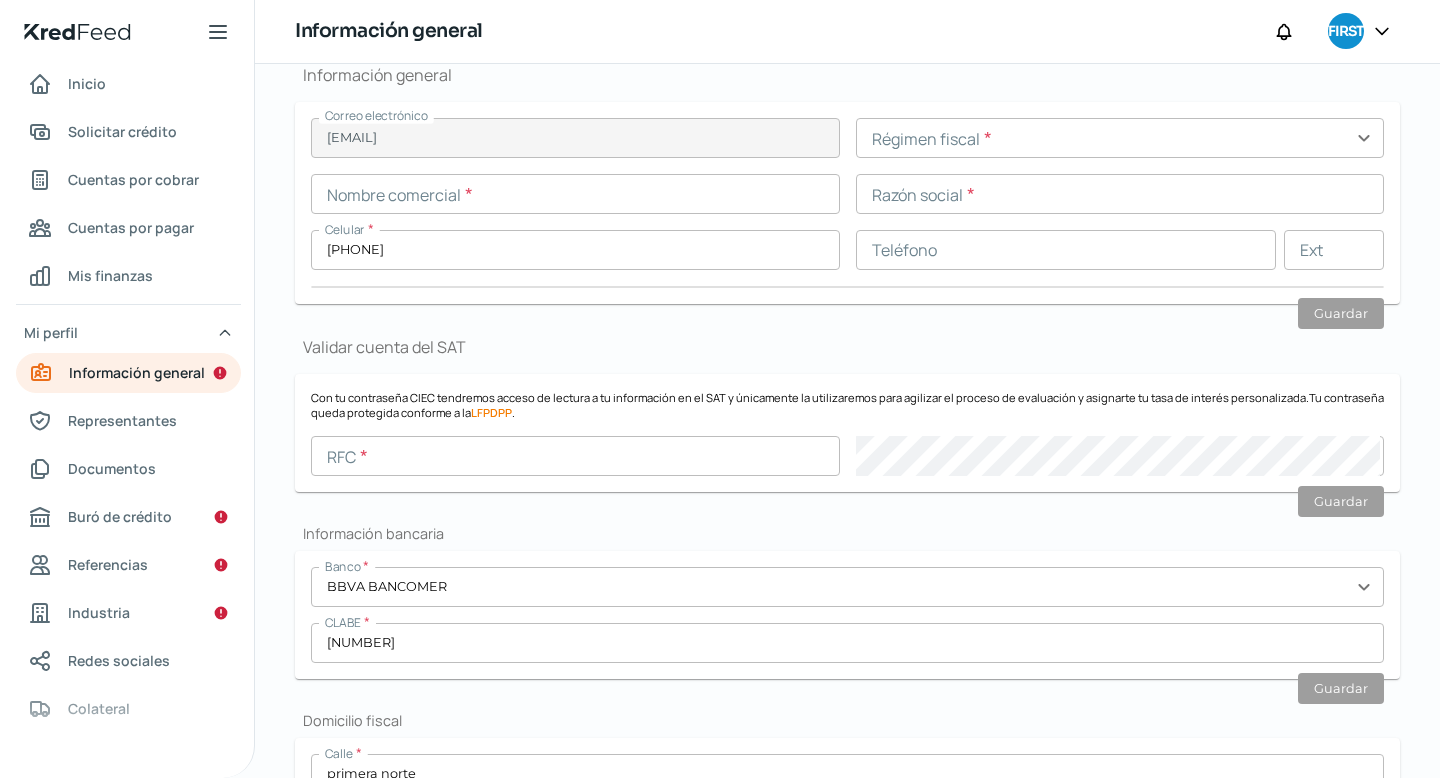type on "primera norte" 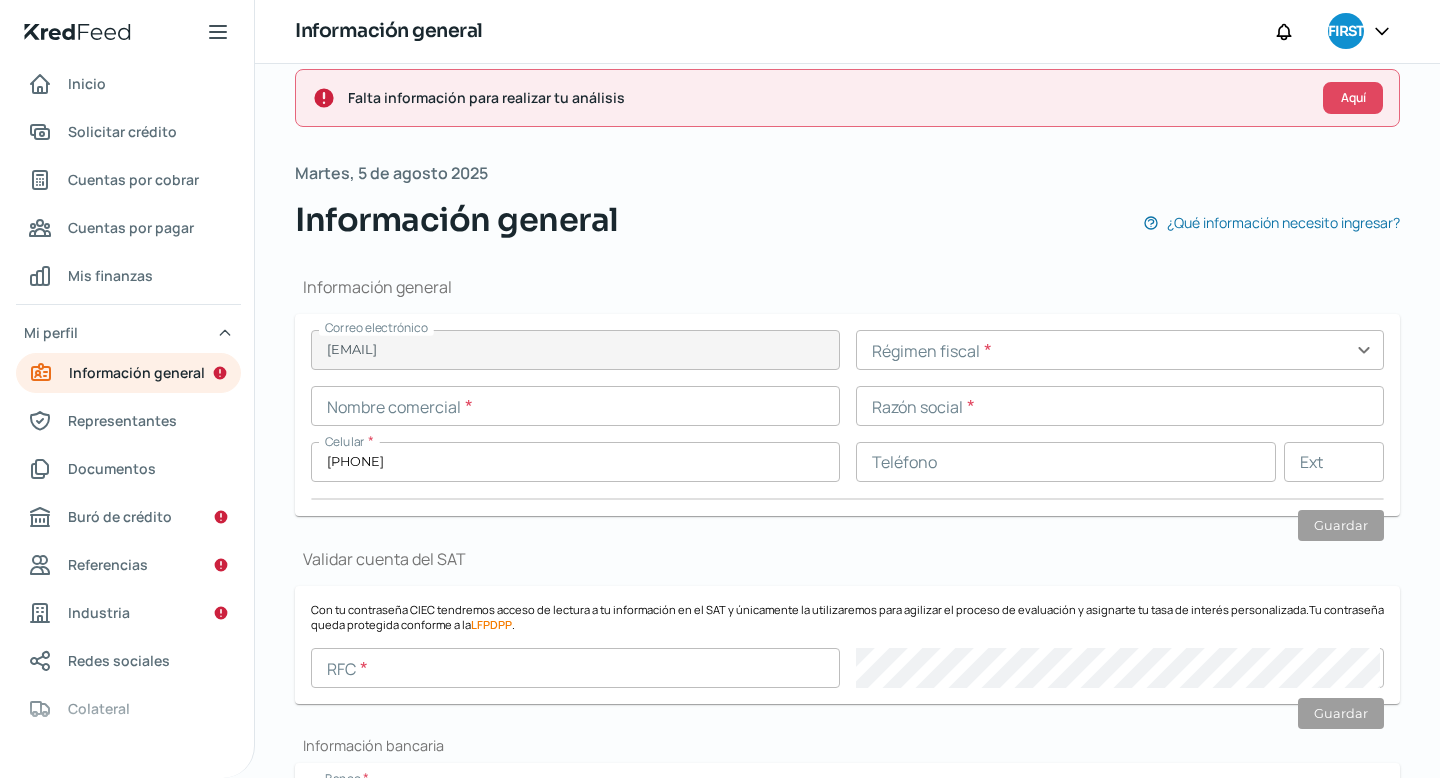 scroll, scrollTop: 0, scrollLeft: 0, axis: both 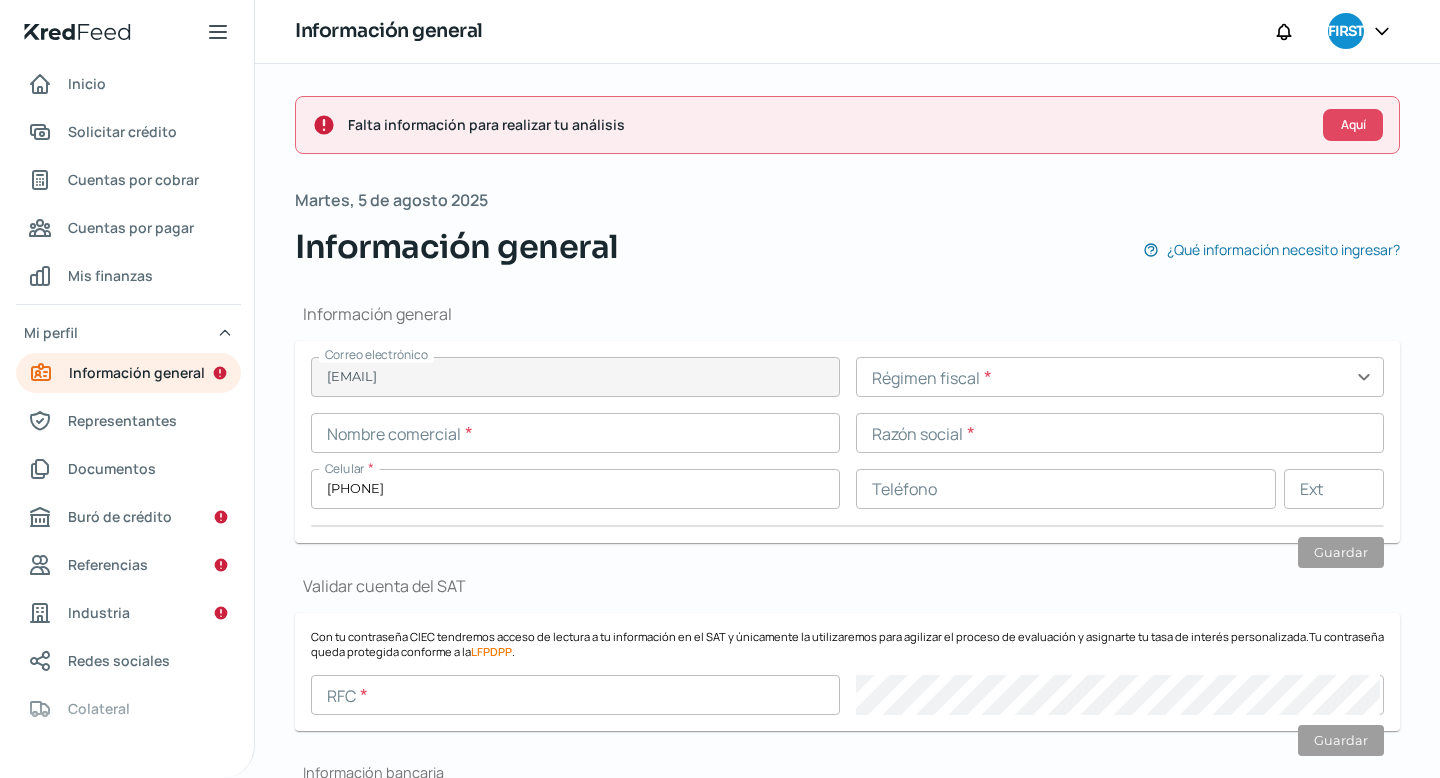 click at bounding box center (575, 433) 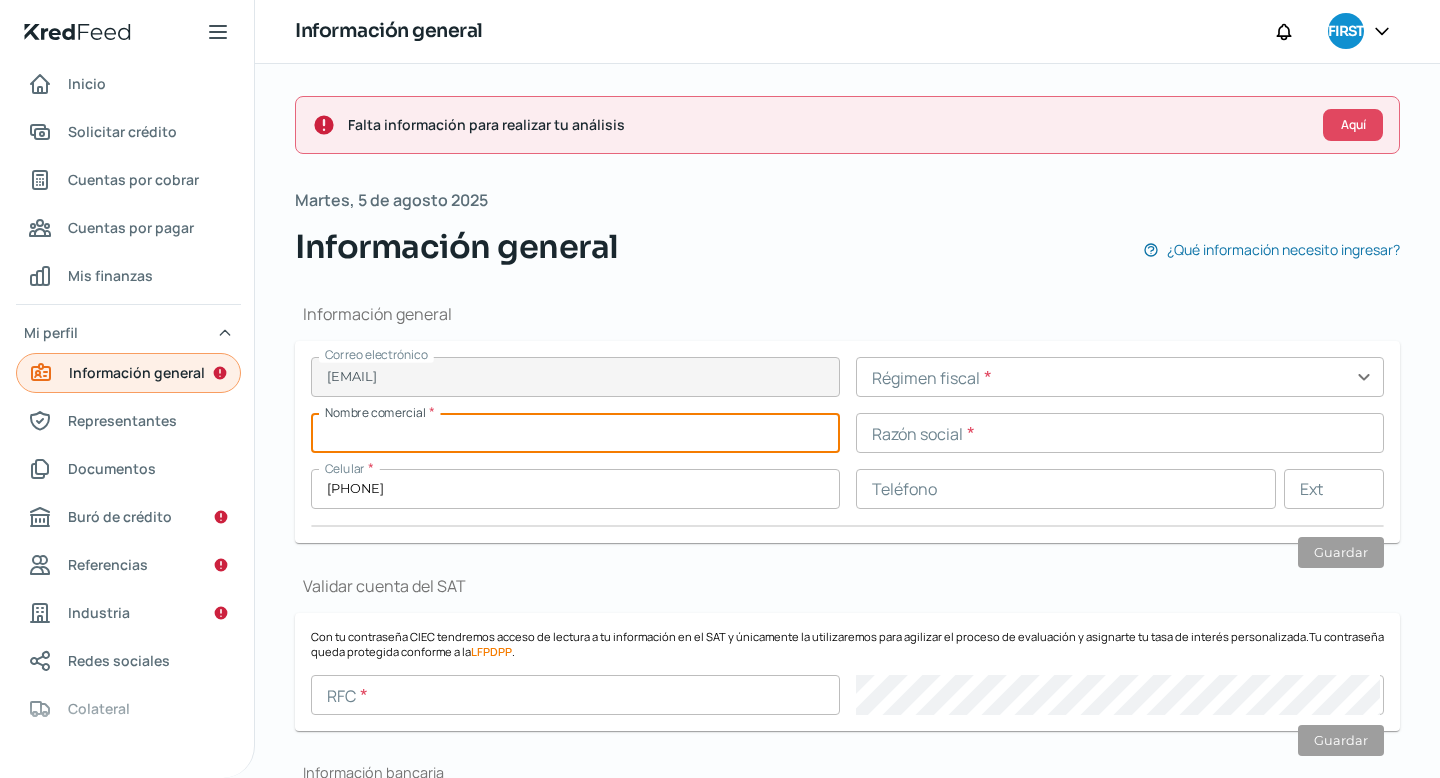 click on "Información general" at bounding box center (137, 372) 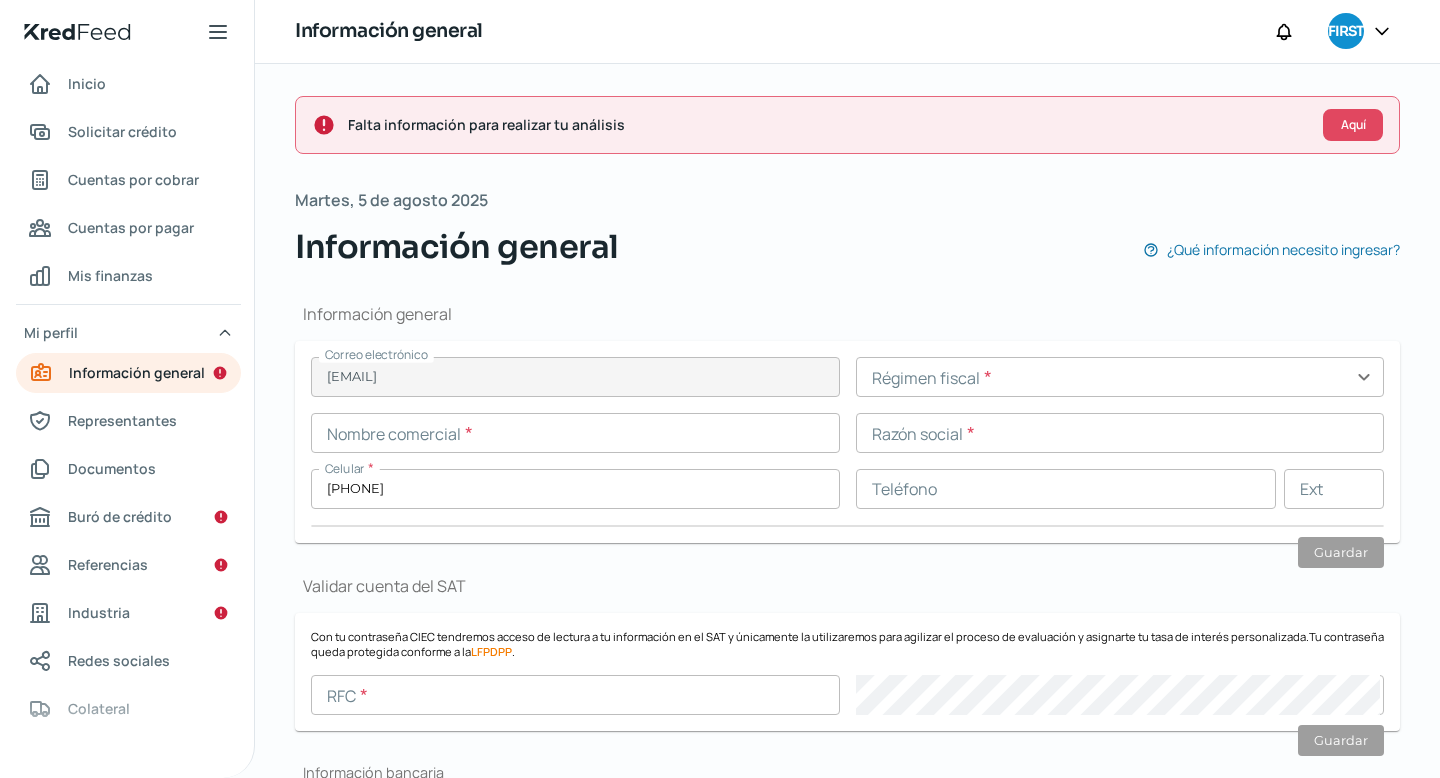 click at bounding box center [575, 433] 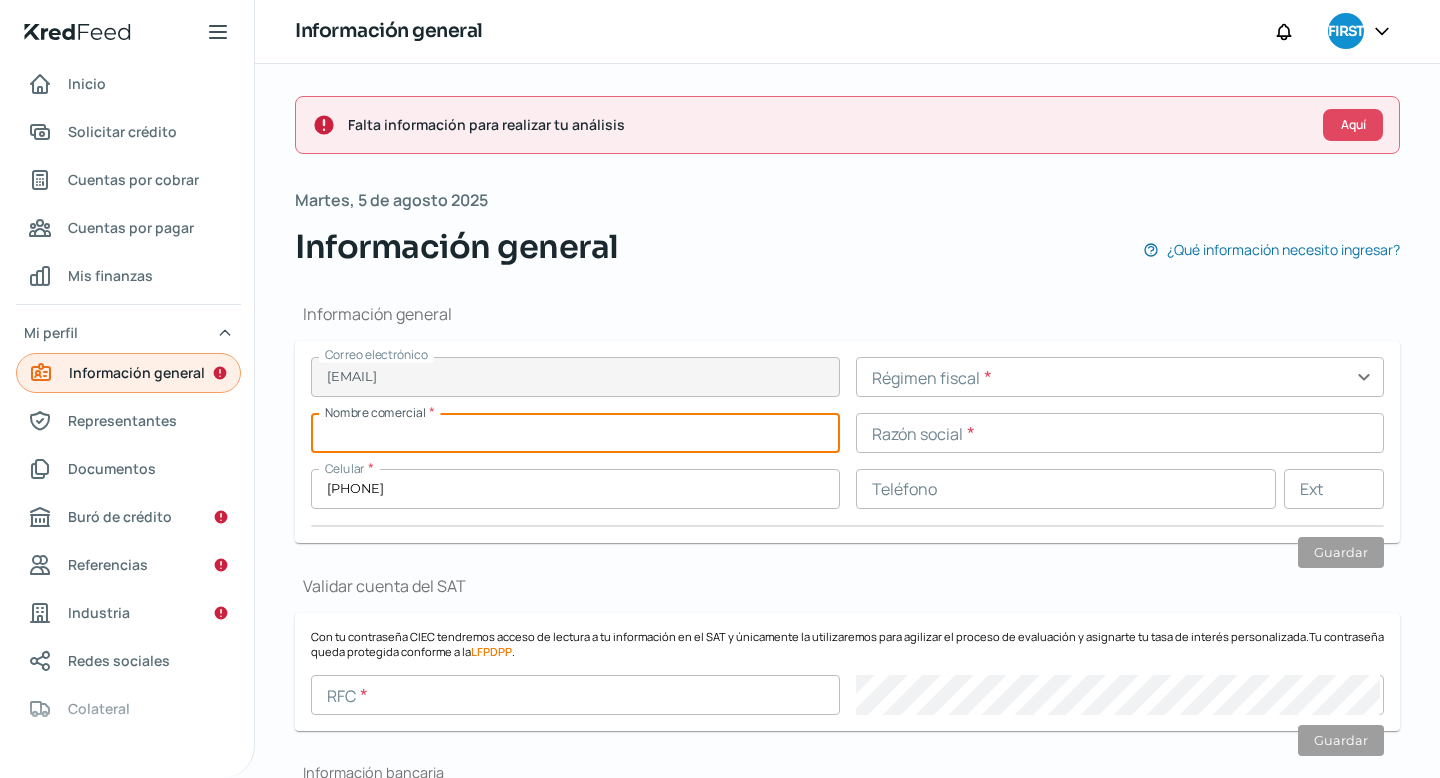 click on "Información general" at bounding box center (137, 372) 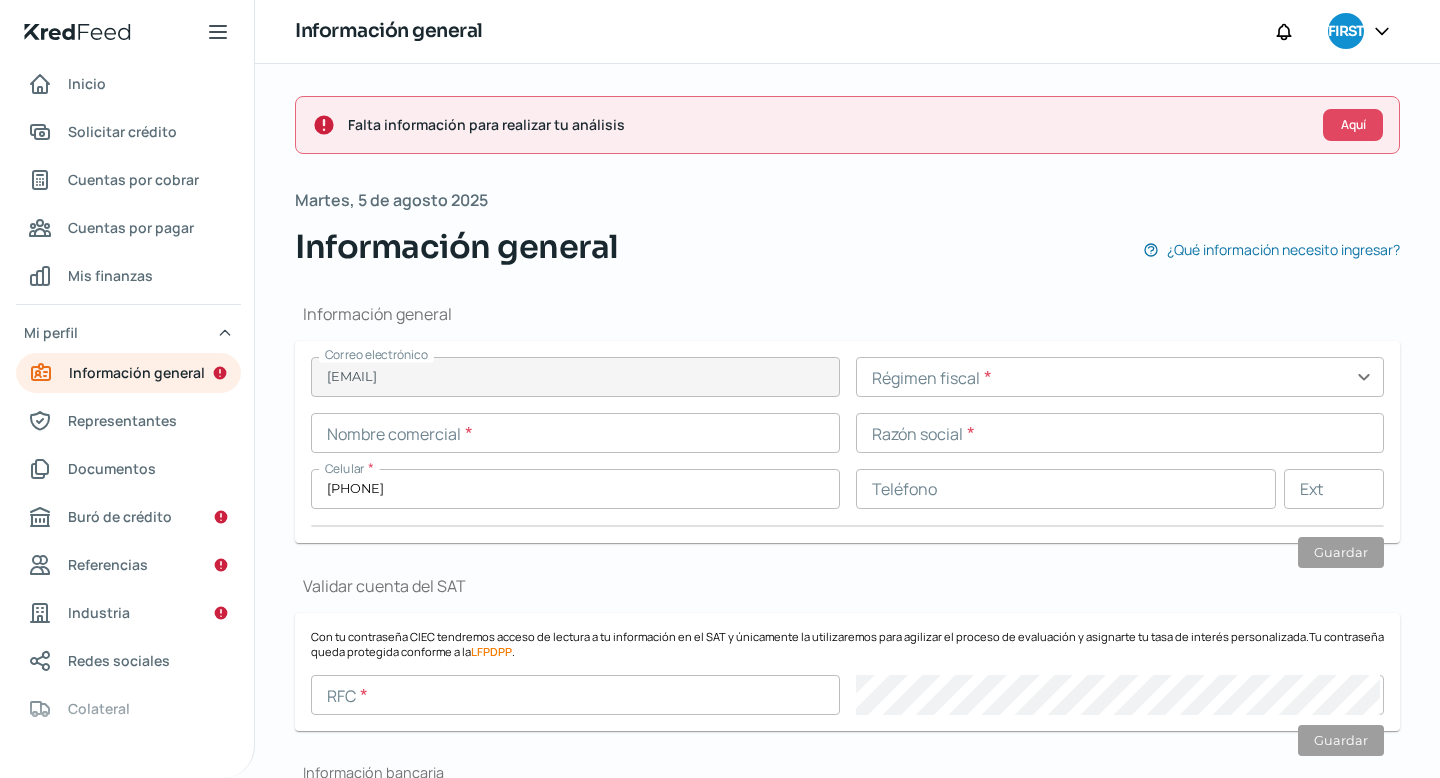 click at bounding box center (575, 433) 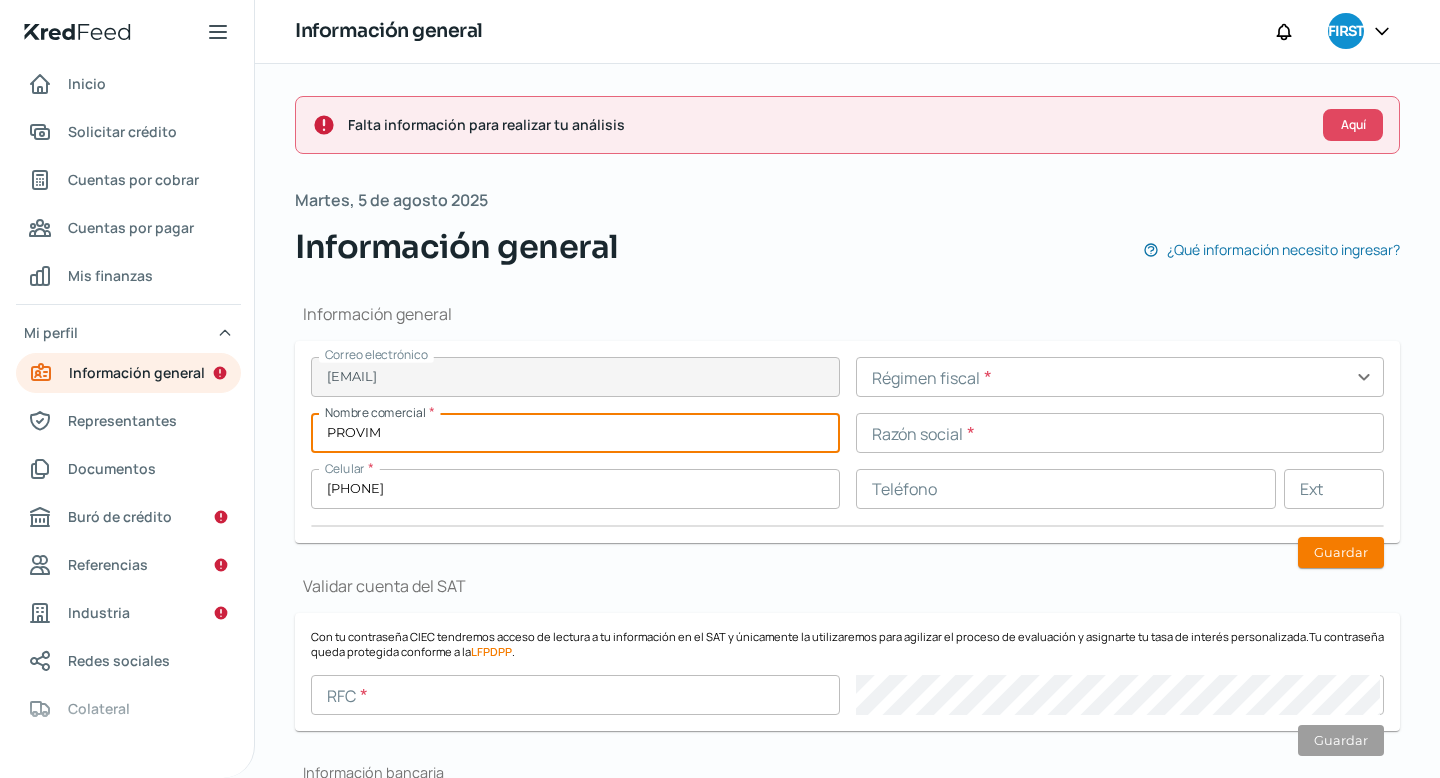type on "PROVIM" 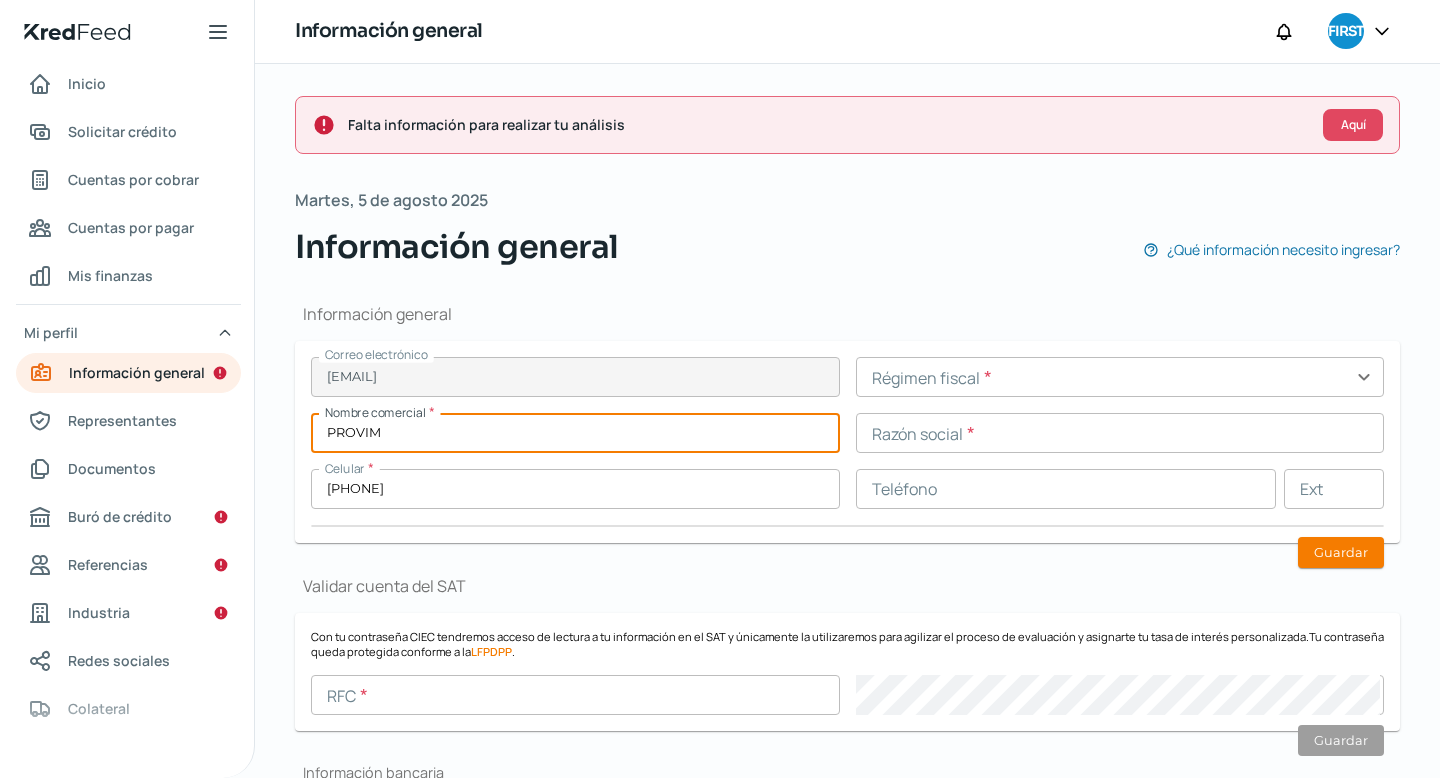 click at bounding box center (1120, 377) 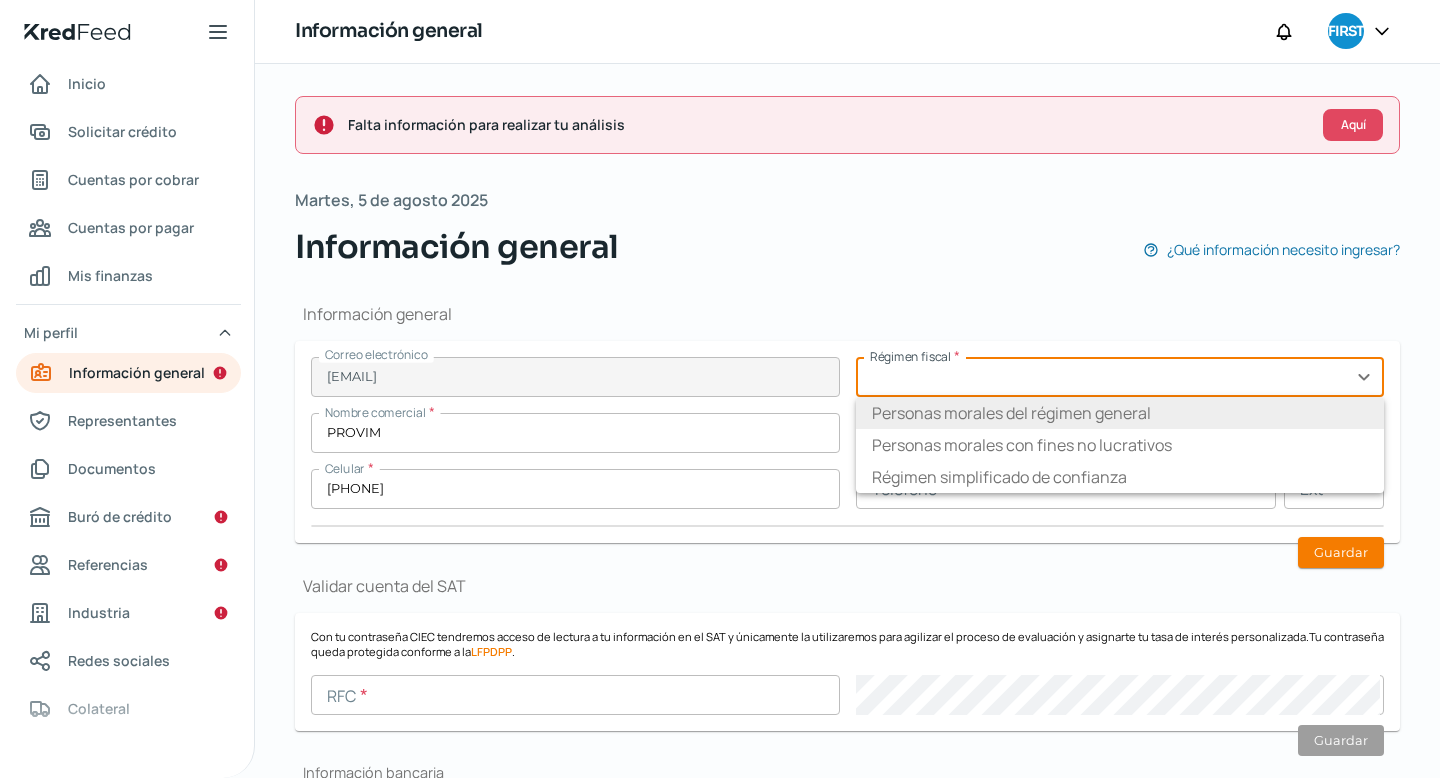 click on "Personas morales del régimen general" at bounding box center (1120, 413) 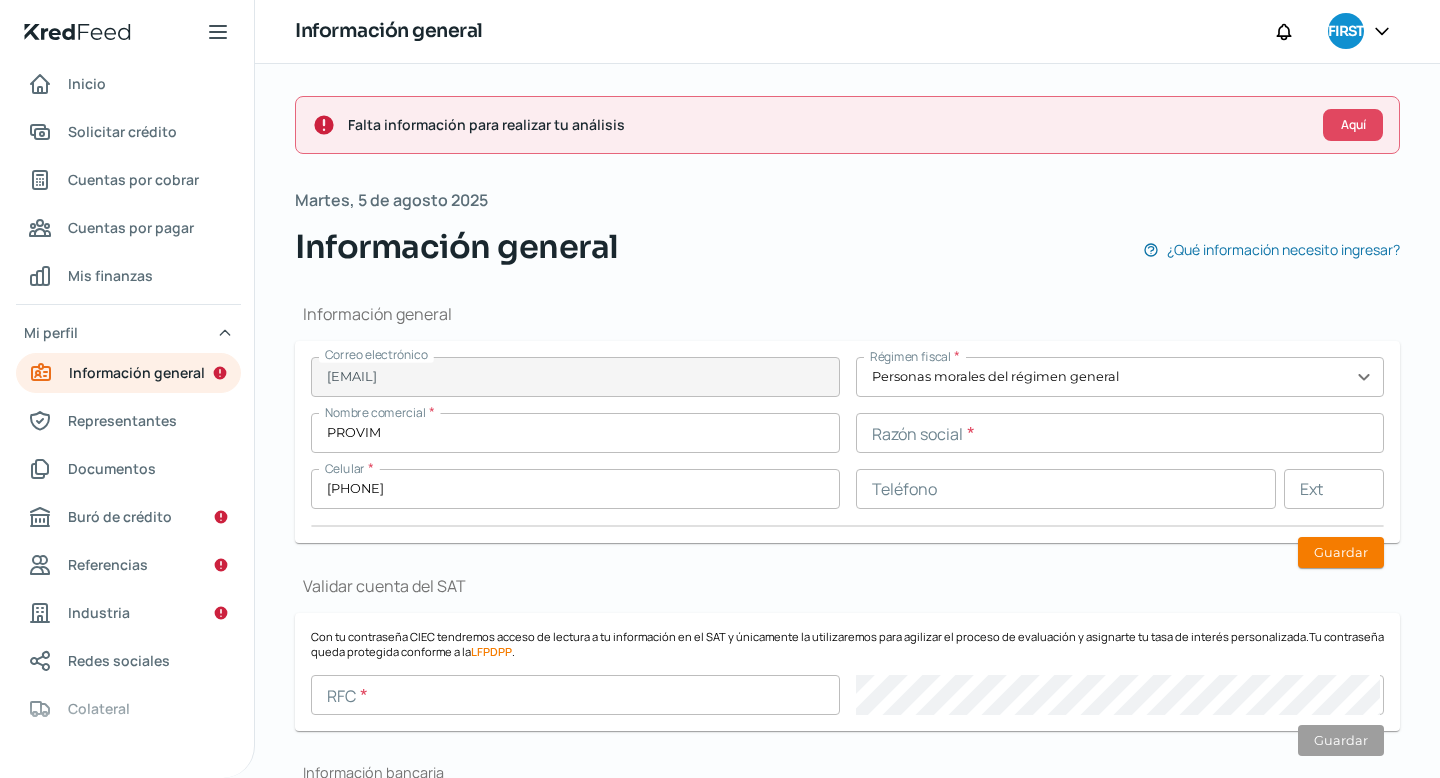 click at bounding box center (1120, 433) 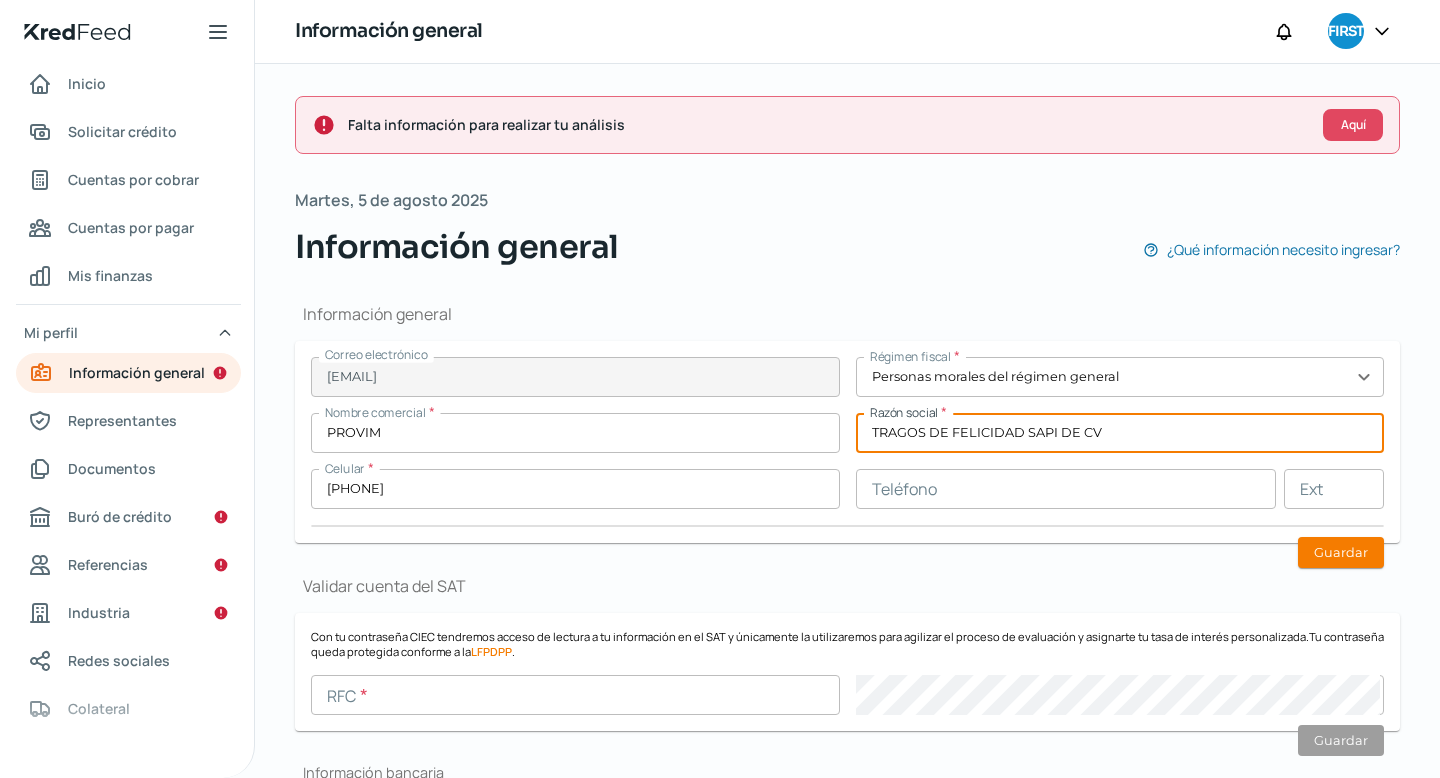 type on "TRAGOS DE FELICIDAD SAPI DE CV" 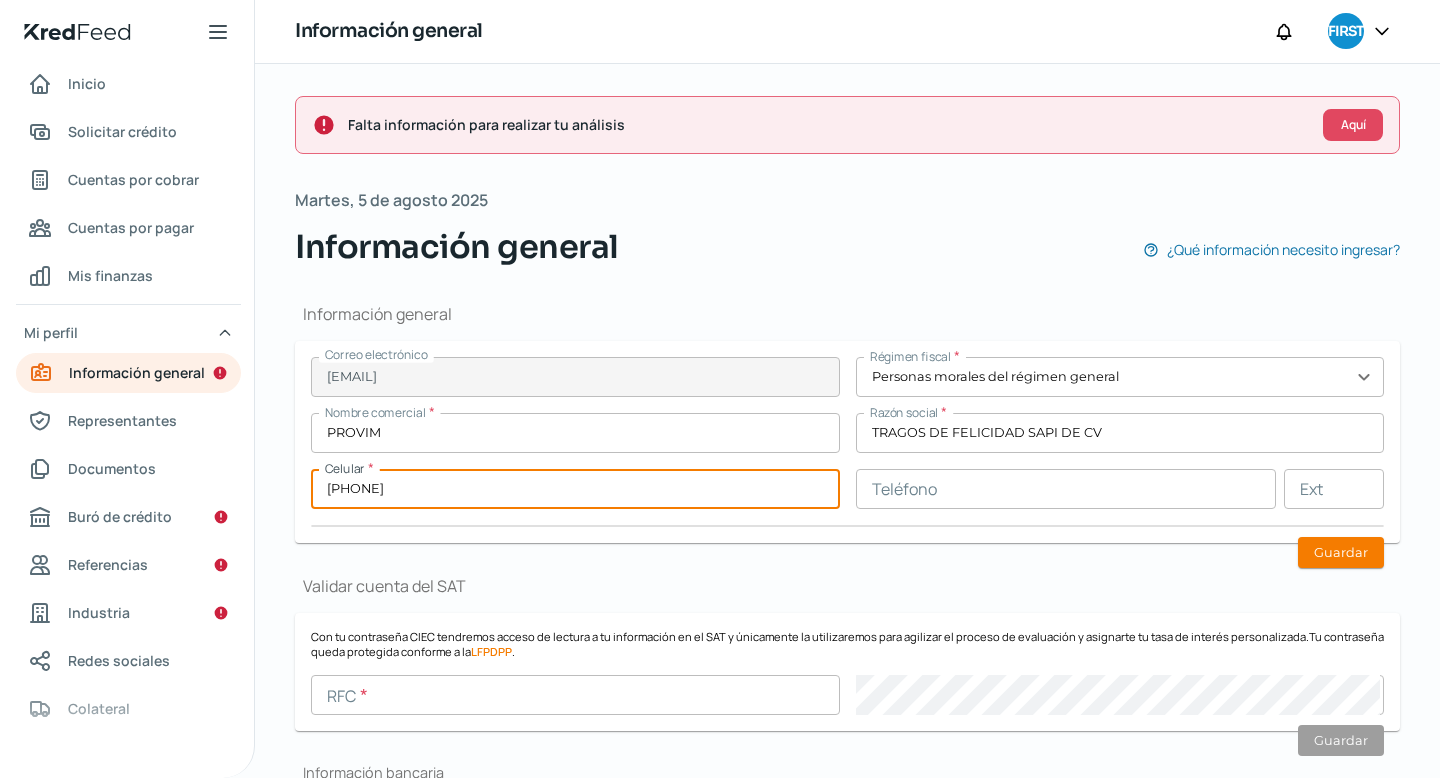 click on "[PHONE]" at bounding box center (575, 489) 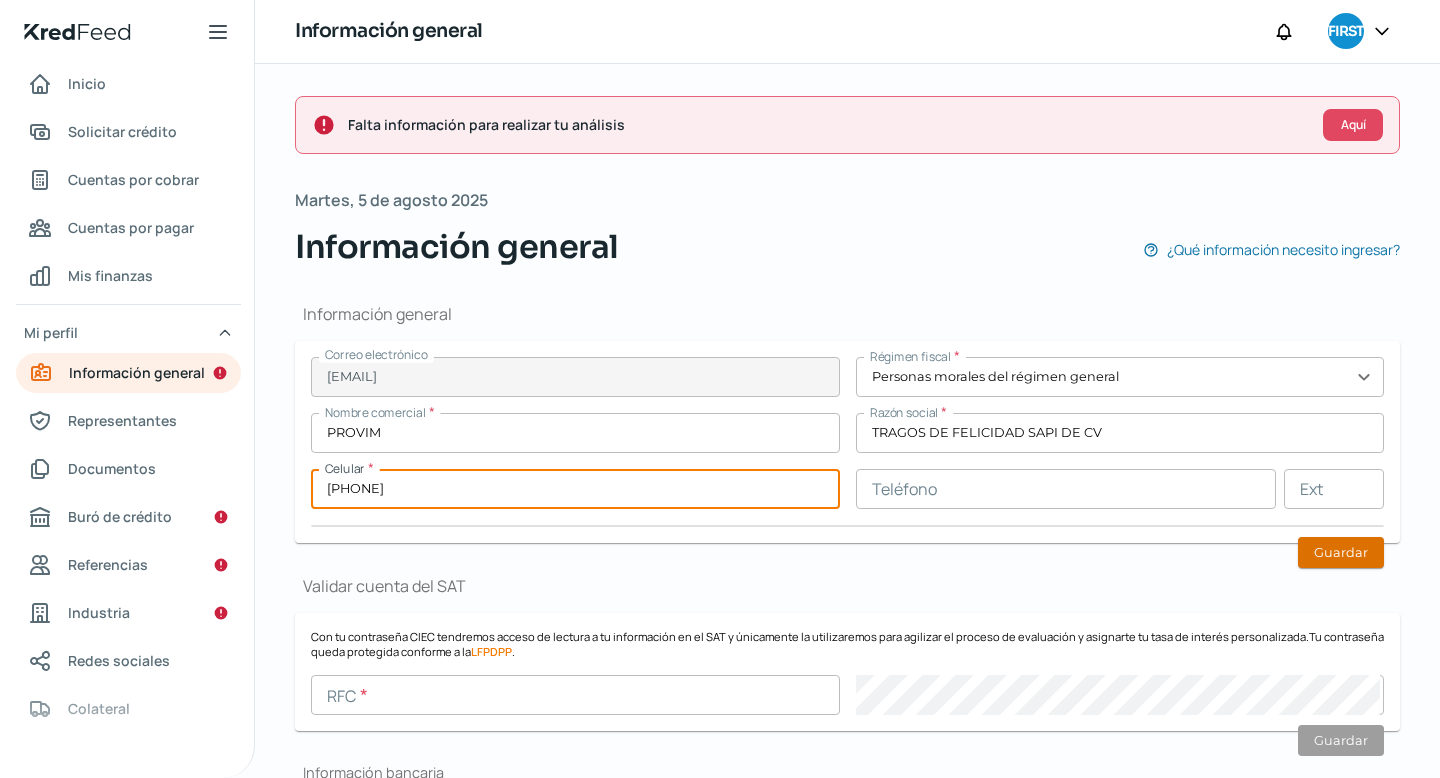 click on "Guardar" at bounding box center (1341, 552) 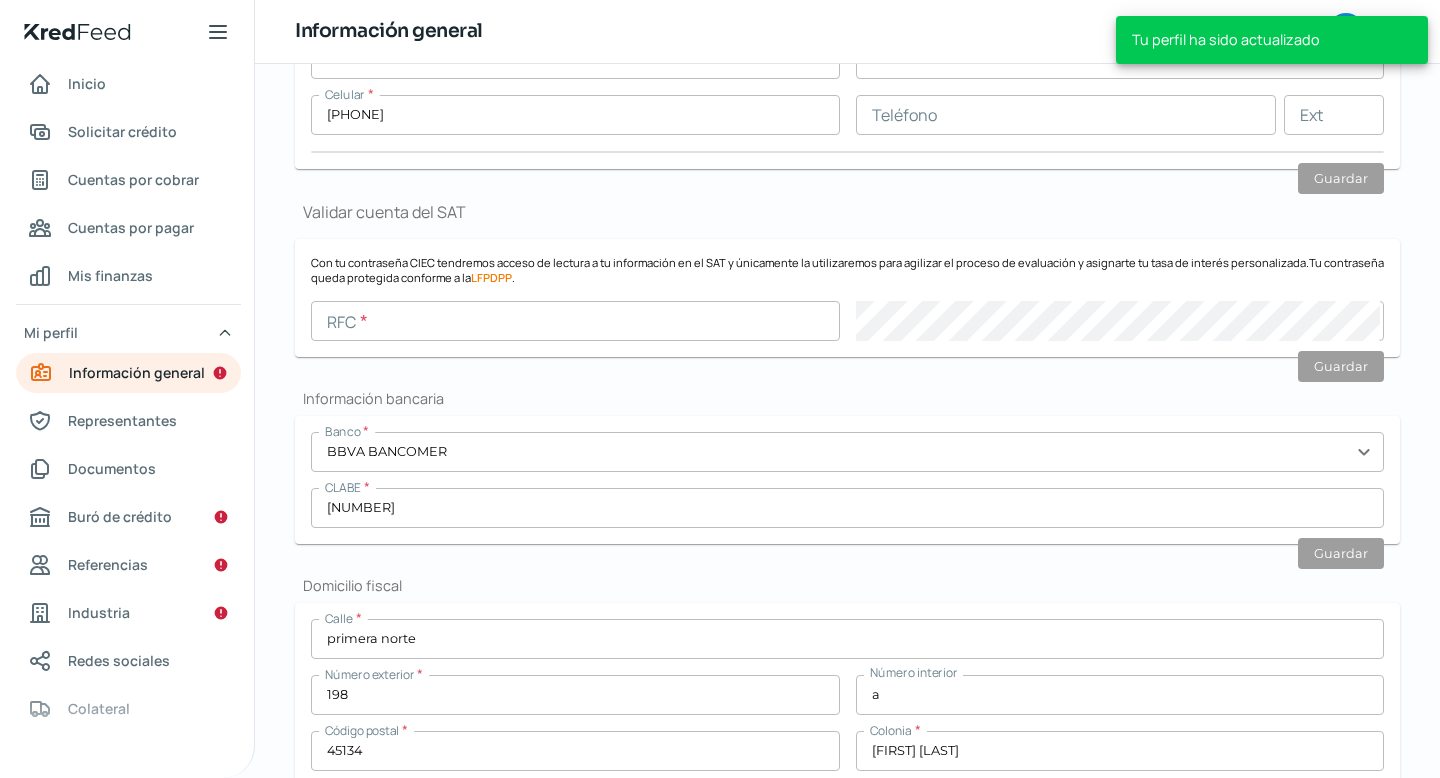 scroll, scrollTop: 391, scrollLeft: 0, axis: vertical 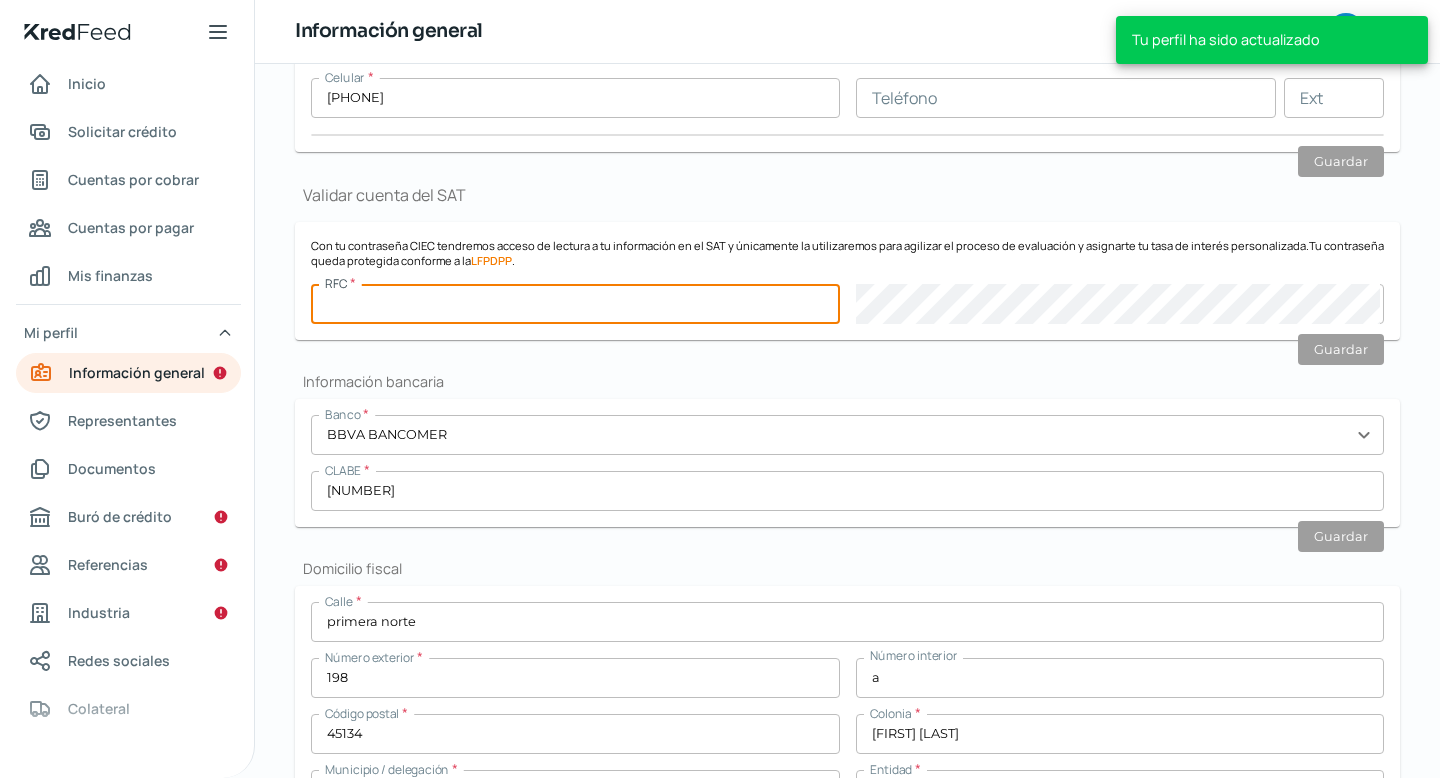 click at bounding box center (575, 304) 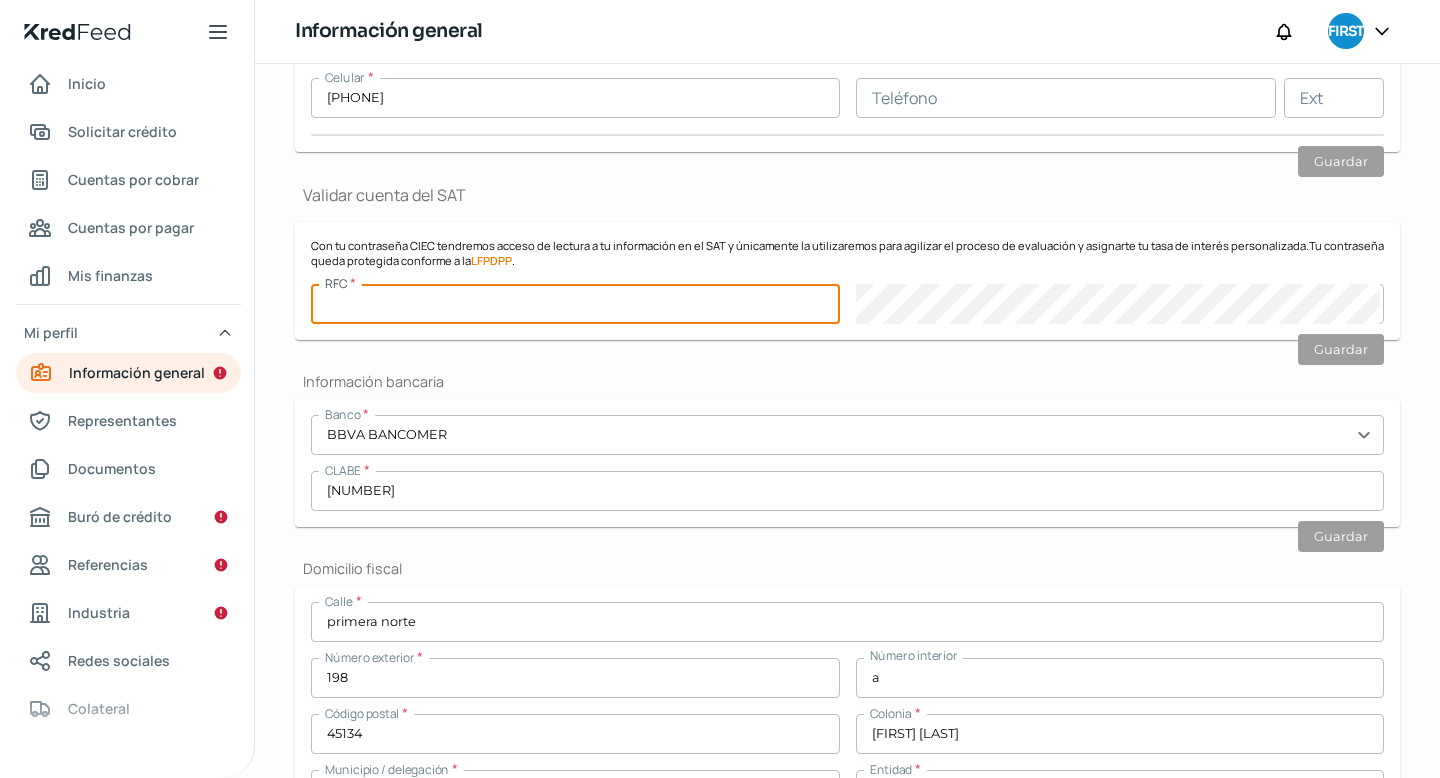 type on "[ALPHANUMERIC]" 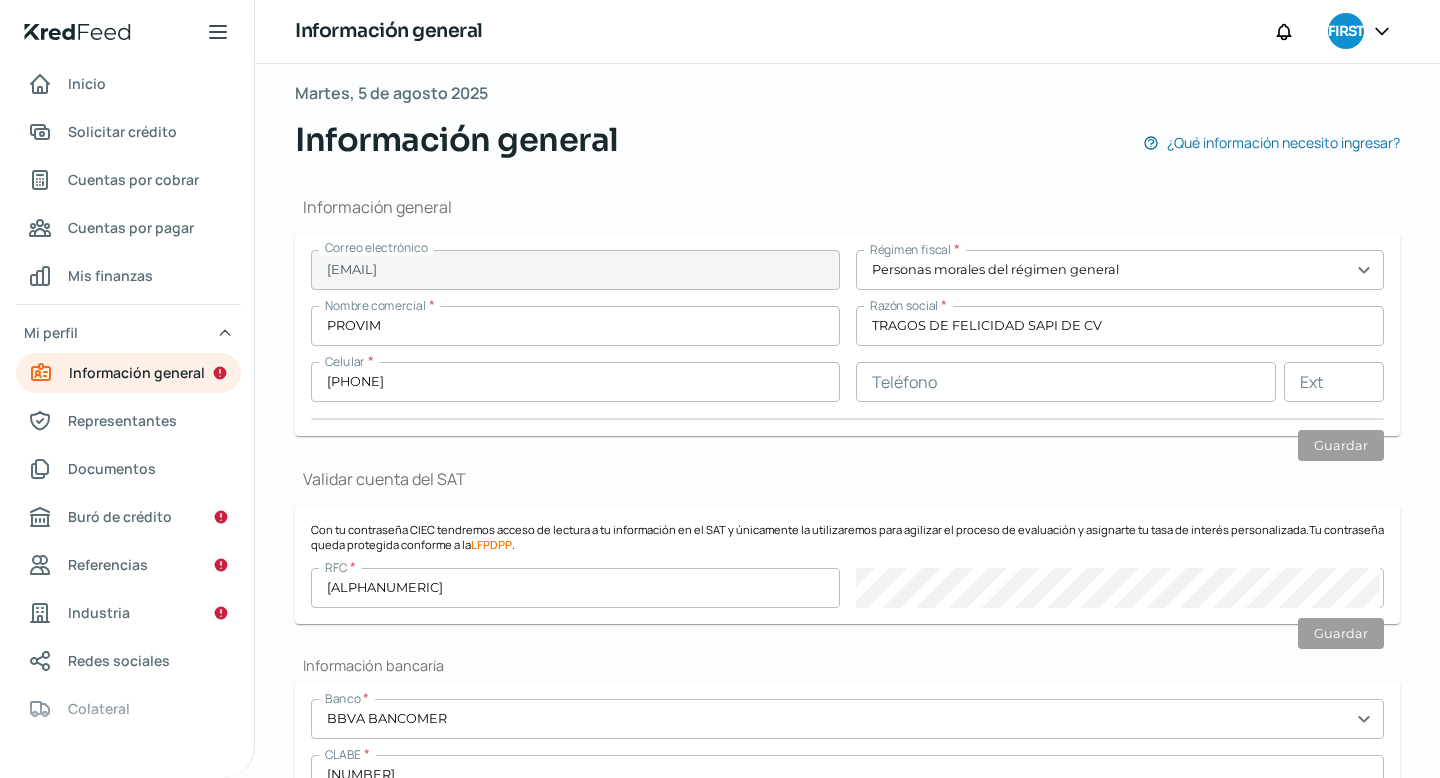 scroll, scrollTop: 267, scrollLeft: 0, axis: vertical 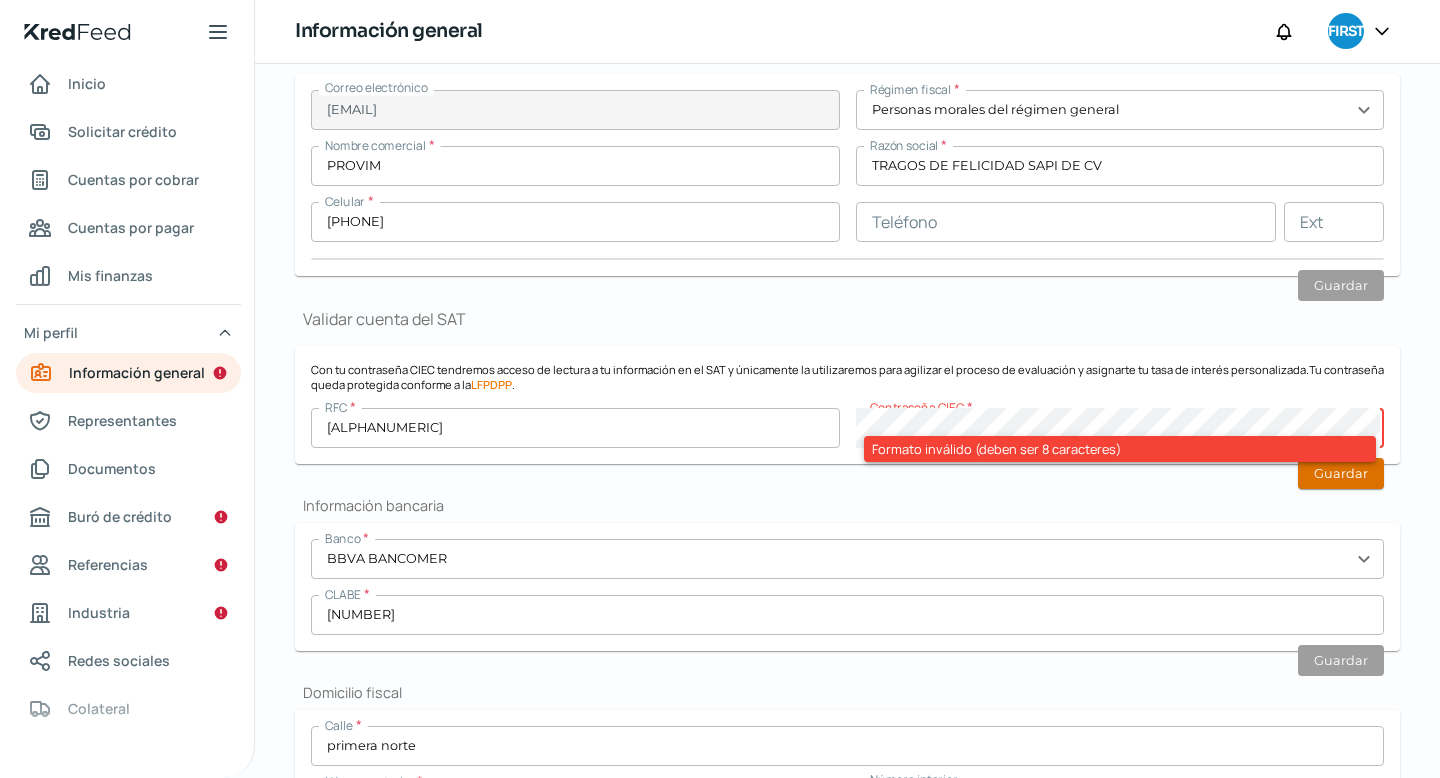 click on "Guardar" at bounding box center (1341, 473) 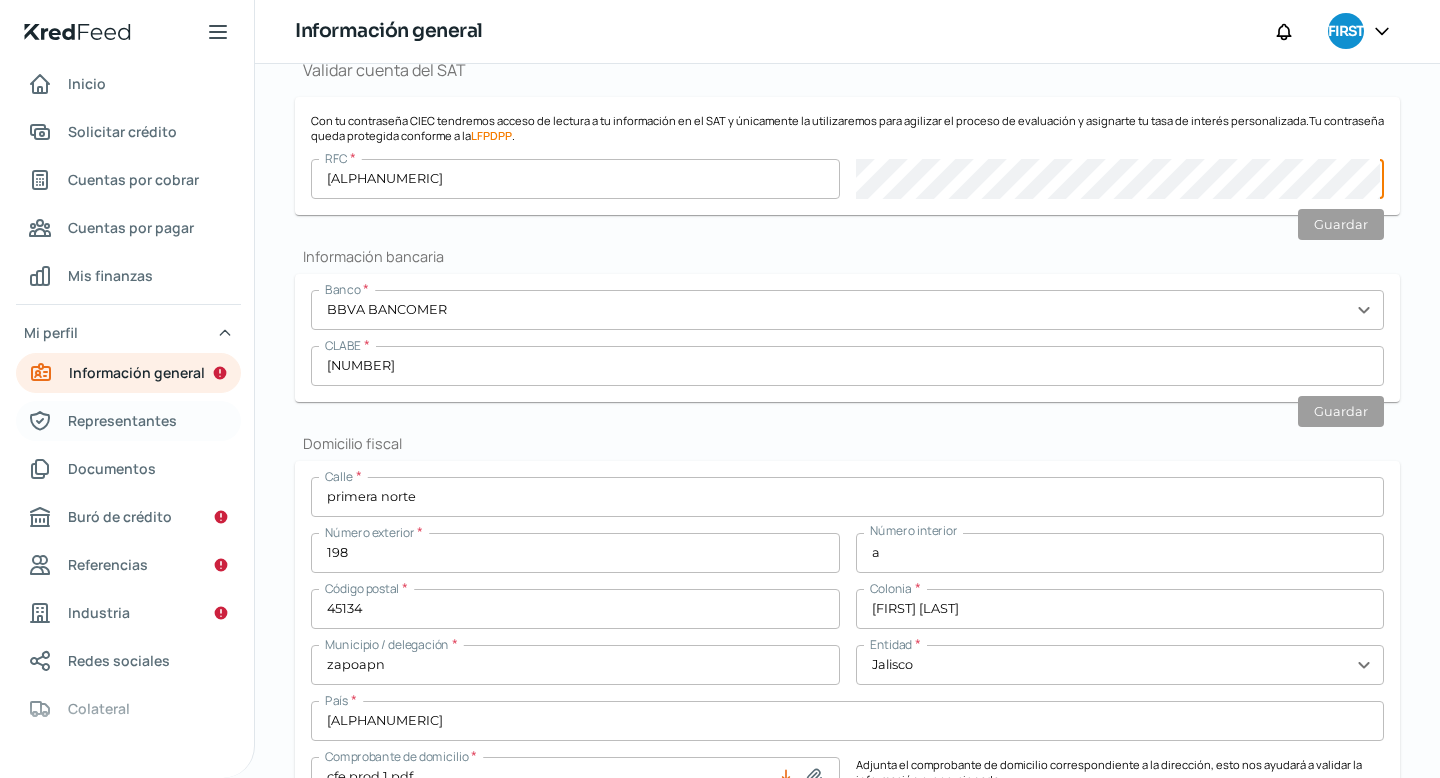 scroll, scrollTop: 594, scrollLeft: 0, axis: vertical 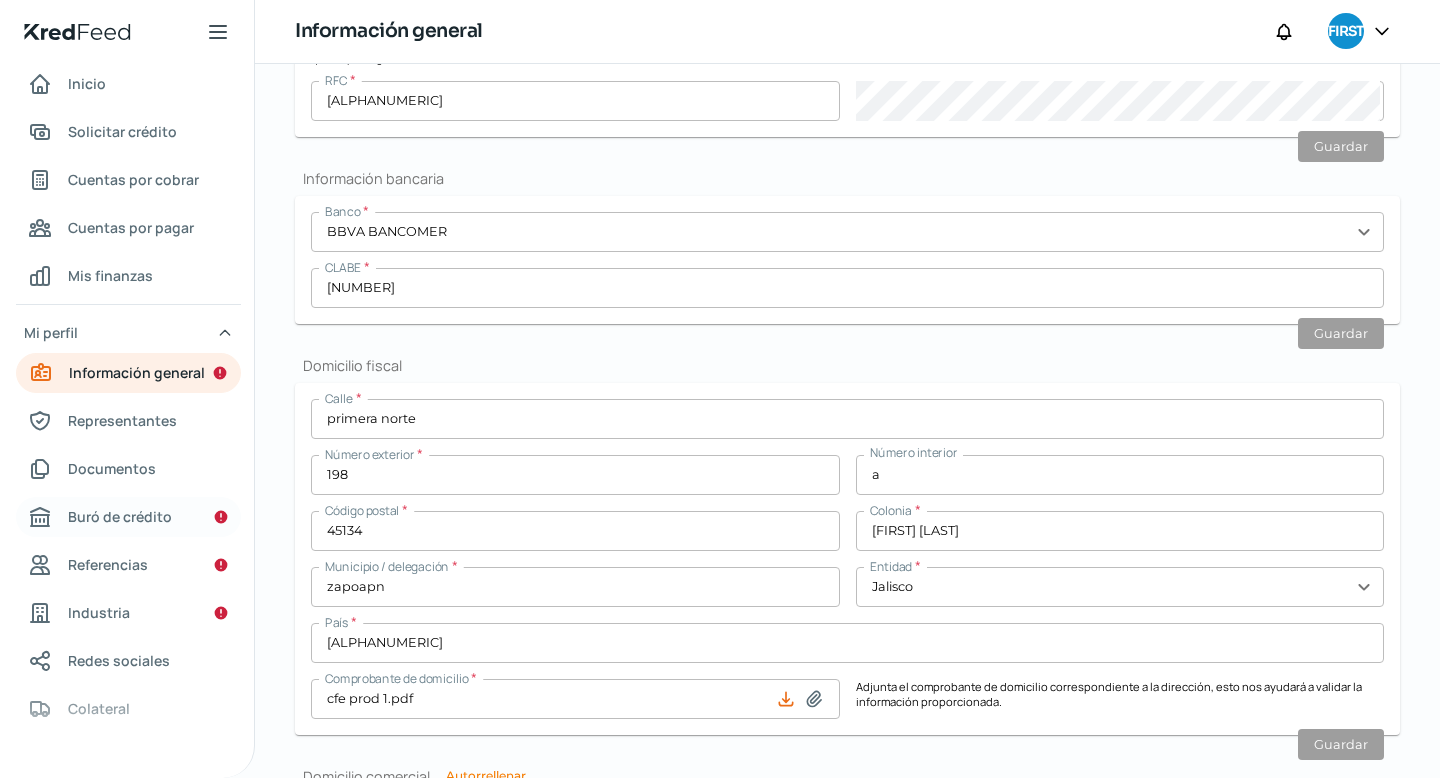 click on "Buró de crédito" at bounding box center [120, 516] 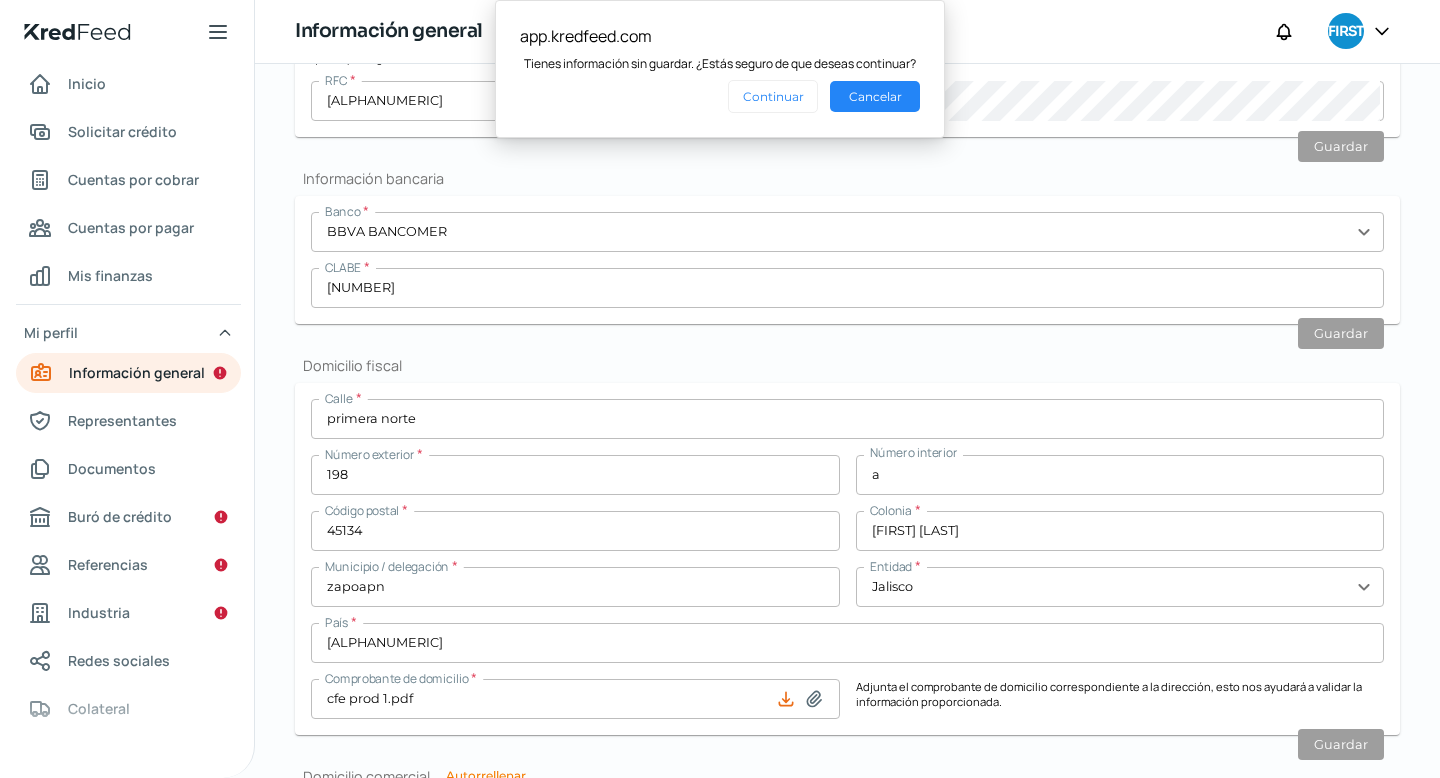 click on "app.kredfeed.com Tienes información sin guardar. ¿Estás seguro de que deseas continuar? Continuar Cancelar Información general Correo electrónico giovanplasencia@[EXAMPLE.COM] Régimen fiscal * Personas morales del régimen general expand_more Nombre comercial * PROVIM Razón social * TRAGOS DE FELICIDAD SAPI DE CV Celular * 33 - 3129 - 1764 Teléfono Ext Guardar Validar cuenta del SAT Con tu contraseña CIEC tendremos acceso de lectura a tu información en el SAT y únicamente la utilizaremos para agilizar el proceso de evaluación y asignarte tu tasa de interés personalizada. Tu contraseña queda protegida conforme a la LFPDPP . RFC * TFE220315IK3 Contraseña CIEC * Guardar Información bancaria Banco * BBVA BANCOMER expand_more CLABE * 012320001246565474 Guardar Domicilio fiscal Calle * primera norte Número exterior * 198 Número interior a Código postal * 45134 Colonia * vicente guerrero Municipio / delegación * zapoapn Entidad * Jalisco expand_more País * mexico Comprobante de domicilio * Guardar" at bounding box center [847, 500] 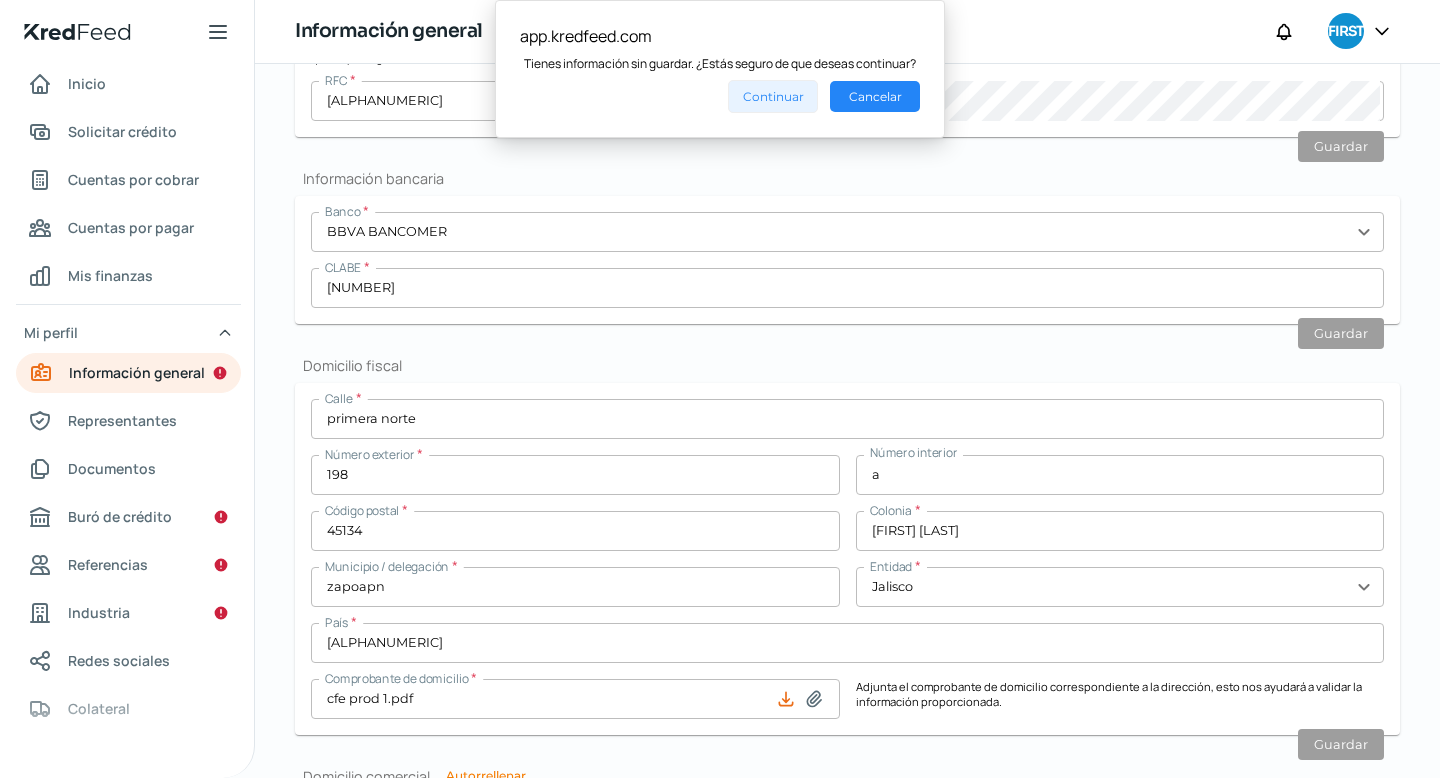 click on "Continuar" at bounding box center (773, 96) 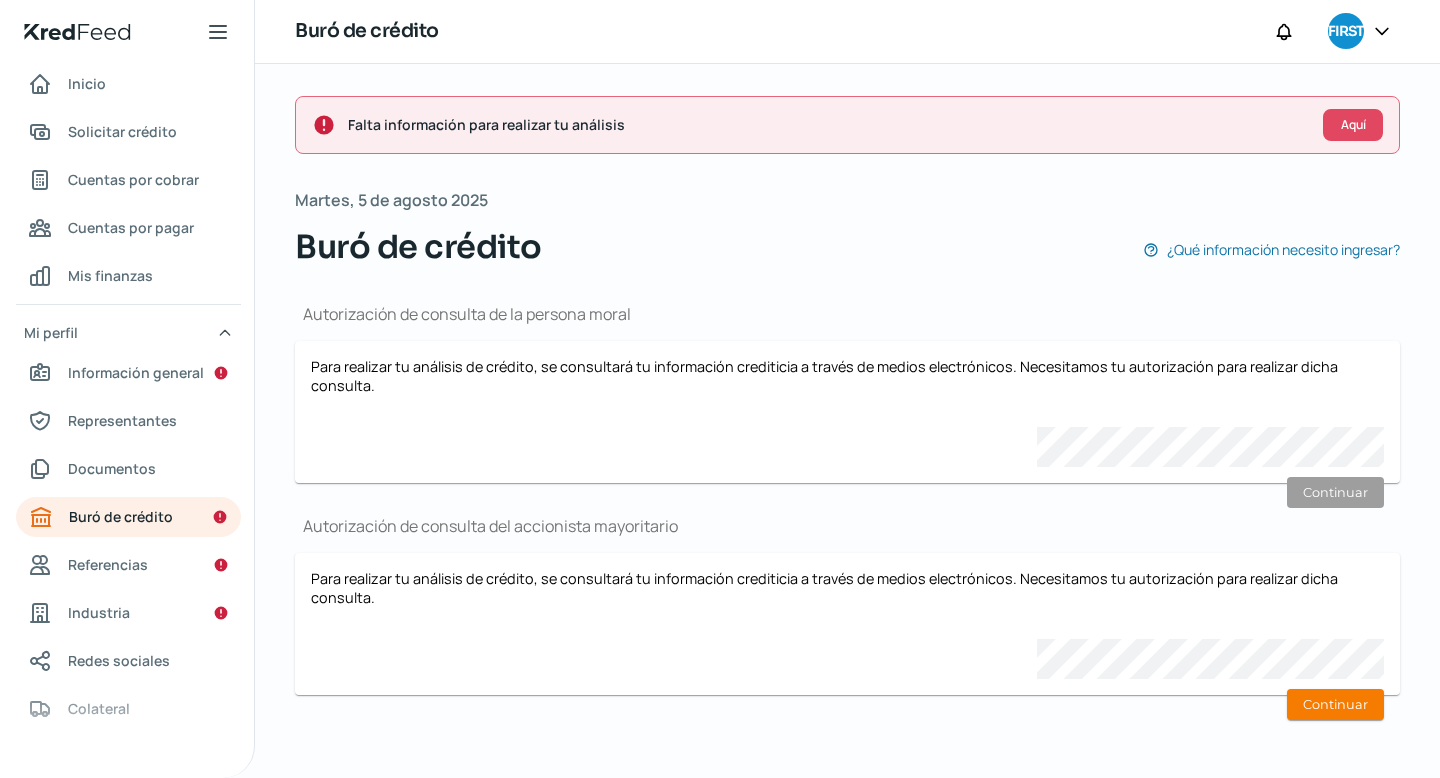 click on "Para realizar tu análisis de crédito, se consultará tu información crediticia a través de medios electrónicos. Necesitamos tu autorización para realizar dicha consulta. Tu contraseña de KredFeed" at bounding box center [847, 412] 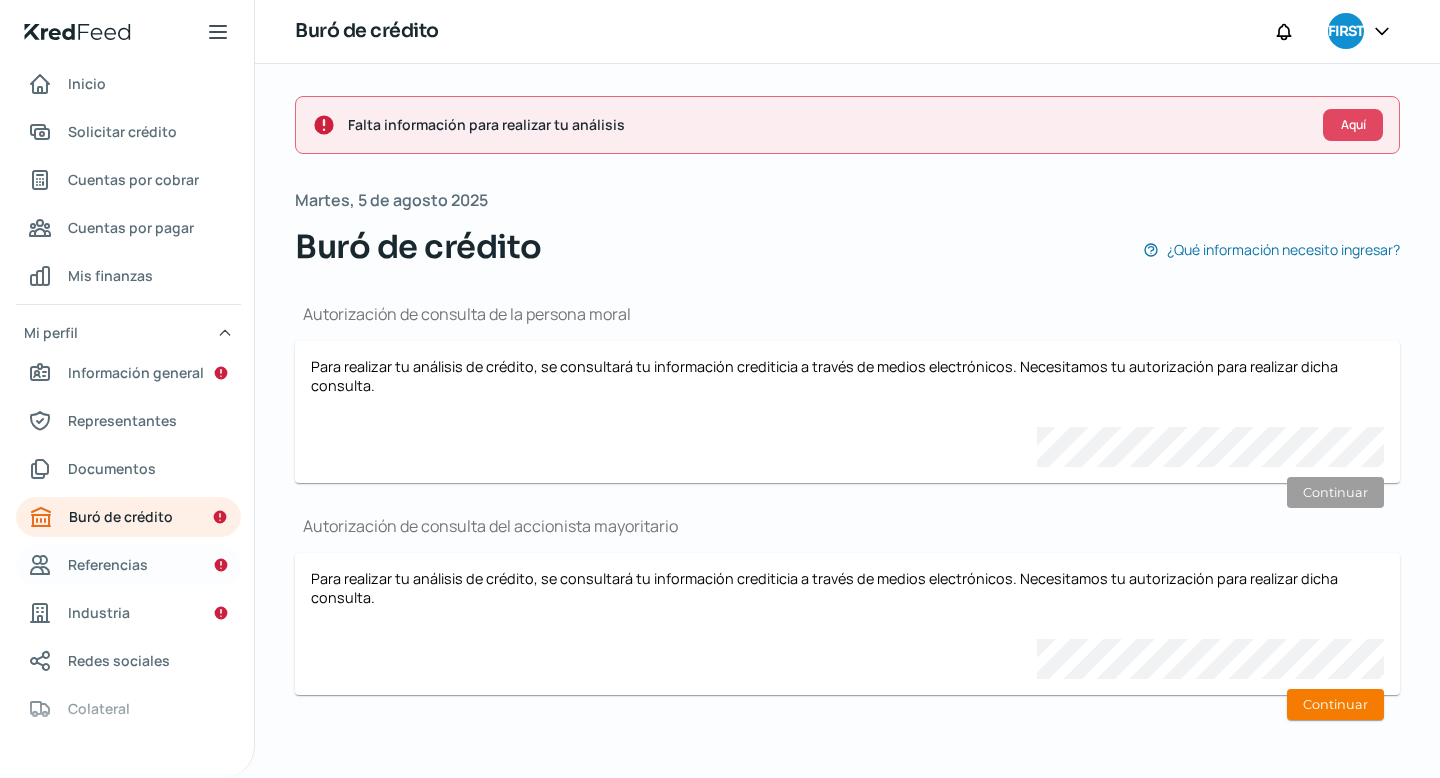 click on "Referencias" at bounding box center (108, 564) 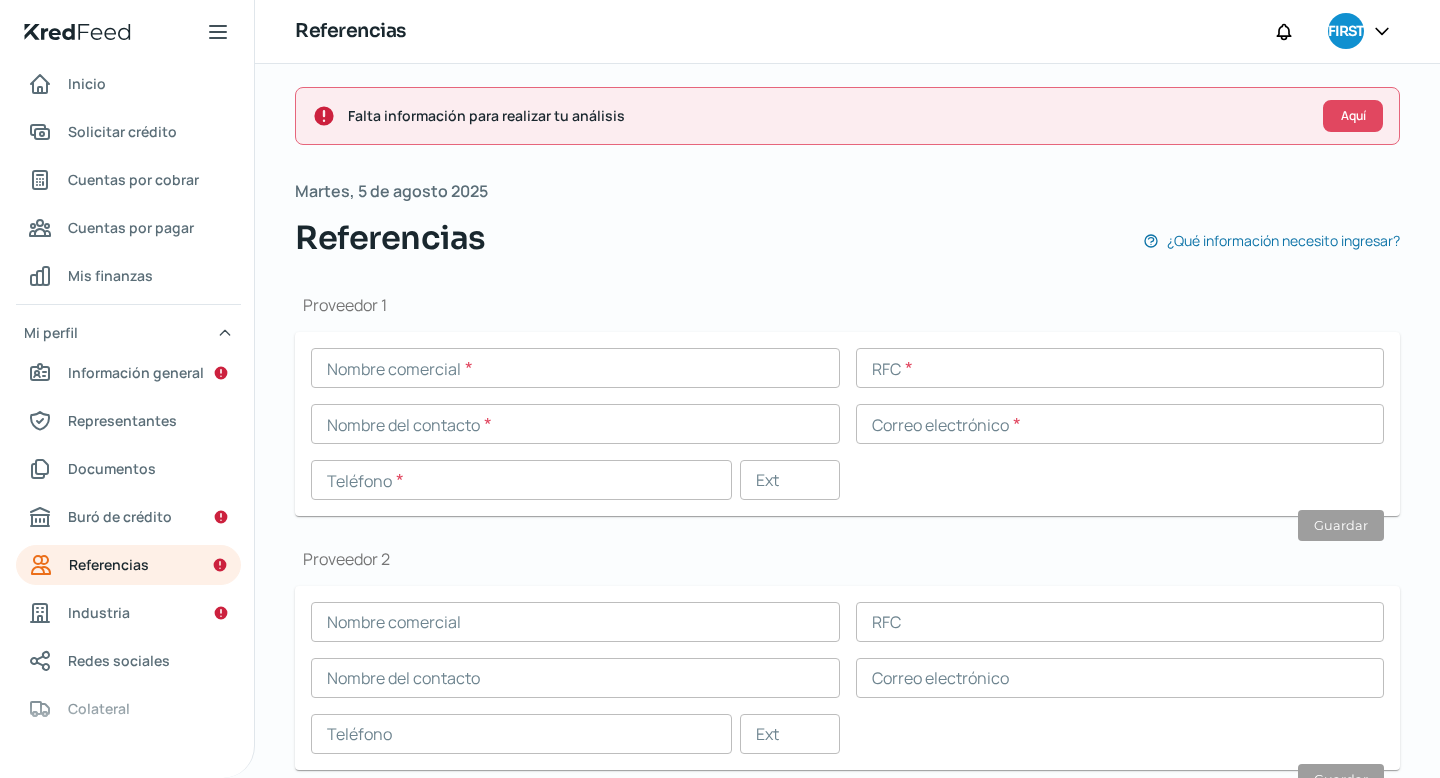 scroll, scrollTop: 0, scrollLeft: 0, axis: both 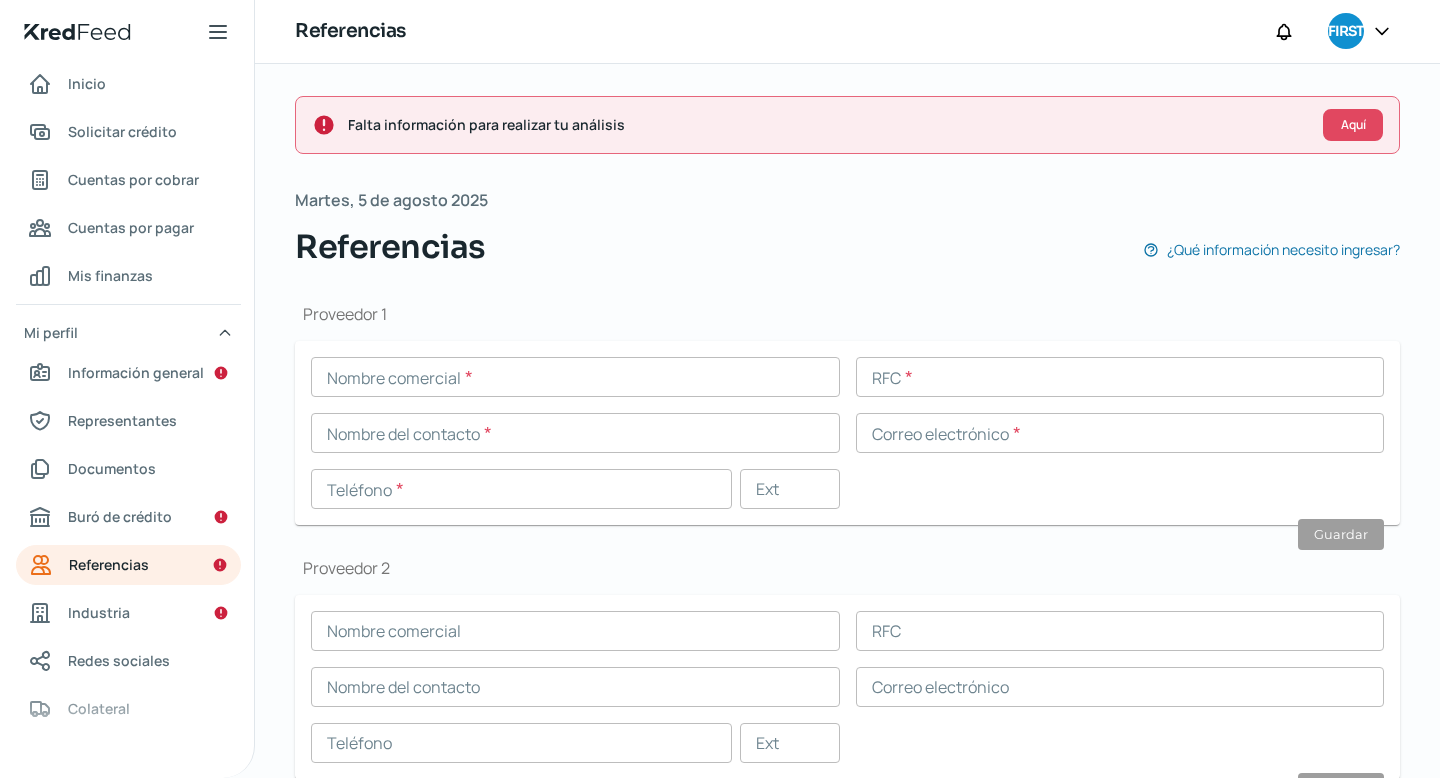 click at bounding box center (575, 377) 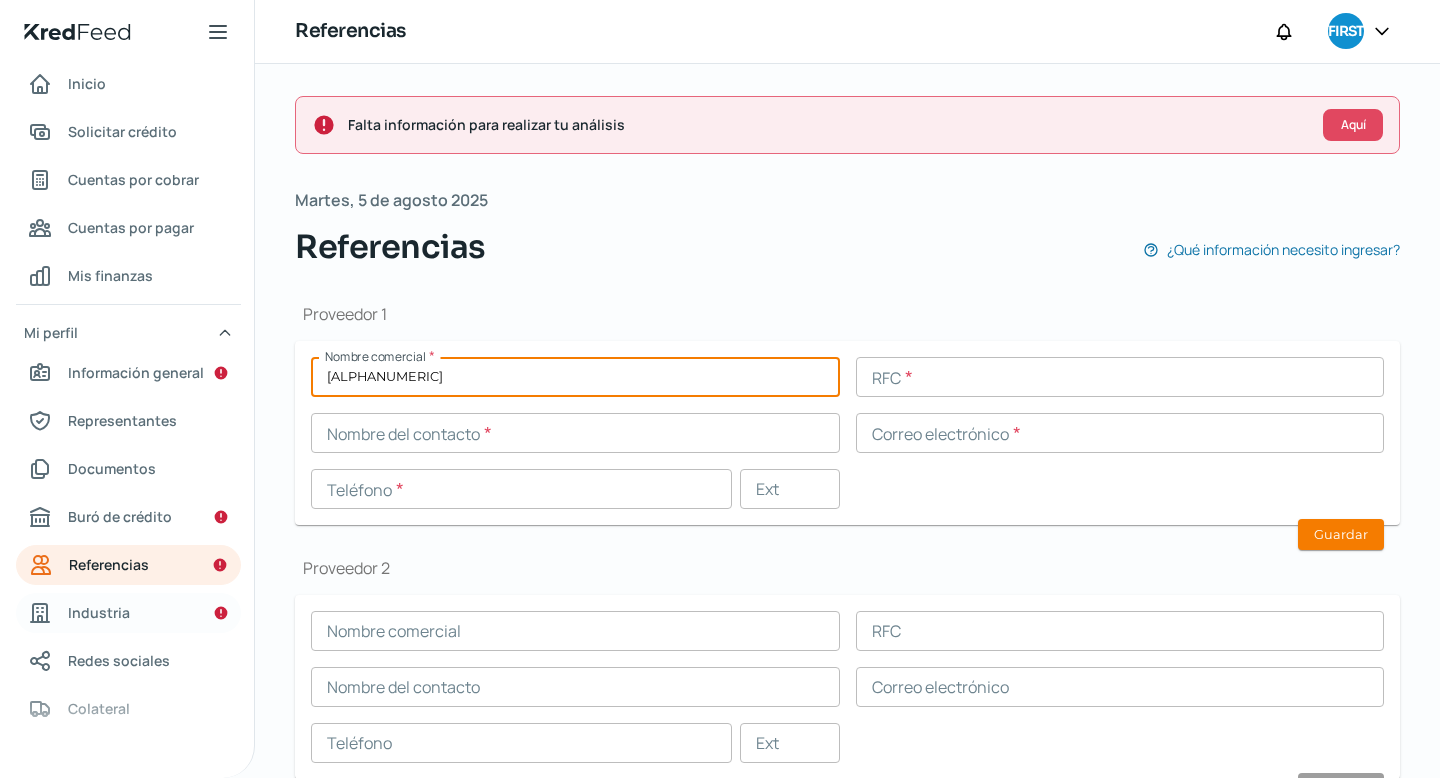 type on "[ALPHANUMERIC]" 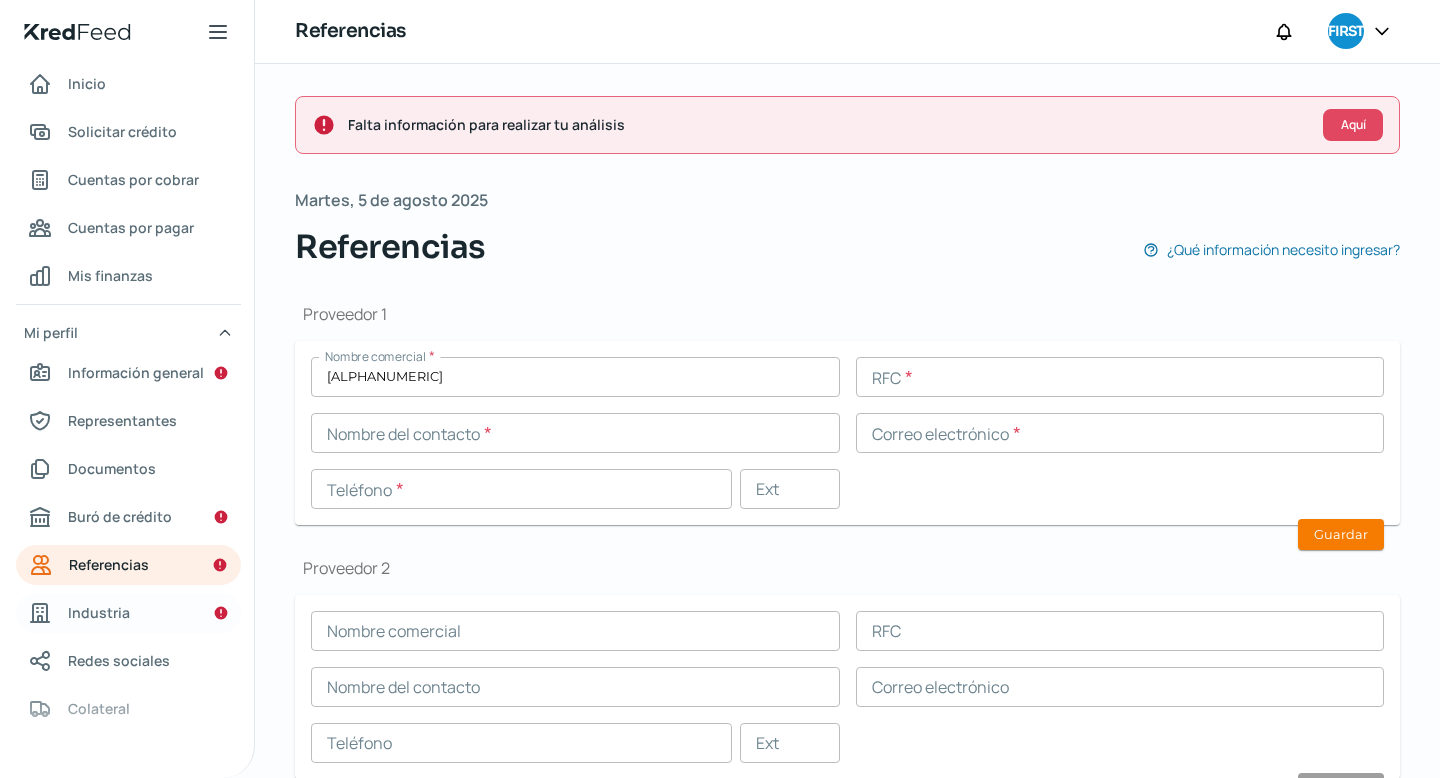 click on "Industria" at bounding box center (128, 613) 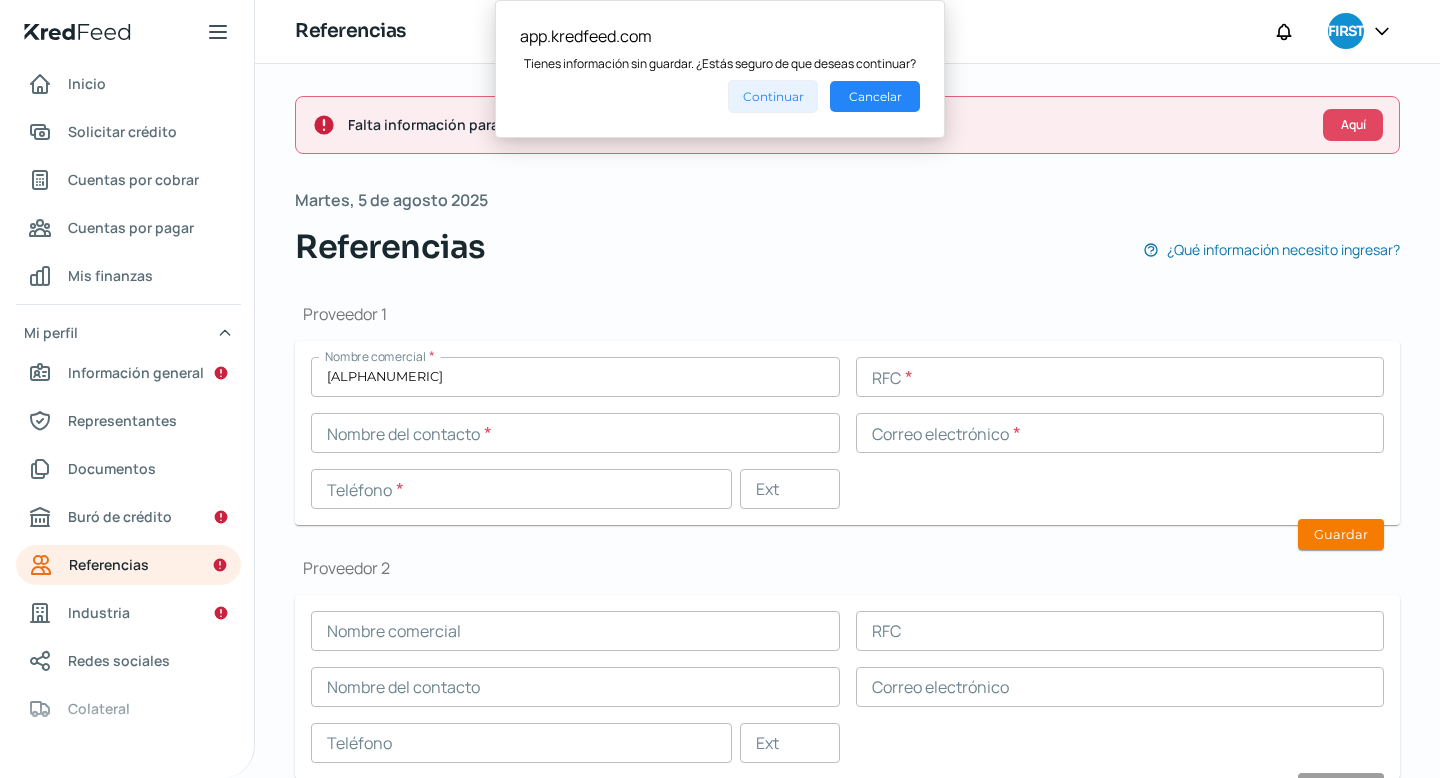 click on "Continuar" at bounding box center [773, 96] 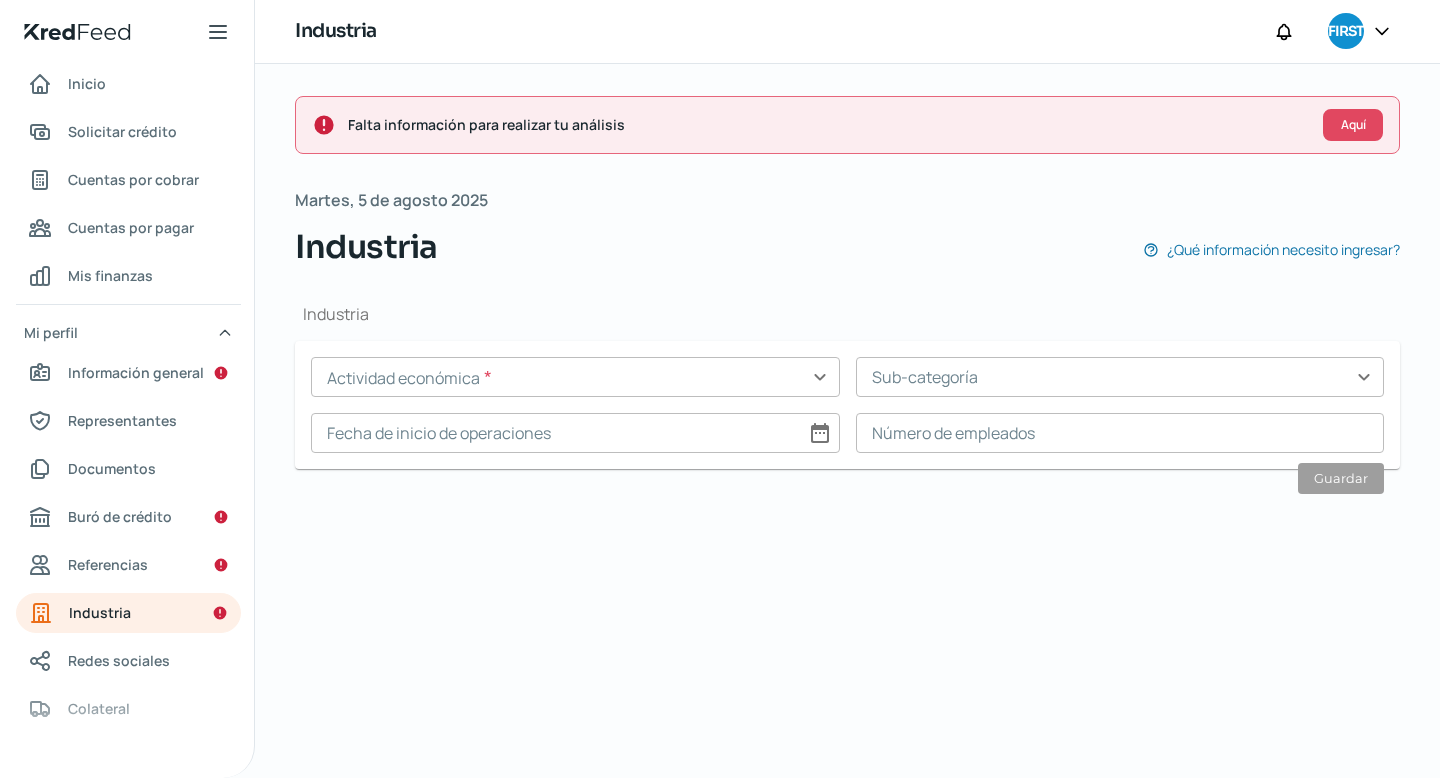 click at bounding box center [575, 377] 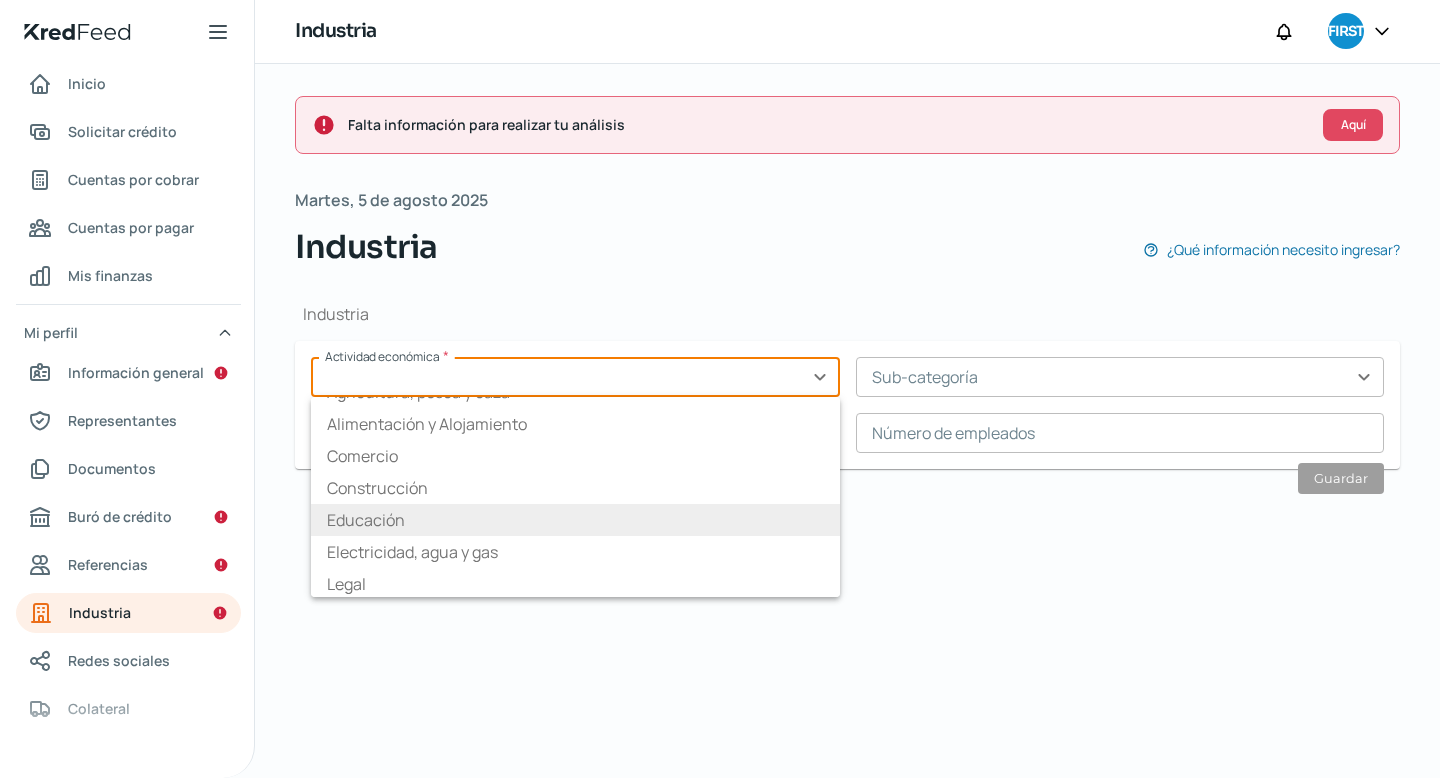 scroll, scrollTop: 0, scrollLeft: 0, axis: both 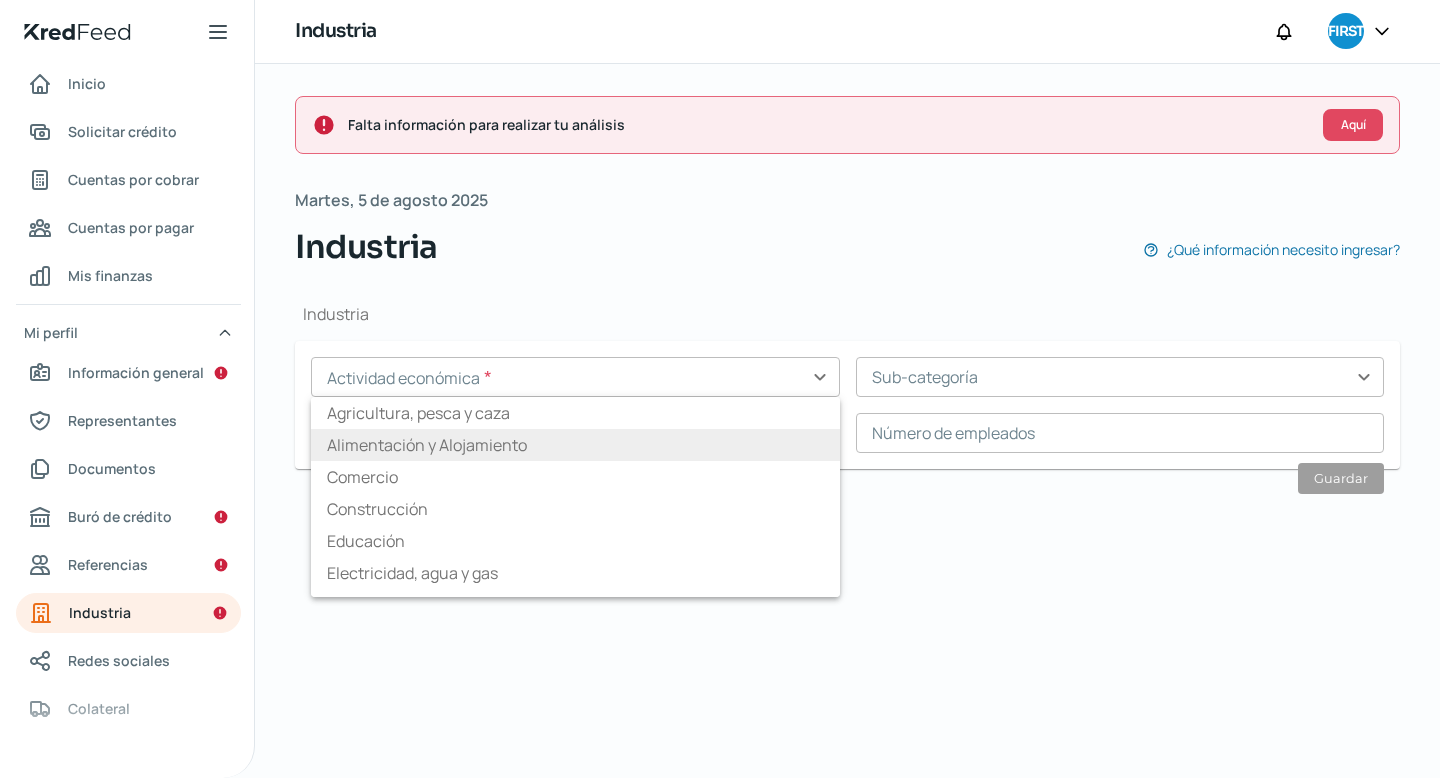 click on "Alimentación y Alojamiento" at bounding box center (575, 445) 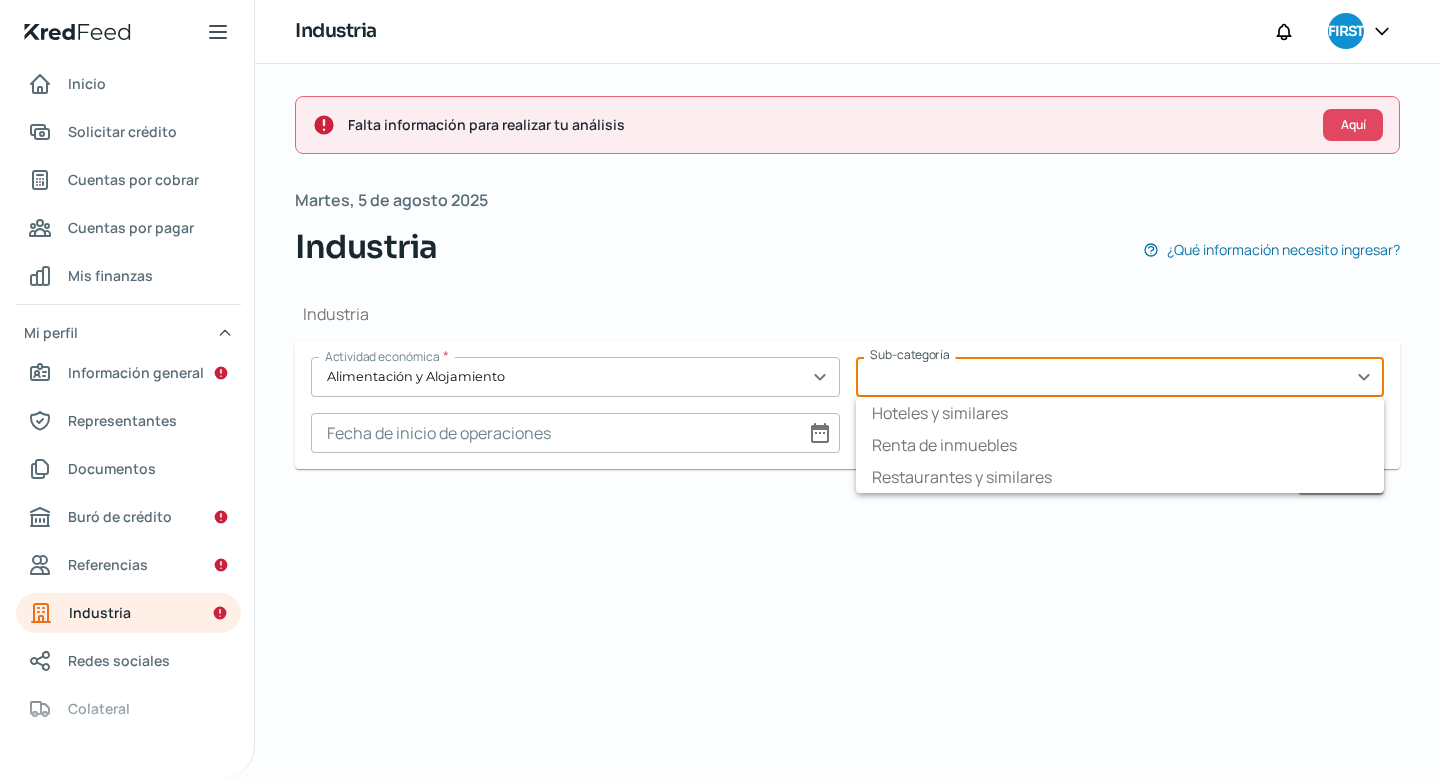 click at bounding box center (1120, 377) 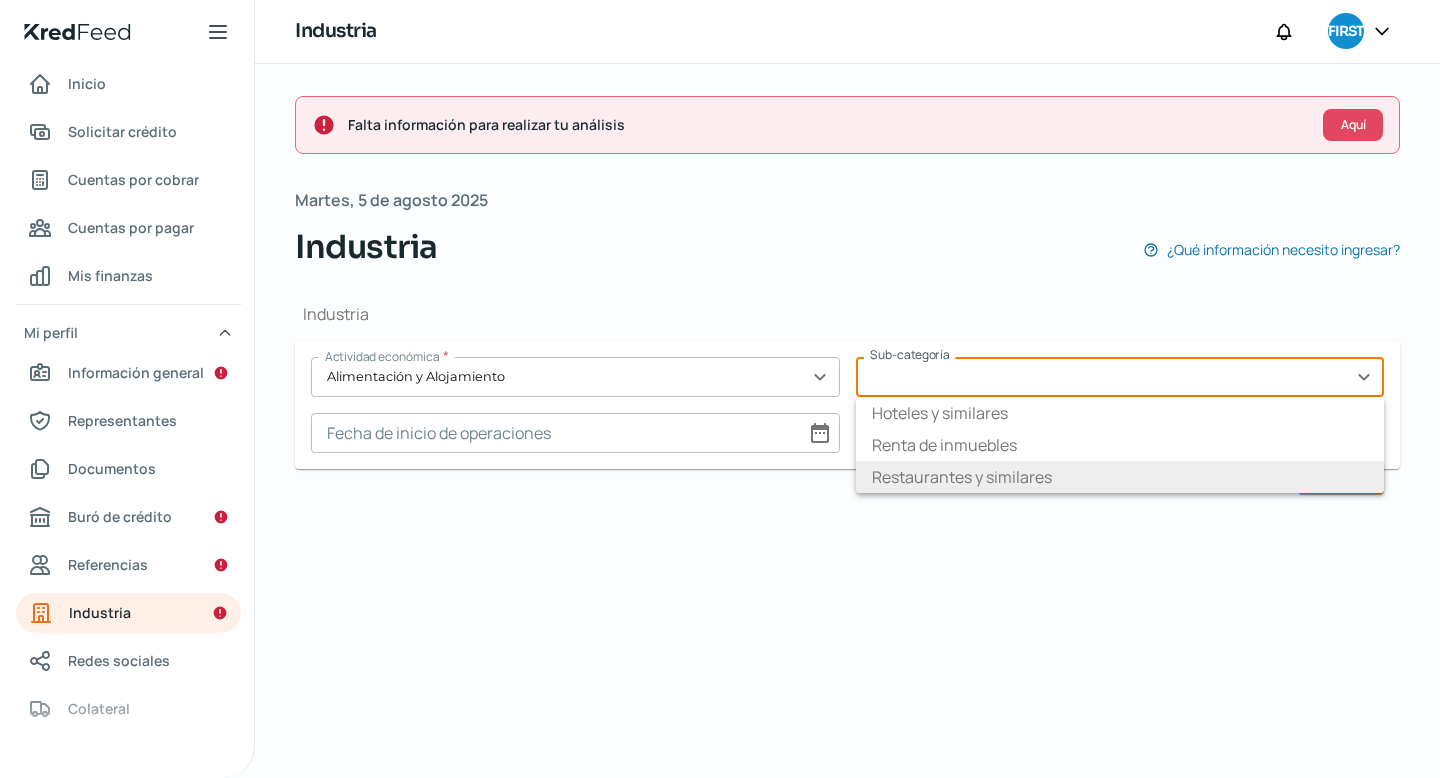 click on "Restaurantes y similares" at bounding box center [1120, 477] 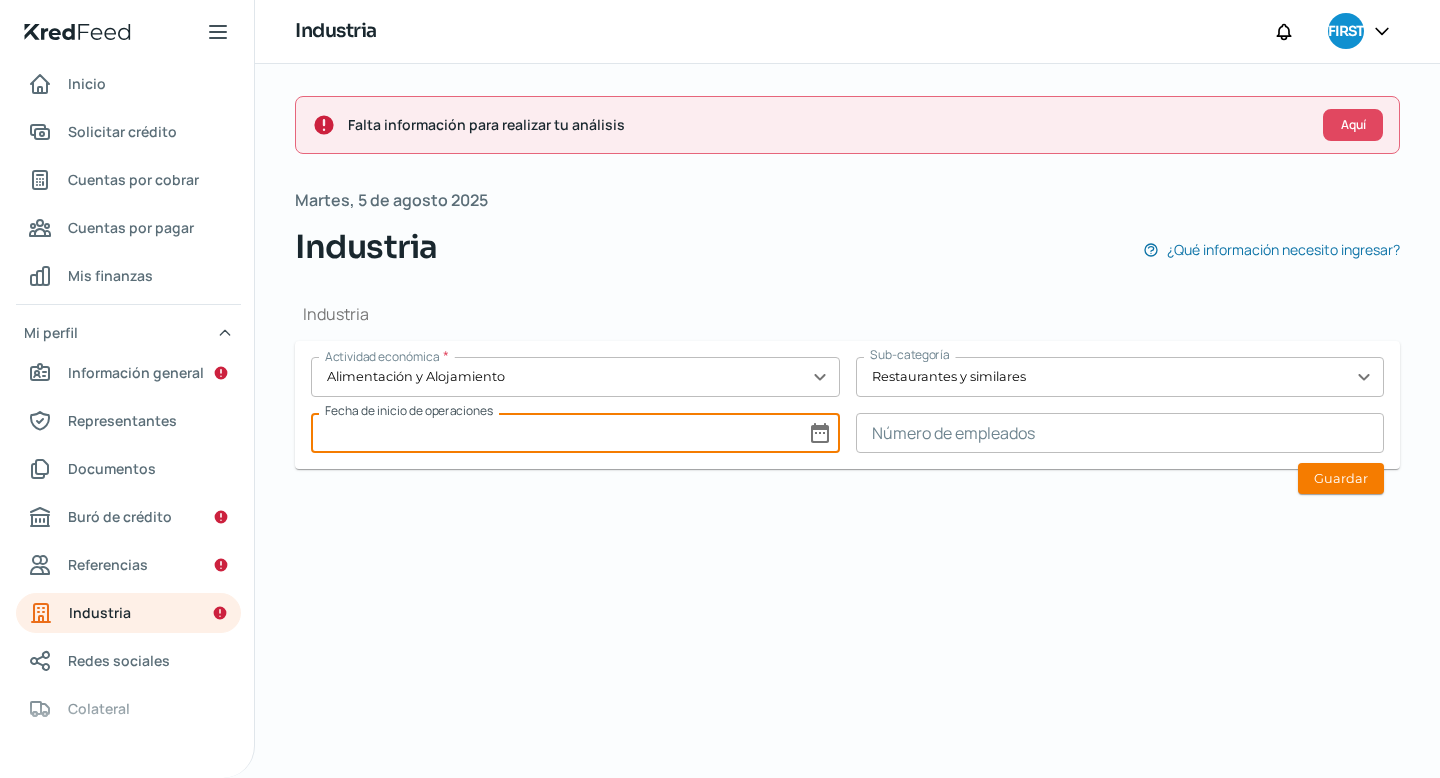 click at bounding box center (575, 433) 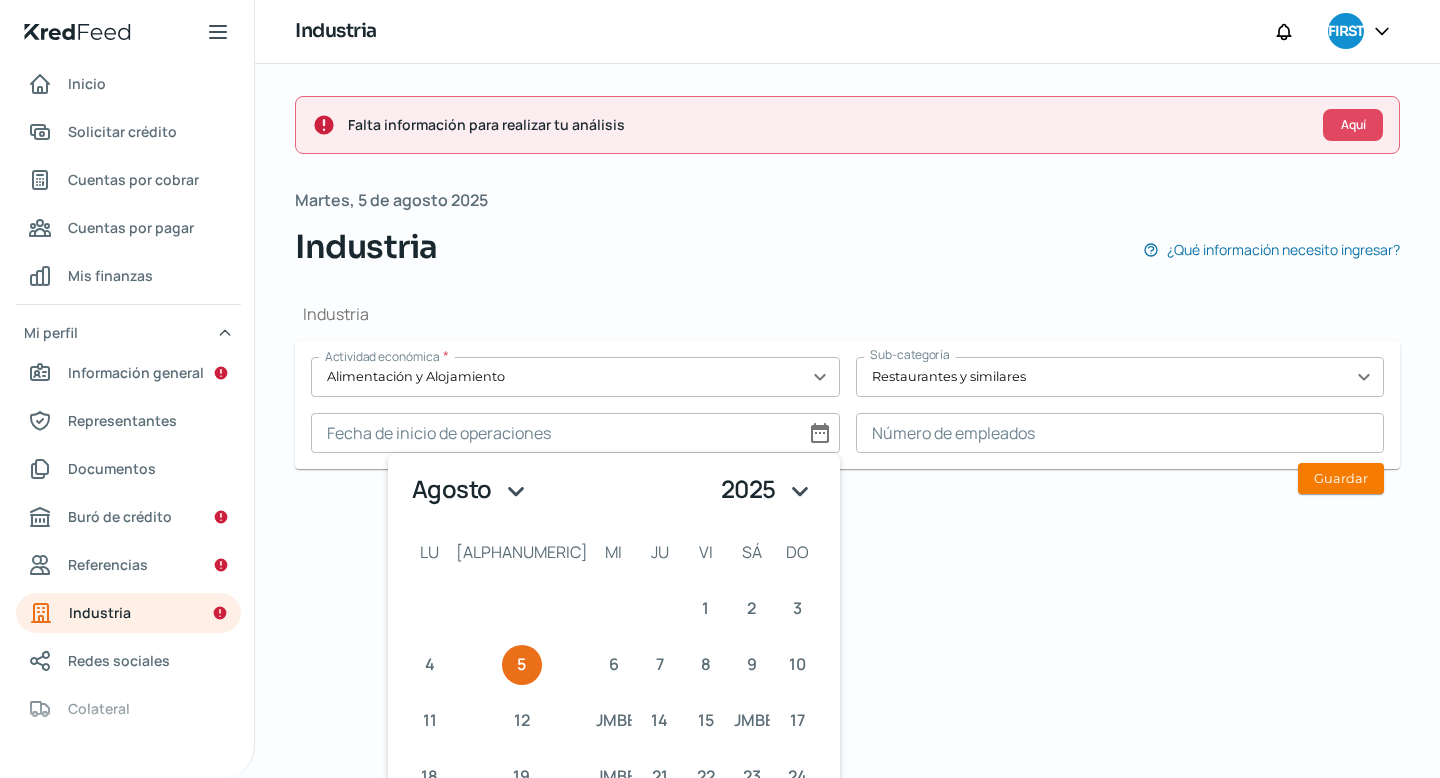 click on "Falta información para realizar tu análisis Aquí Martes, 5 de agosto 2025 Industria ¿Qué información necesito ingresar? Industria Actividad económica * Alimentación y Alojamiento expand_more Sub-categoría Restaurantes y similares expand_more Fecha de inicio de operaciones date_range agosto 2025 Month: enero febrero marzo abril mayo junio julio agosto septiembre octubre noviembre diciembre agosto Year: 1925 1926 1927 1928 1929 1930 1931 1932 1933 1934 1935 1936 1937 1938 1939 1940 1941 1942 1943 1944 1945 1946 1947 1948 1949 1950 1951 1952 1953 1954 1955 1956 1957 1958 1959 1960 1961 1962 1963 1964 1965 1966 1967 1968 1969 1970 1971 1972 1973 1974 1975 1976 1977 1978 1979 1980 1981 1982 1983 1984 1985 1986 1987 1988 1989 1990 1991 1992 1993 1994 1995 1996 1997 1998 1999 2000 2001 2002 2003 2004 2005 2006 2007 2008 2009 2010 2011 2012 2013 2014 2015 2016 2017 2018 2019 2020 2021 2022 2023 2024 2025 2025 lu lunes ma martes mi miércoles ju jueves vi viernes sá sábado do domingo 1 2 3 4 5 6 7 8 9 10" at bounding box center (847, 421) 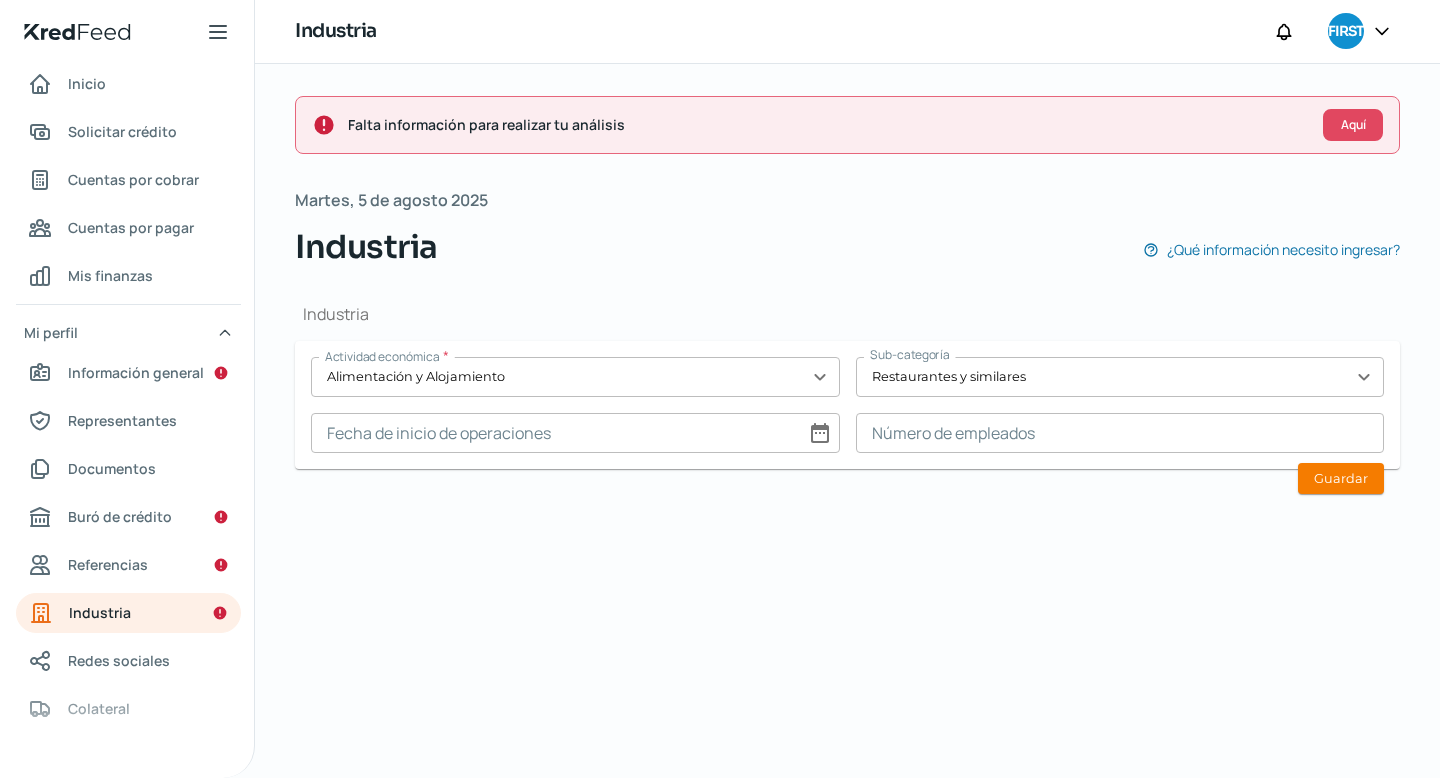 click on "Falta información para realizar tu análisis Aquí Martes, 5 de agosto 2025 Industria ¿Qué información necesito ingresar? Industria Actividad económica * Alimentación y Alojamiento expand_more Sub-categoría Restaurantes y similares expand_more Fecha de inicio de operaciones date_range Número de empleados Guardar" at bounding box center [847, 421] 